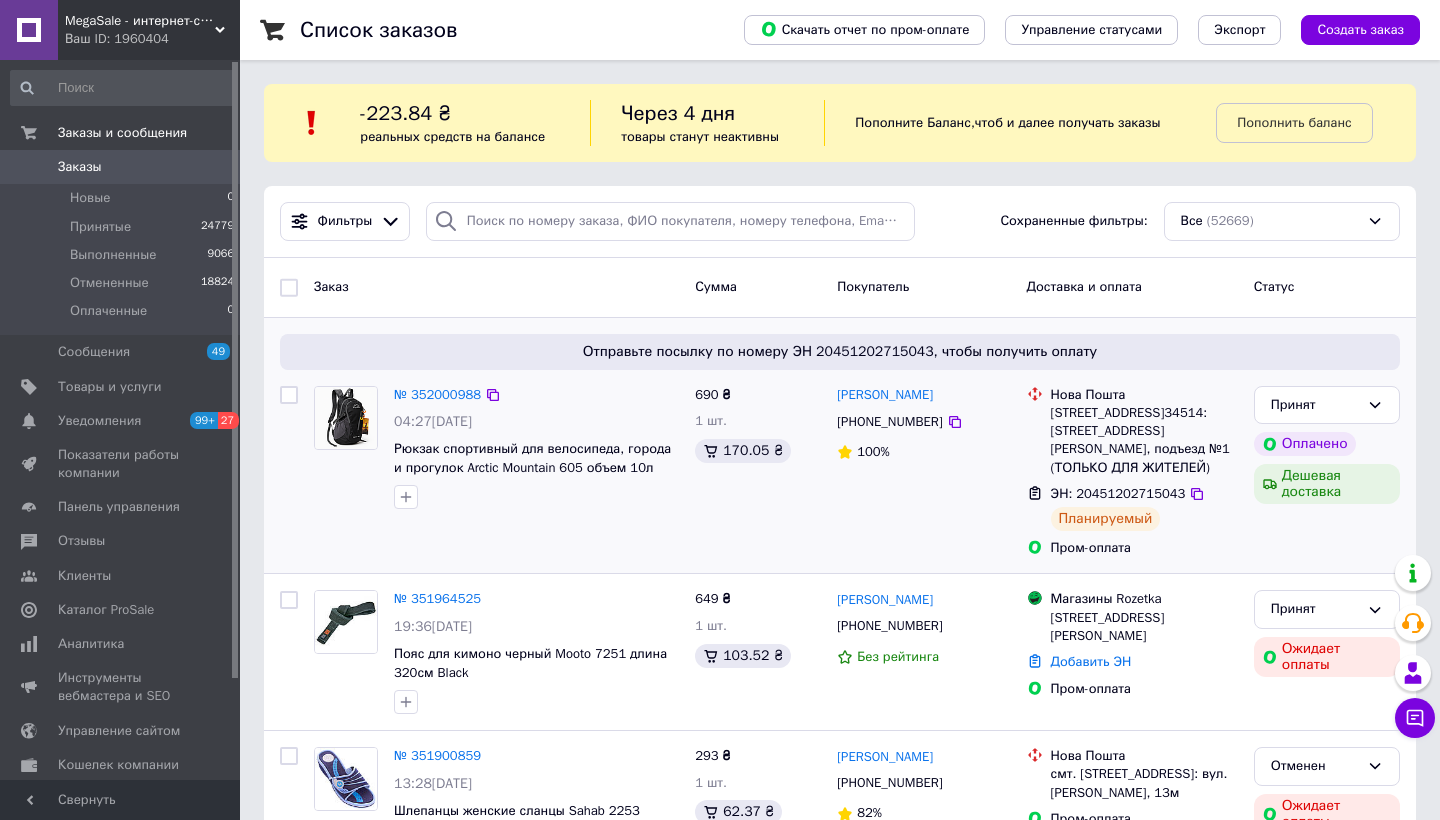scroll, scrollTop: 143, scrollLeft: 0, axis: vertical 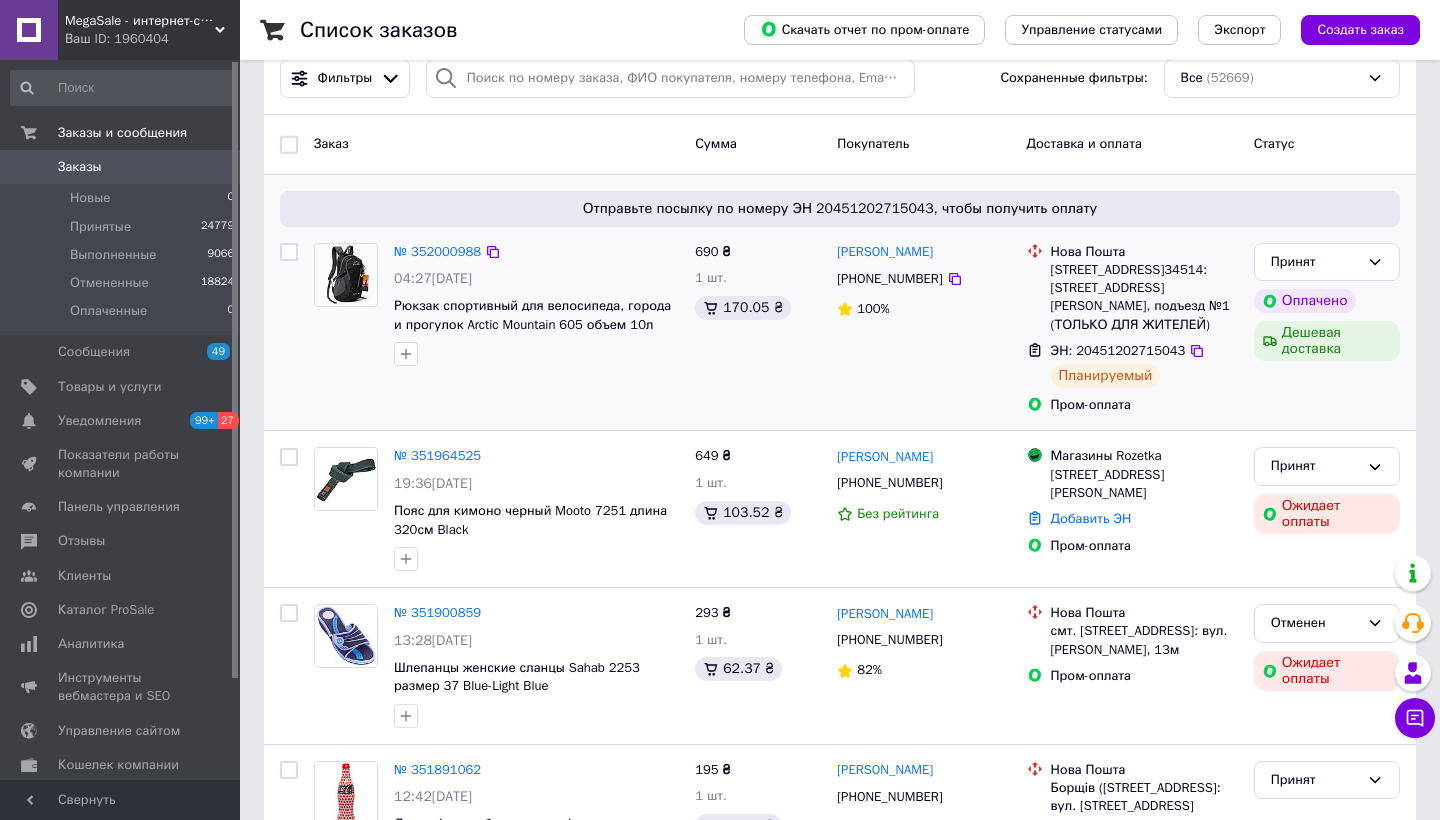 click at bounding box center (289, 252) 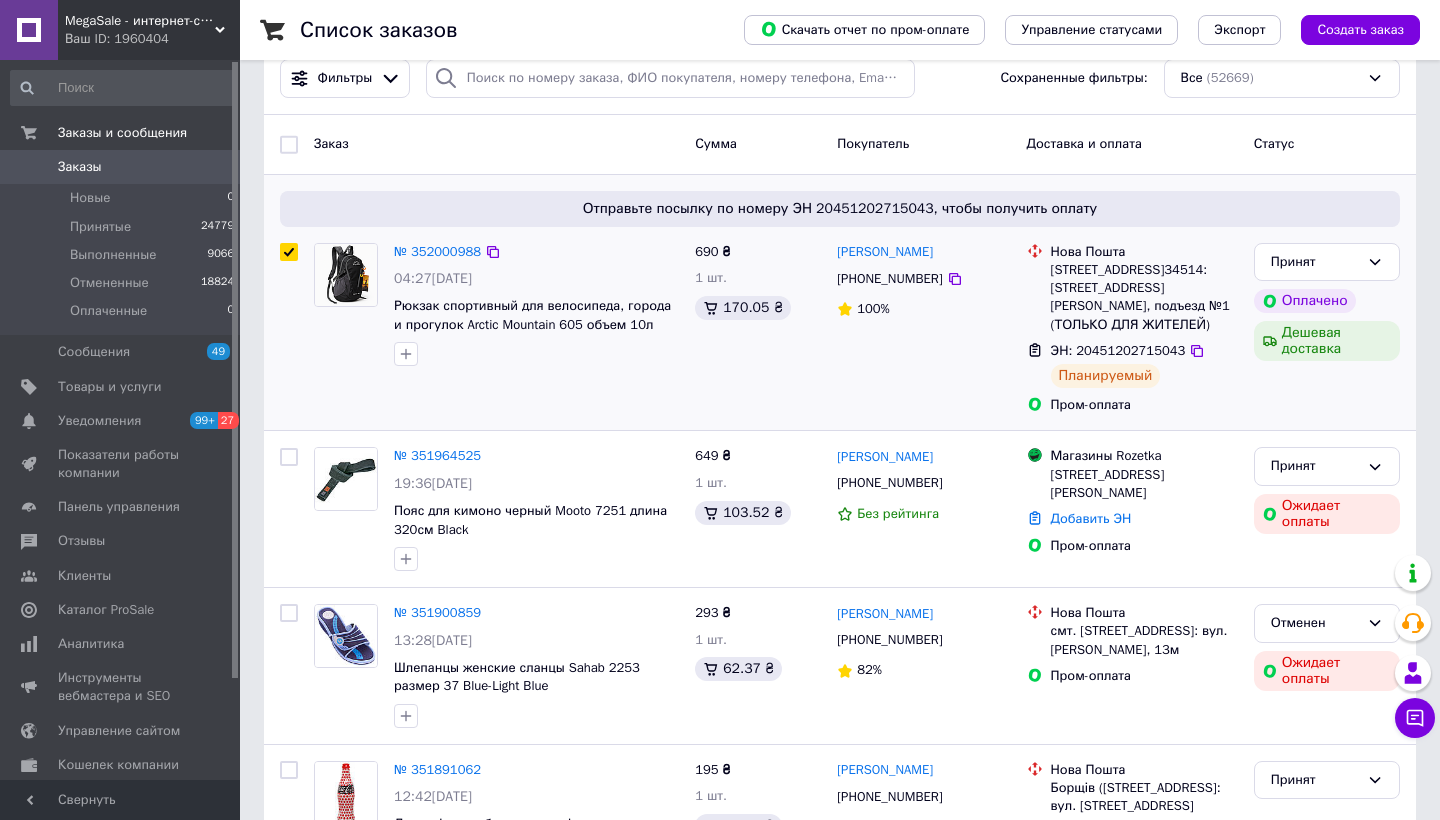 checkbox on "true" 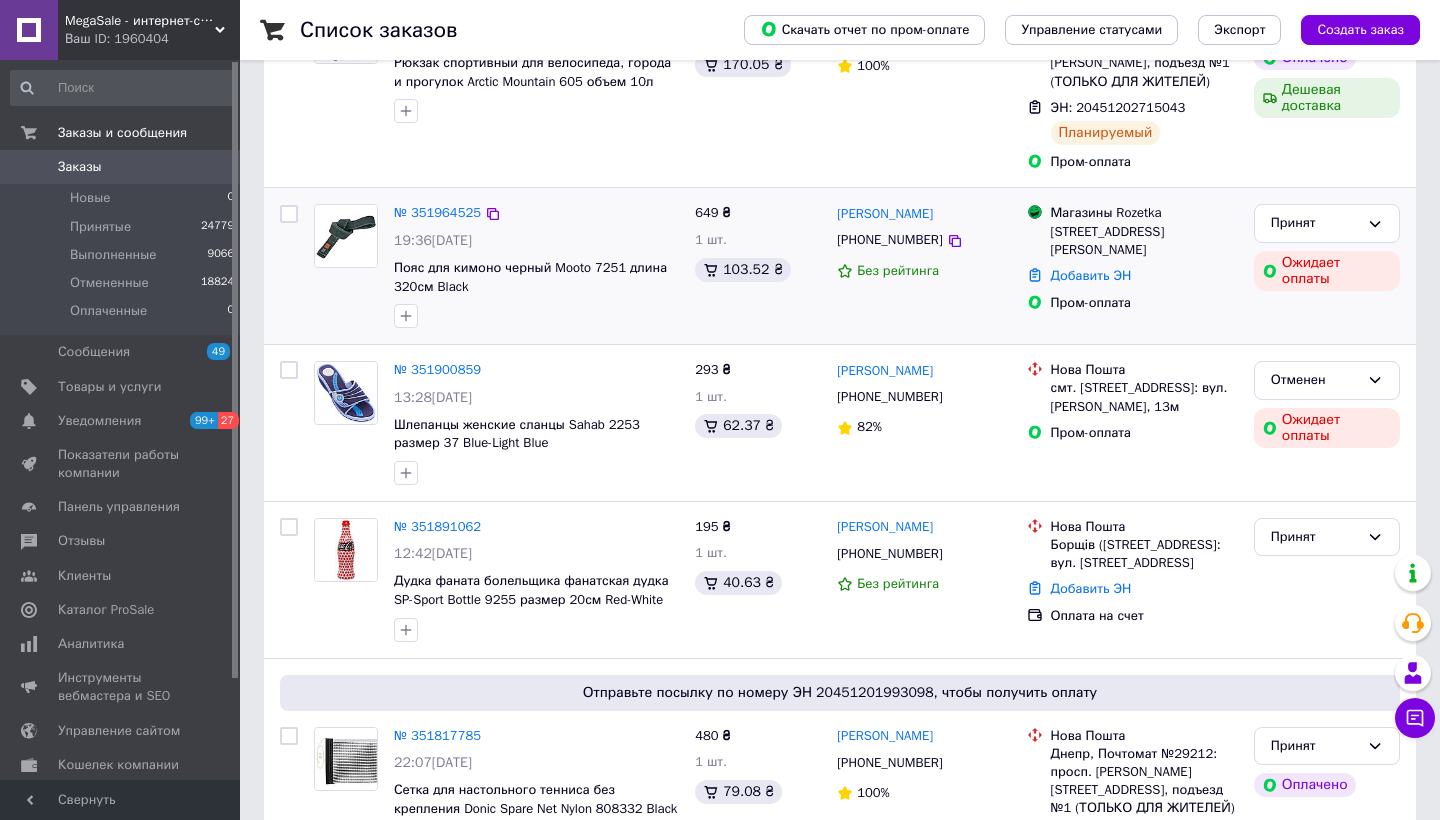 scroll, scrollTop: 539, scrollLeft: 0, axis: vertical 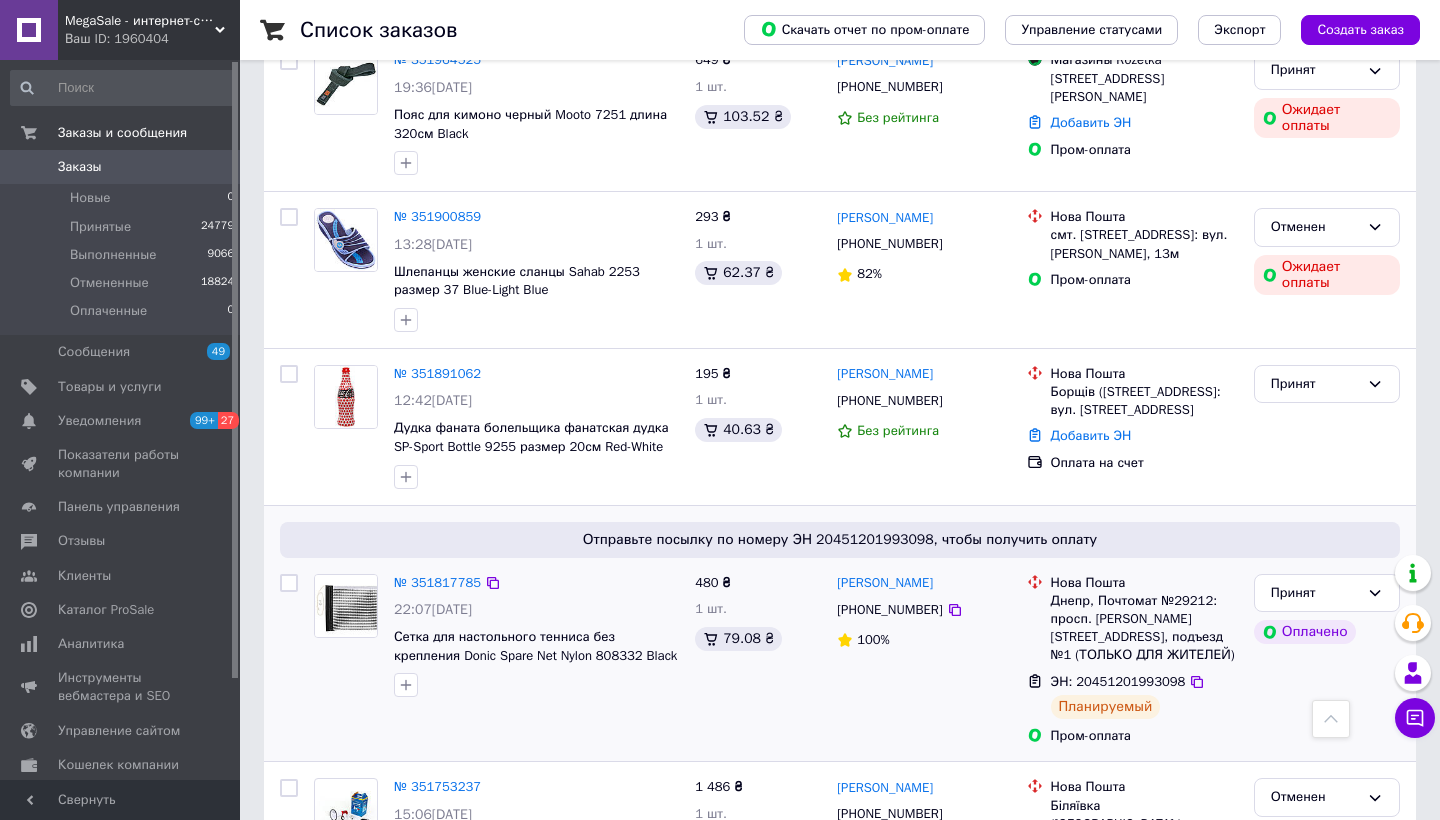 click at bounding box center (289, 583) 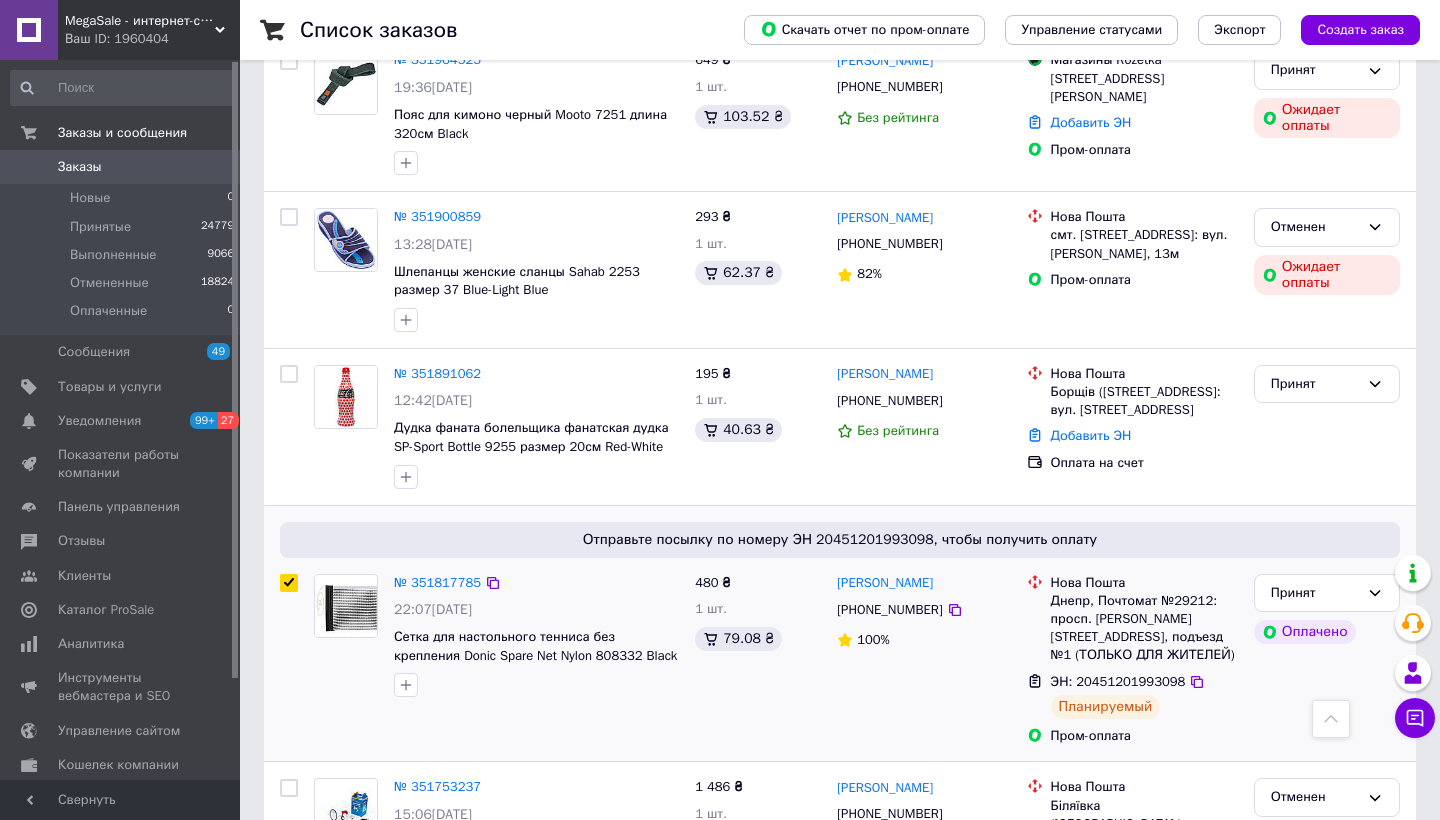 checkbox on "true" 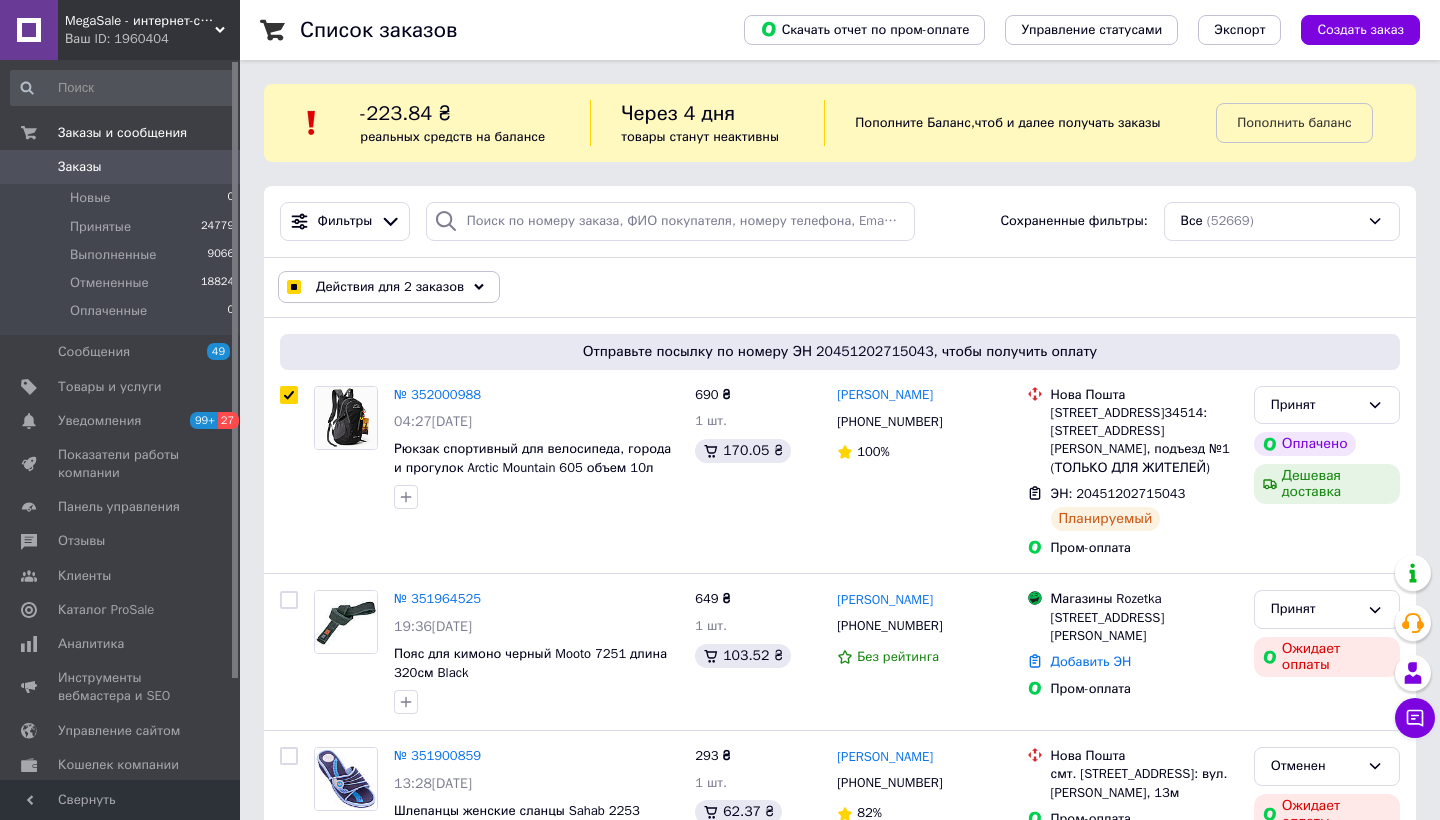 scroll, scrollTop: 0, scrollLeft: 0, axis: both 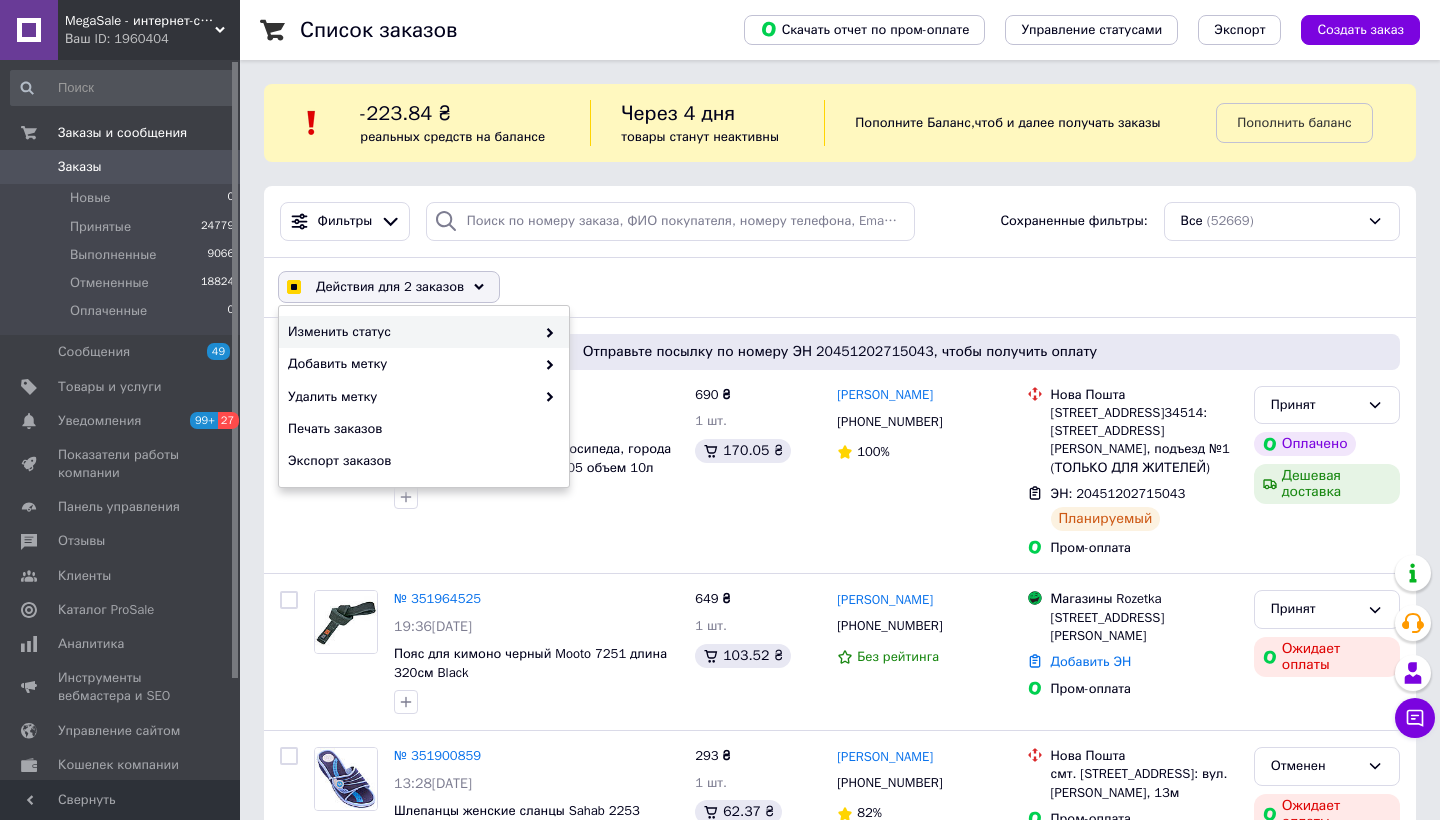 checkbox on "true" 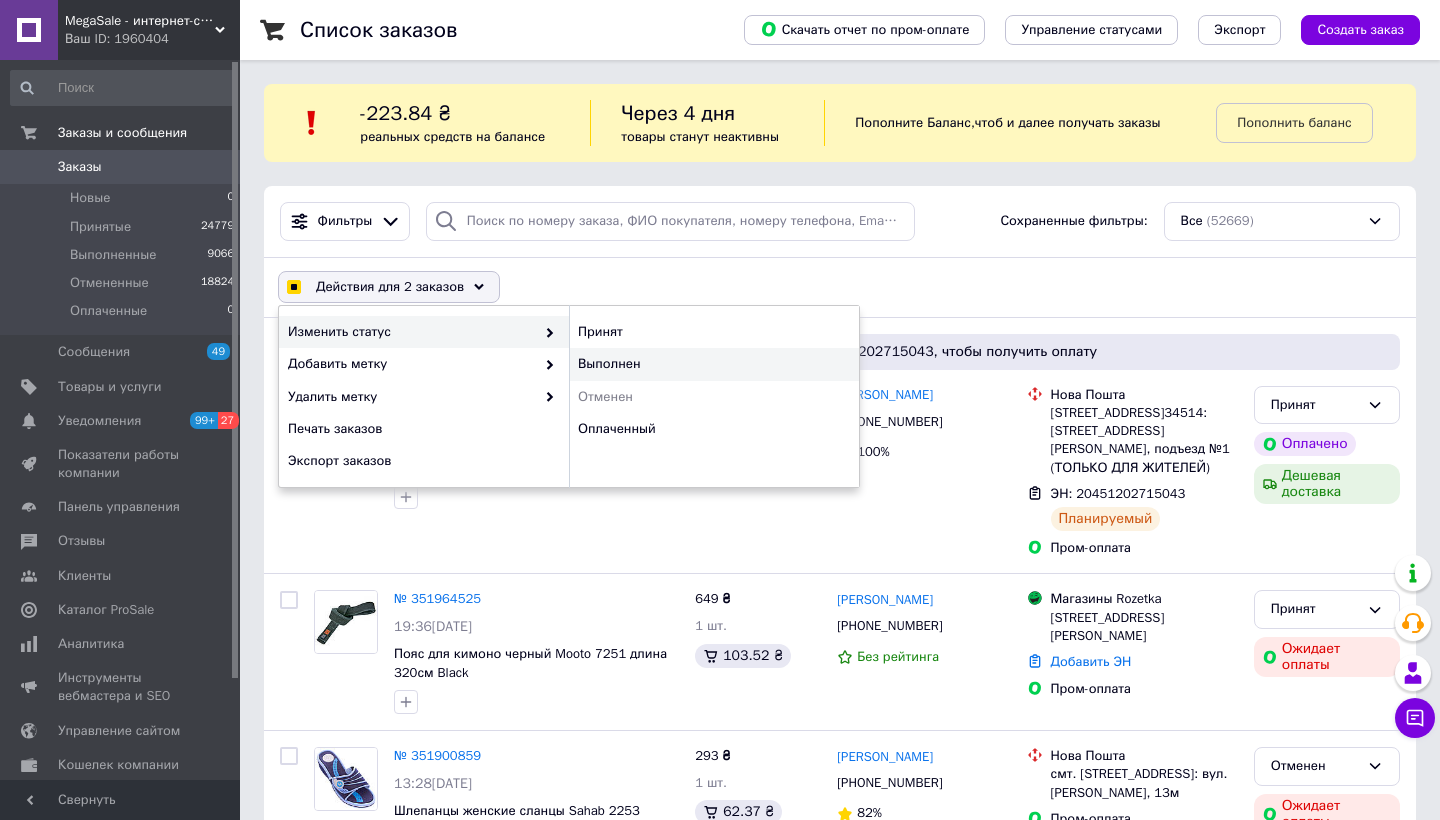 click on "Выполнен" at bounding box center (714, 364) 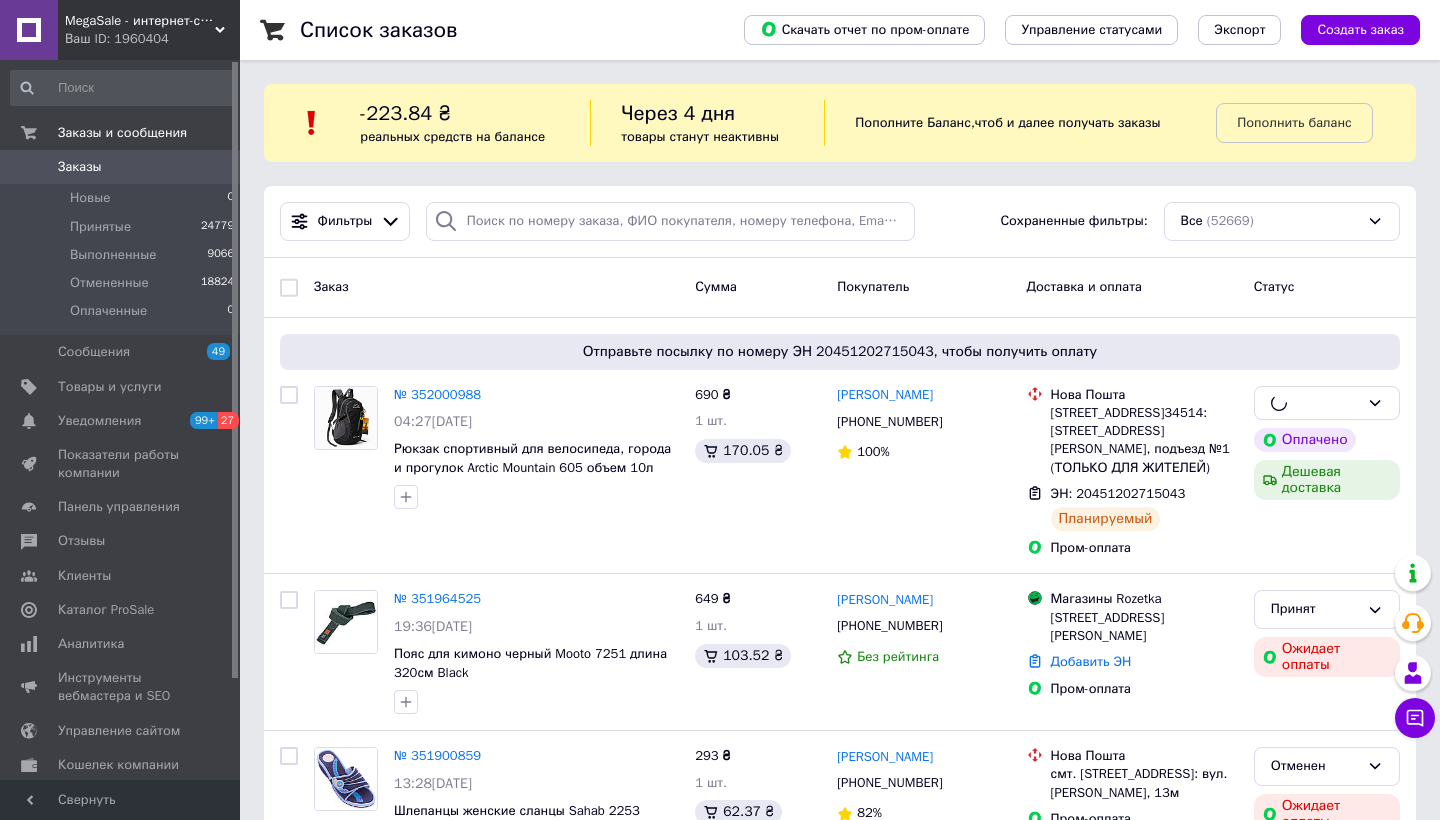 checkbox on "false" 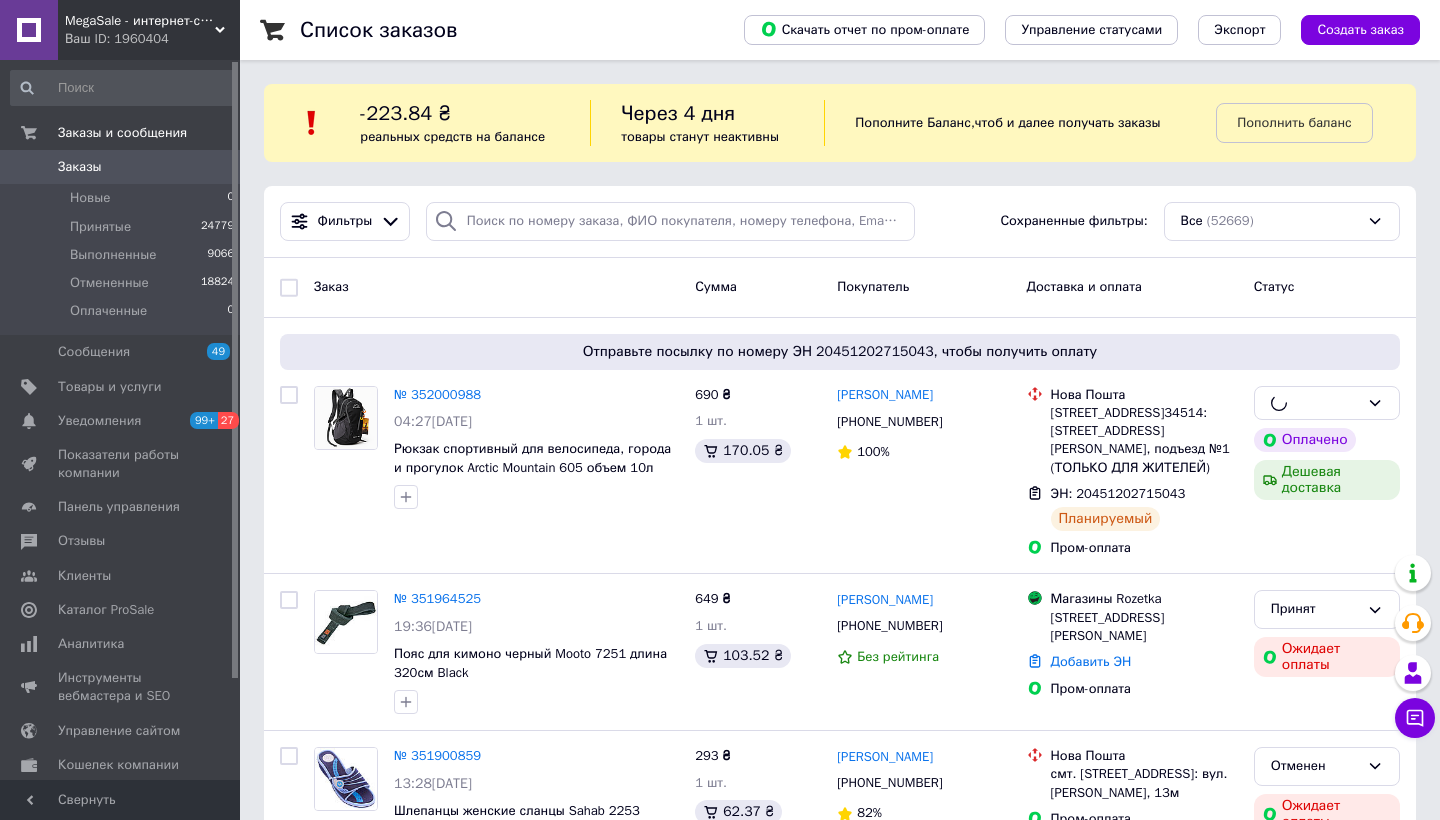 checkbox on "false" 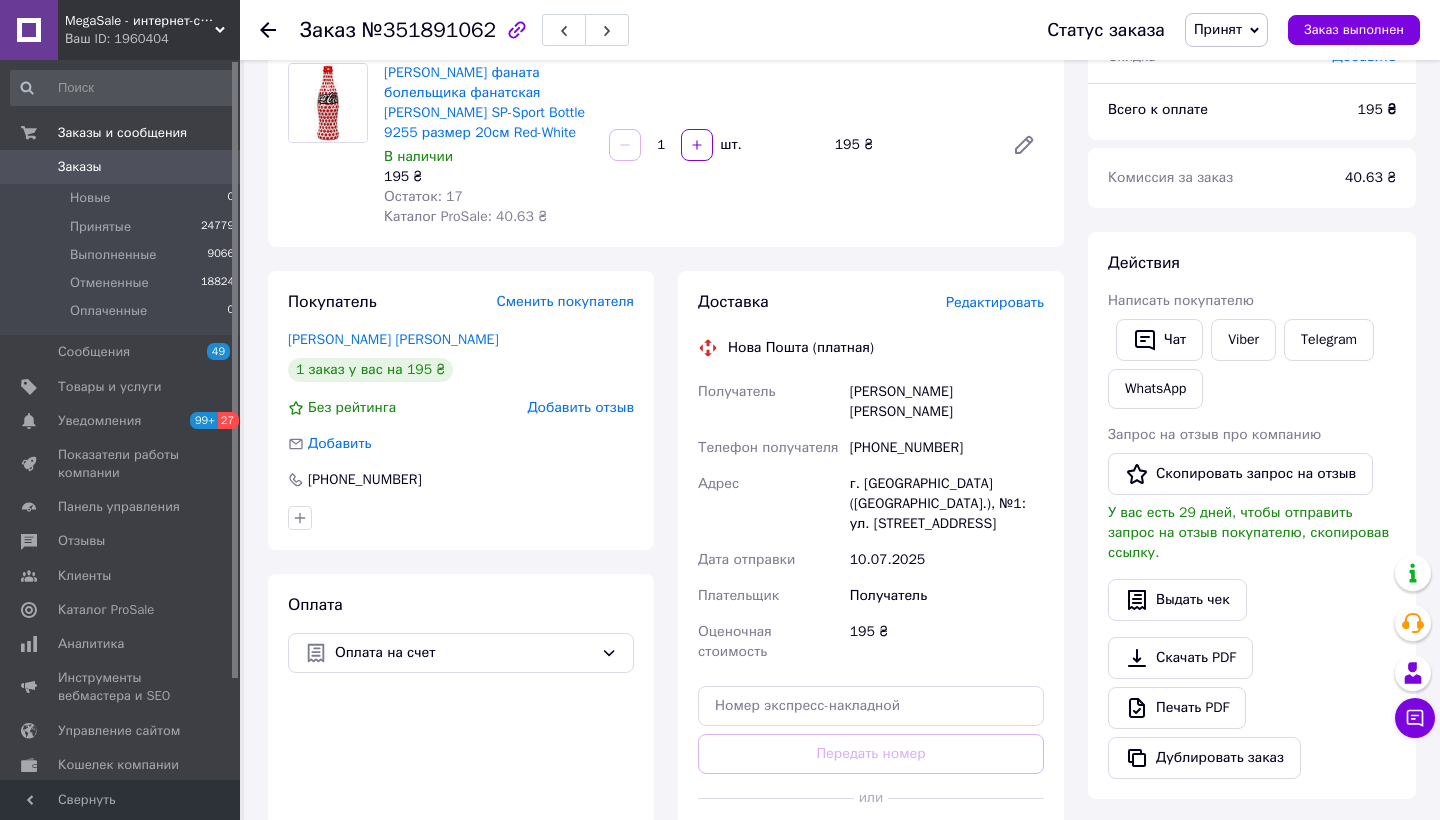 scroll, scrollTop: 232, scrollLeft: 0, axis: vertical 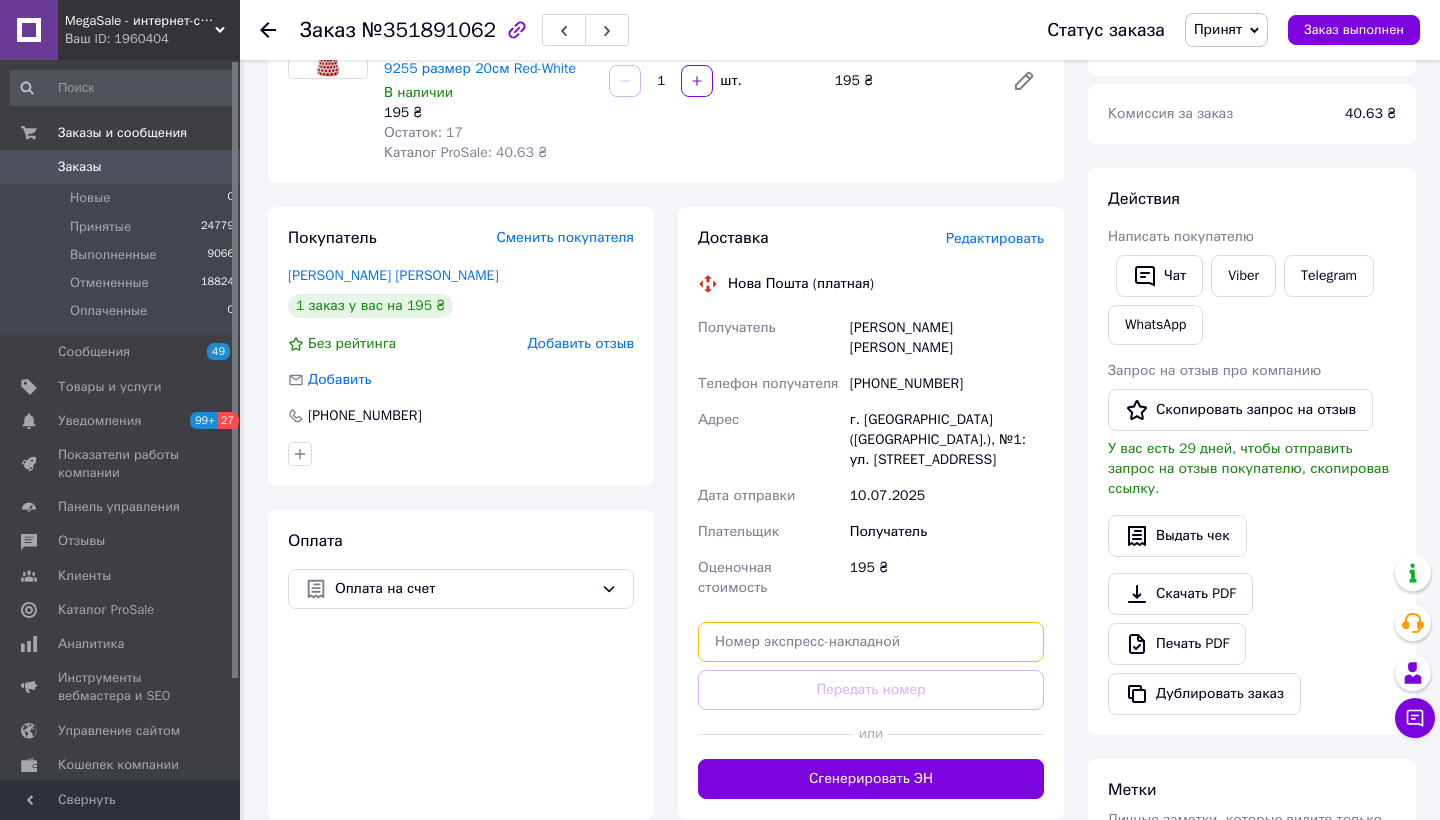 click at bounding box center (871, 642) 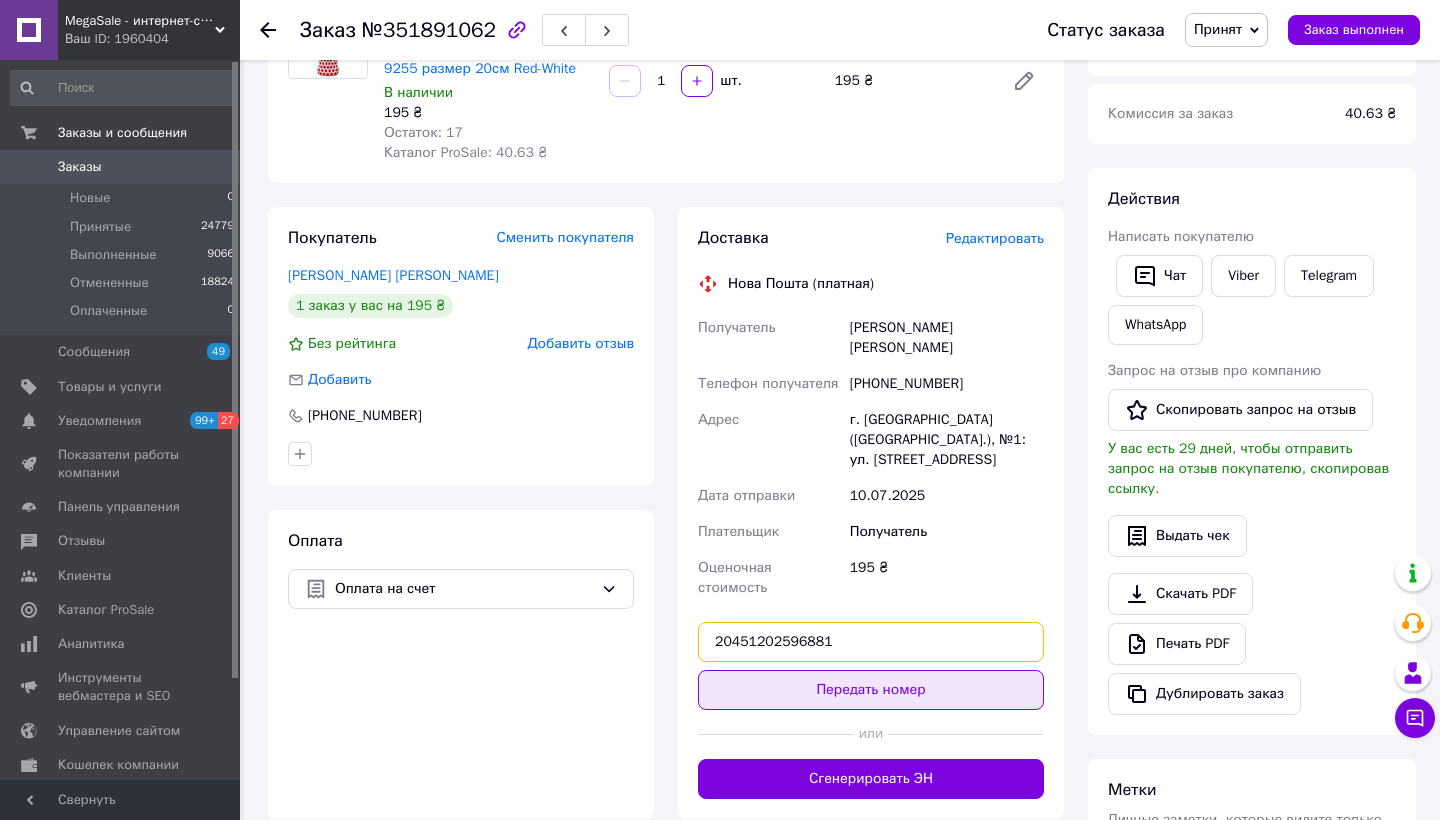 type on "20451202596881" 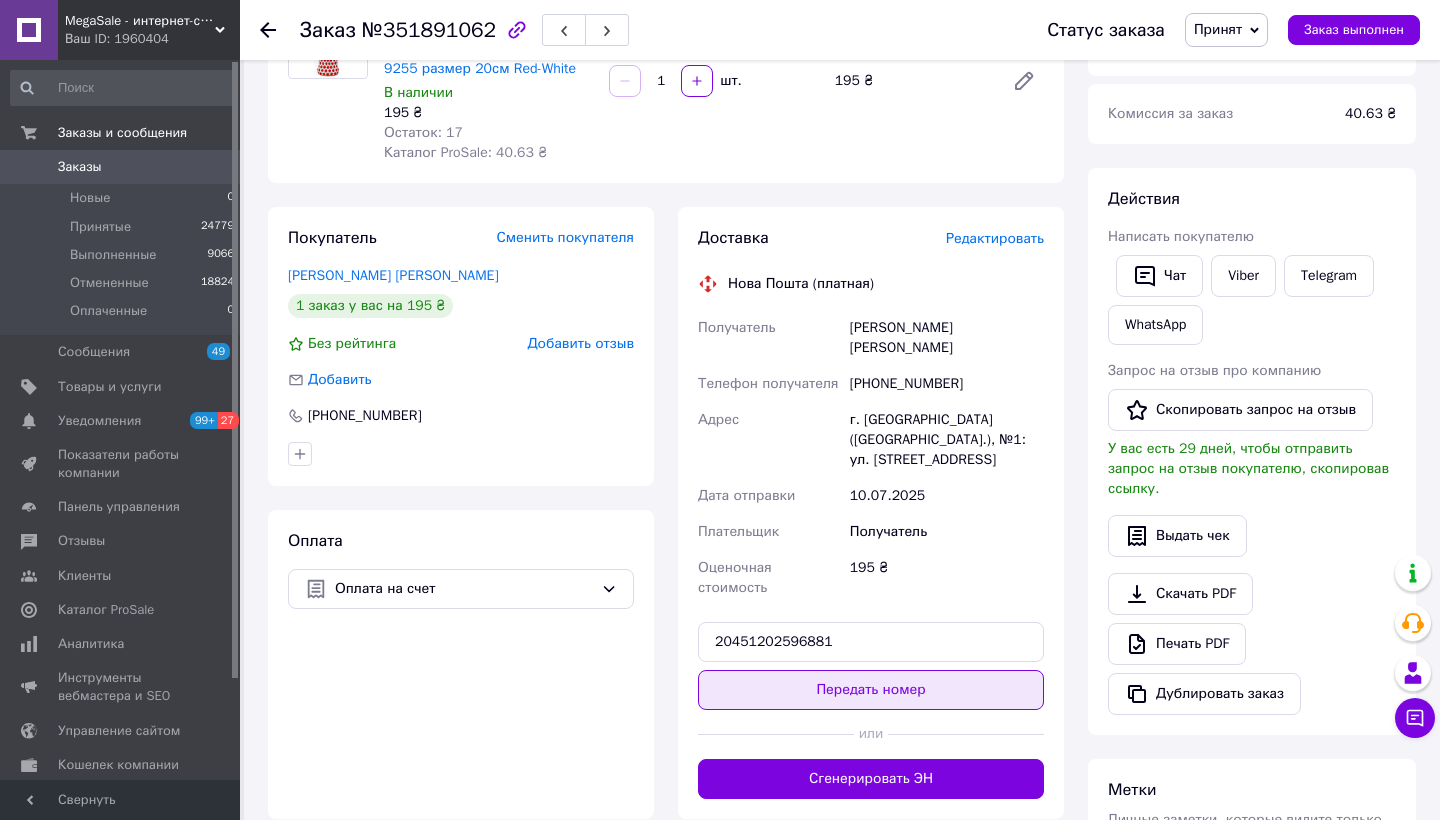 click on "Передать номер" at bounding box center [871, 690] 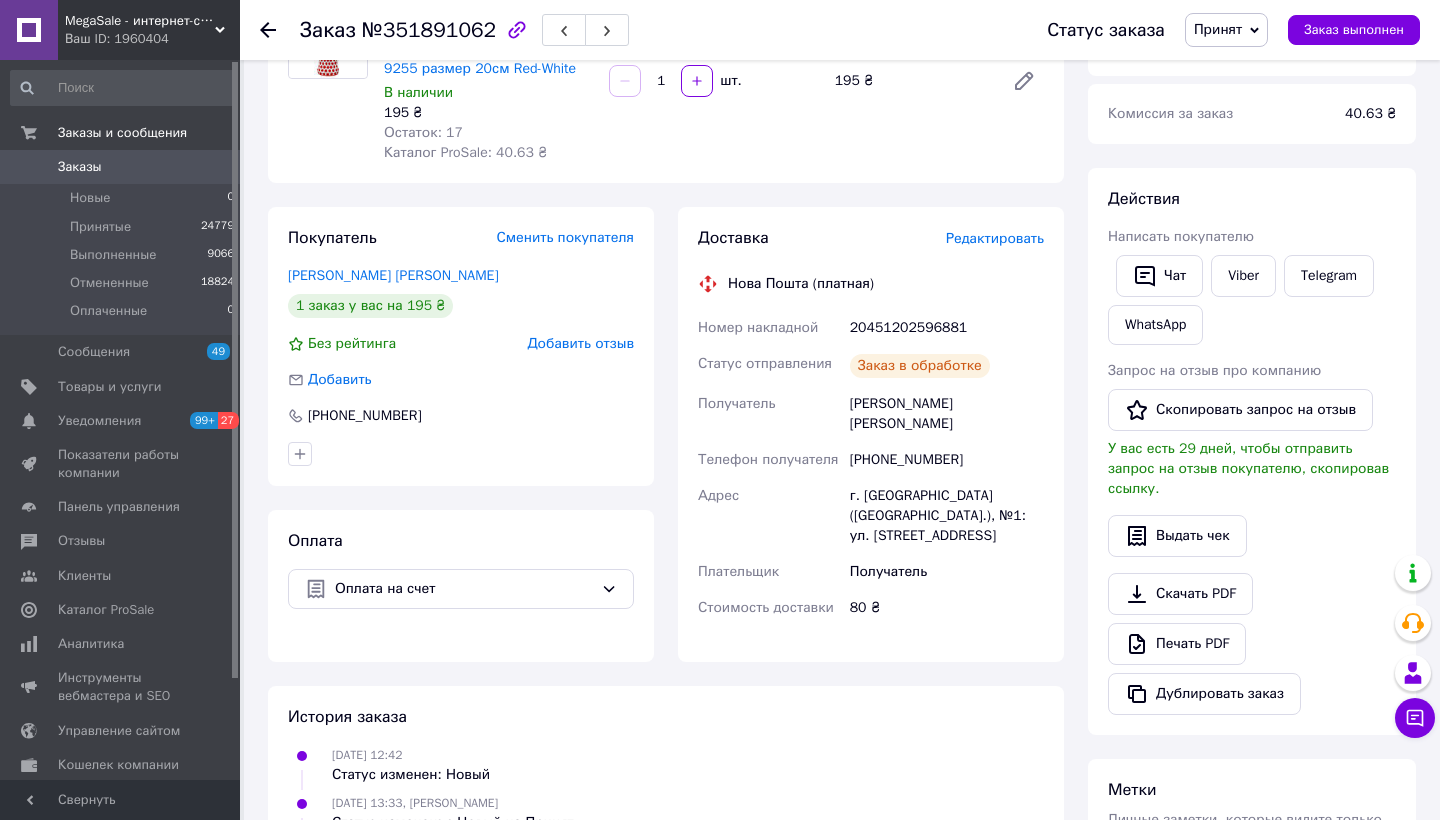 click on "Принят" at bounding box center (1218, 29) 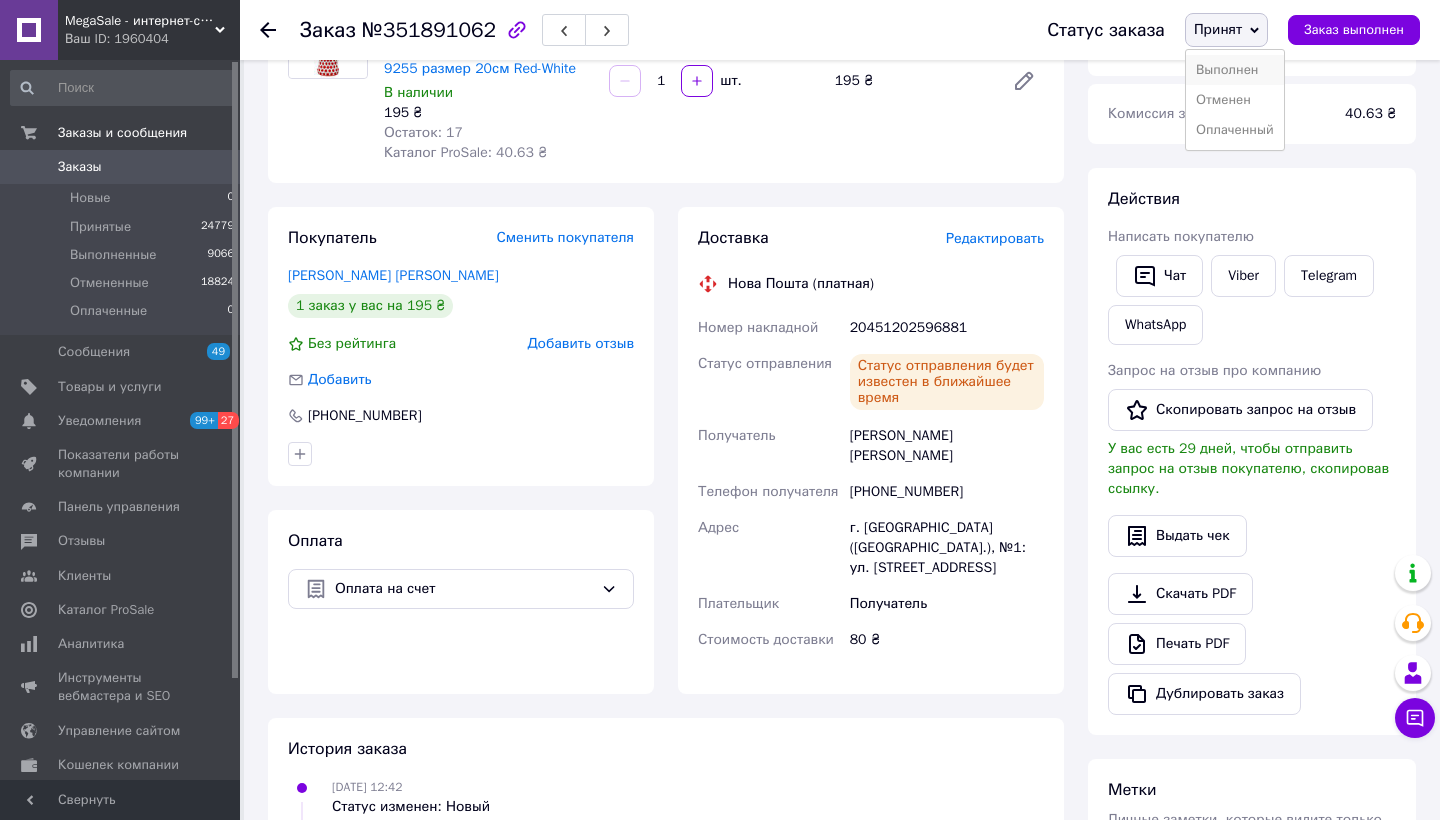 click on "Выполнен" at bounding box center [1235, 70] 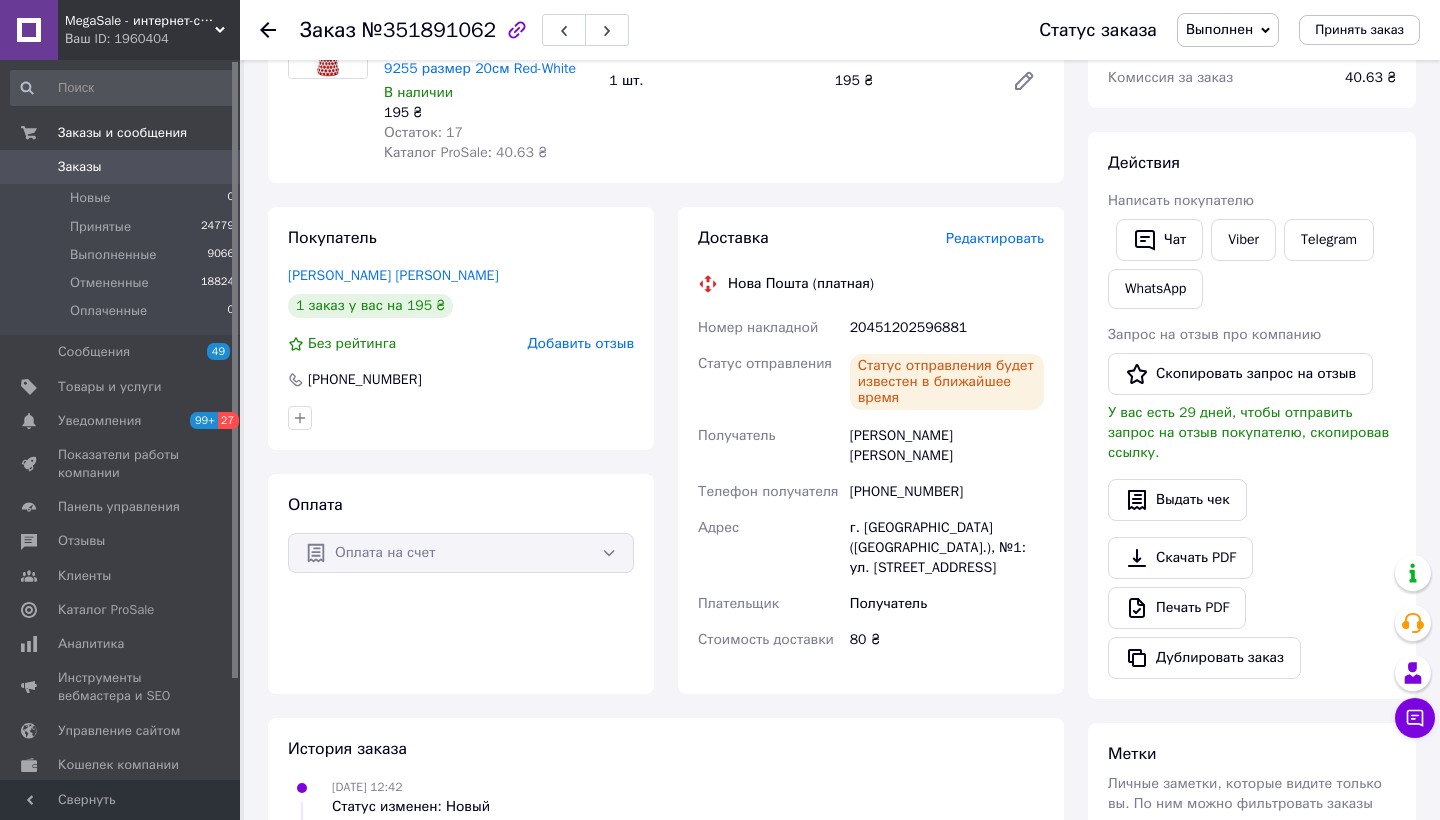 click at bounding box center (29, 30) 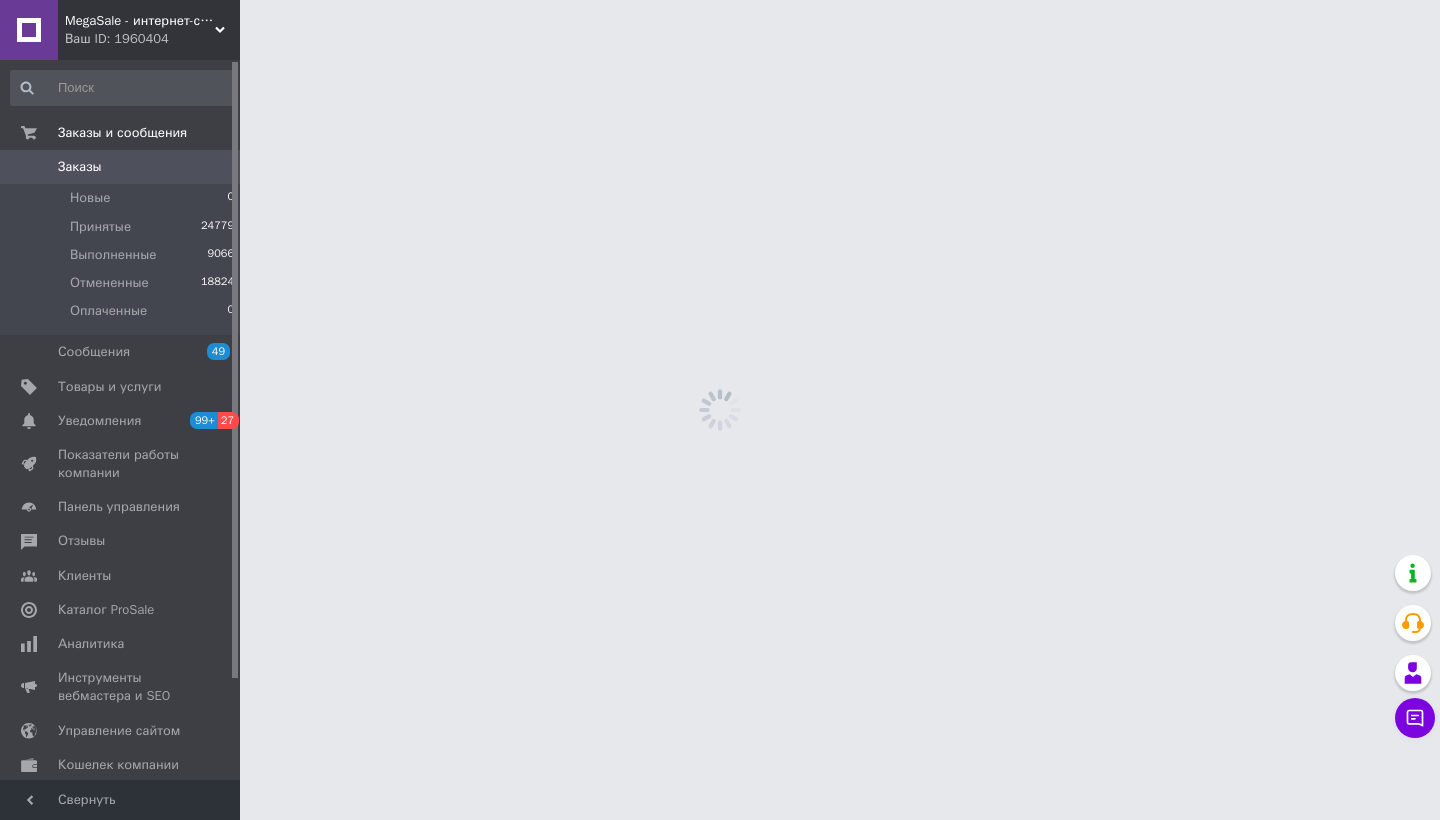scroll, scrollTop: 0, scrollLeft: 0, axis: both 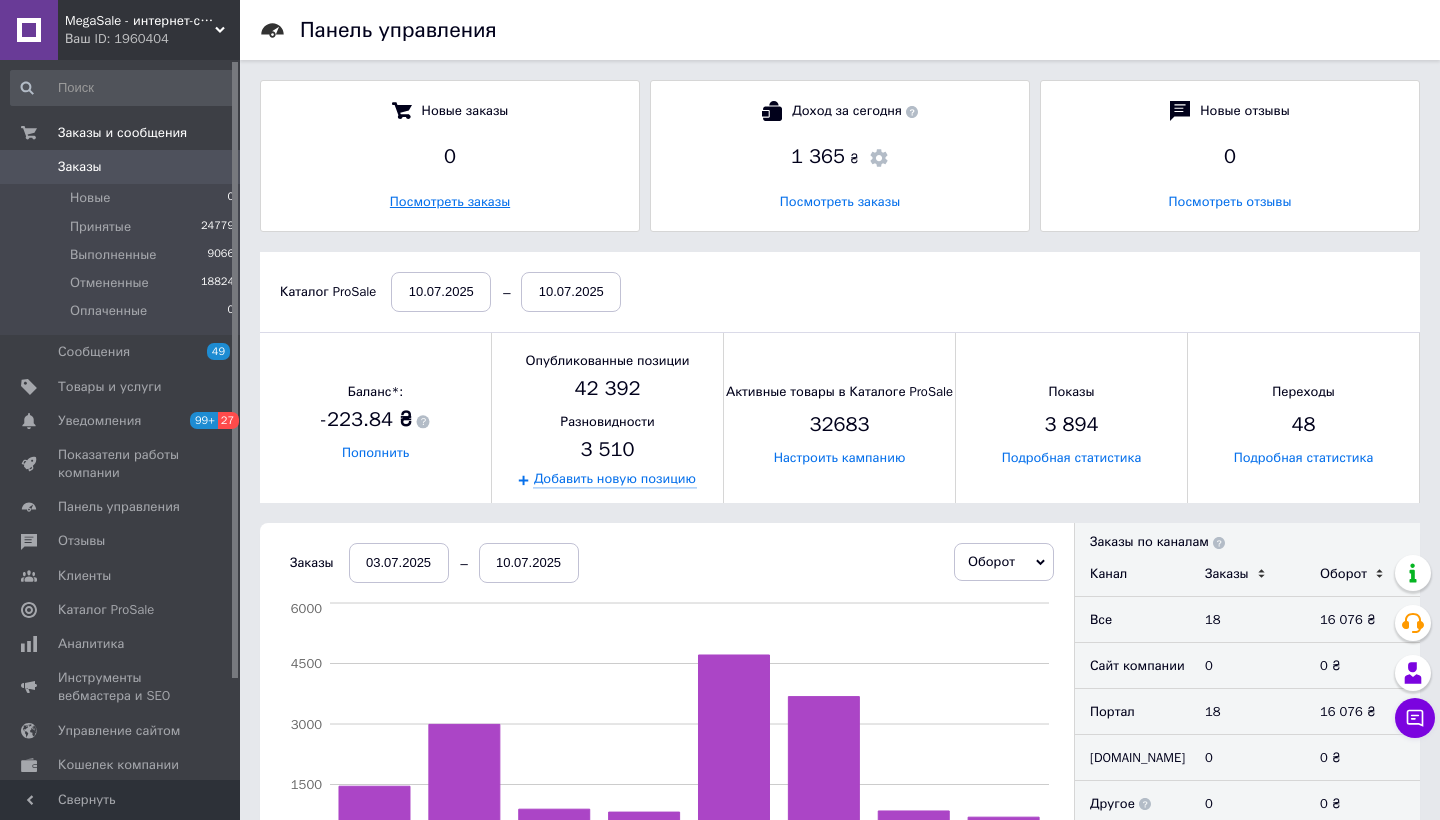 click on "Посмотреть заказы" at bounding box center (450, 201) 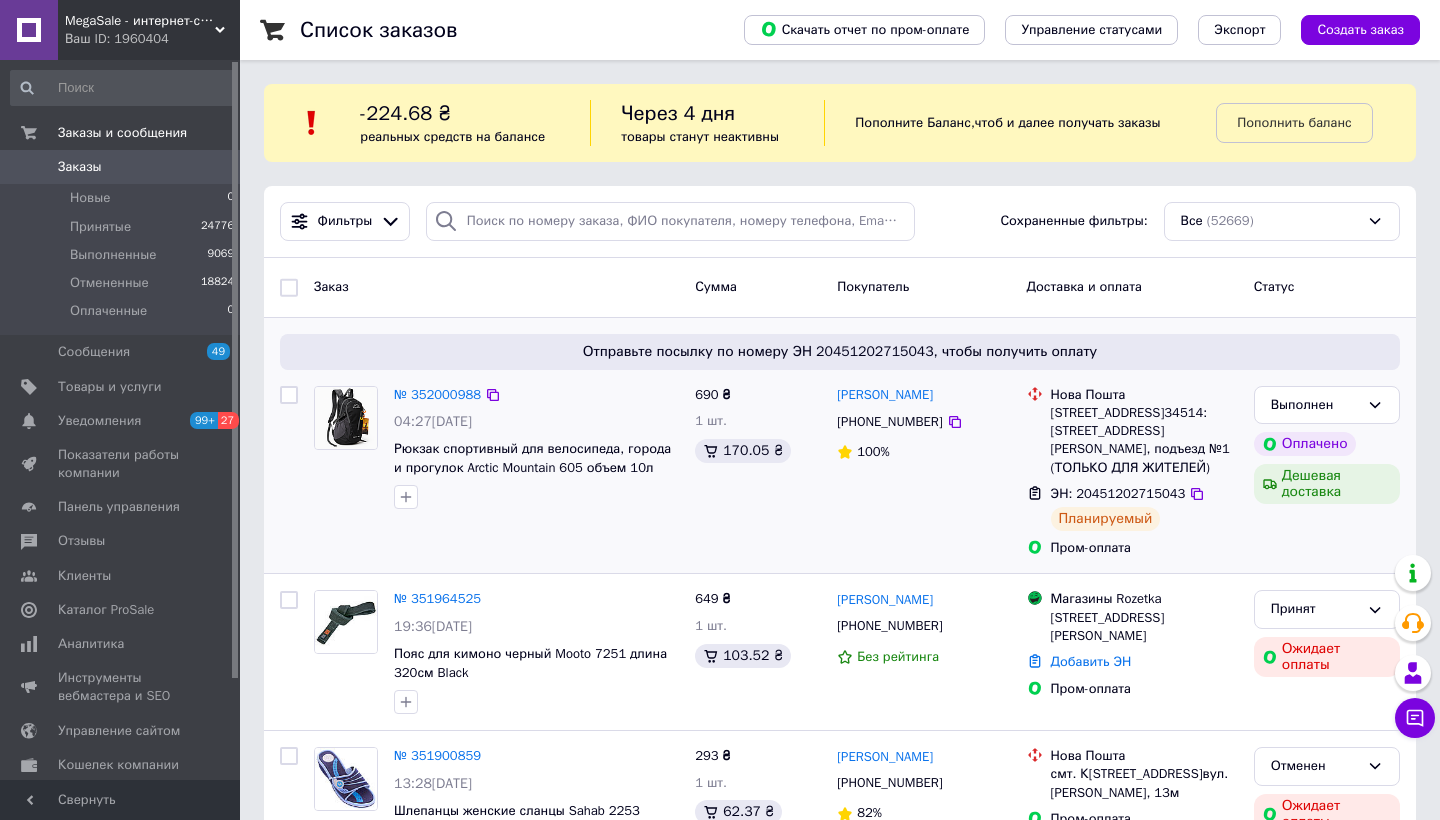 scroll, scrollTop: 81, scrollLeft: 0, axis: vertical 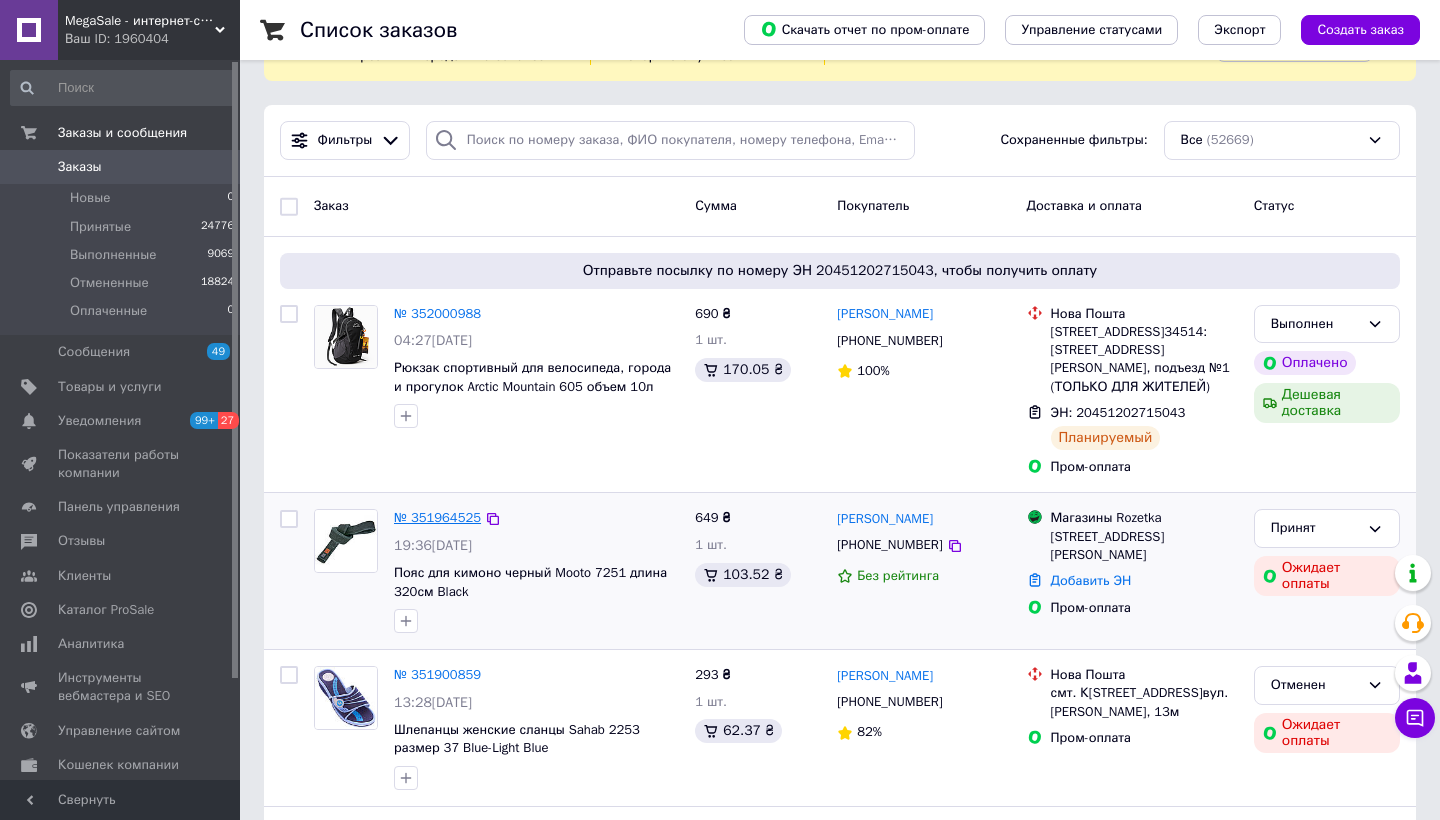 click on "№ 351964525" at bounding box center [437, 517] 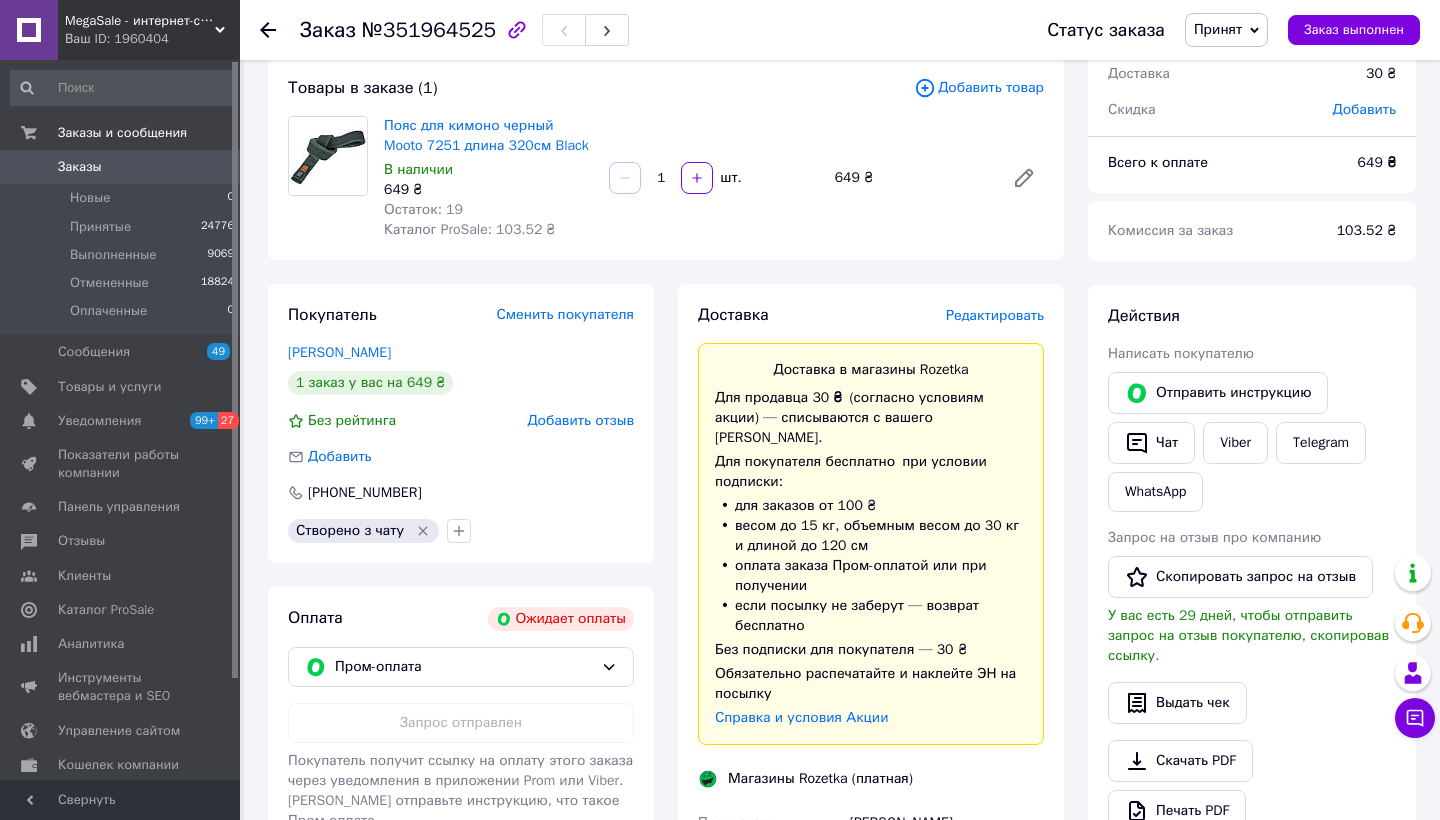 scroll, scrollTop: 226, scrollLeft: 0, axis: vertical 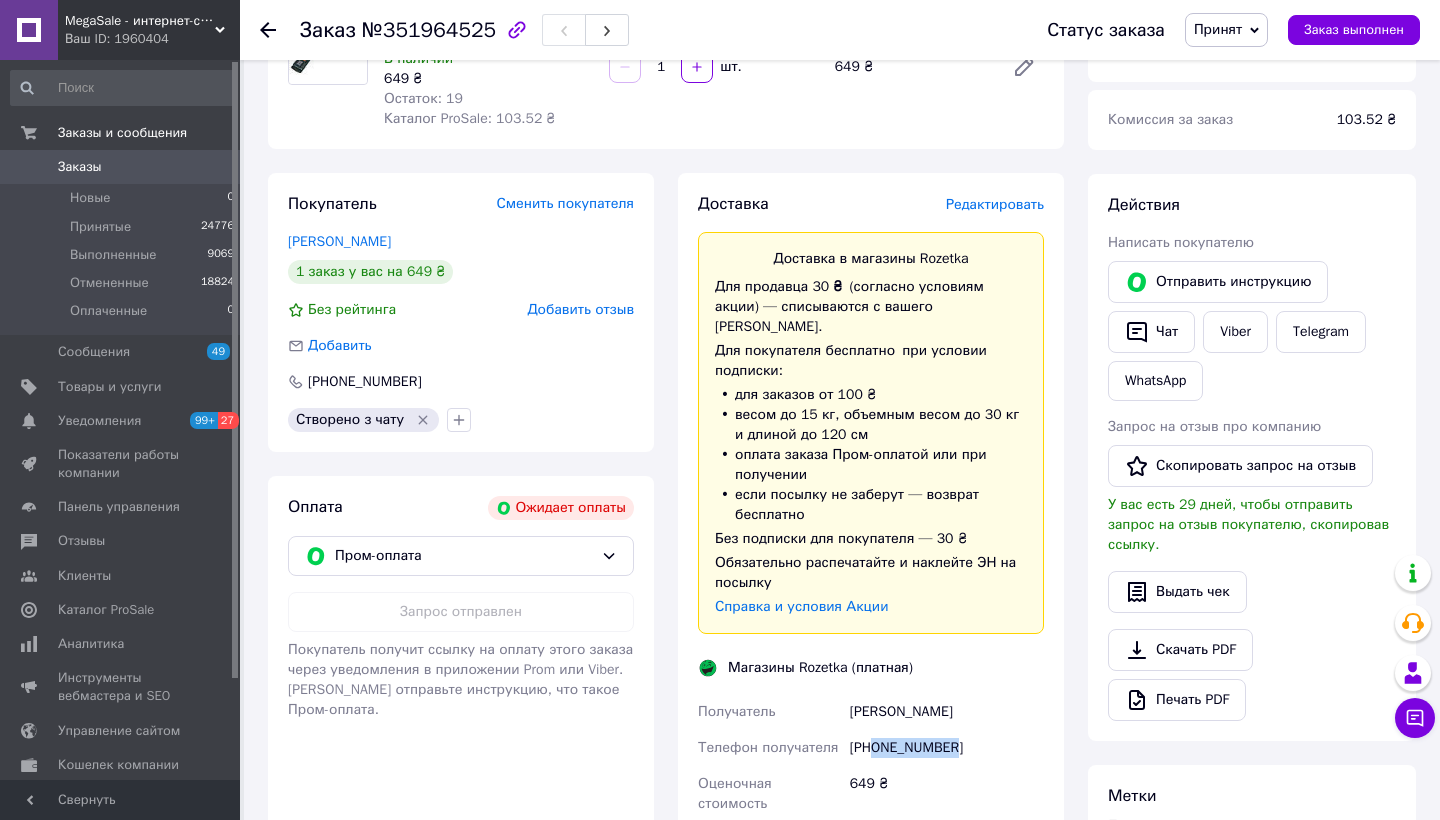 drag, startPoint x: 877, startPoint y: 725, endPoint x: 979, endPoint y: 725, distance: 102 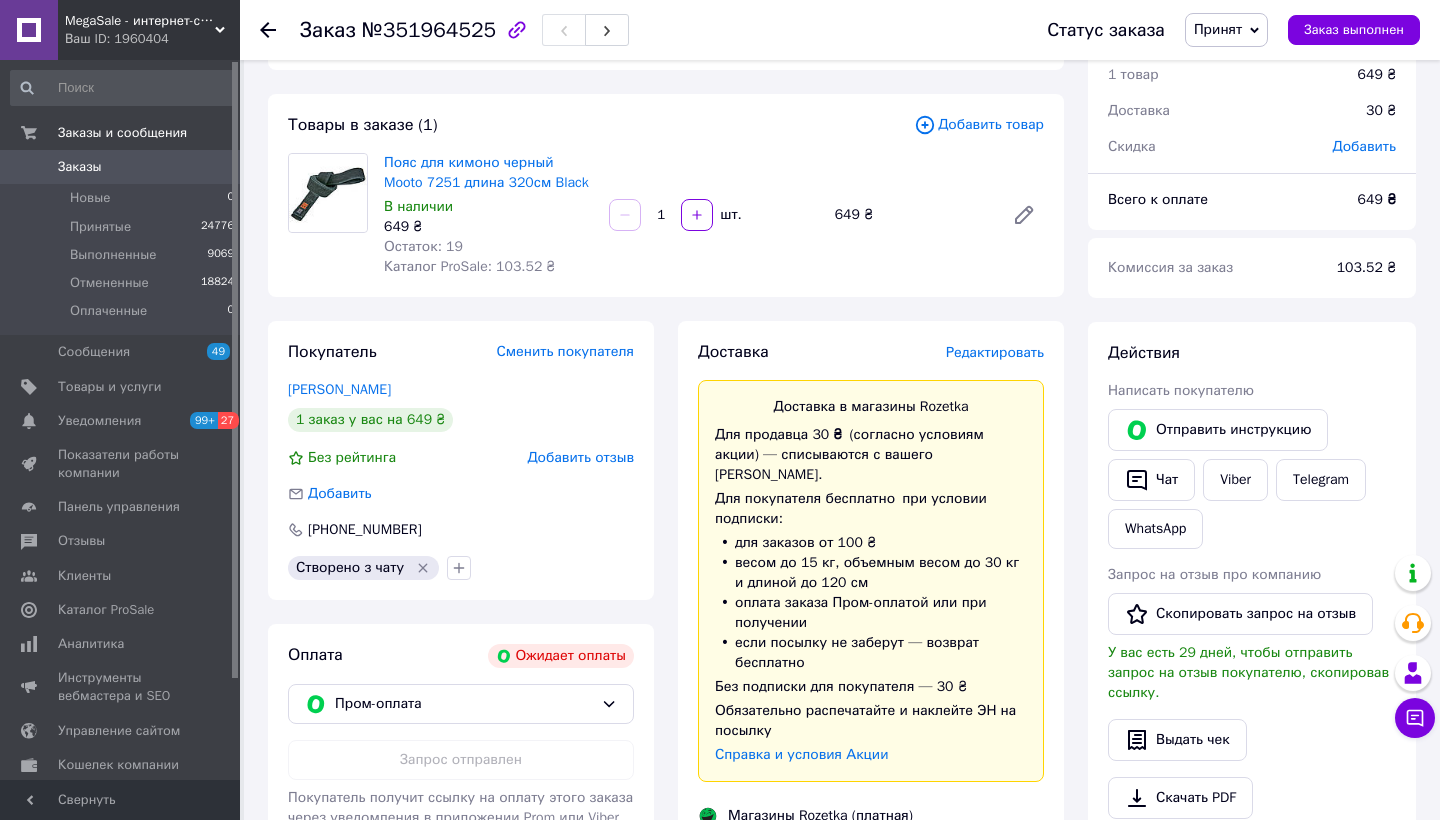 scroll, scrollTop: 0, scrollLeft: 0, axis: both 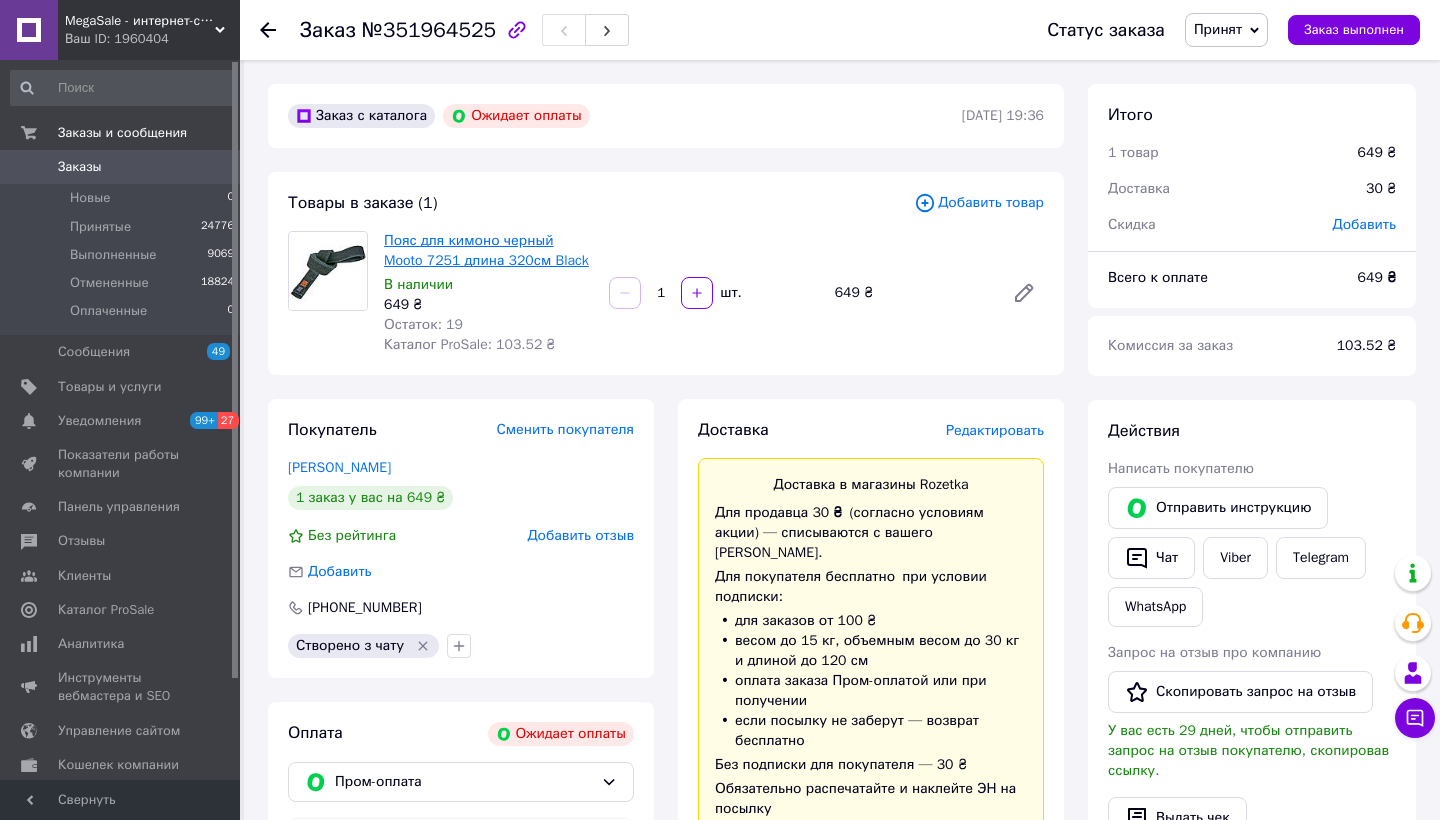 click on "Пояс для кимоно черный Mooto 7251 длина 320см Black" at bounding box center (486, 250) 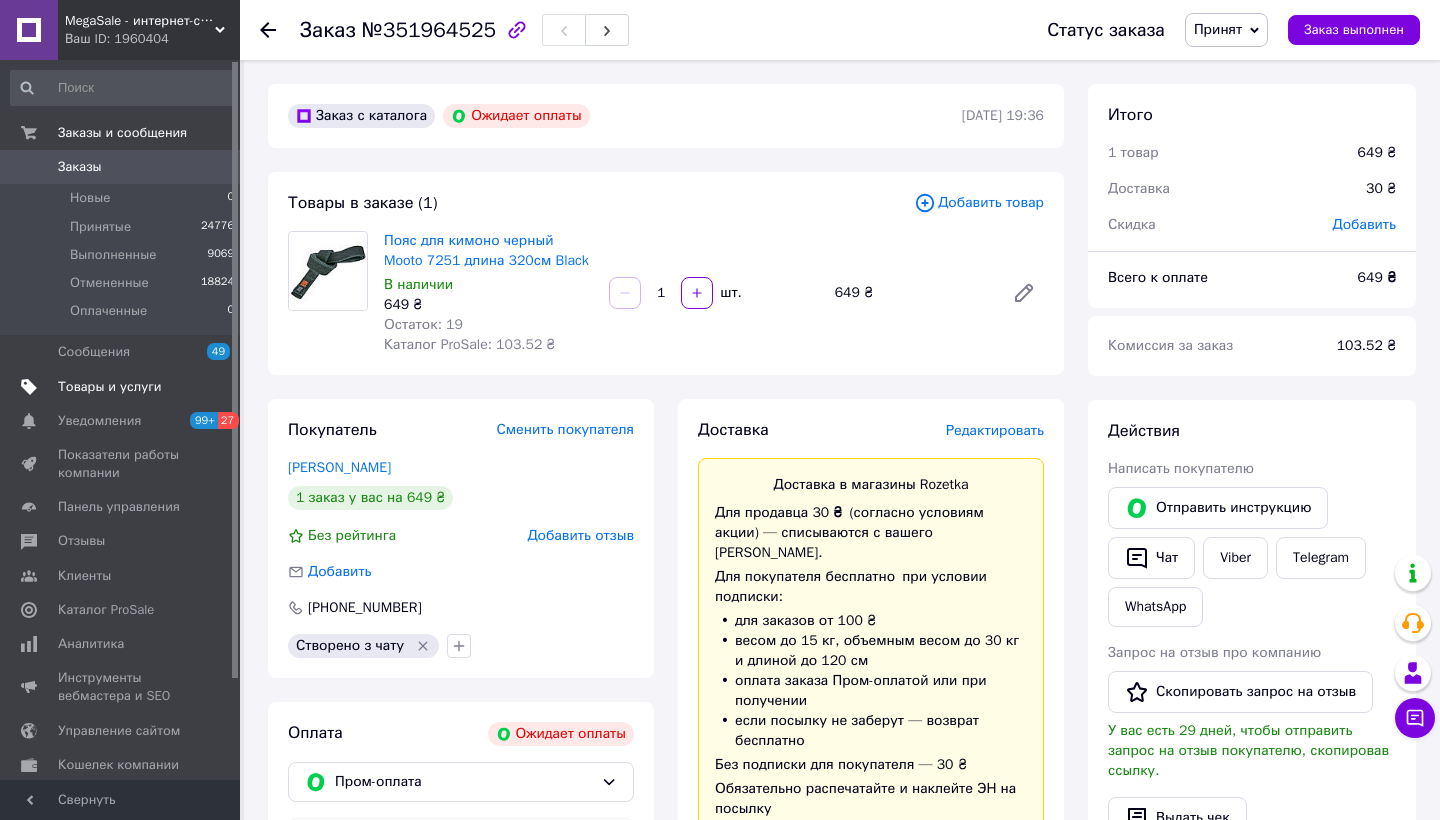 click on "Товары и услуги" at bounding box center (110, 387) 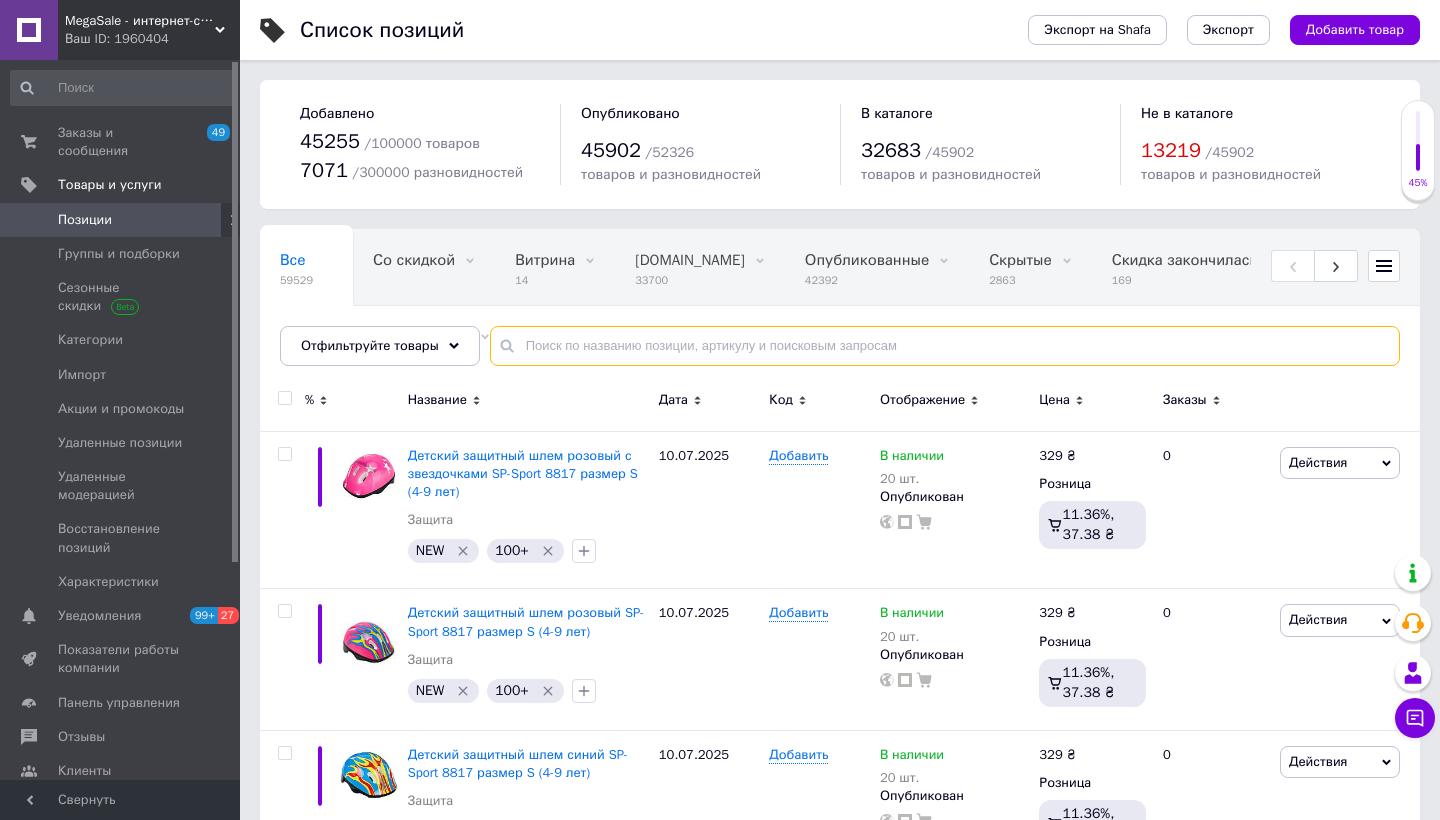 click at bounding box center [945, 346] 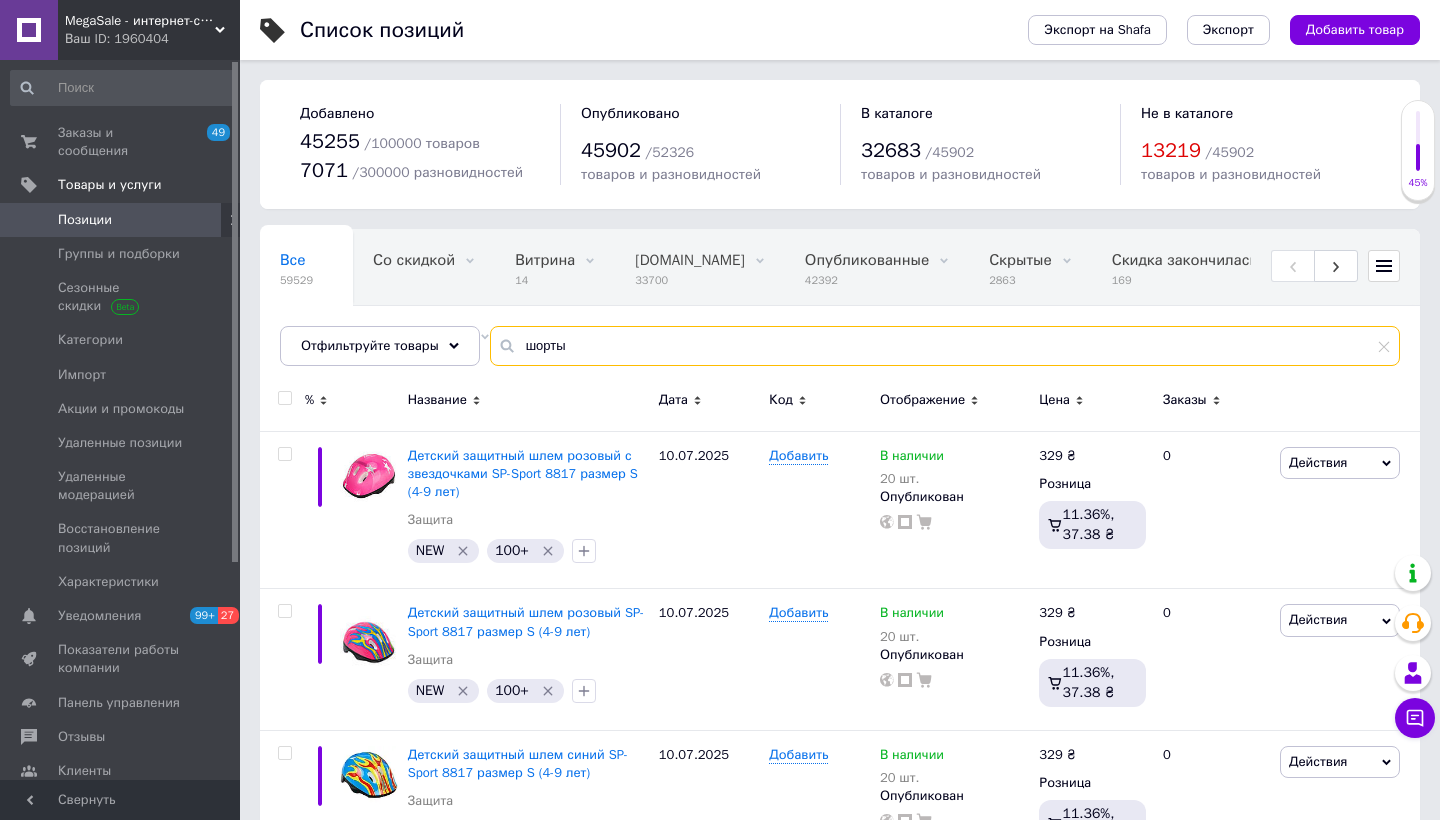 paste on "ST-8" 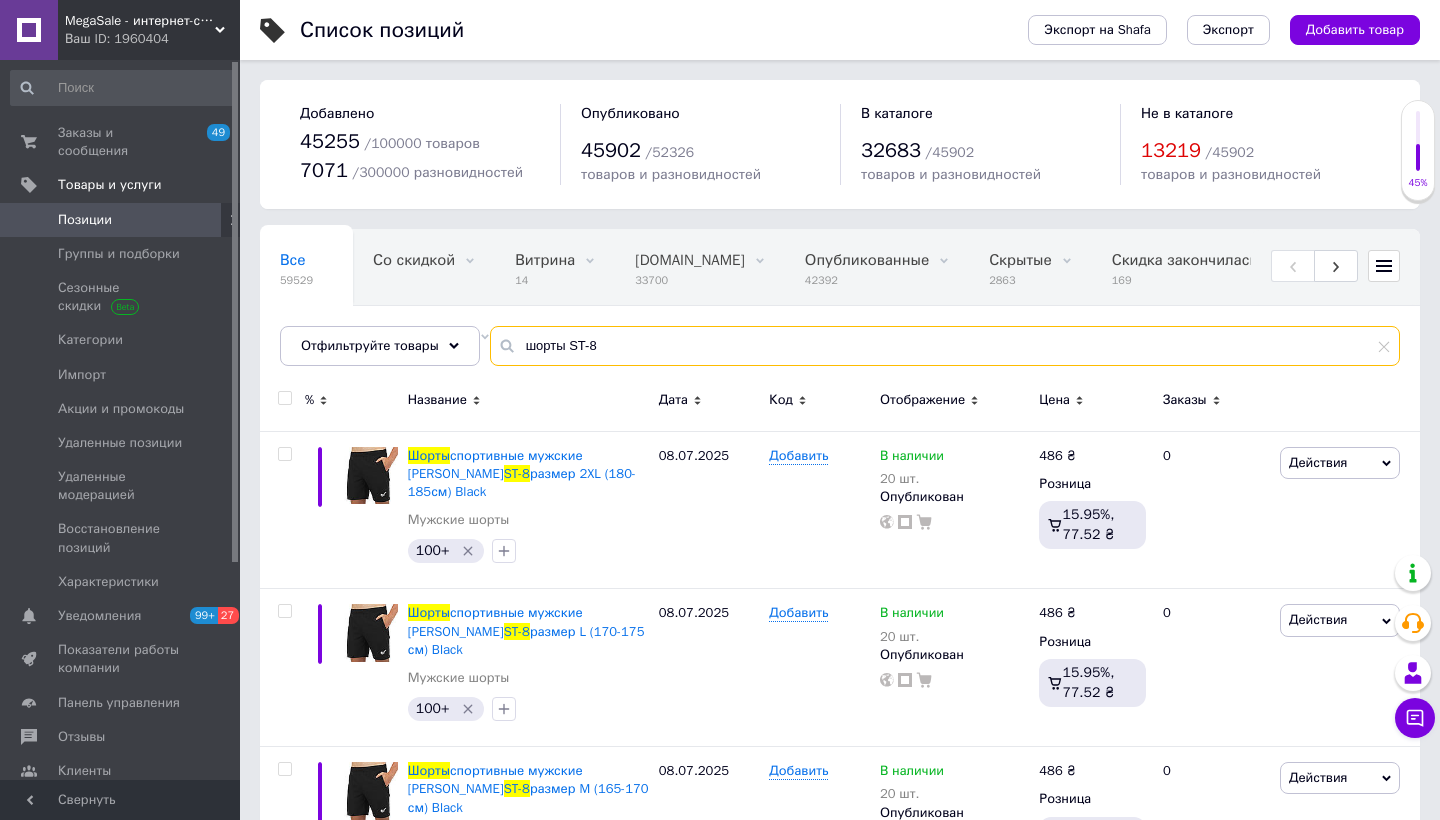 drag, startPoint x: 619, startPoint y: 344, endPoint x: 391, endPoint y: 318, distance: 229.47766 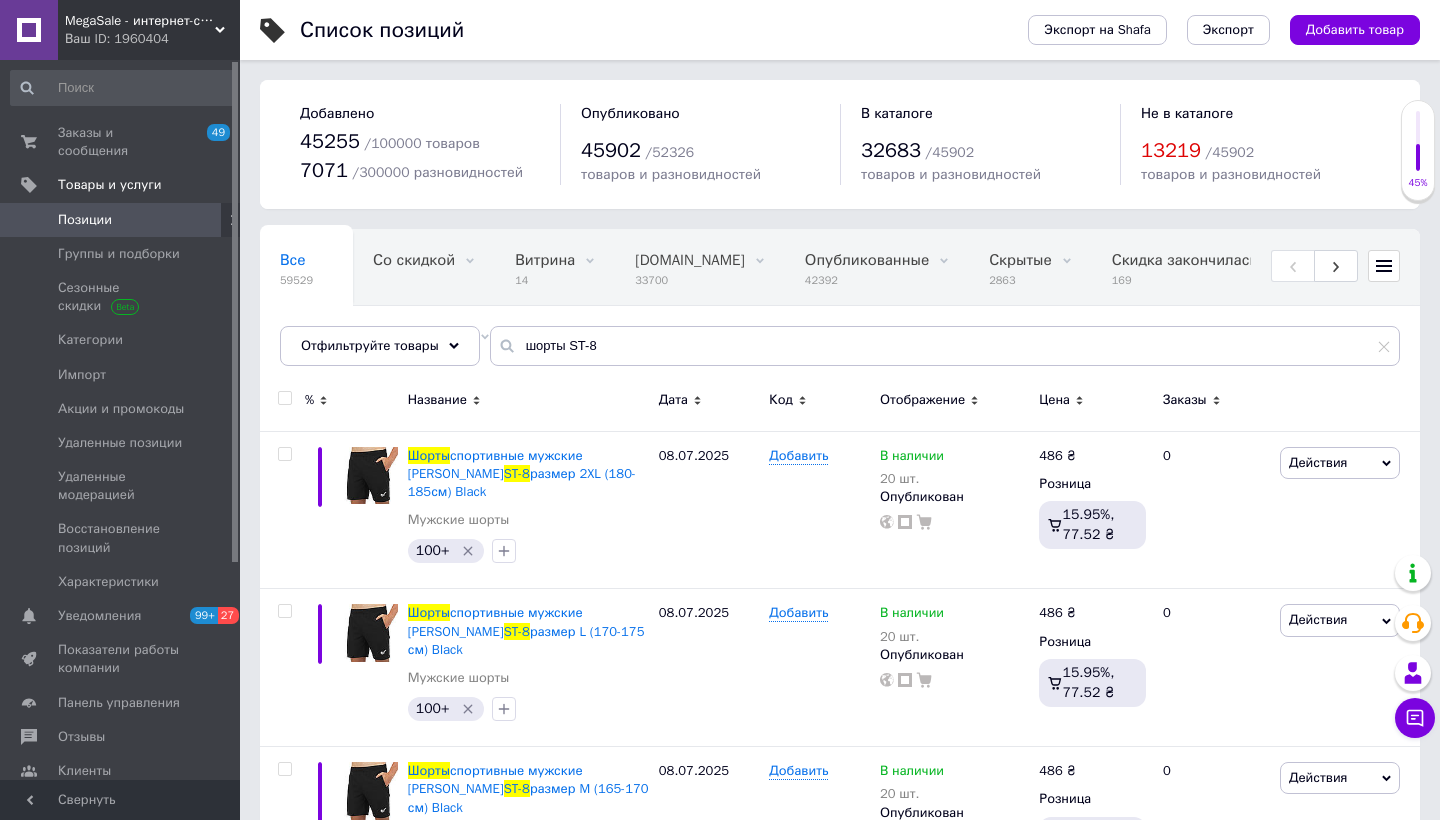 click at bounding box center [284, 398] 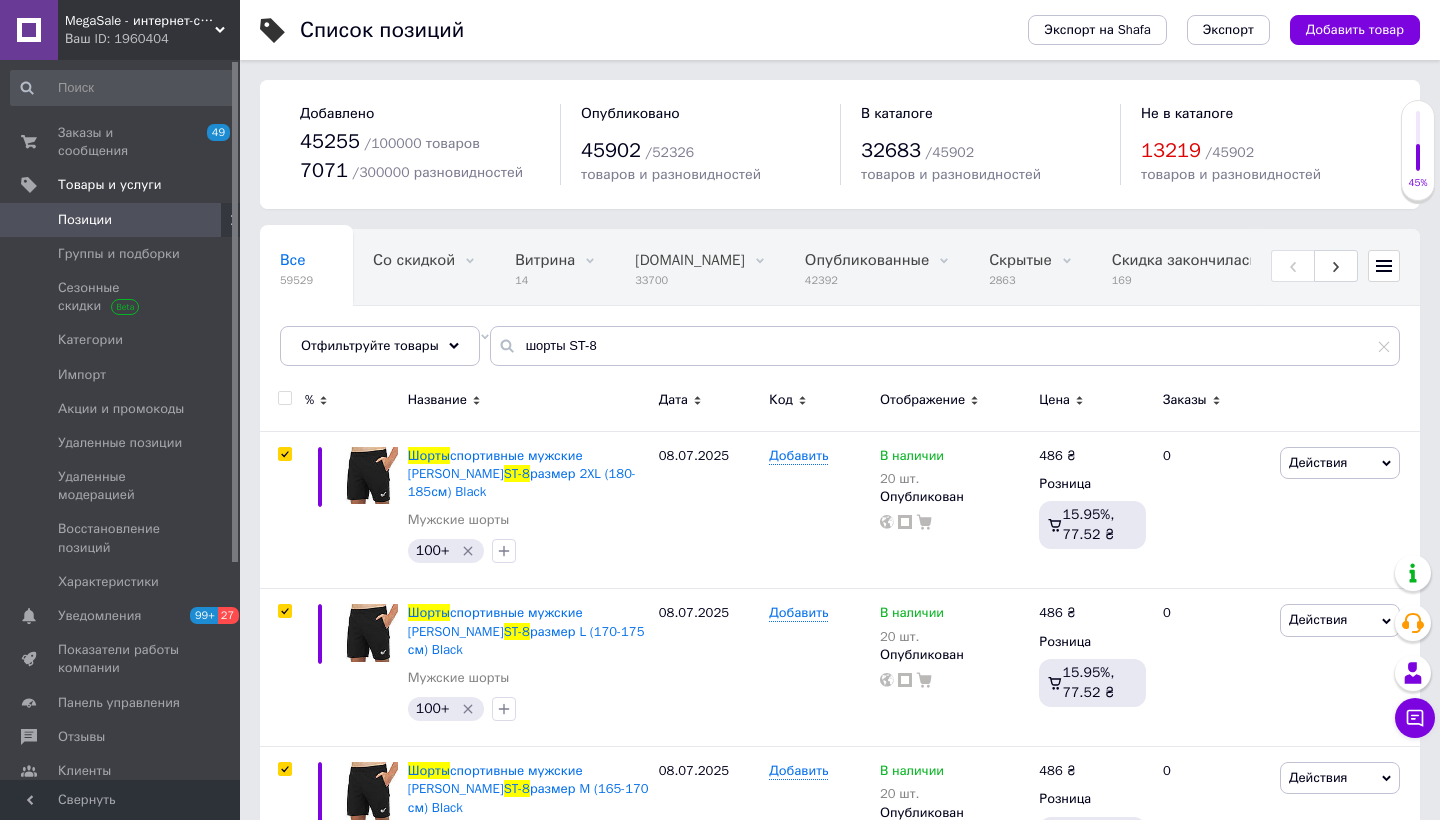 checkbox on "true" 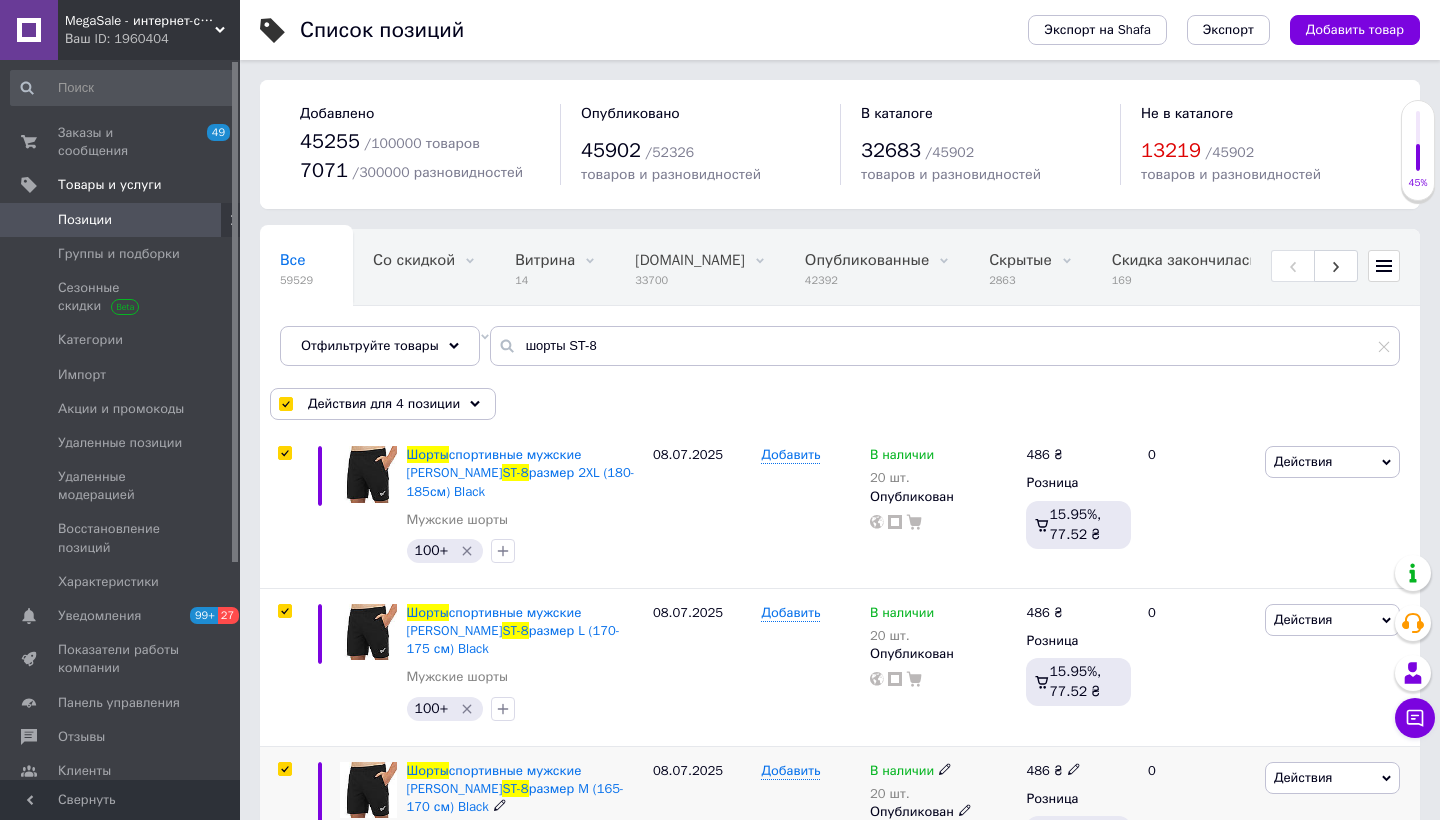 click at bounding box center [284, 769] 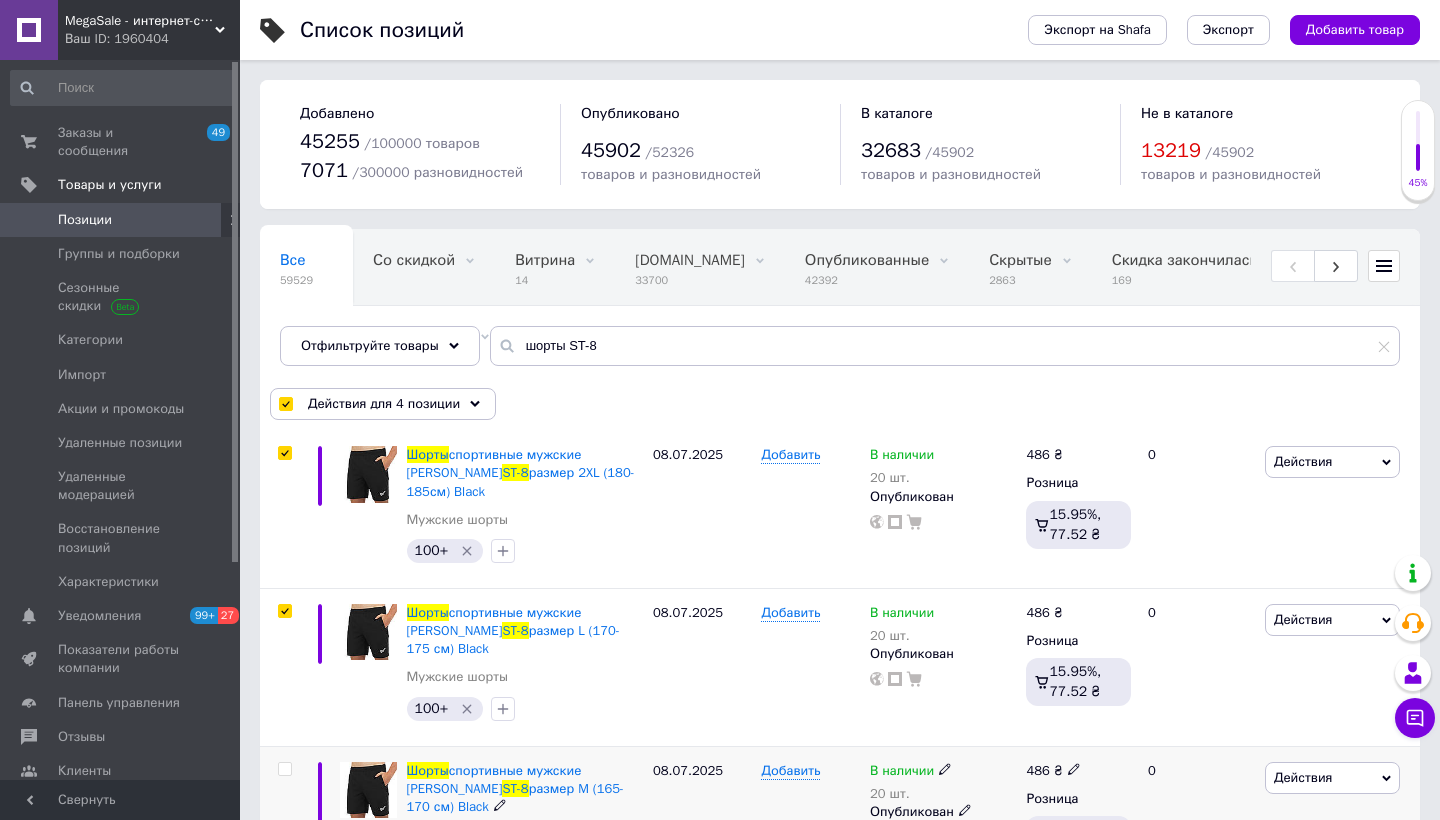 checkbox on "false" 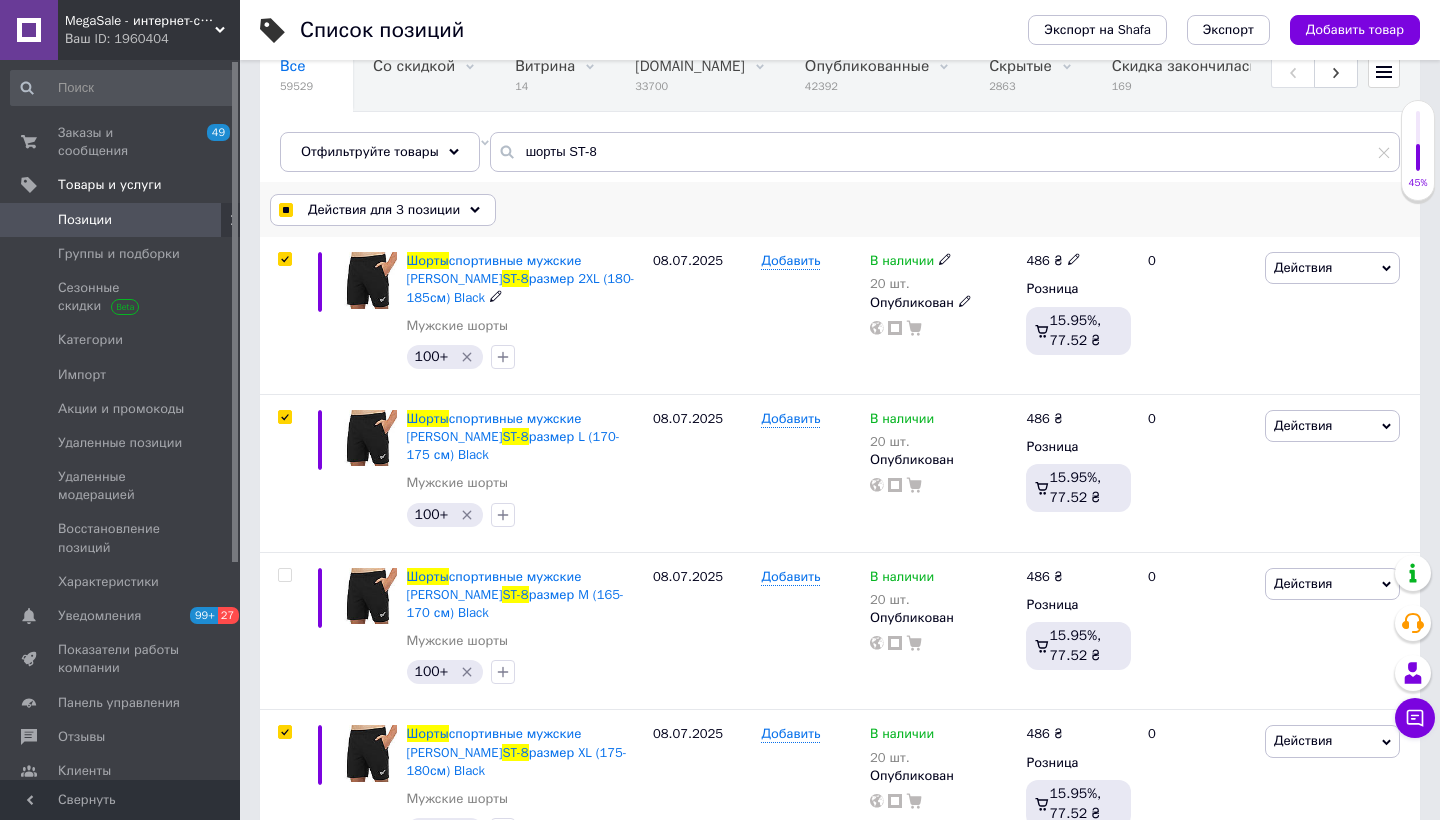 scroll, scrollTop: 193, scrollLeft: 0, axis: vertical 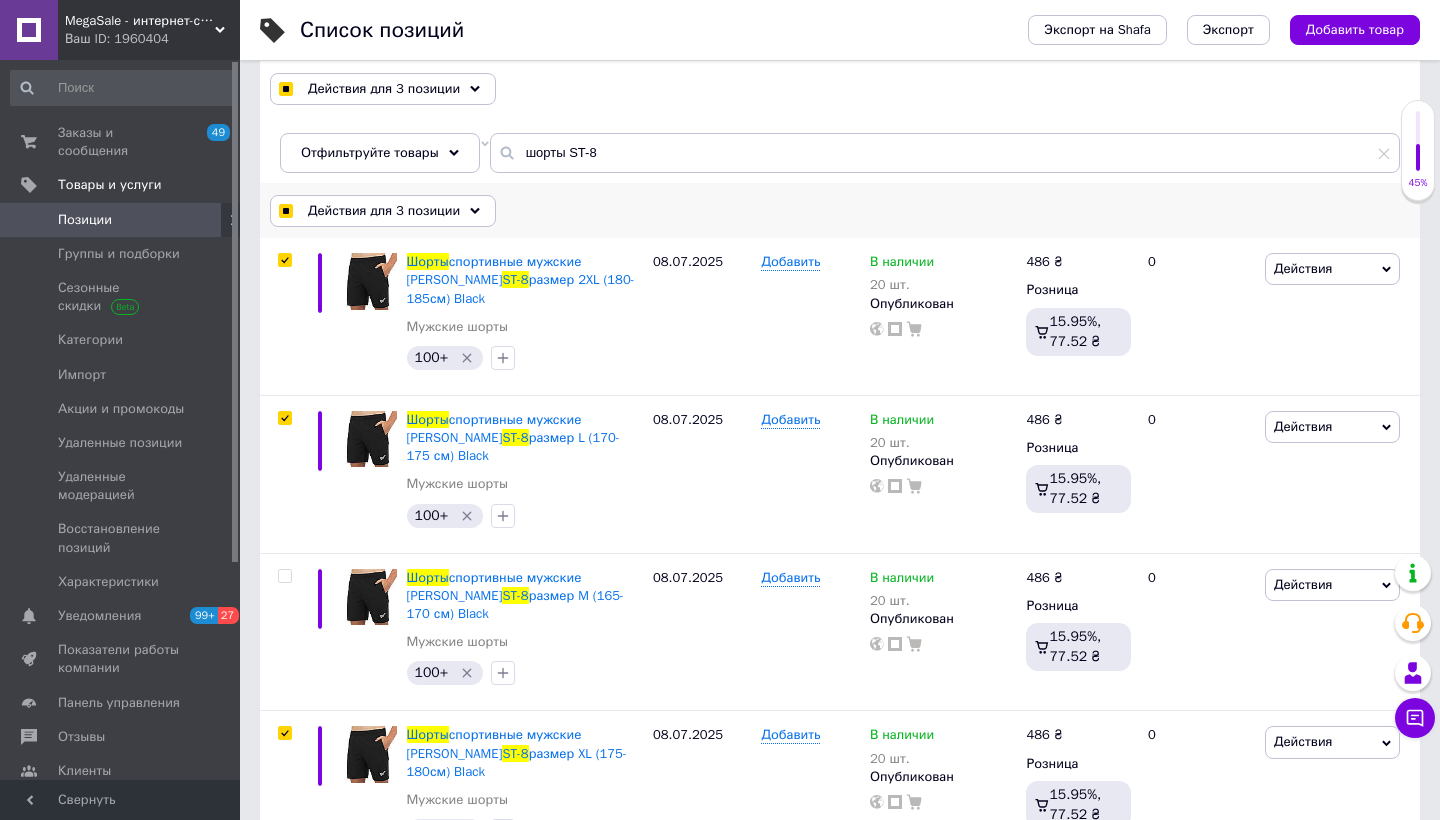 click on "Действия для 3 позиции" at bounding box center (384, 211) 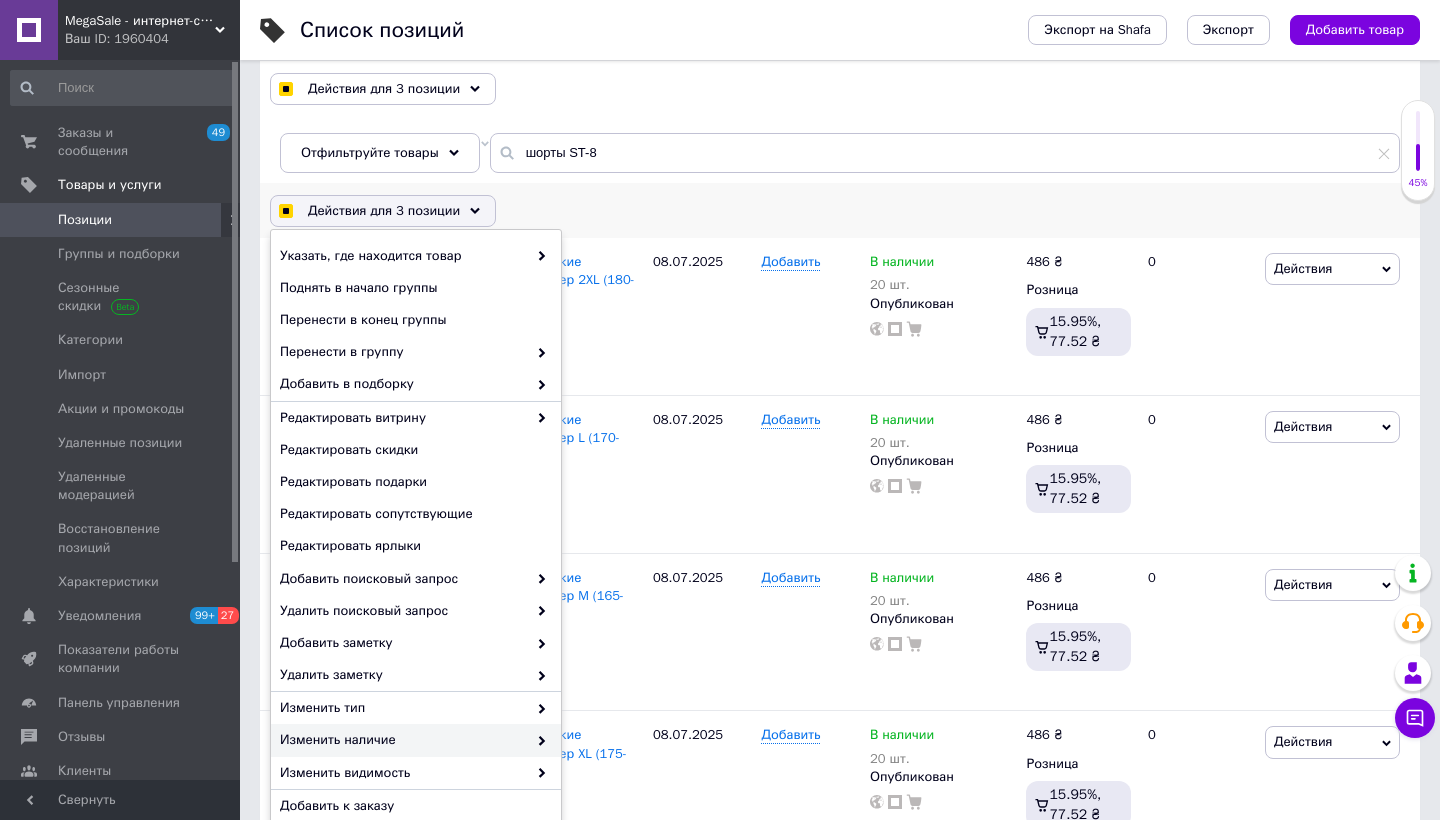 checkbox on "true" 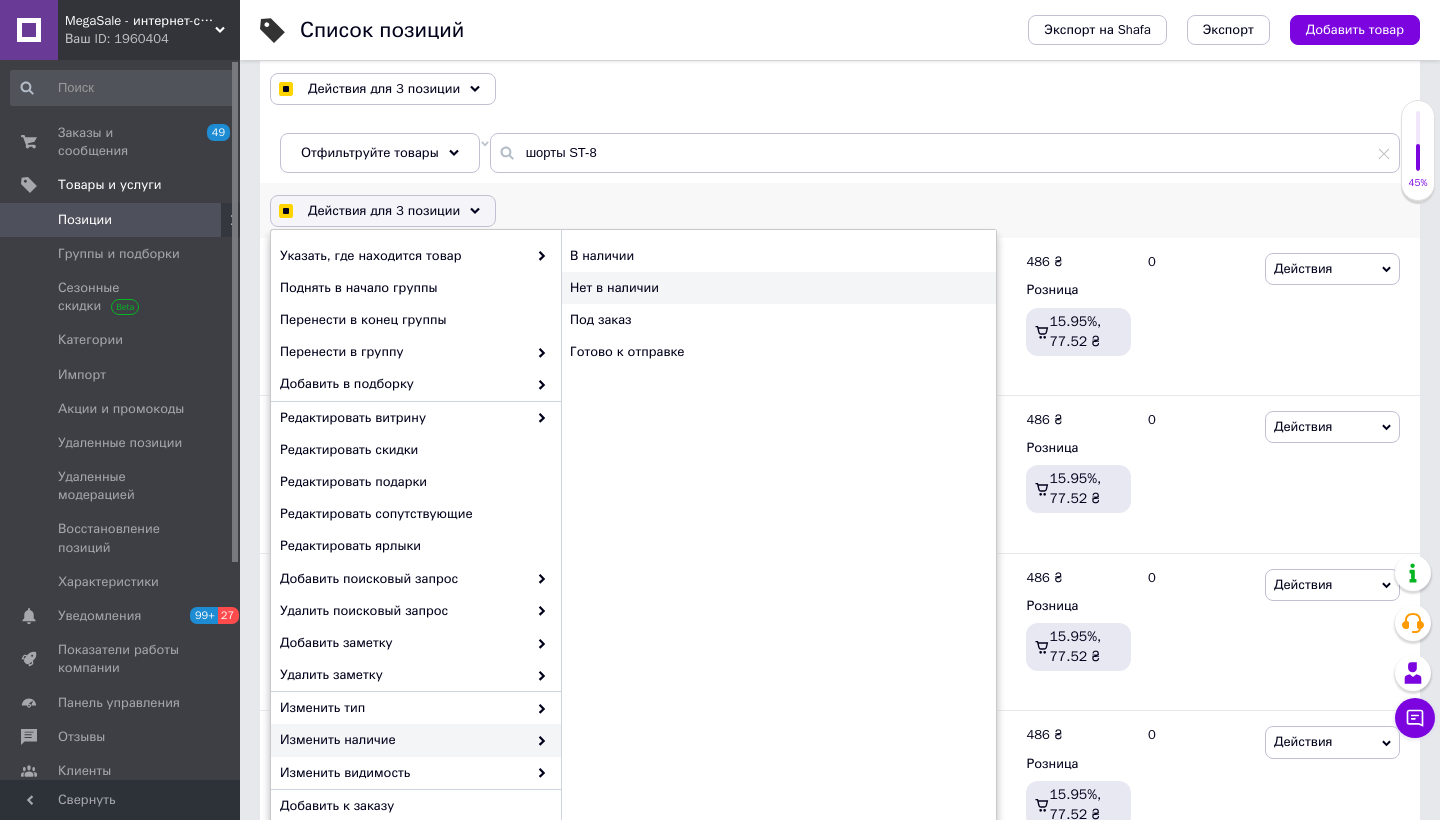 click on "Нет в наличии" at bounding box center [778, 288] 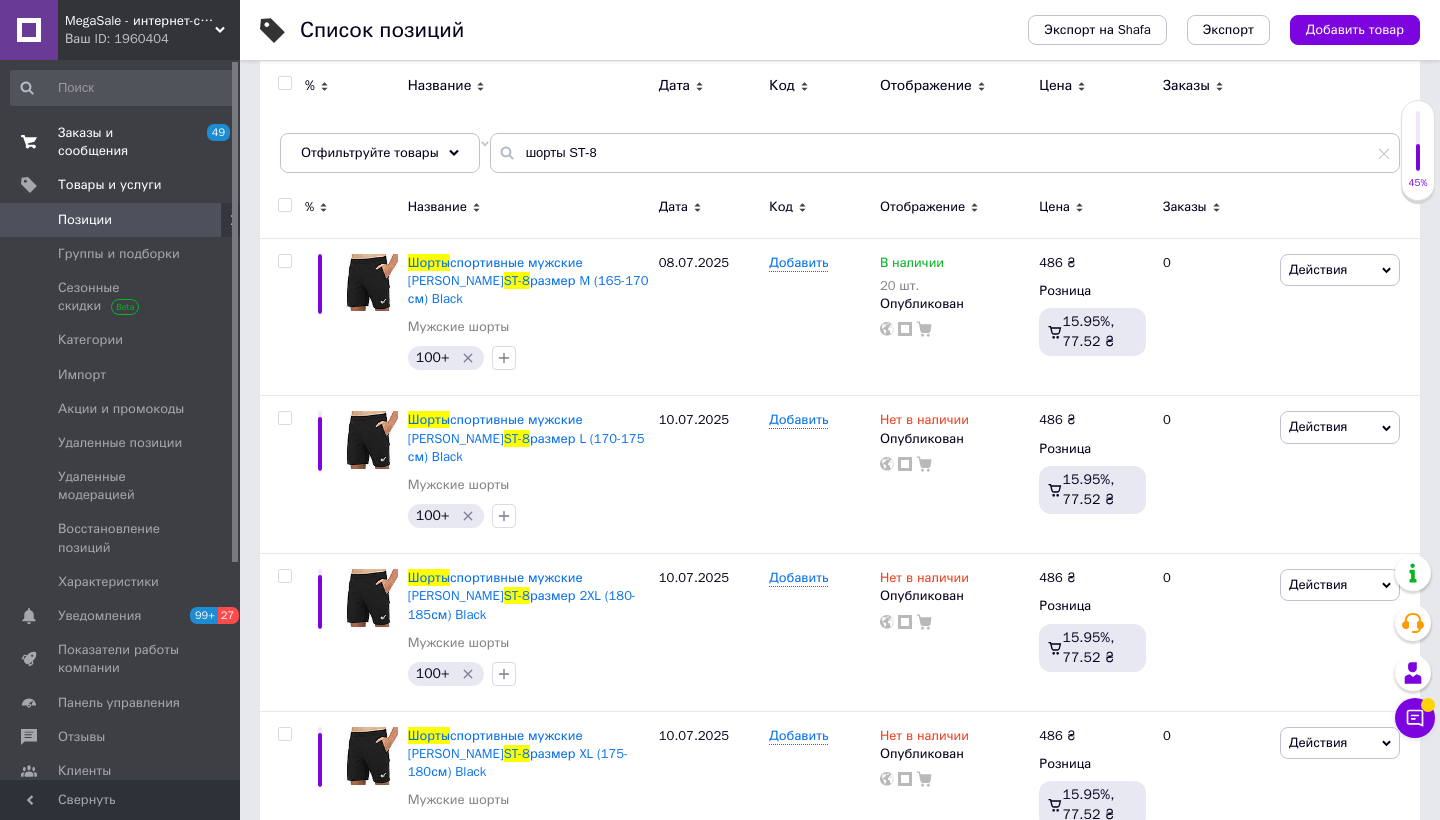 click on "Заказы и сообщения" at bounding box center [121, 142] 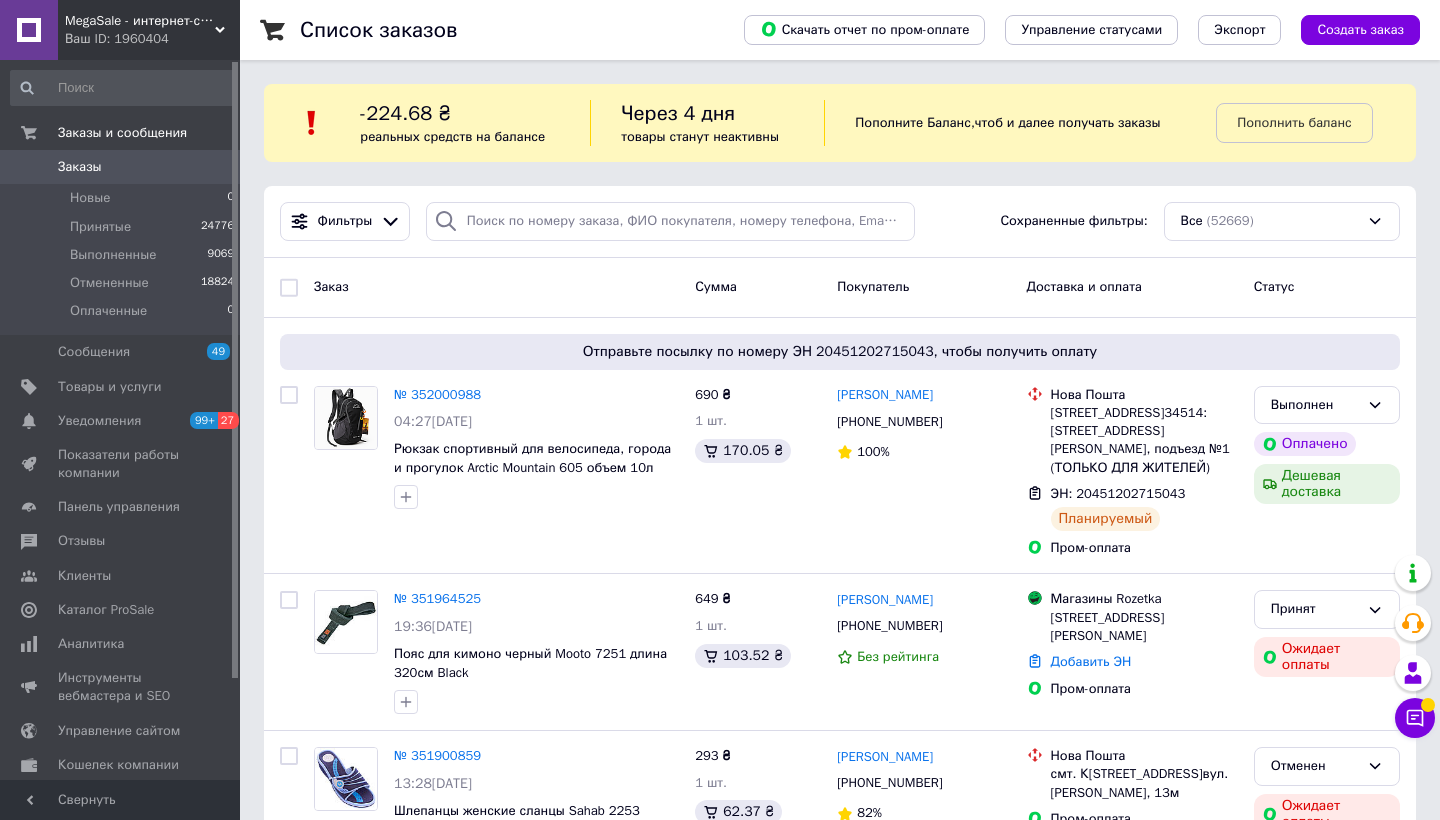 scroll, scrollTop: 50, scrollLeft: 0, axis: vertical 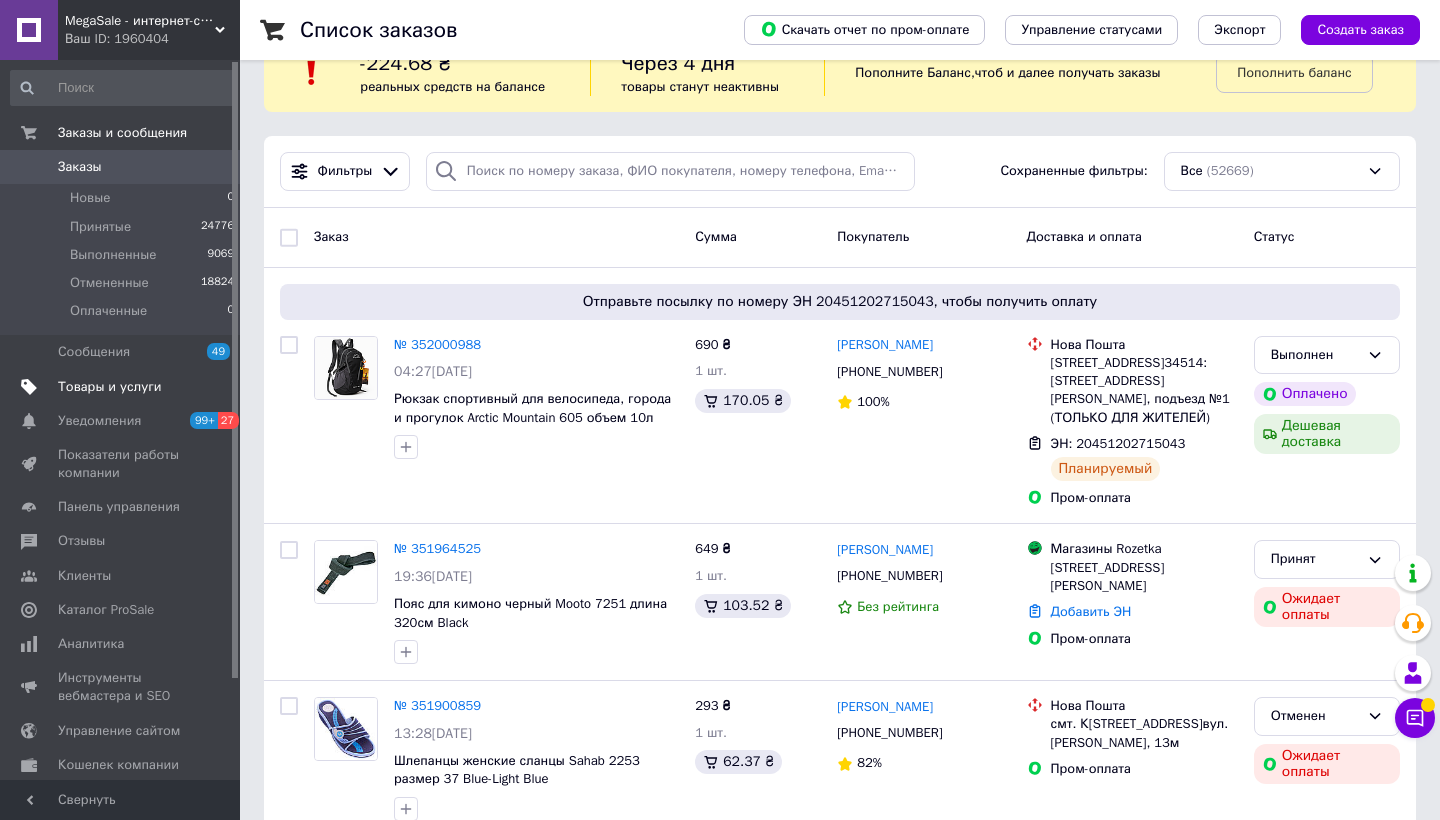click on "Товары и услуги" at bounding box center (110, 387) 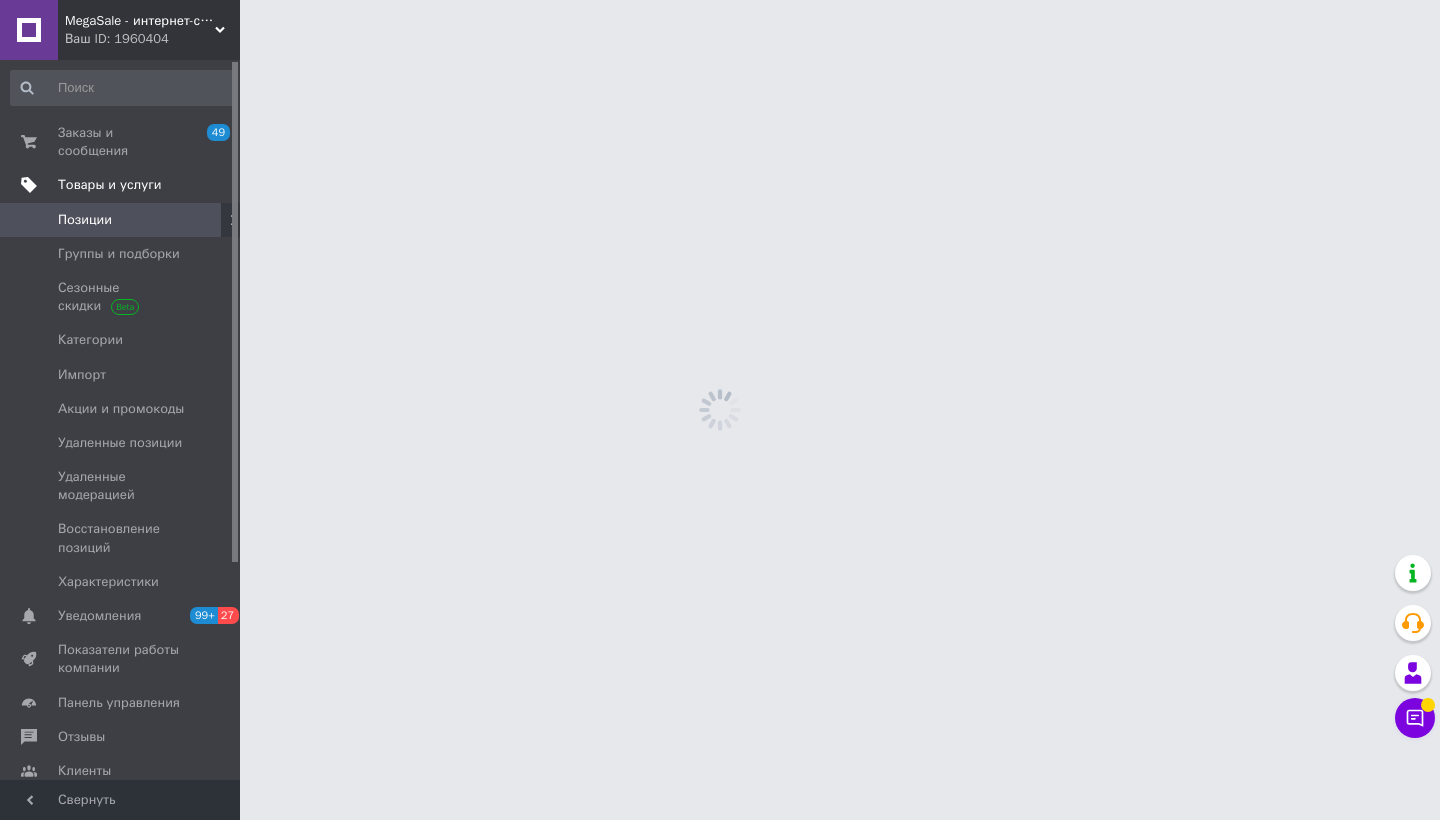 scroll, scrollTop: 0, scrollLeft: 0, axis: both 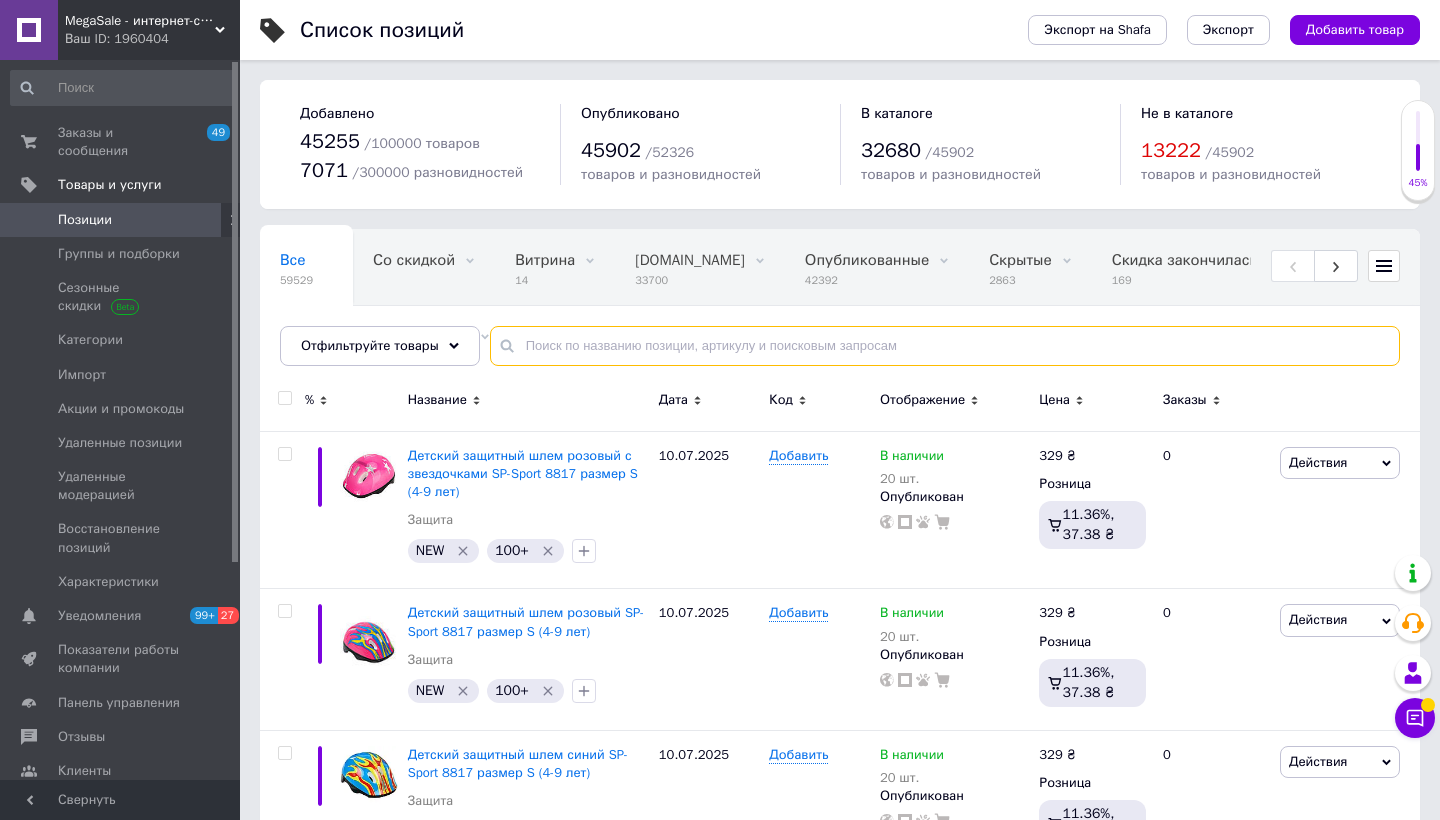 click at bounding box center [945, 346] 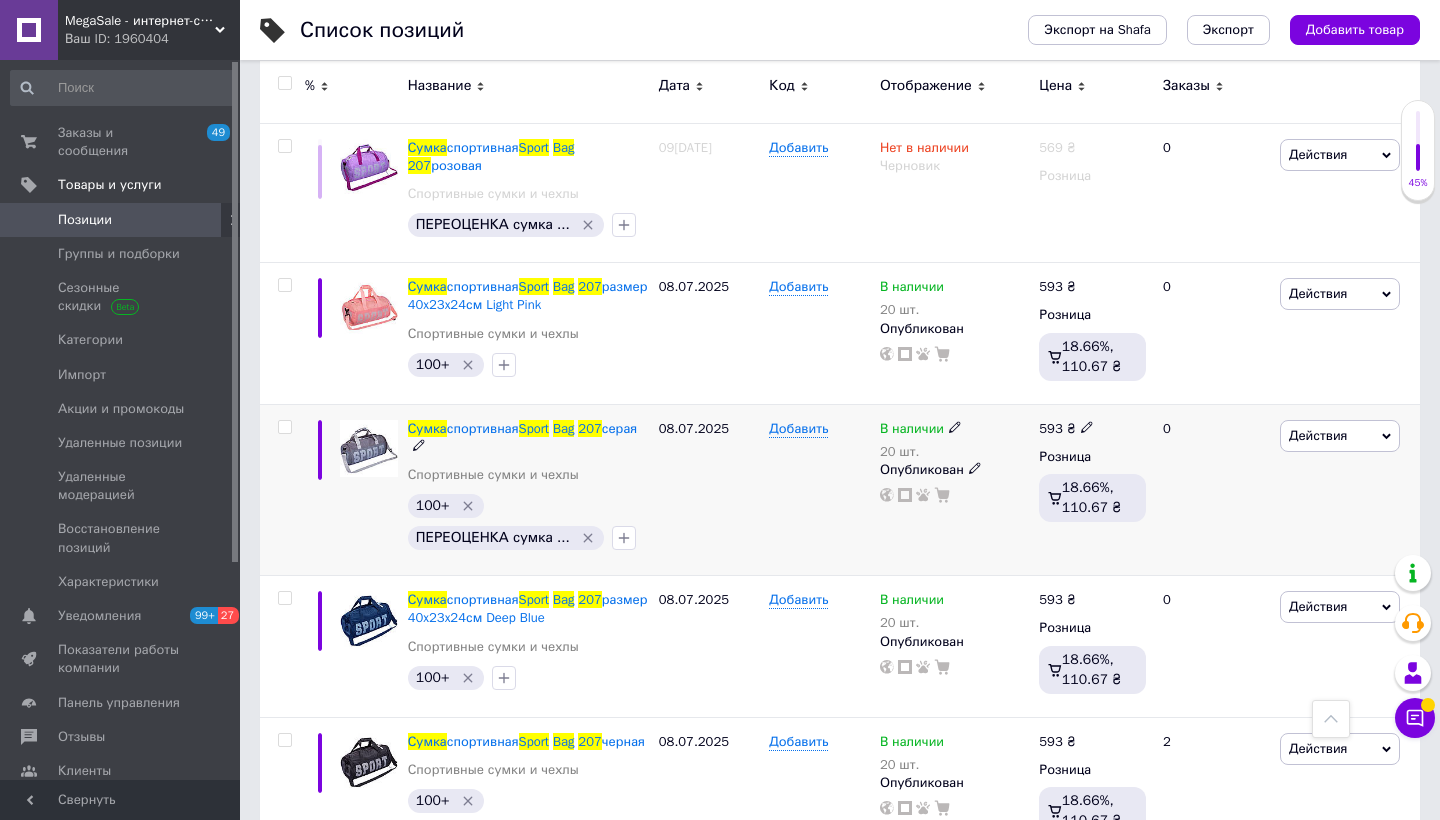 scroll, scrollTop: 299, scrollLeft: 0, axis: vertical 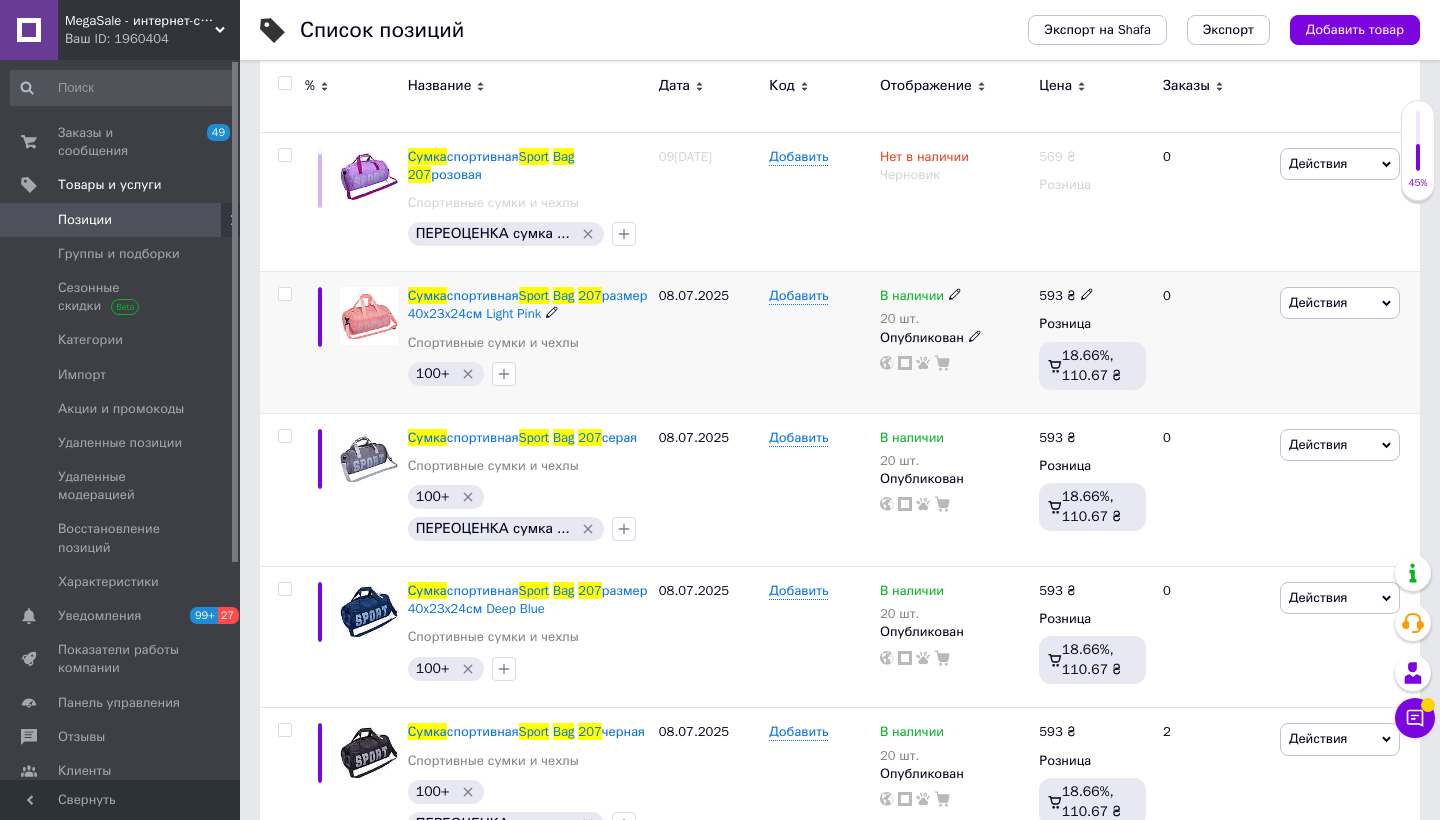 type on "Сумка Sport Bag 207" 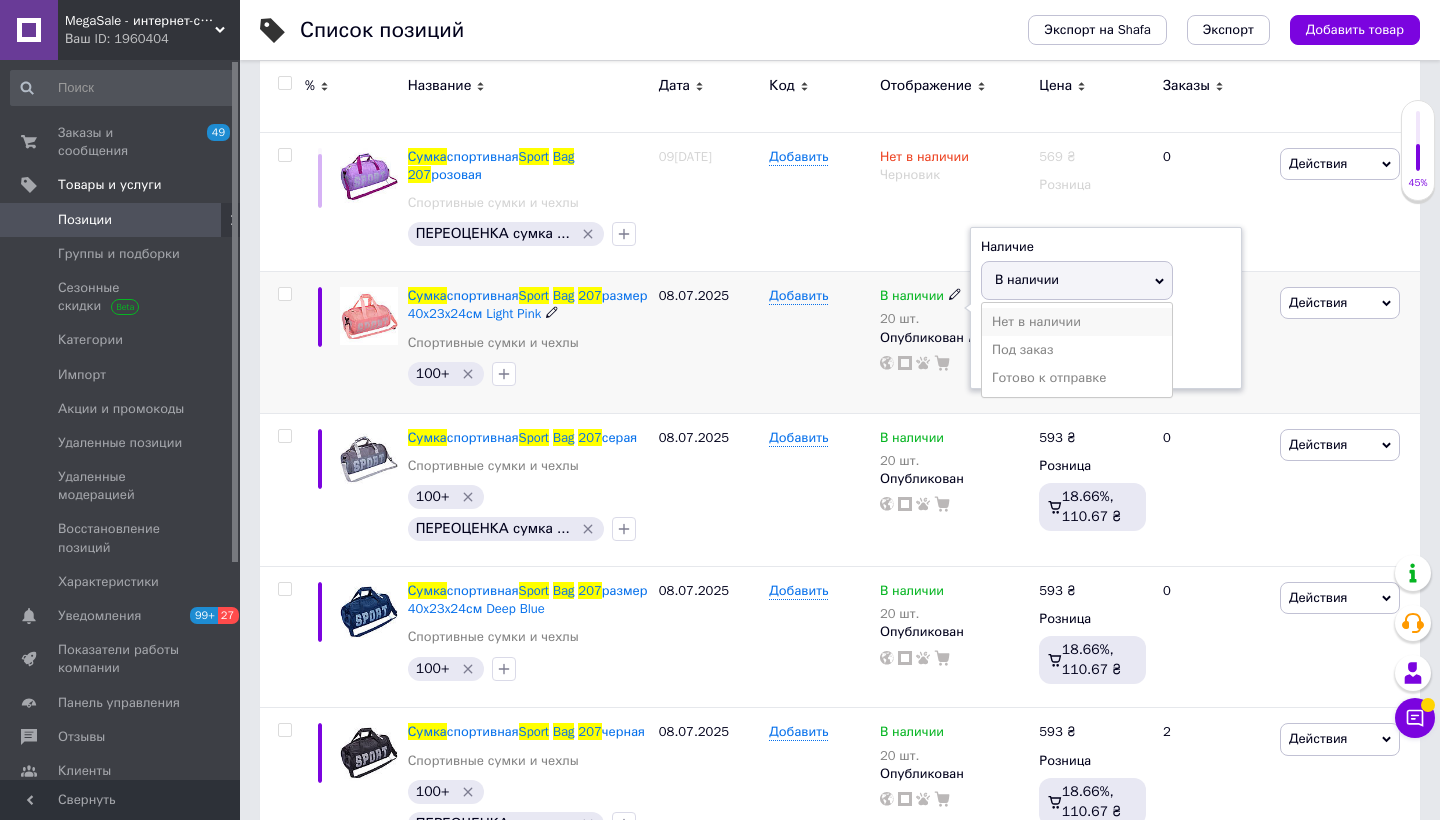 click on "Нет в наличии" at bounding box center [1077, 322] 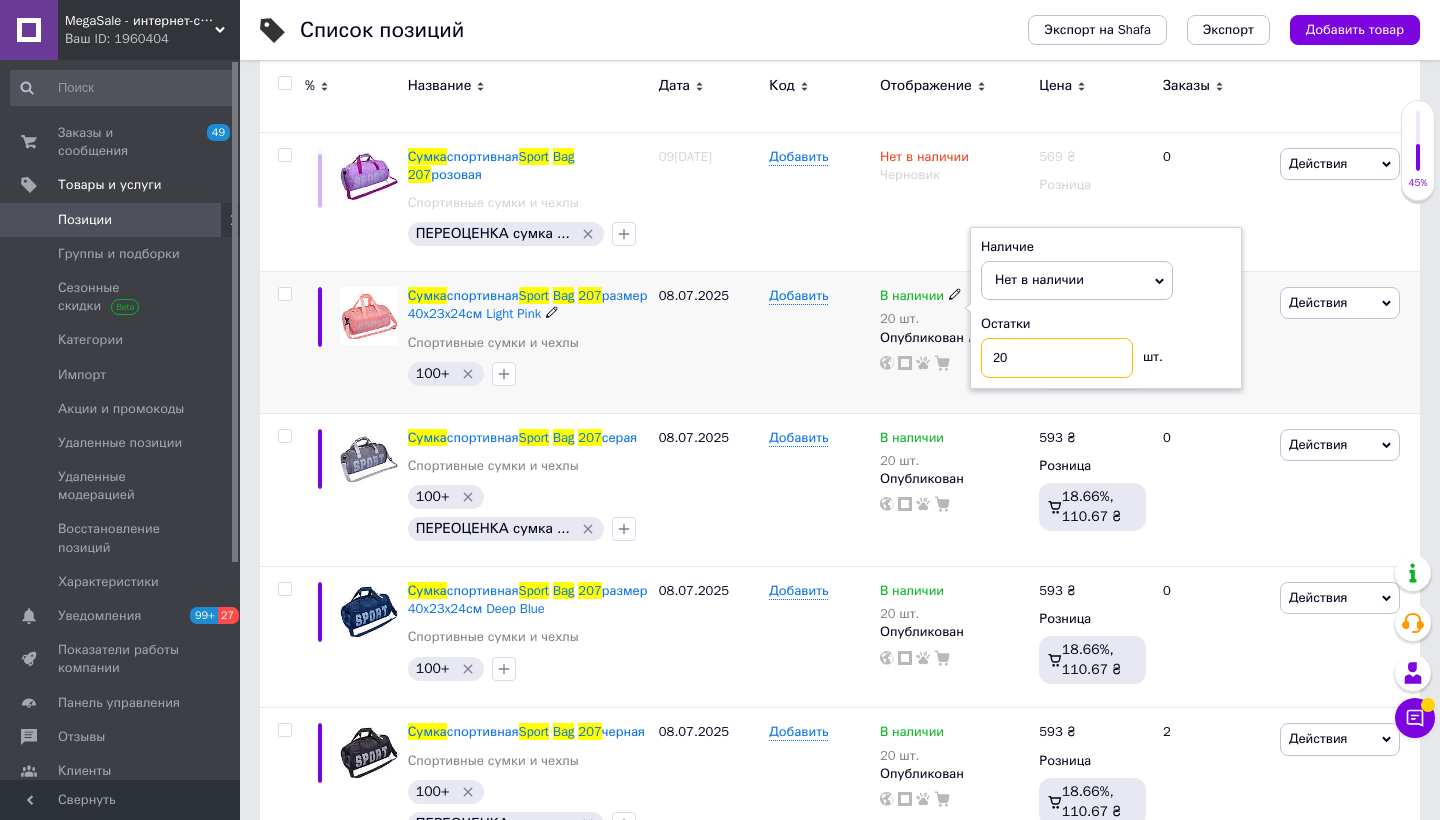 drag, startPoint x: 1021, startPoint y: 357, endPoint x: 874, endPoint y: 337, distance: 148.35431 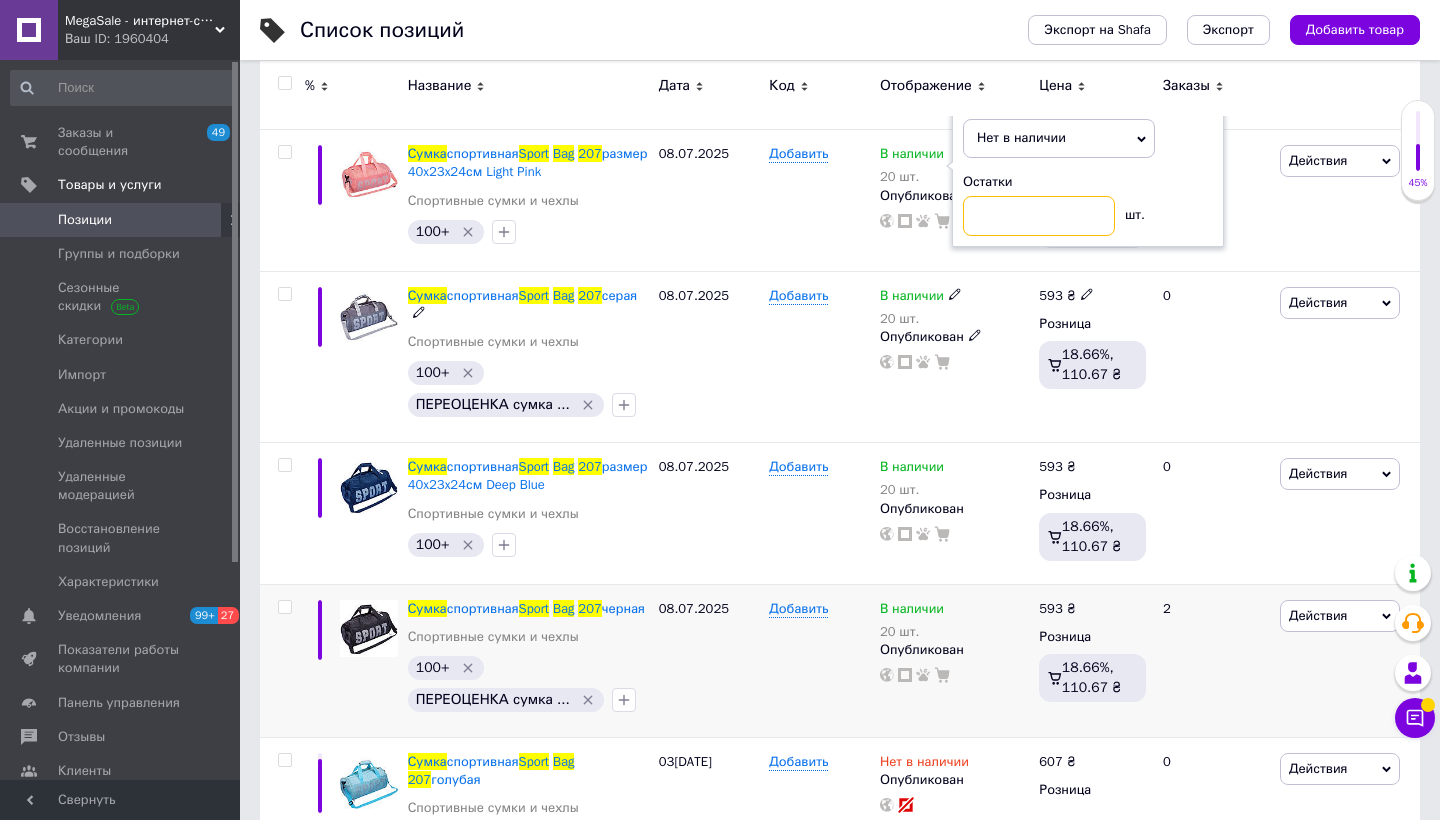 scroll, scrollTop: 532, scrollLeft: 0, axis: vertical 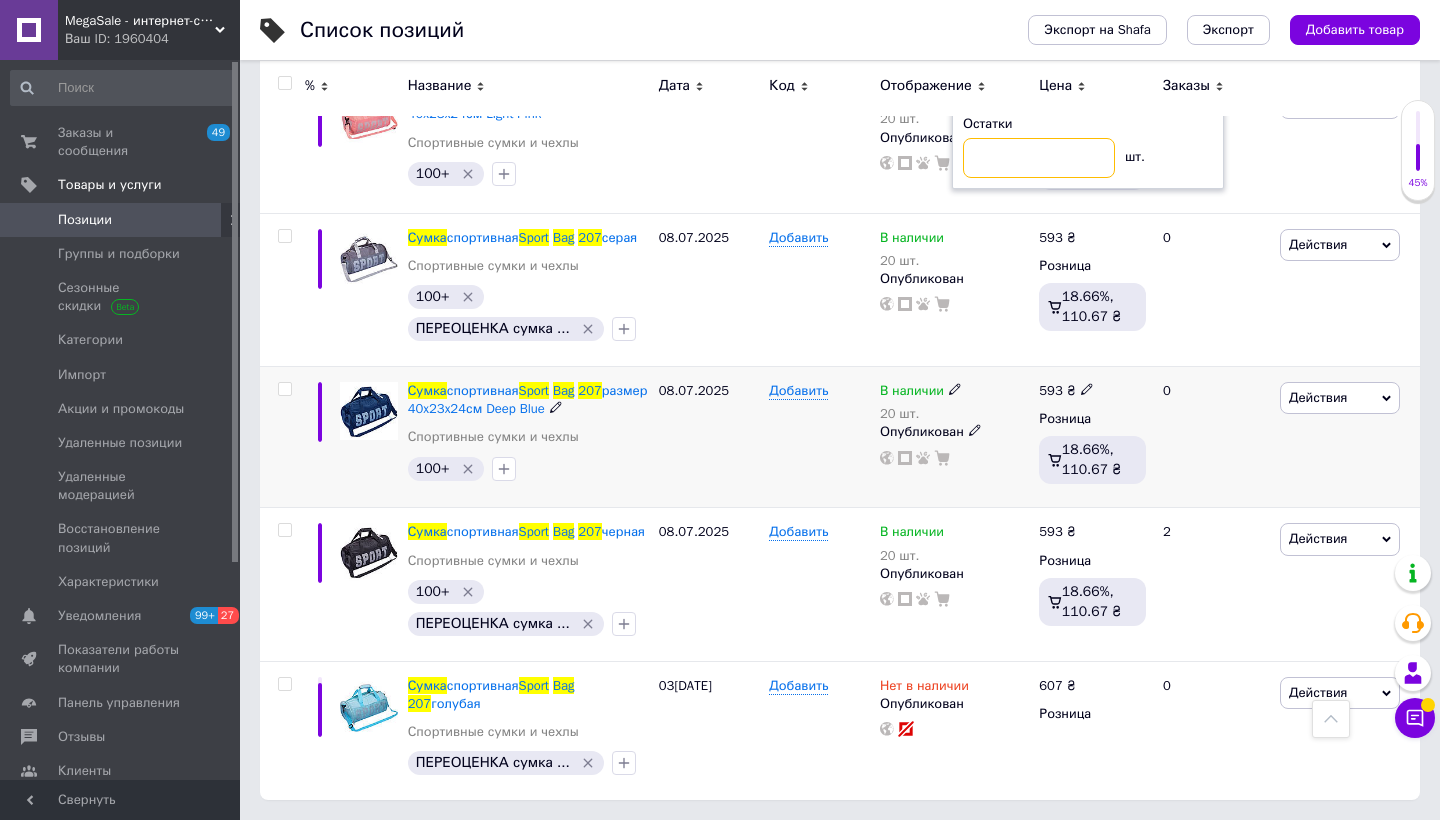 type 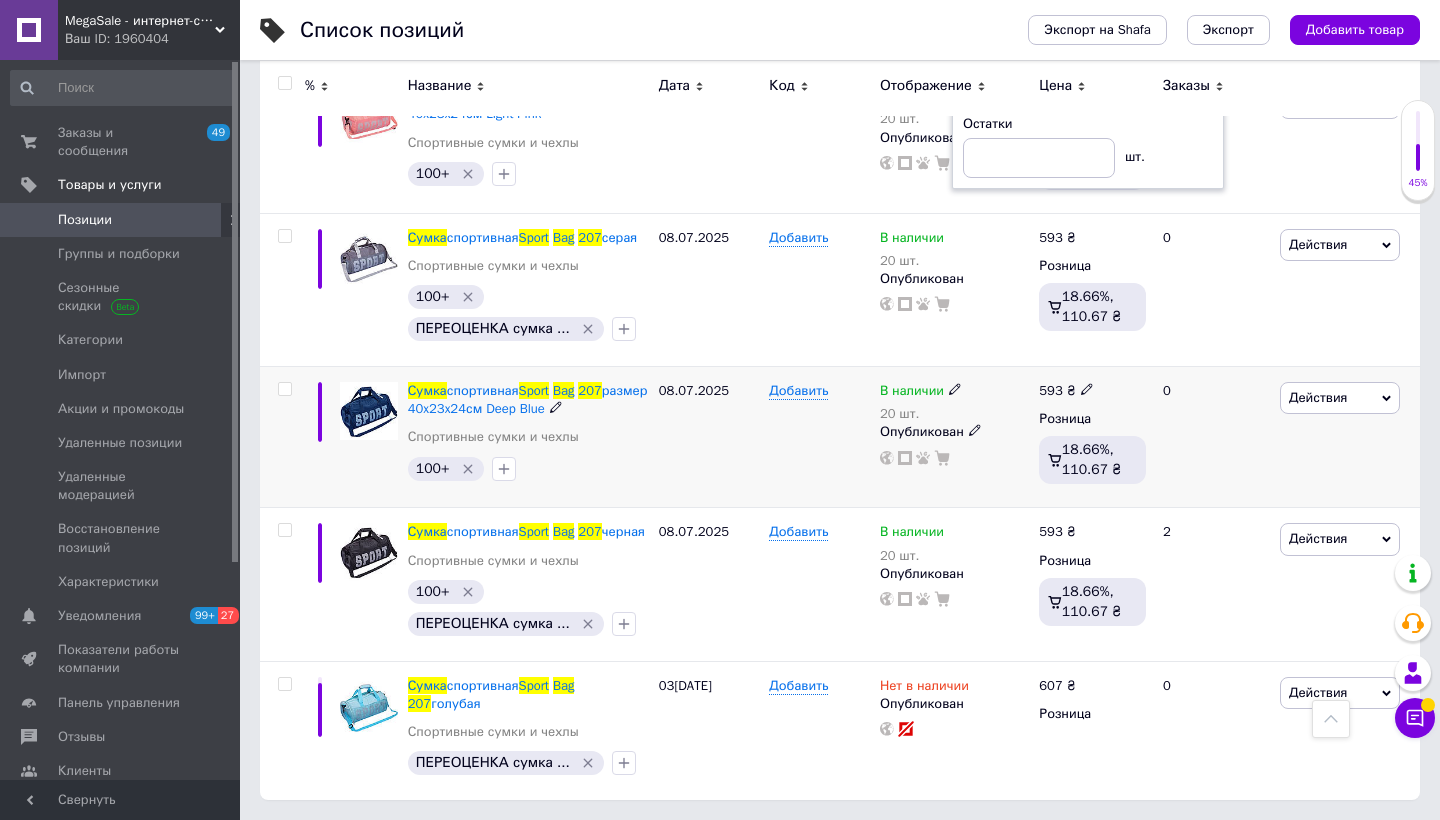 click 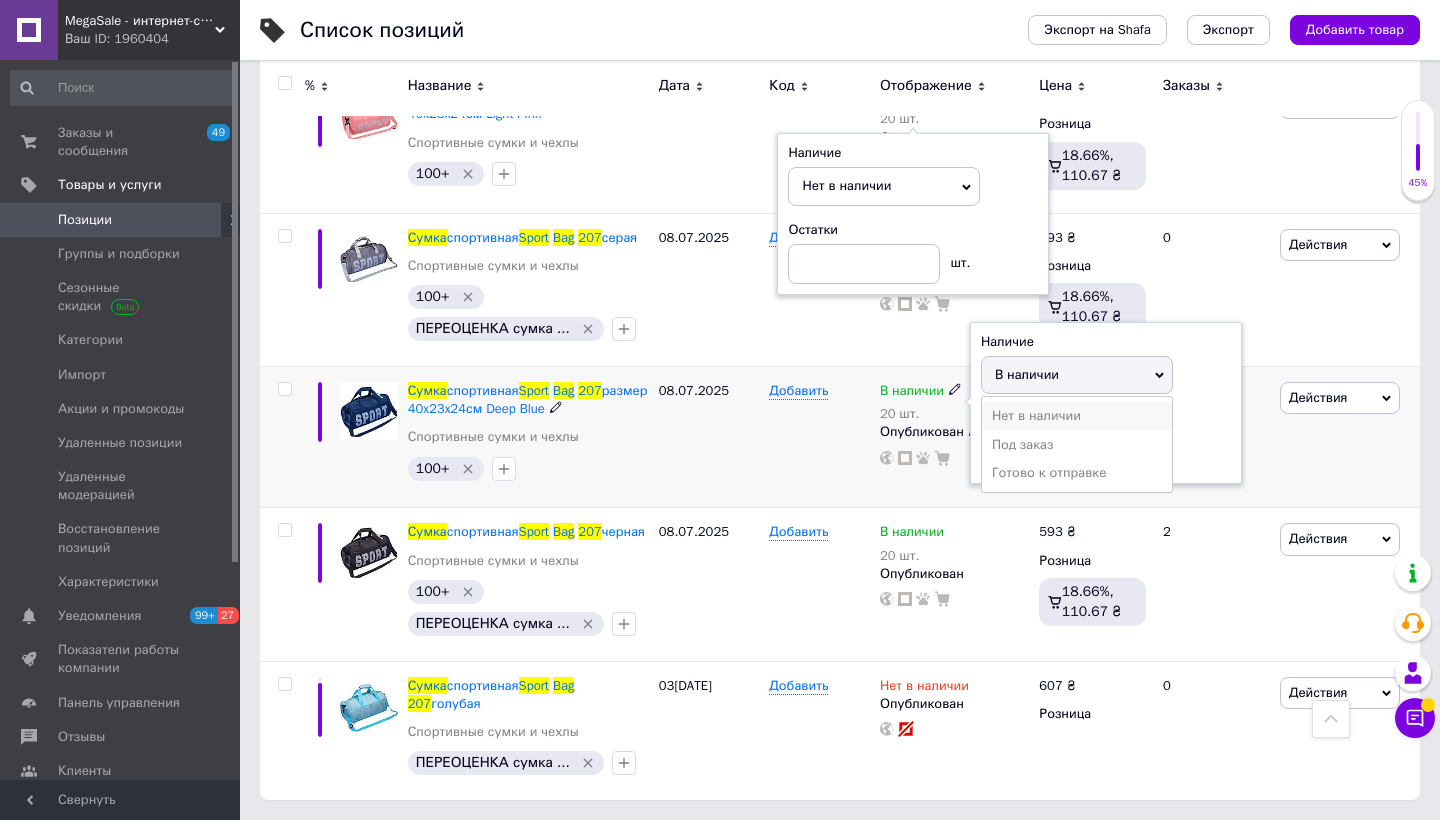 click on "Нет в наличии" at bounding box center [1077, 416] 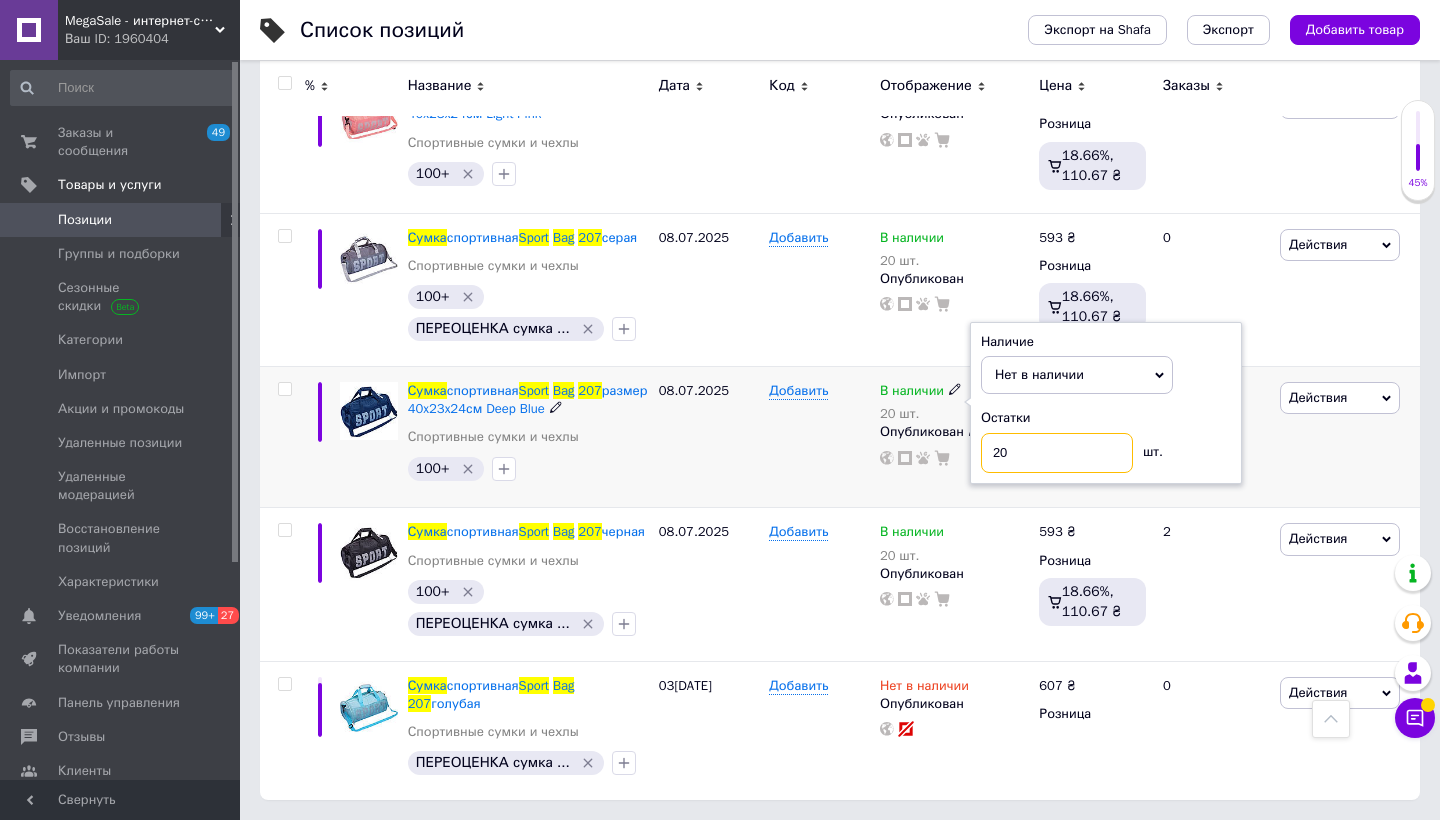 drag, startPoint x: 1026, startPoint y: 438, endPoint x: 908, endPoint y: 424, distance: 118.82761 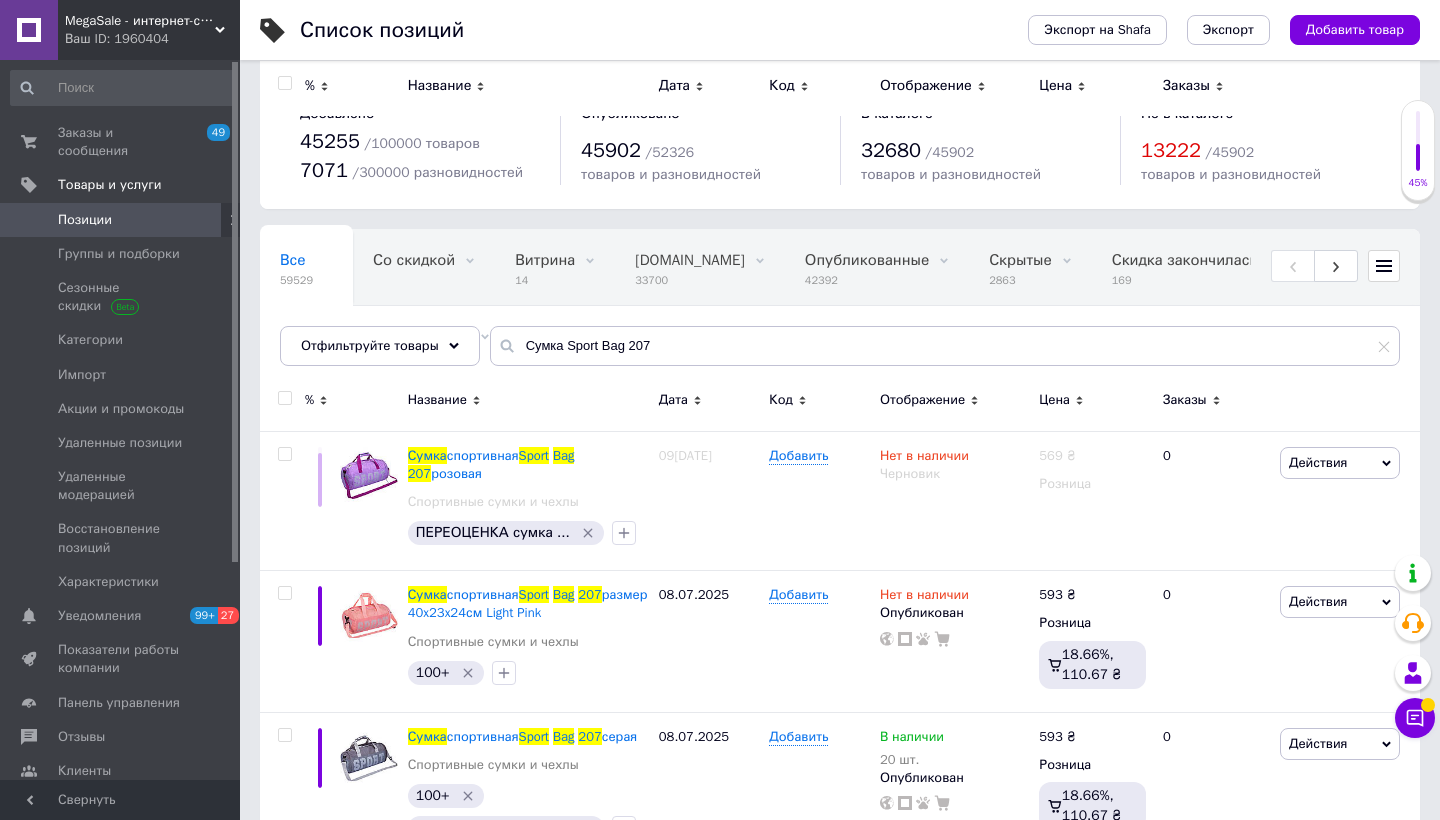 scroll, scrollTop: 0, scrollLeft: 0, axis: both 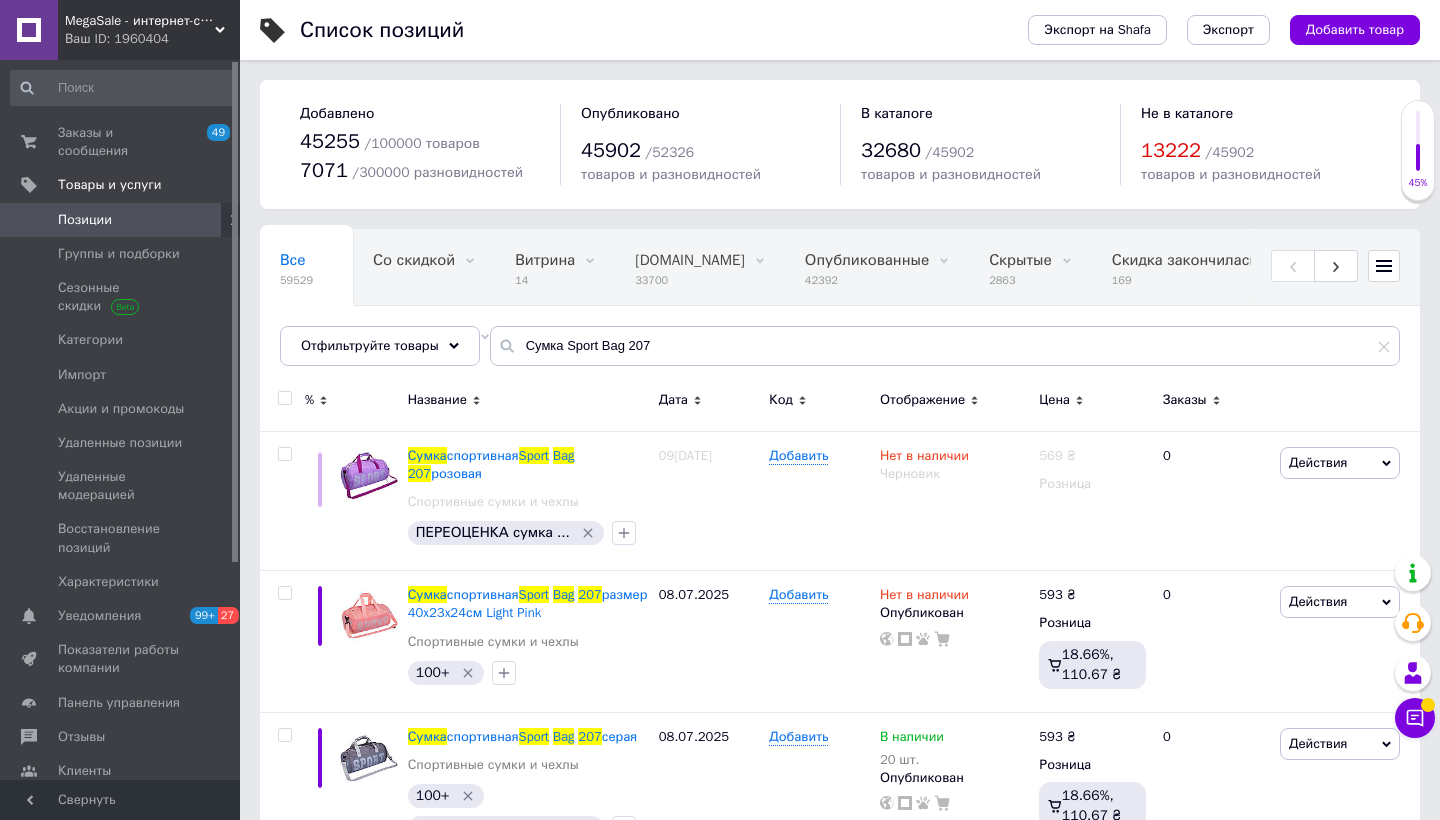 drag, startPoint x: 79, startPoint y: 143, endPoint x: 776, endPoint y: 1, distance: 711.3178 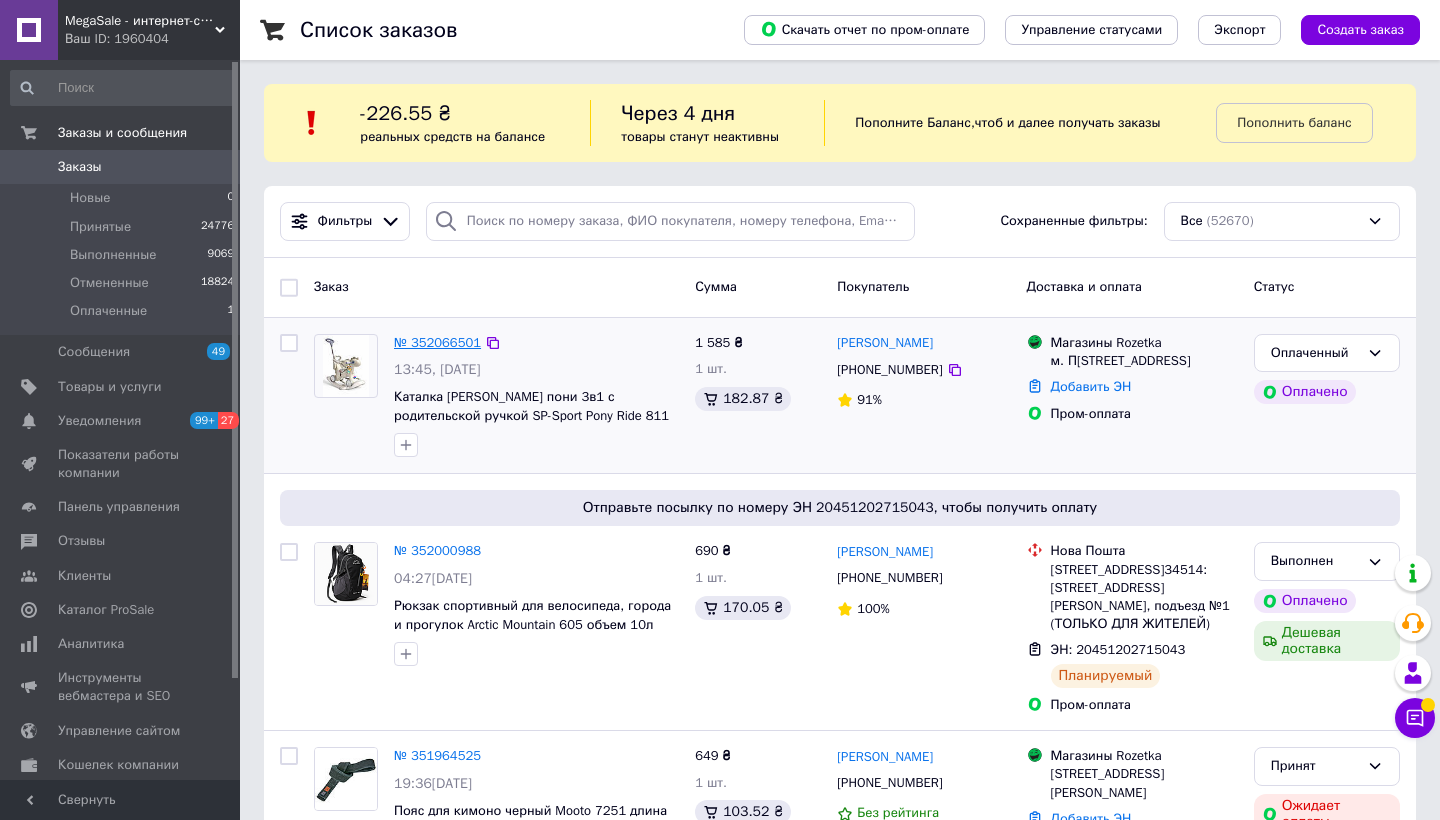 click on "№ 352066501" at bounding box center (437, 342) 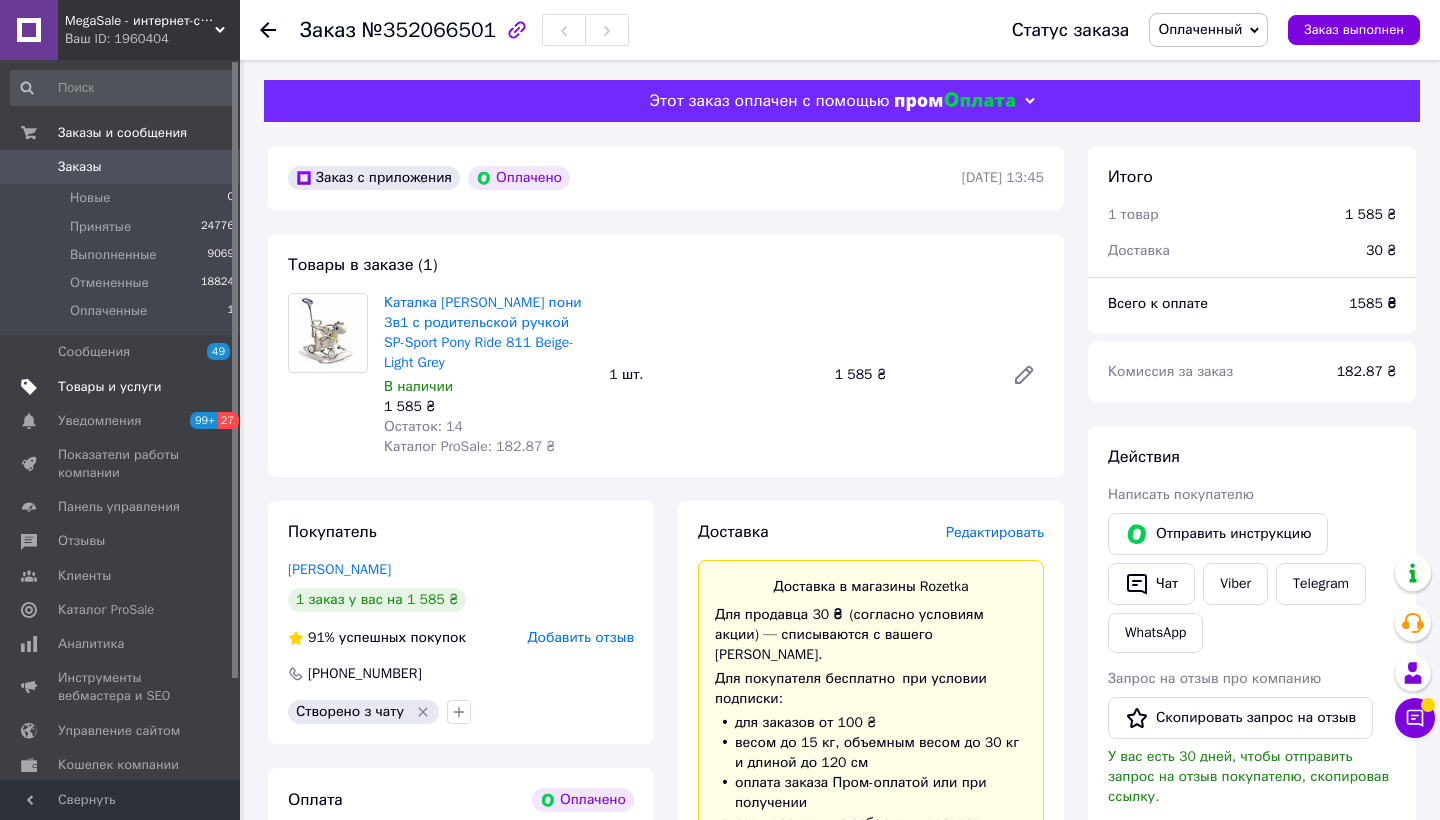 click on "Товары и услуги" at bounding box center [110, 387] 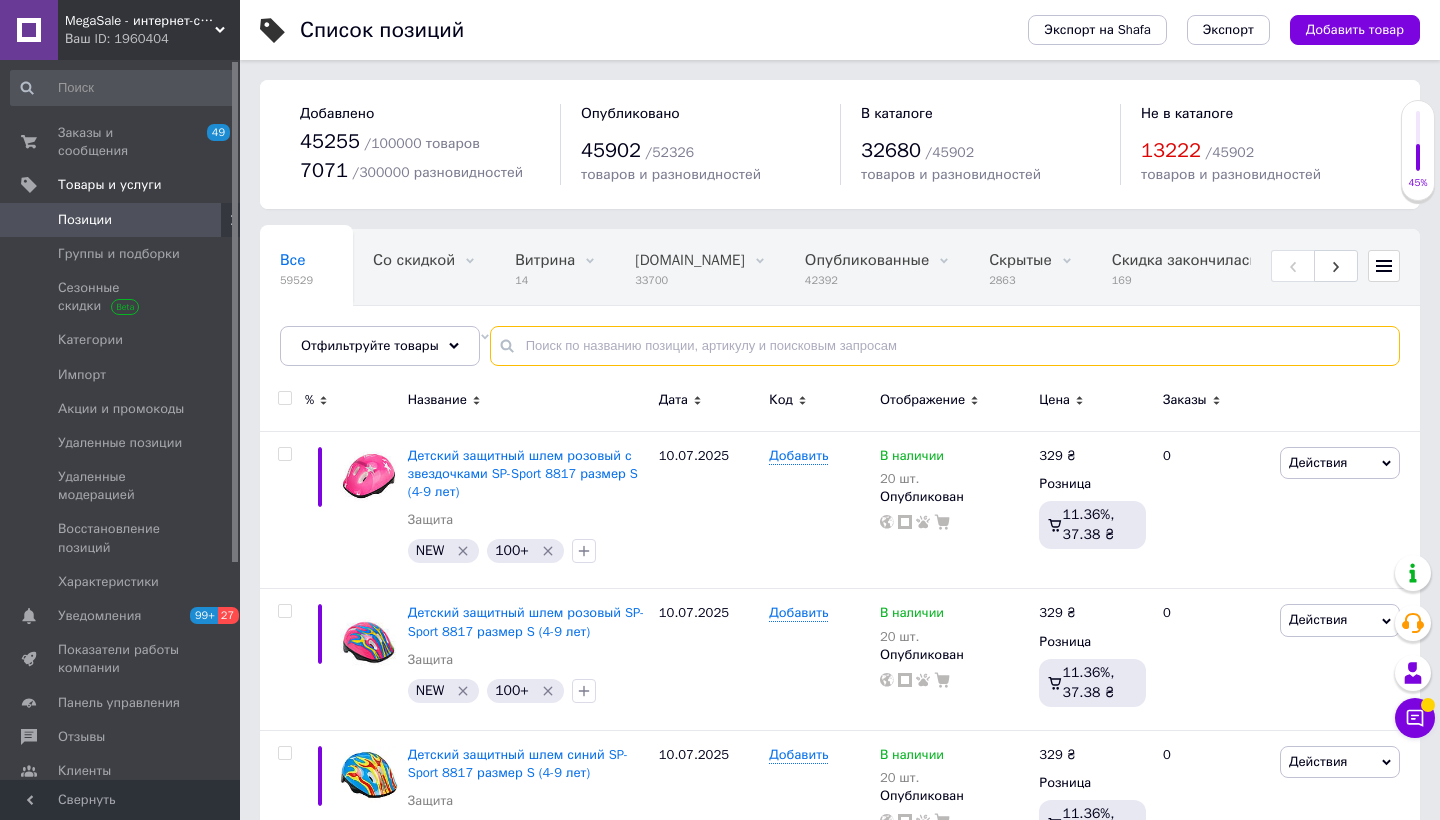 paste on "Tika 9002" 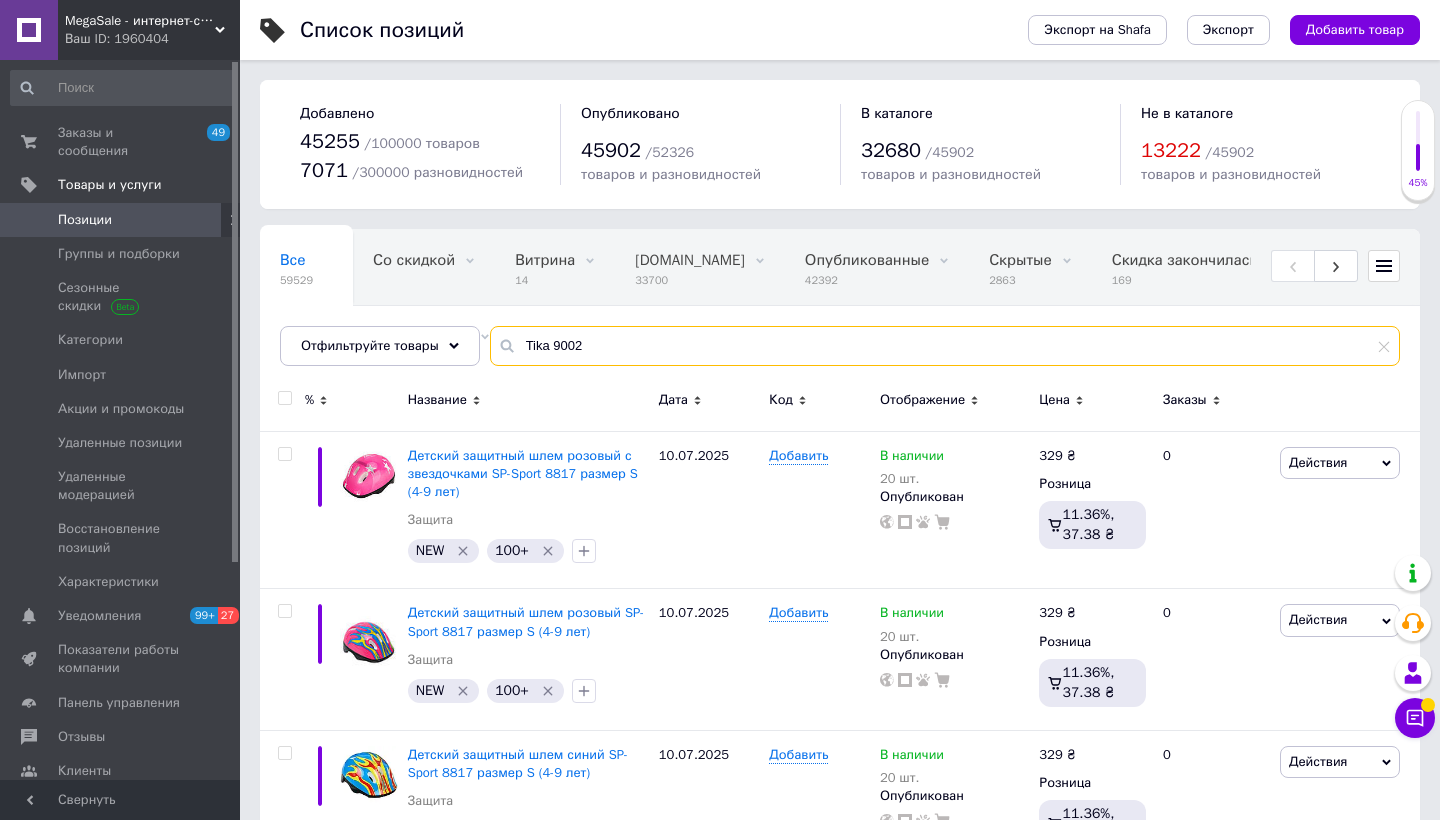 click on "Tika 9002" at bounding box center (945, 346) 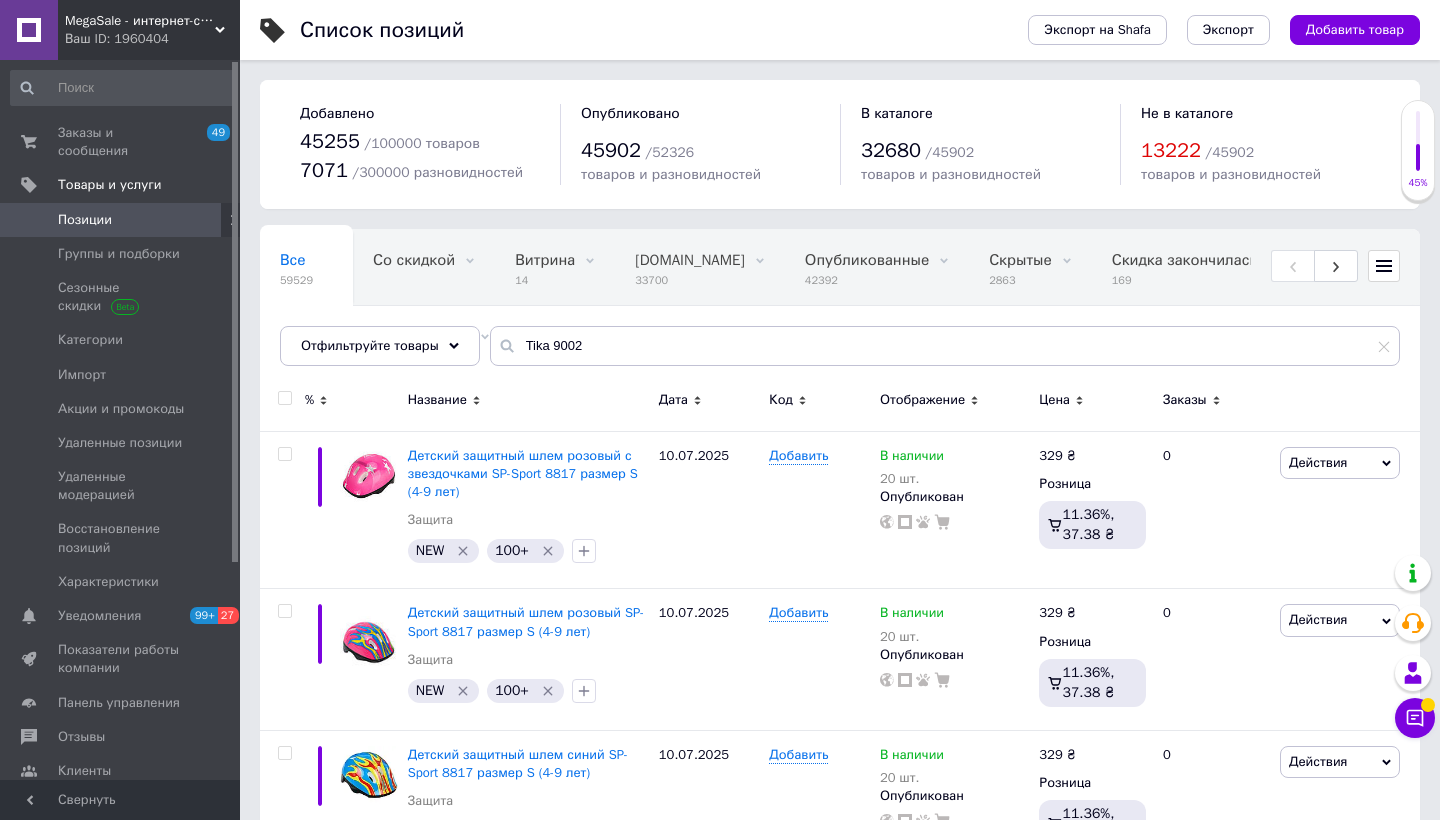 click on "Tika 9002" at bounding box center [945, 346] 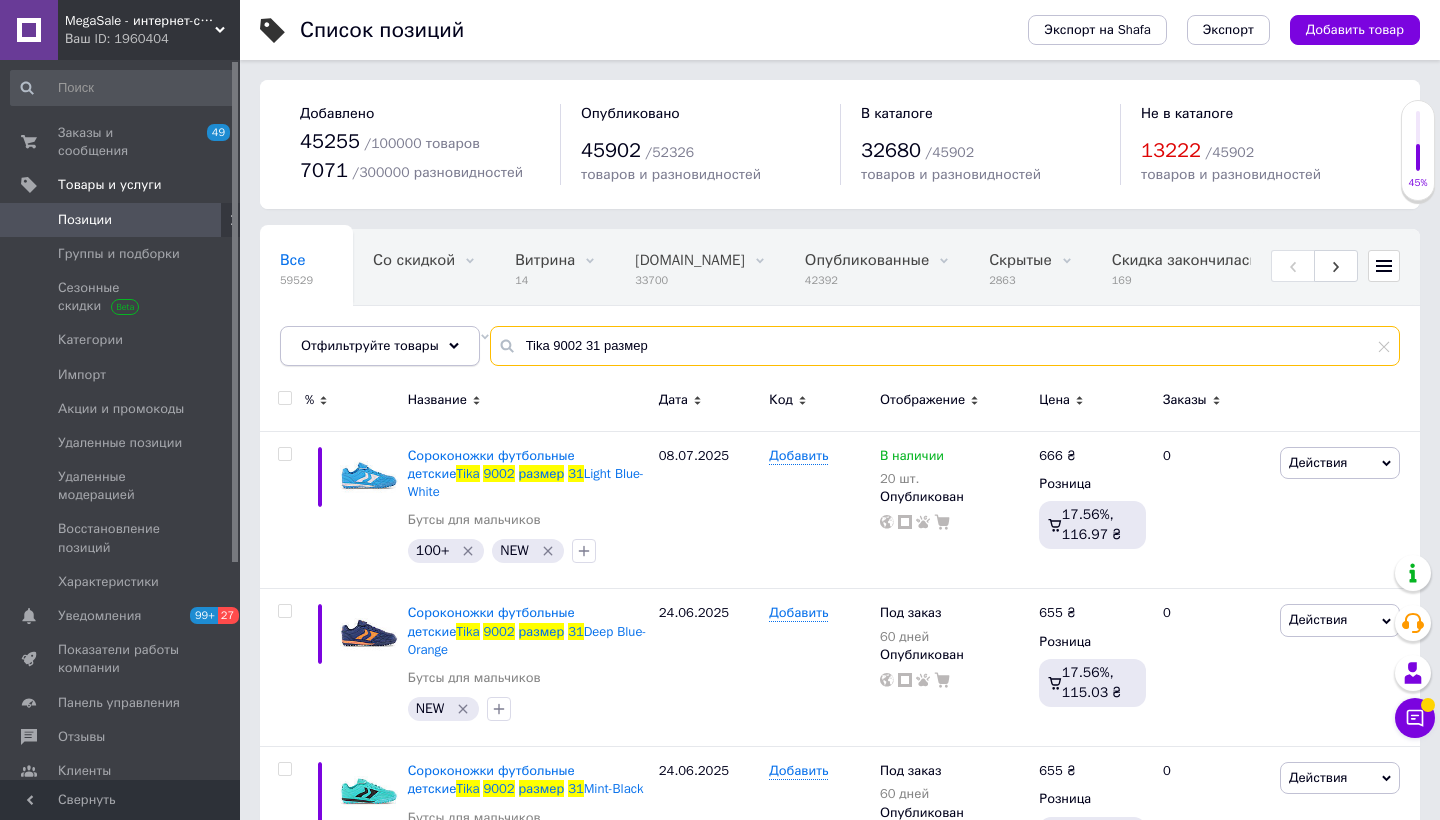 drag, startPoint x: 705, startPoint y: 342, endPoint x: 428, endPoint y: 329, distance: 277.3049 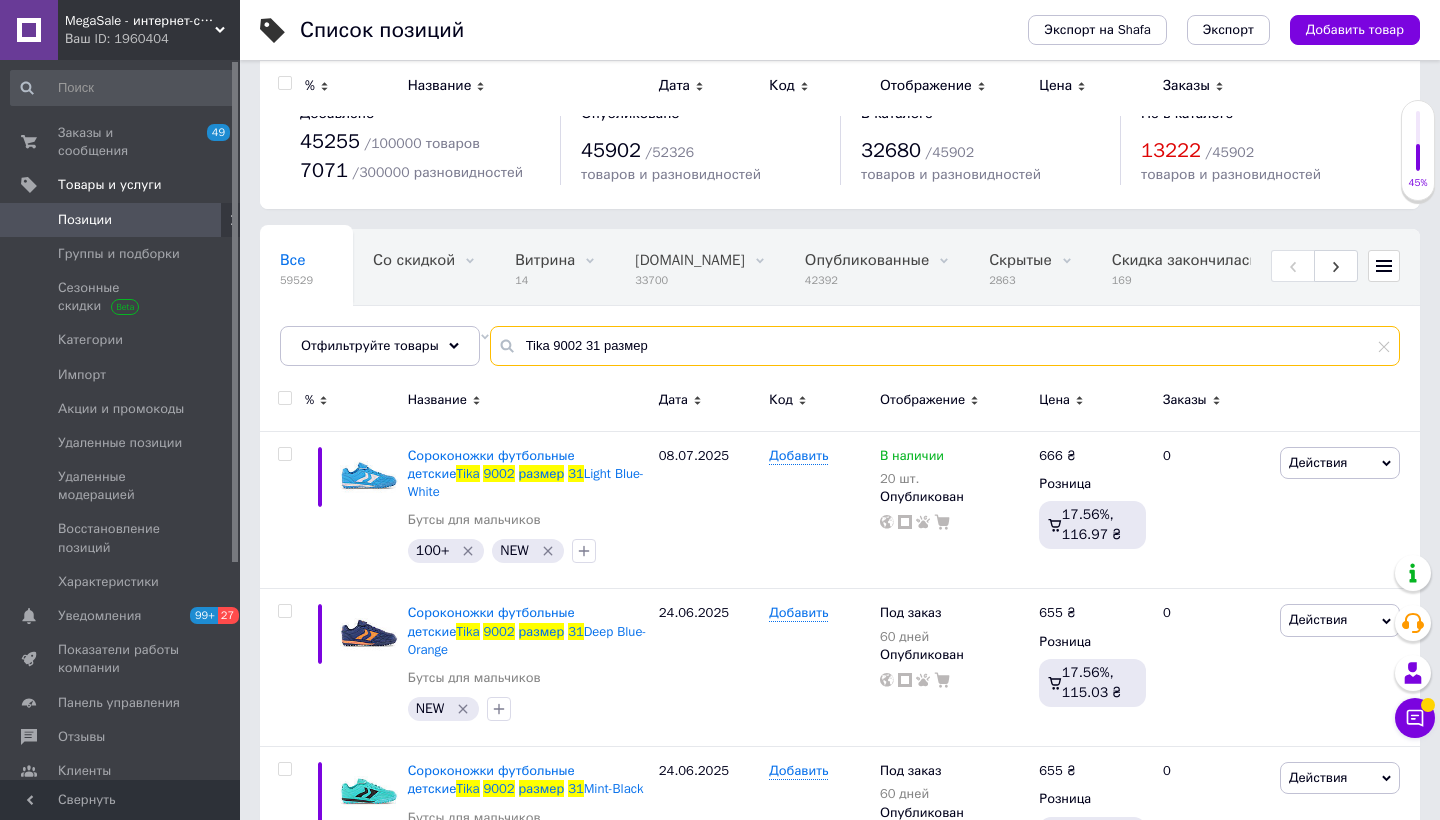 scroll, scrollTop: 0, scrollLeft: 0, axis: both 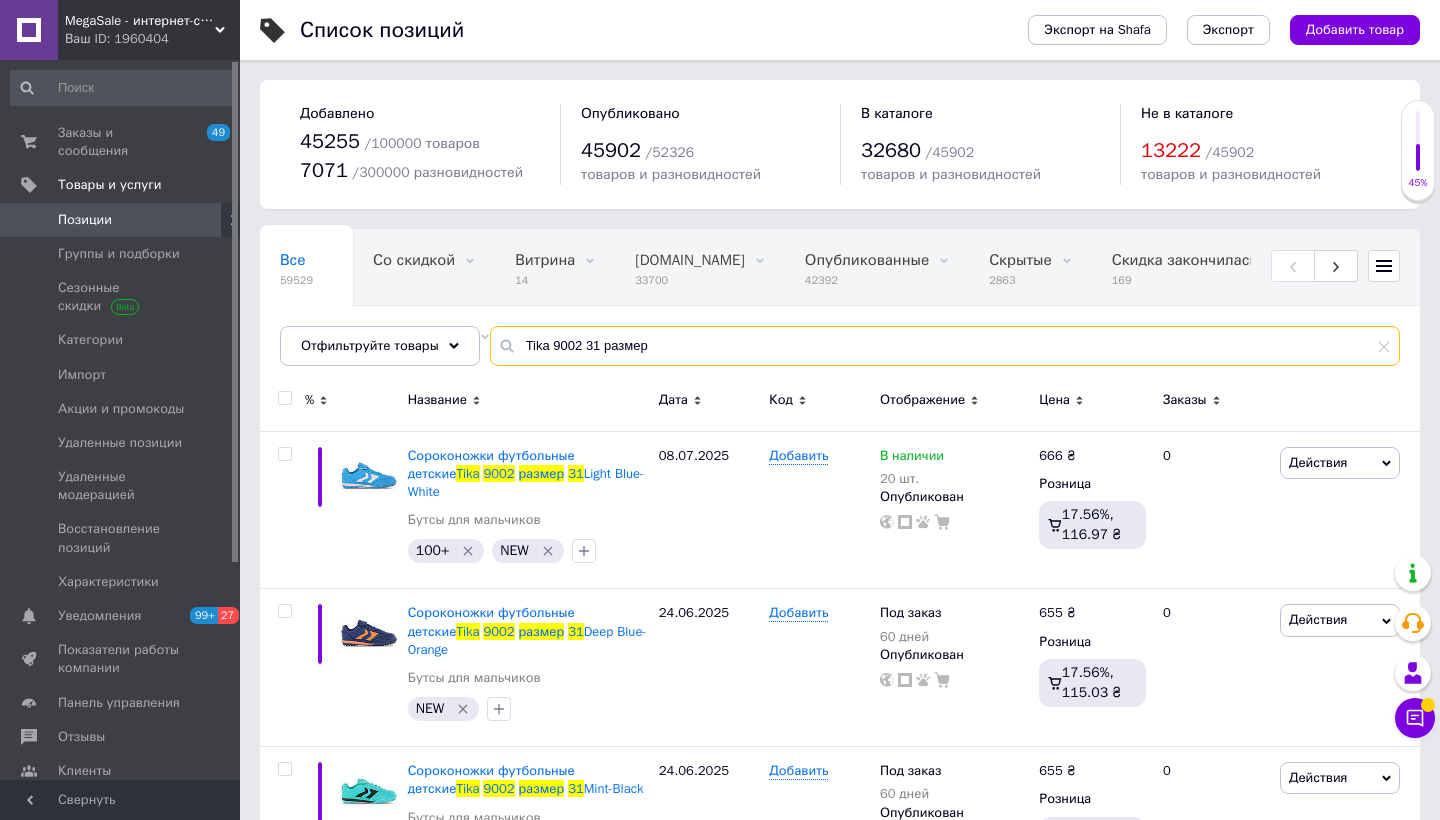 type on "Tika 9002 31 размер" 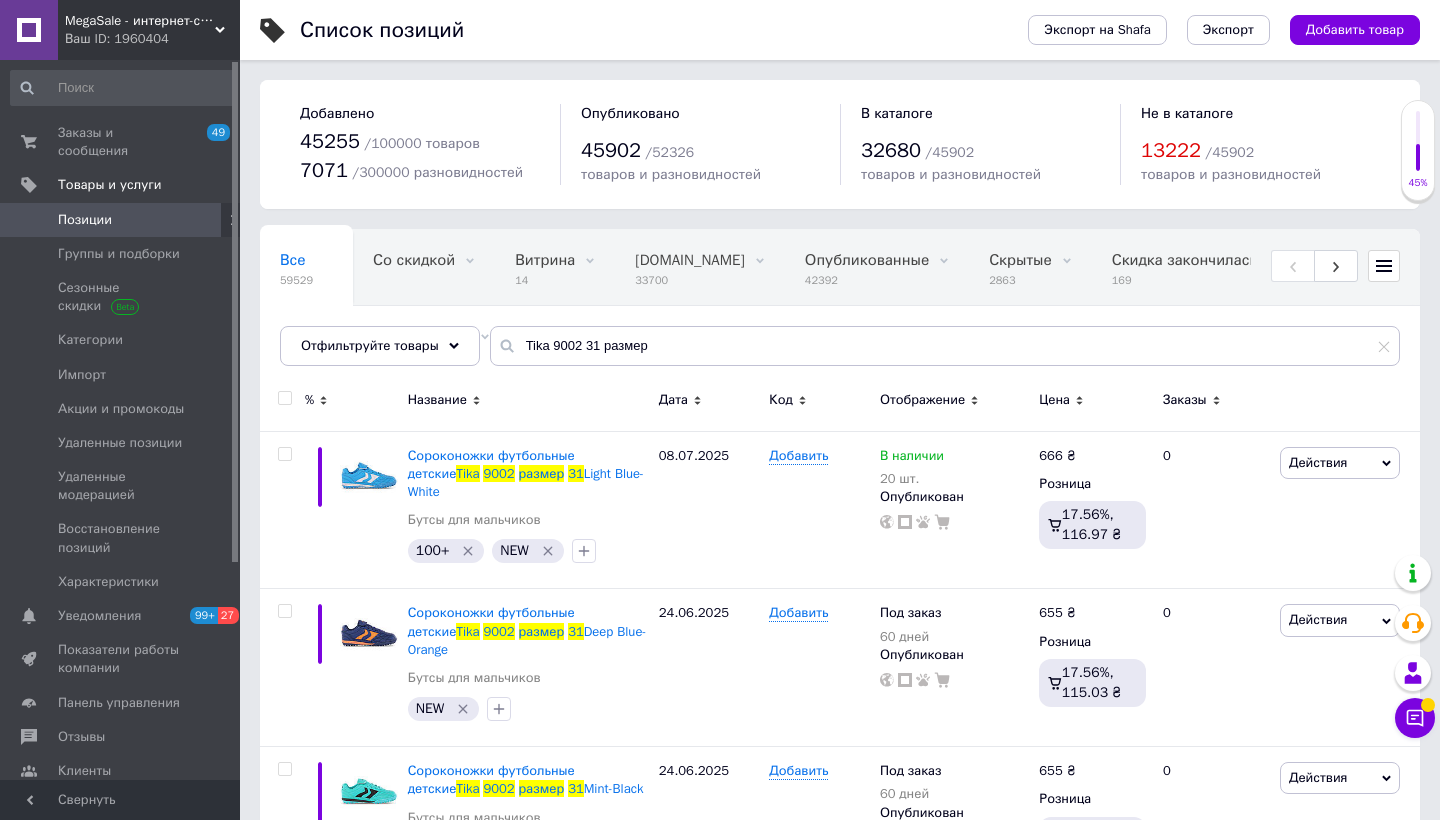 click at bounding box center (284, 398) 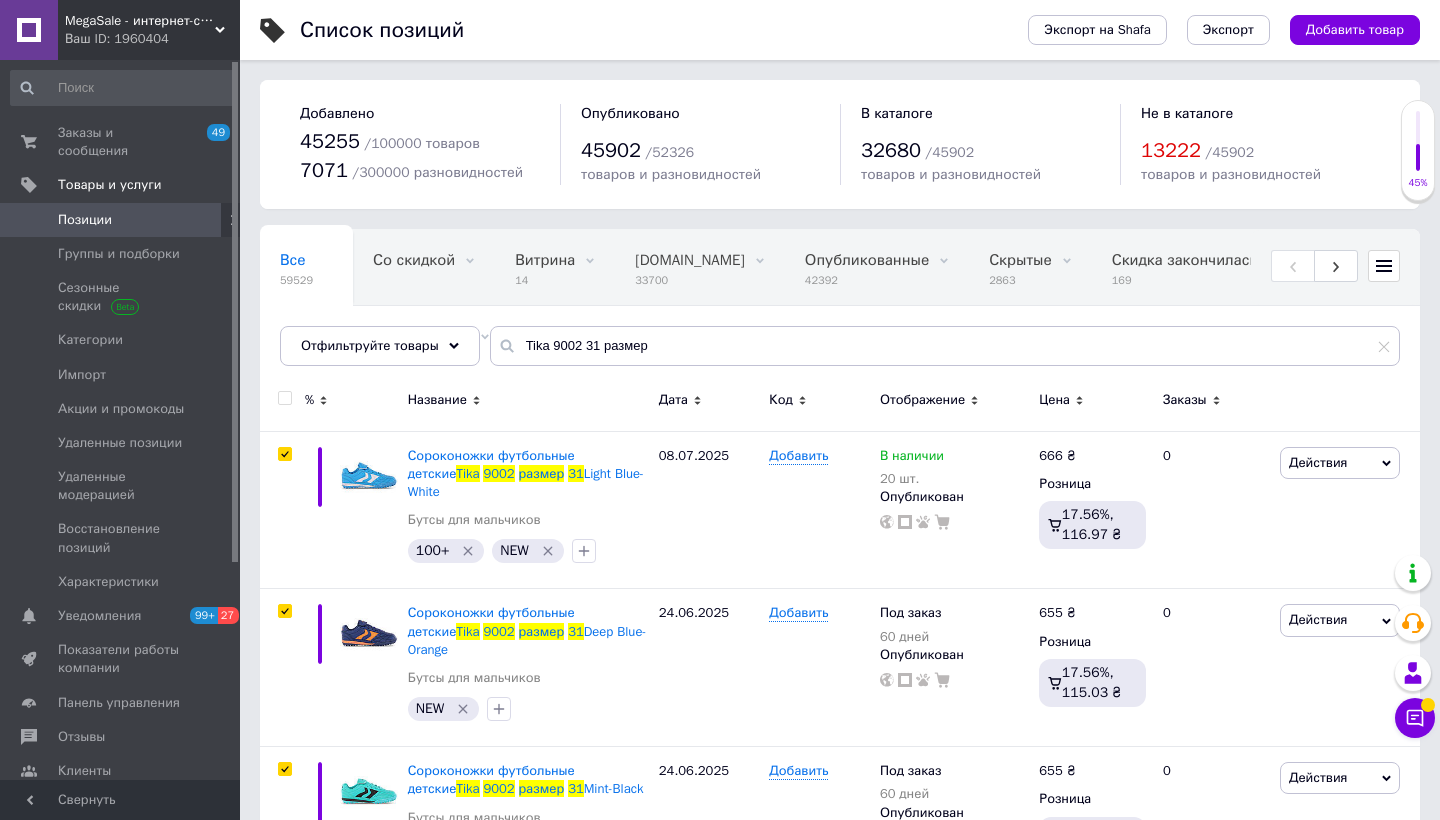 checkbox on "true" 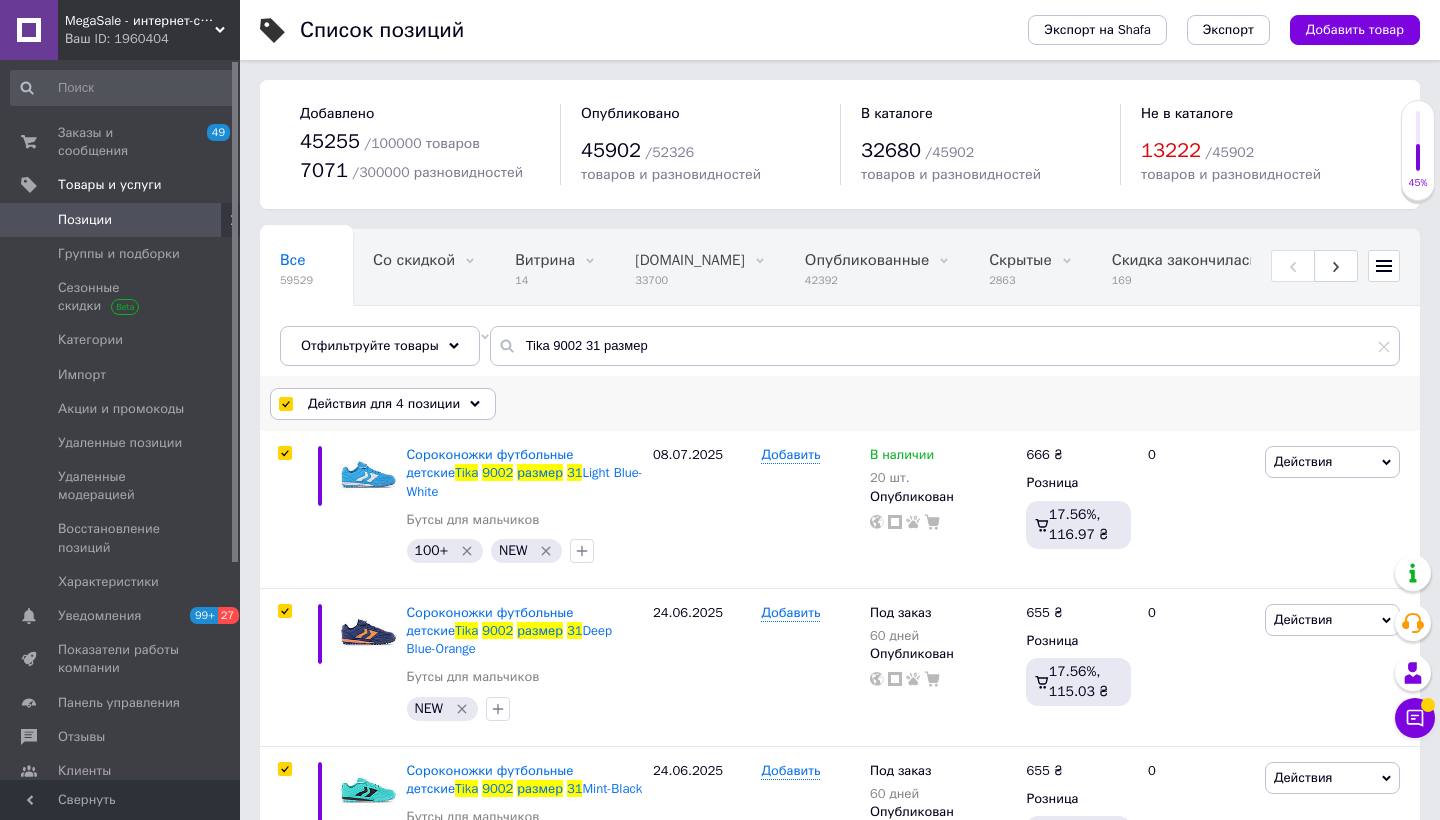 click on "Действия для 4 позиции" at bounding box center [384, 404] 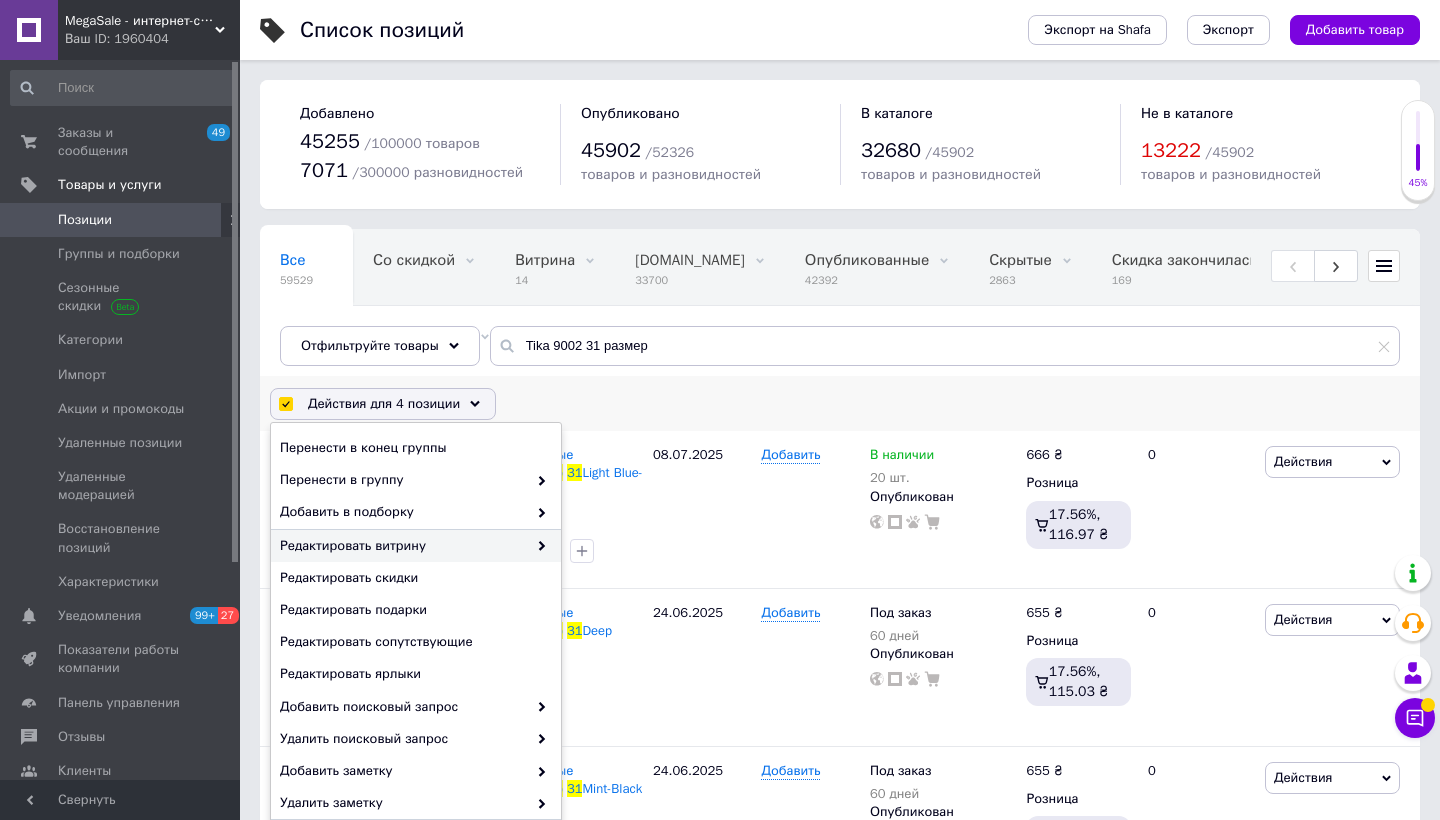 scroll, scrollTop: 79, scrollLeft: 0, axis: vertical 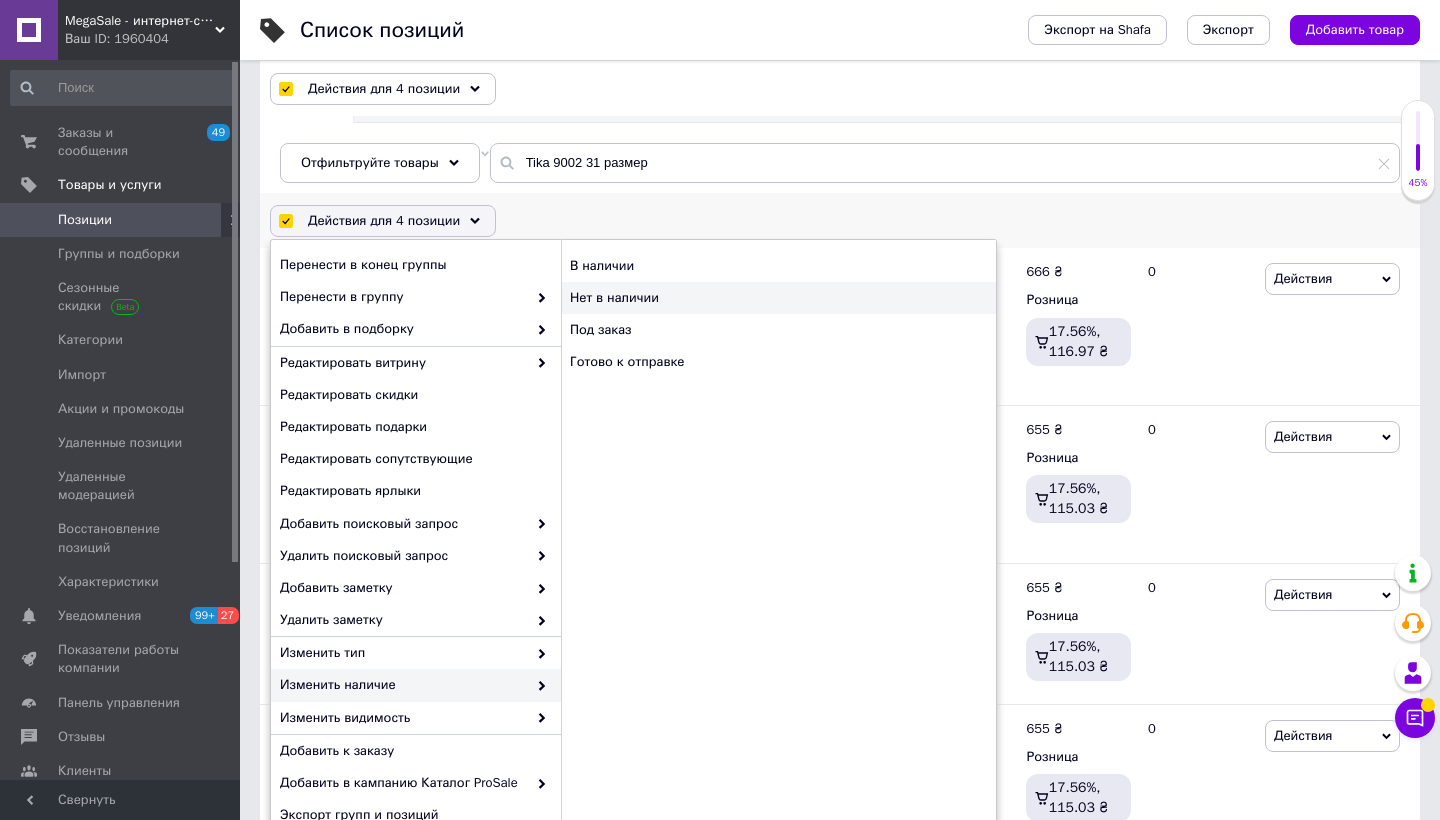 click on "Нет в наличии" at bounding box center [778, 298] 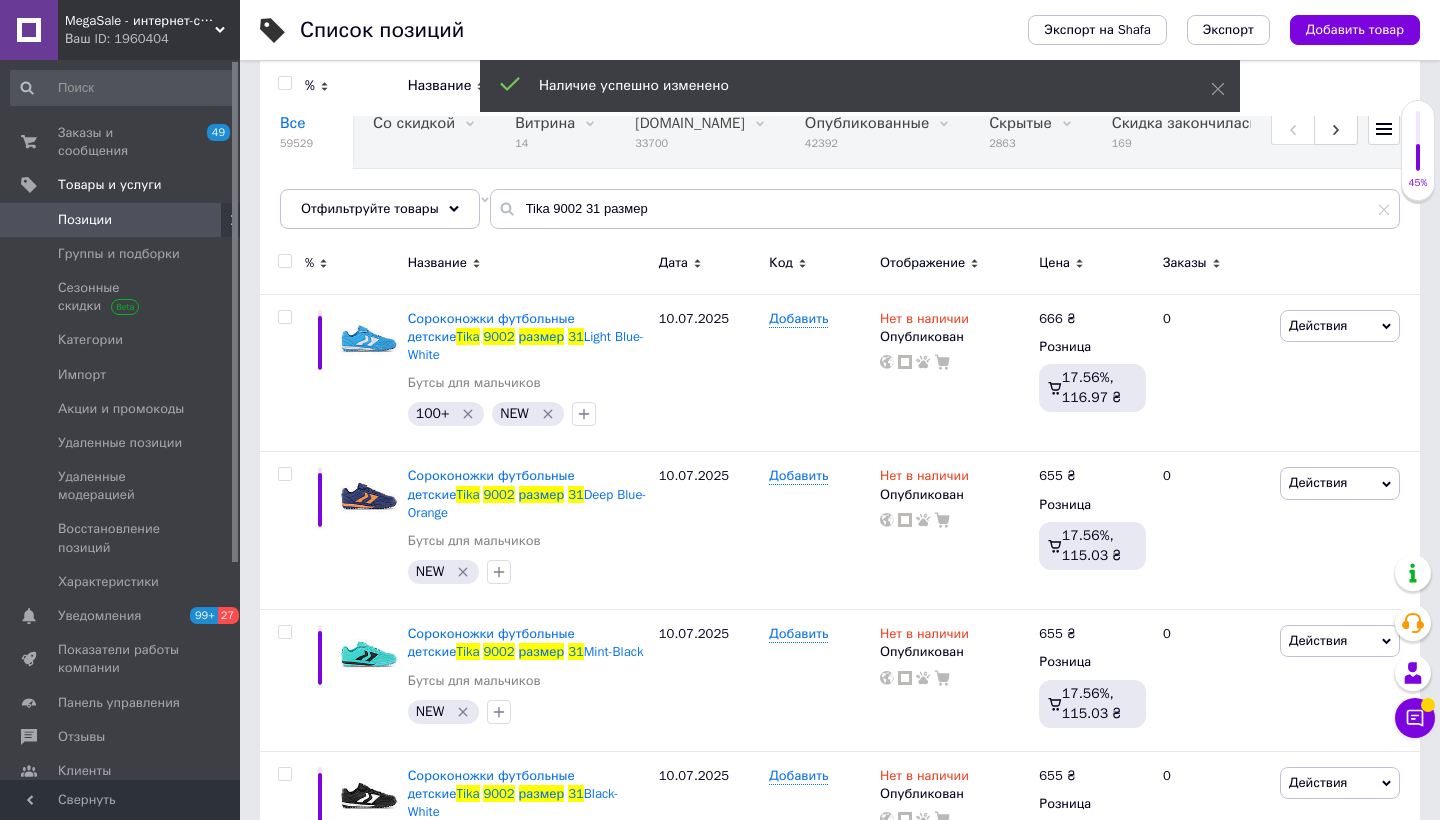 scroll, scrollTop: 109, scrollLeft: 0, axis: vertical 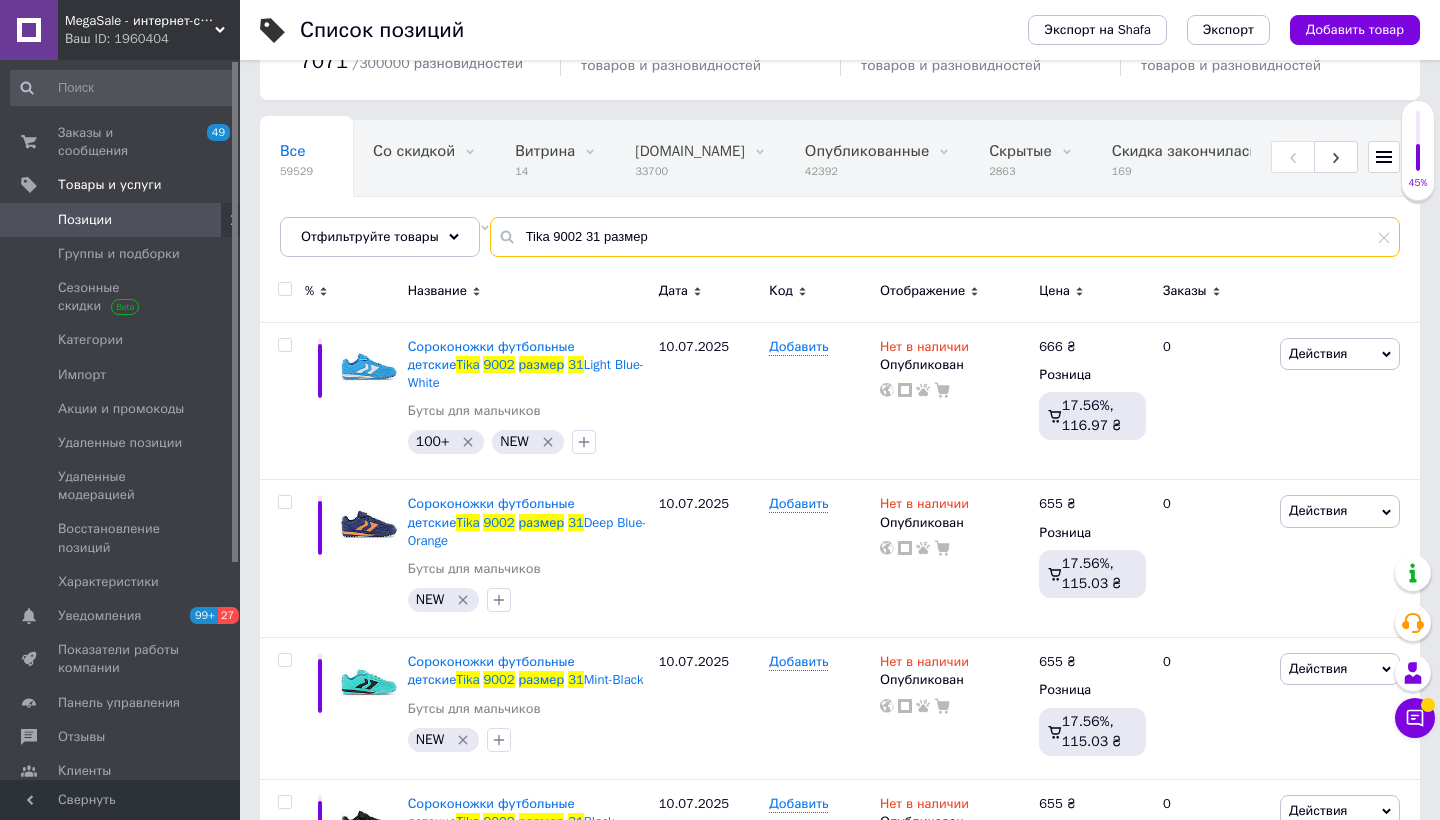 click on "Tika 9002 31 размер" at bounding box center (945, 237) 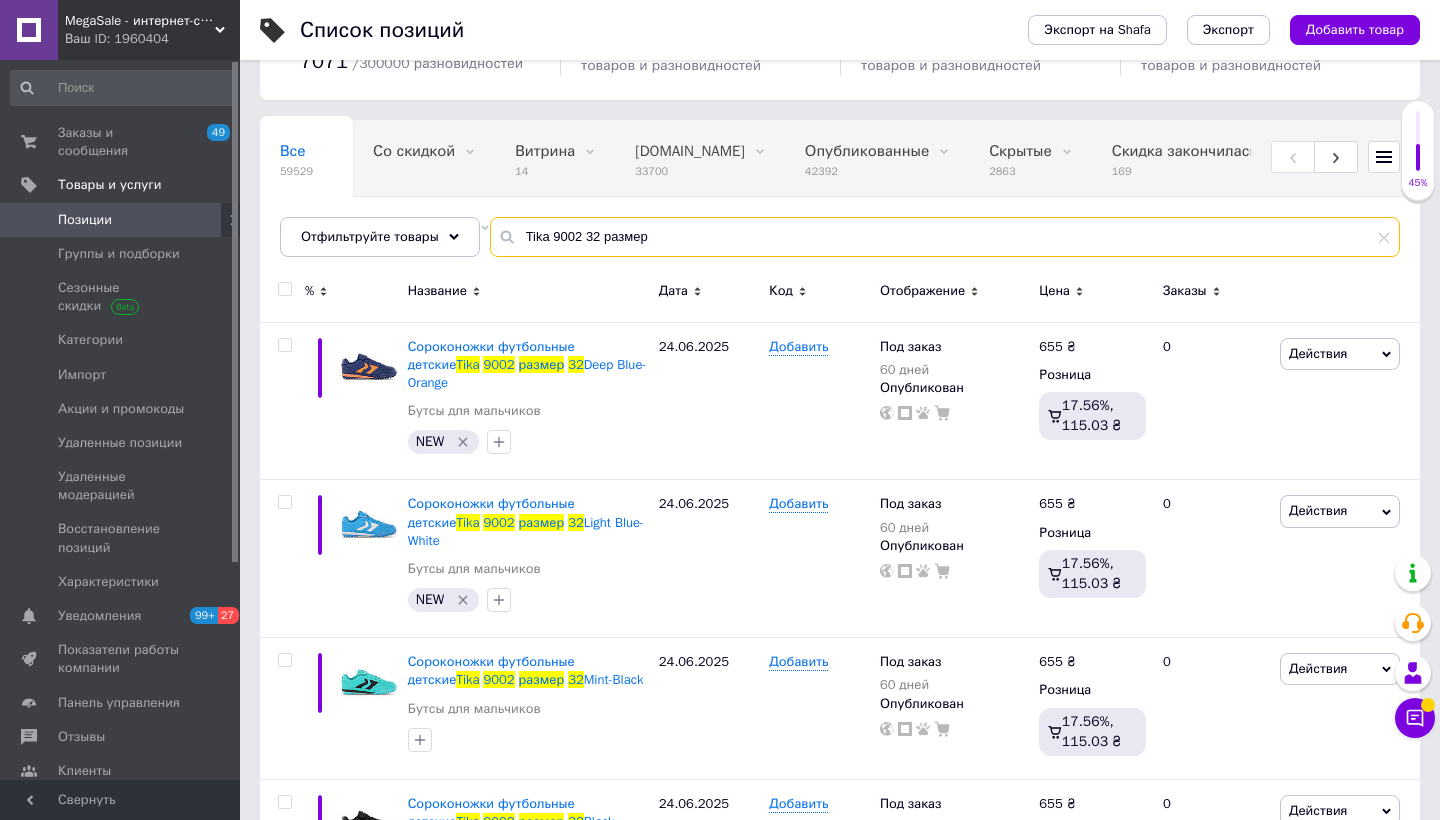 type on "Tika 9002 32 размер" 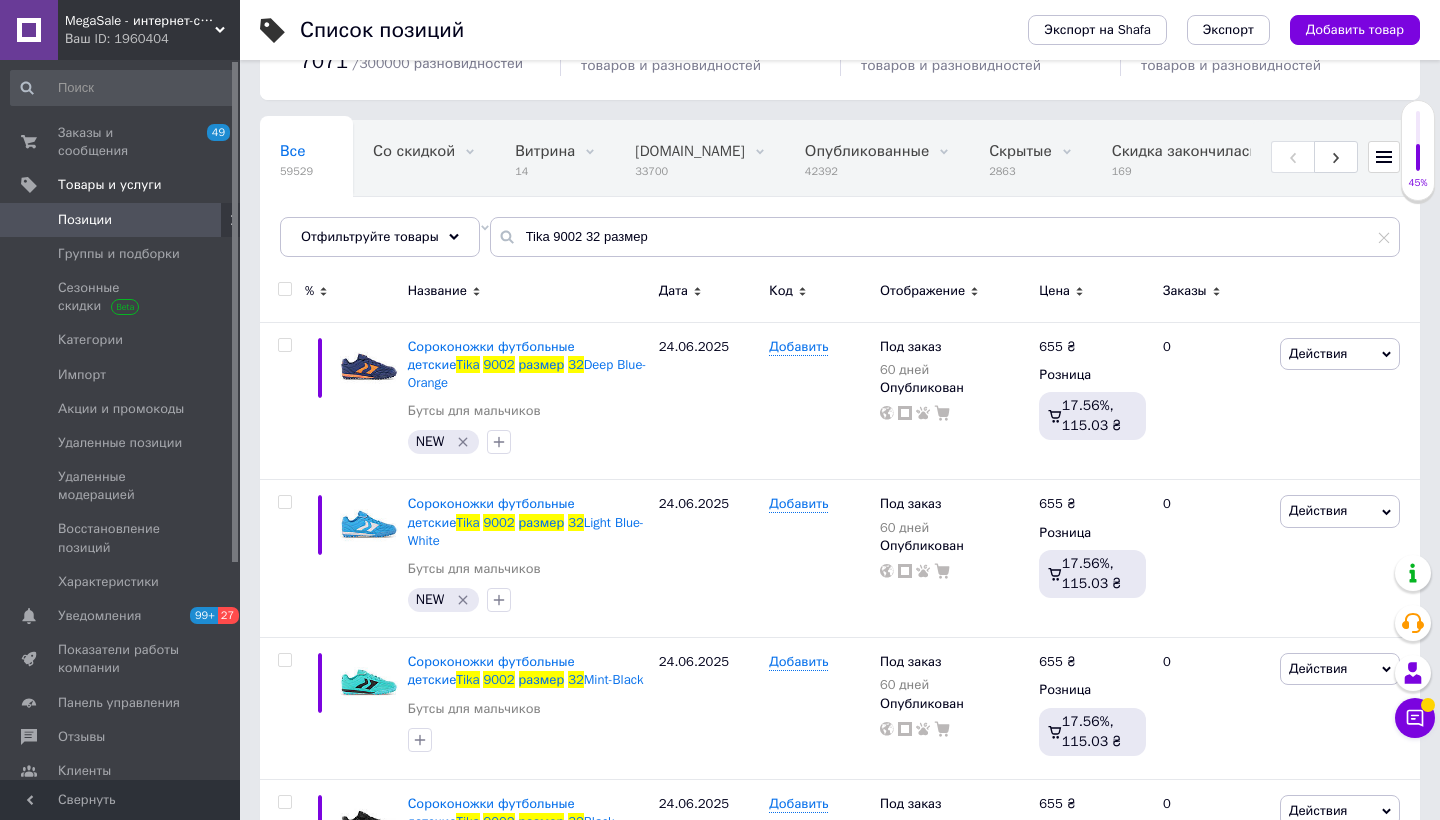 click at bounding box center [284, 289] 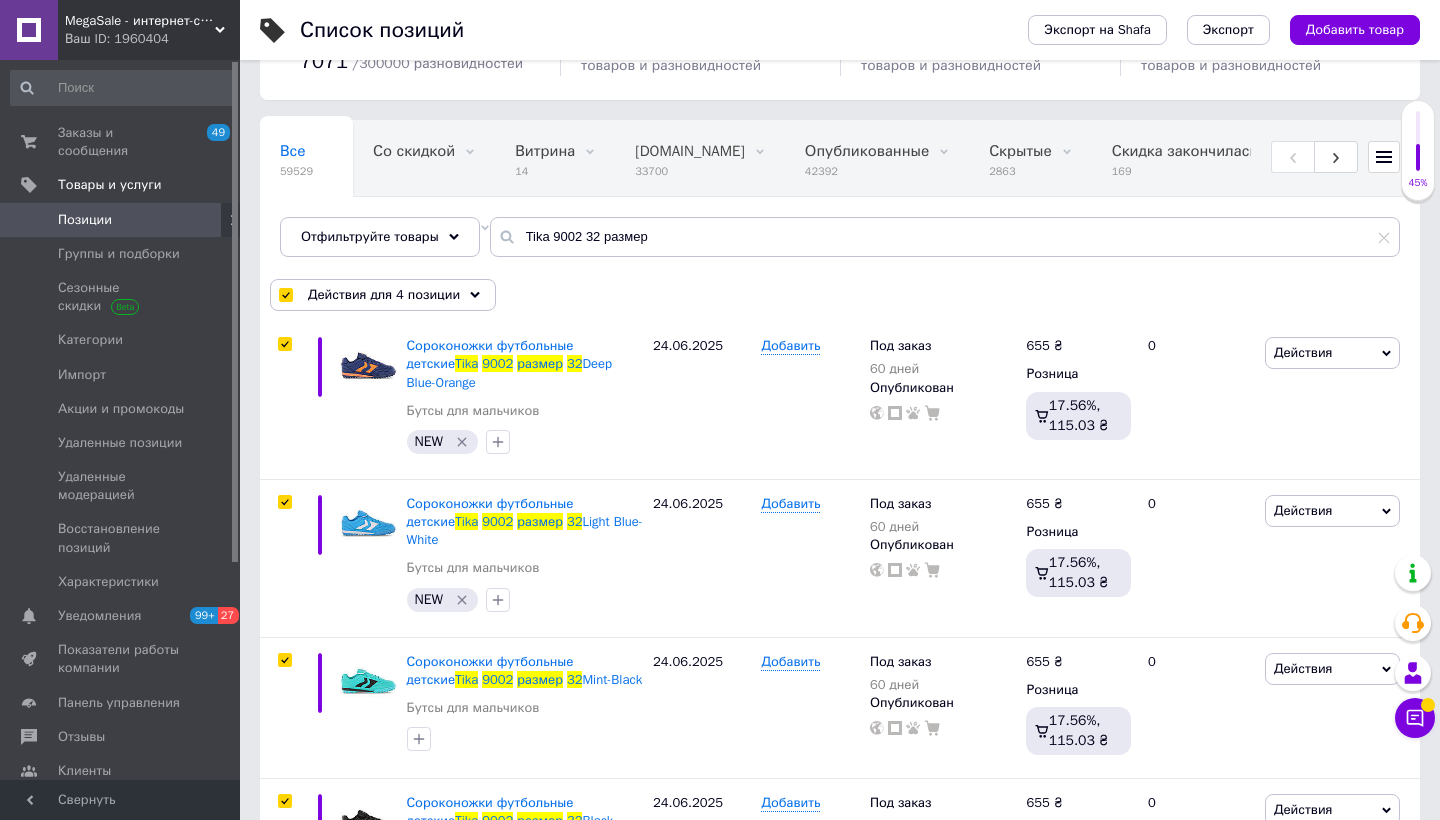checkbox on "true" 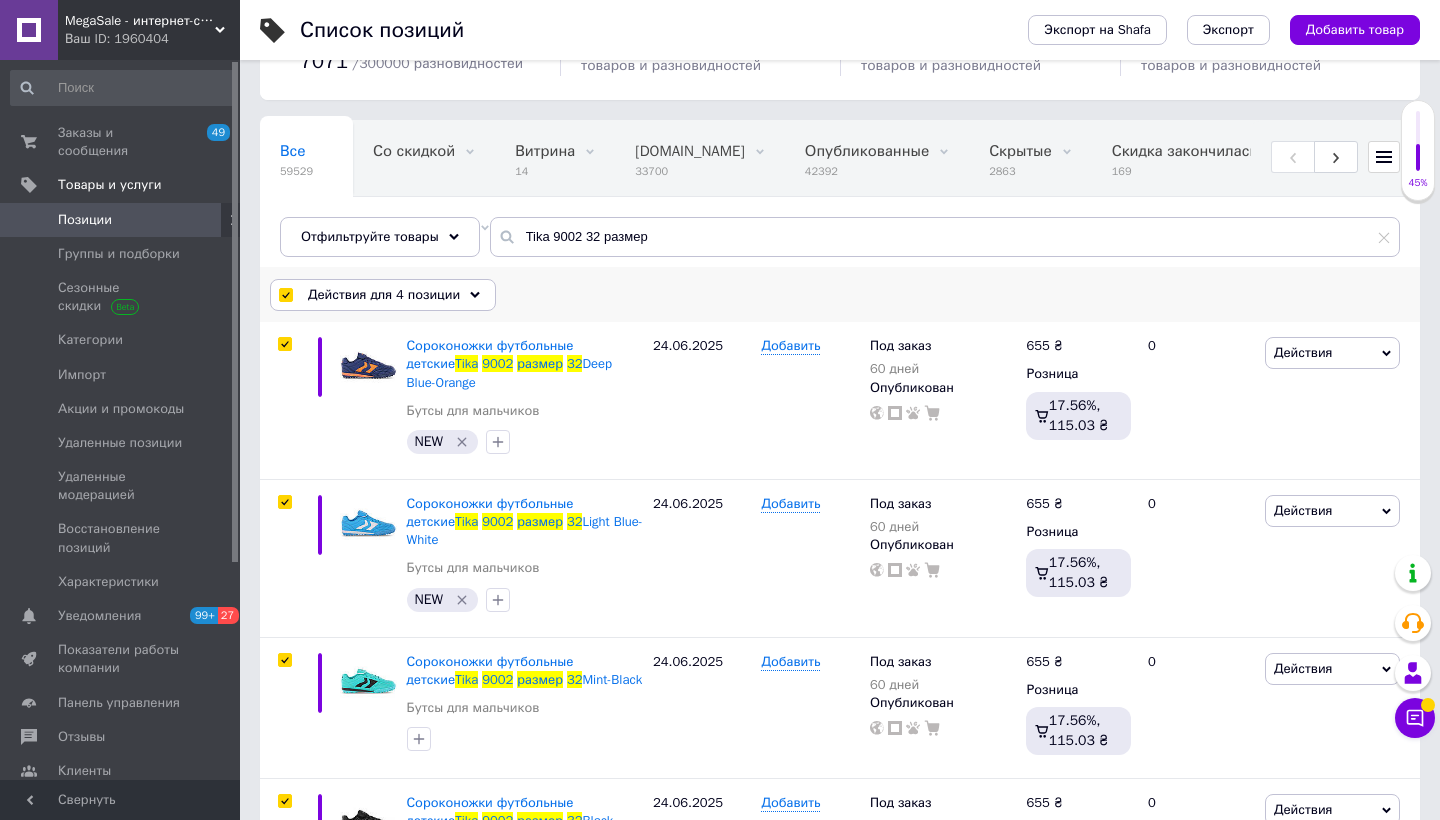 click on "Действия для 4 позиции" at bounding box center [384, 295] 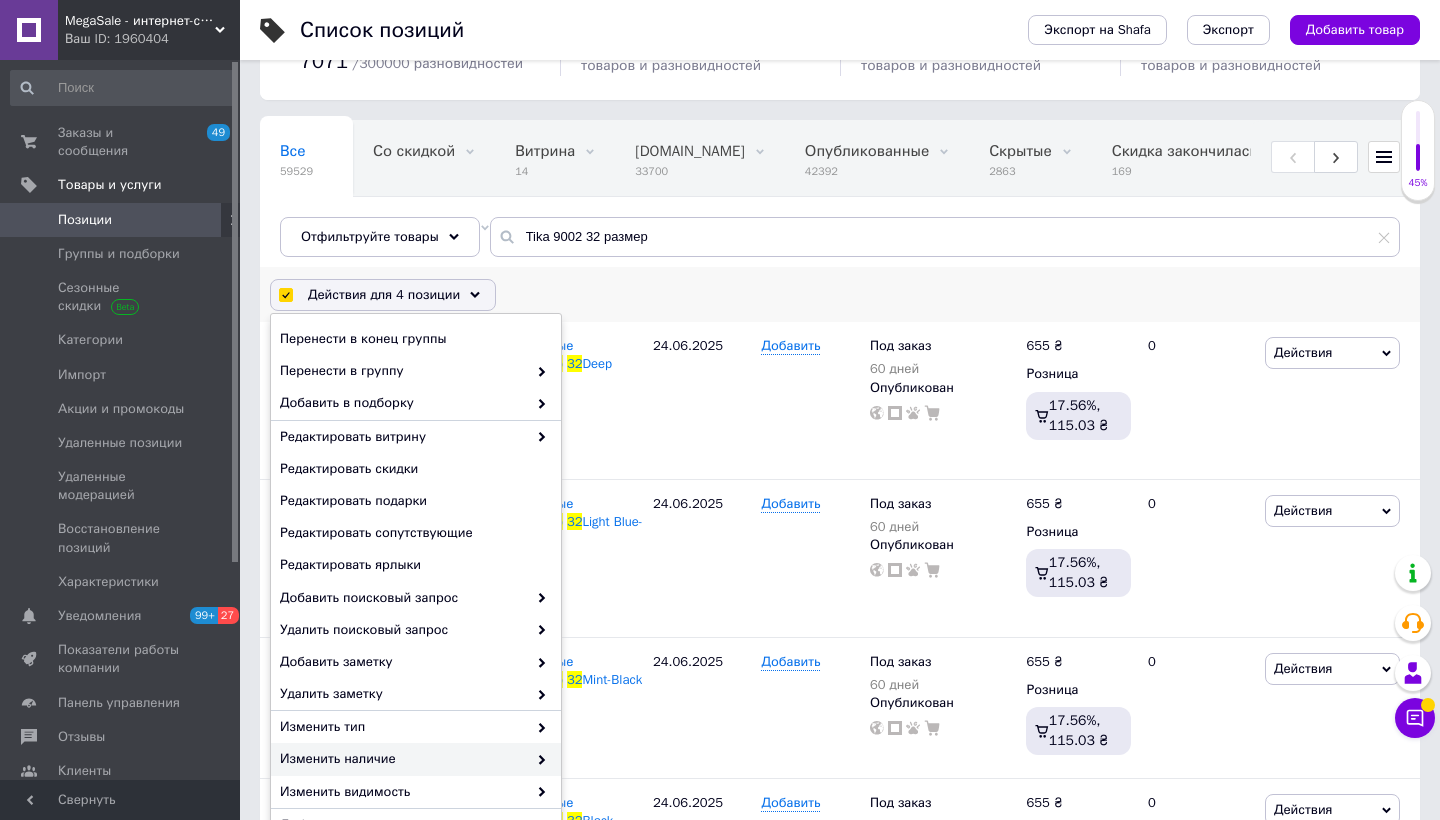 scroll, scrollTop: 79, scrollLeft: 0, axis: vertical 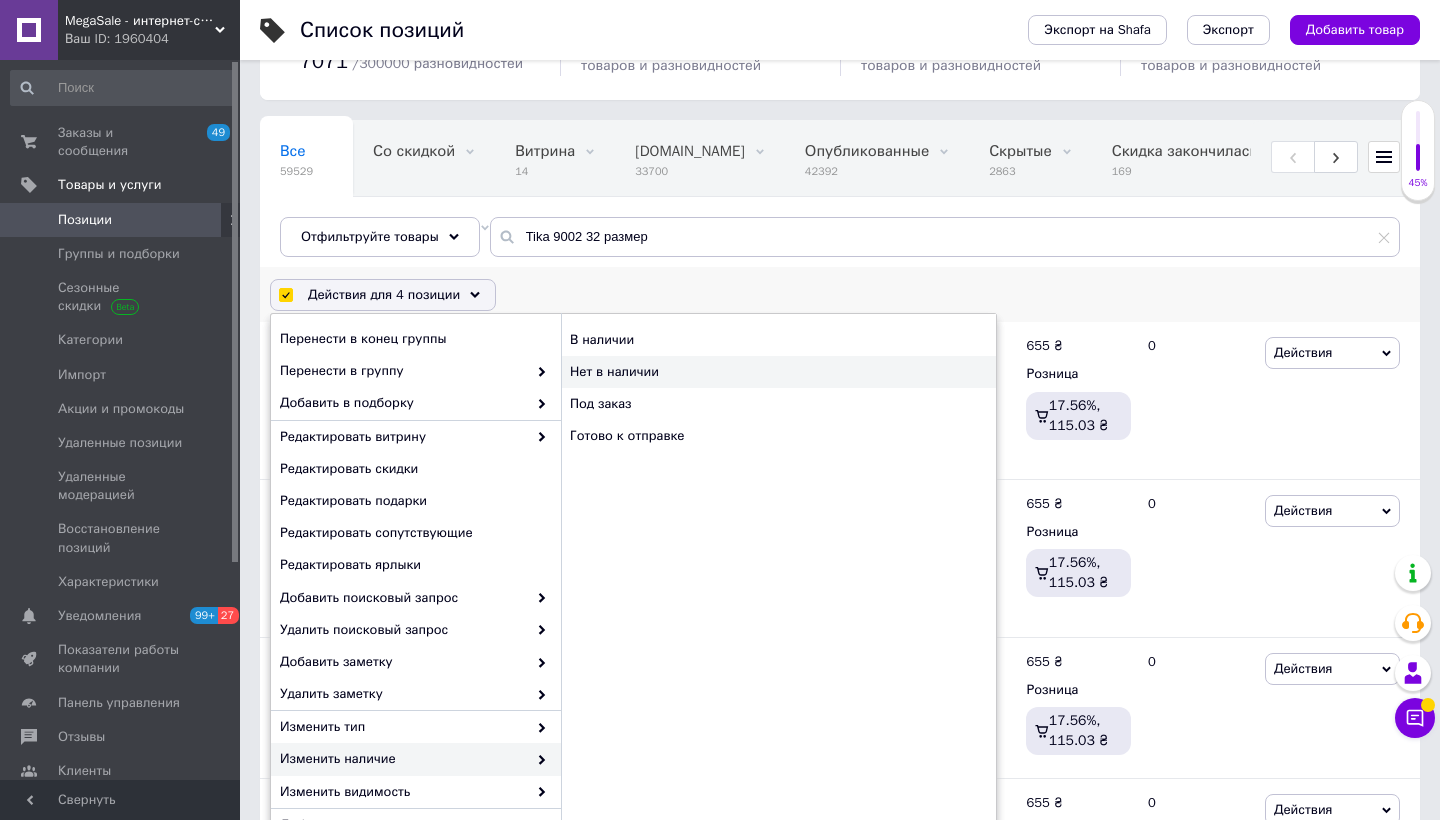 click on "Нет в наличии" at bounding box center [778, 372] 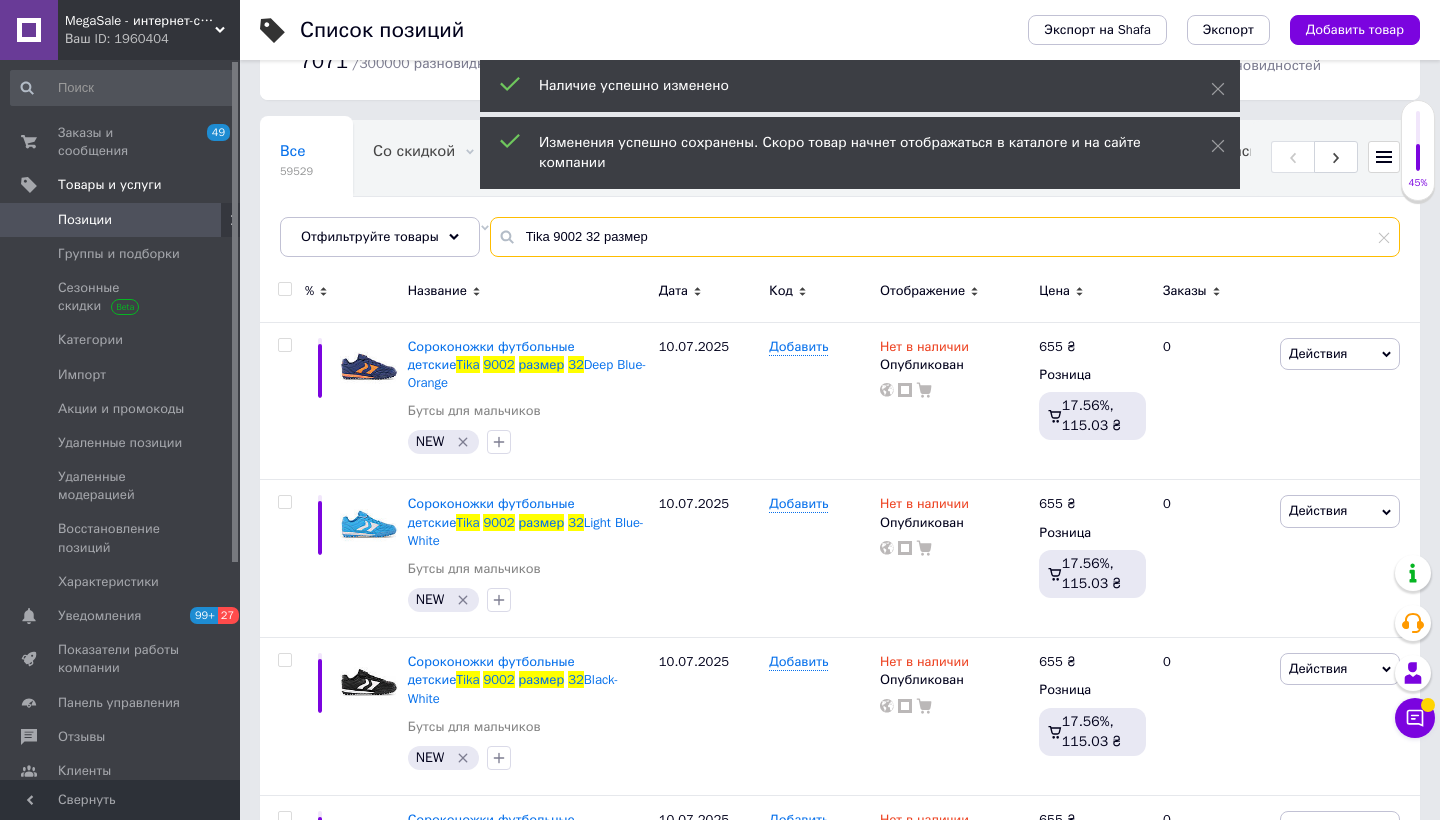 click on "Tika 9002 32 размер" at bounding box center (945, 237) 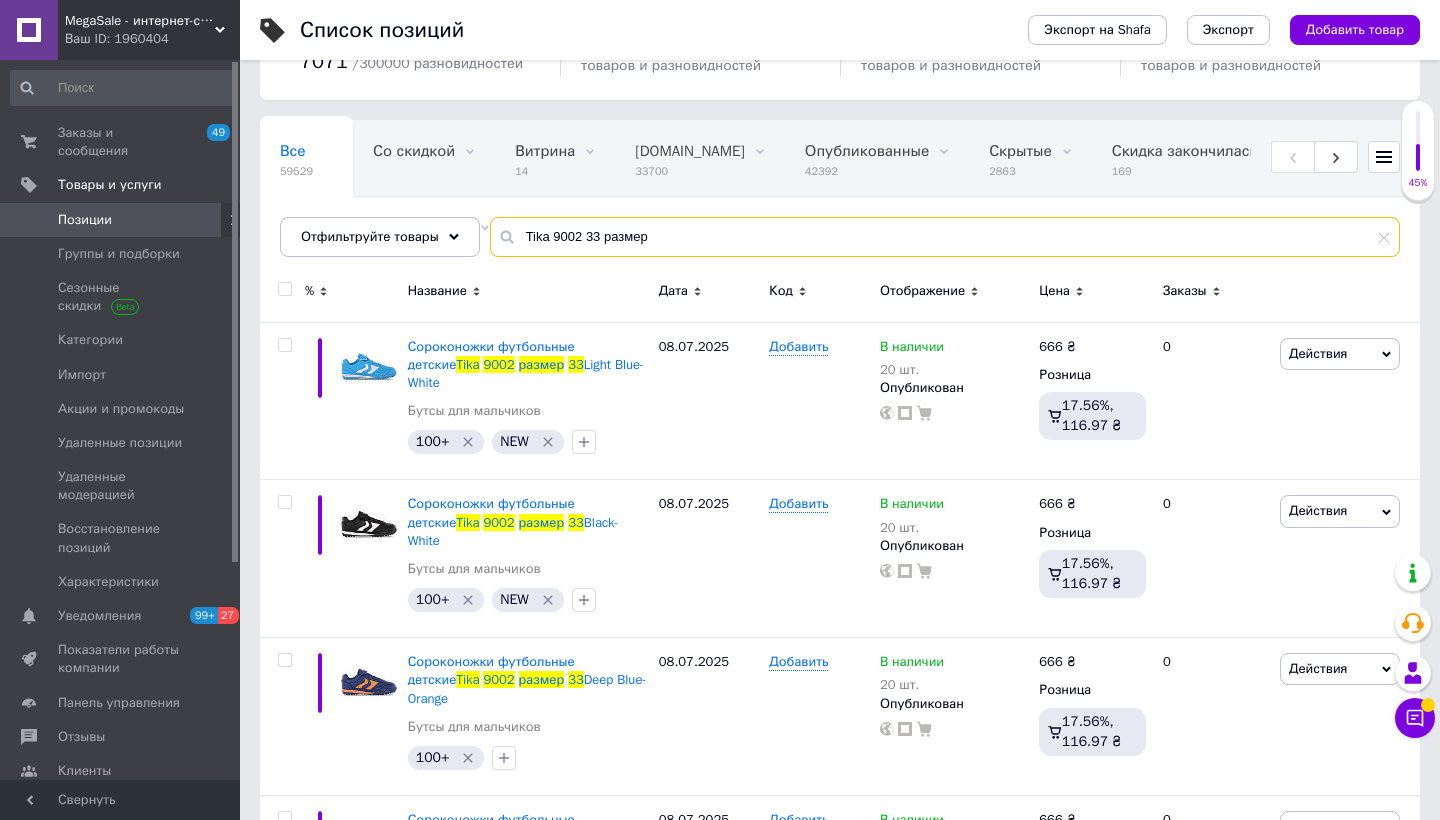type on "Tika 9002 33 размер" 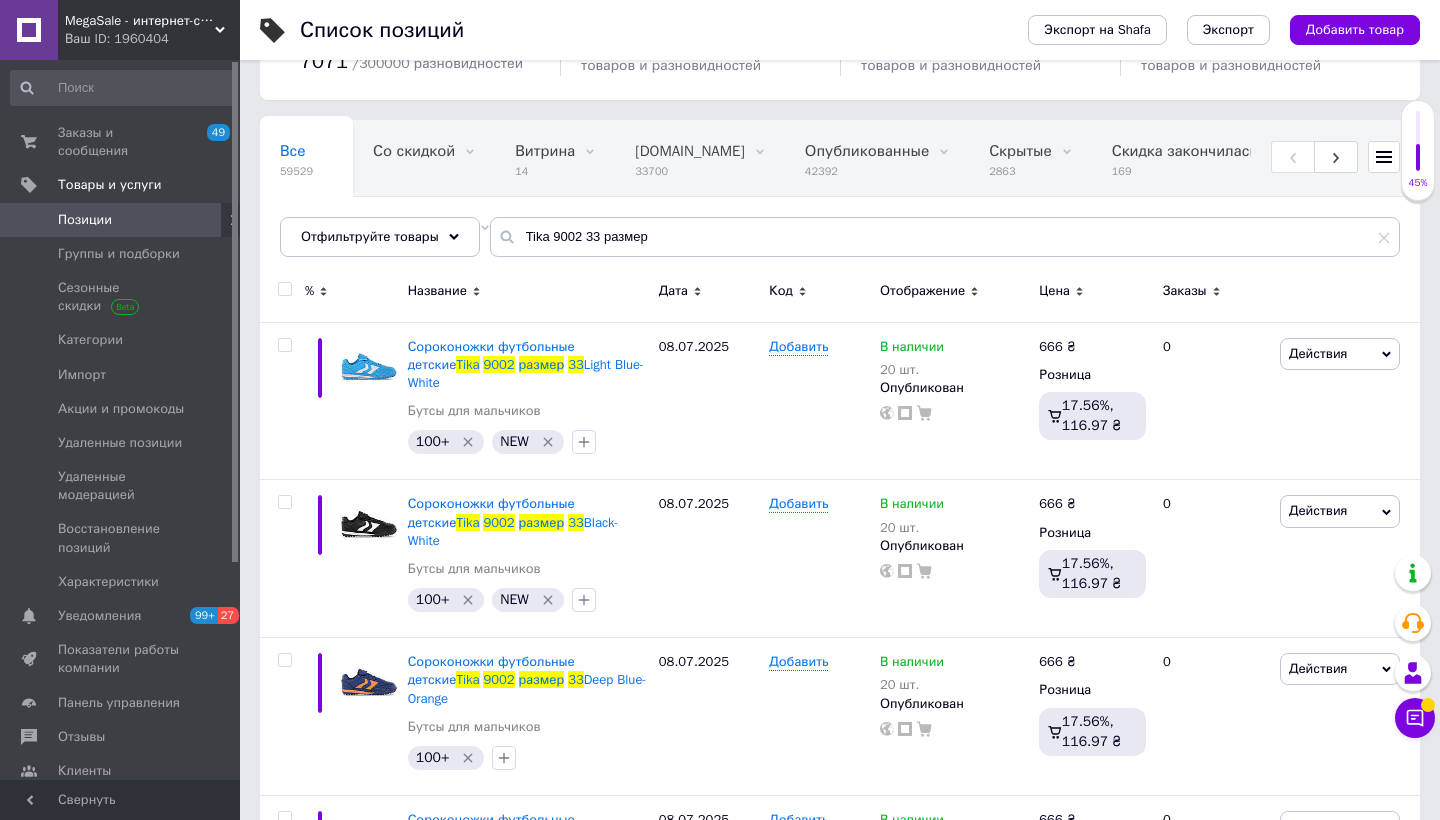 click at bounding box center (284, 289) 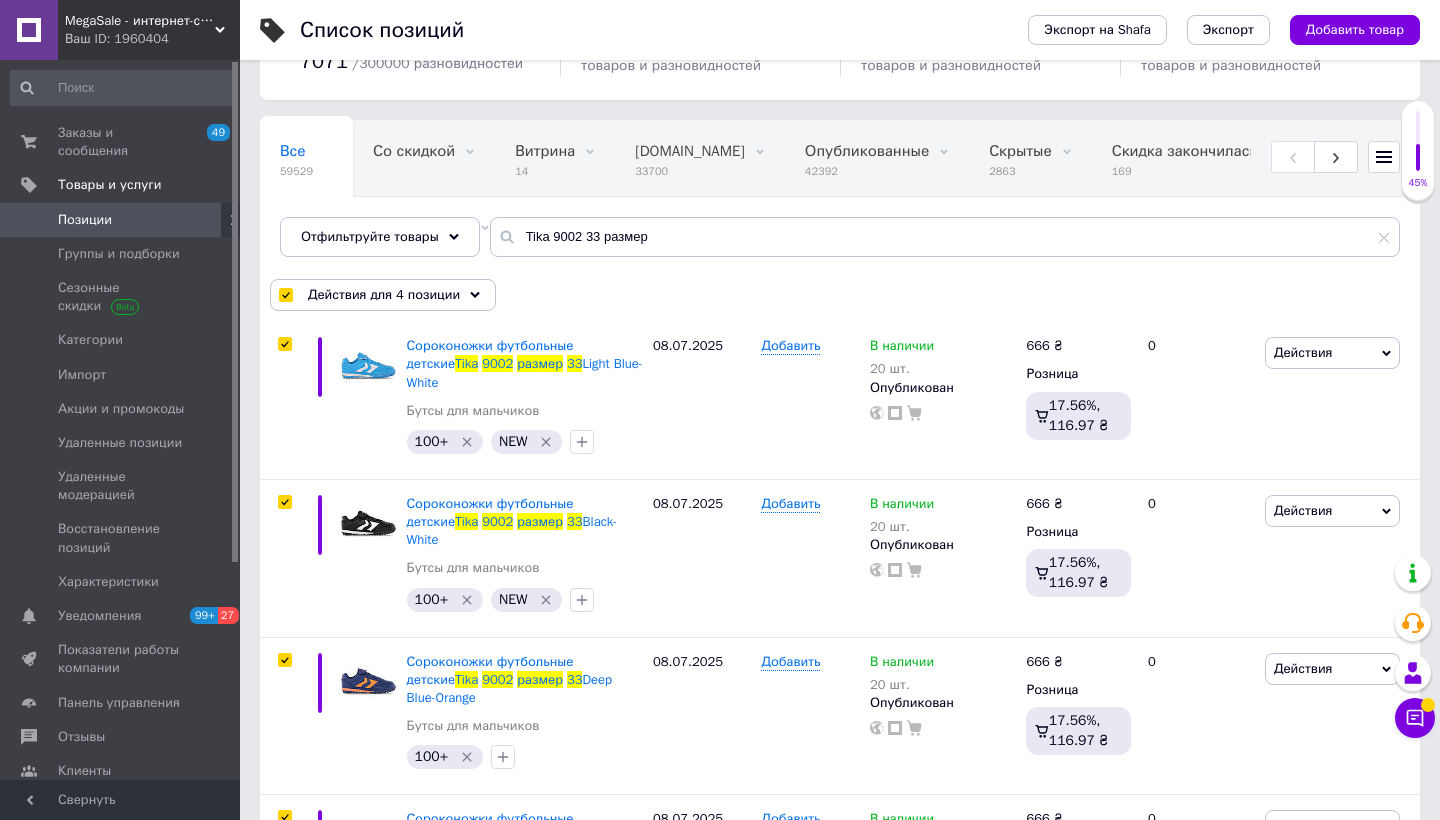checkbox on "true" 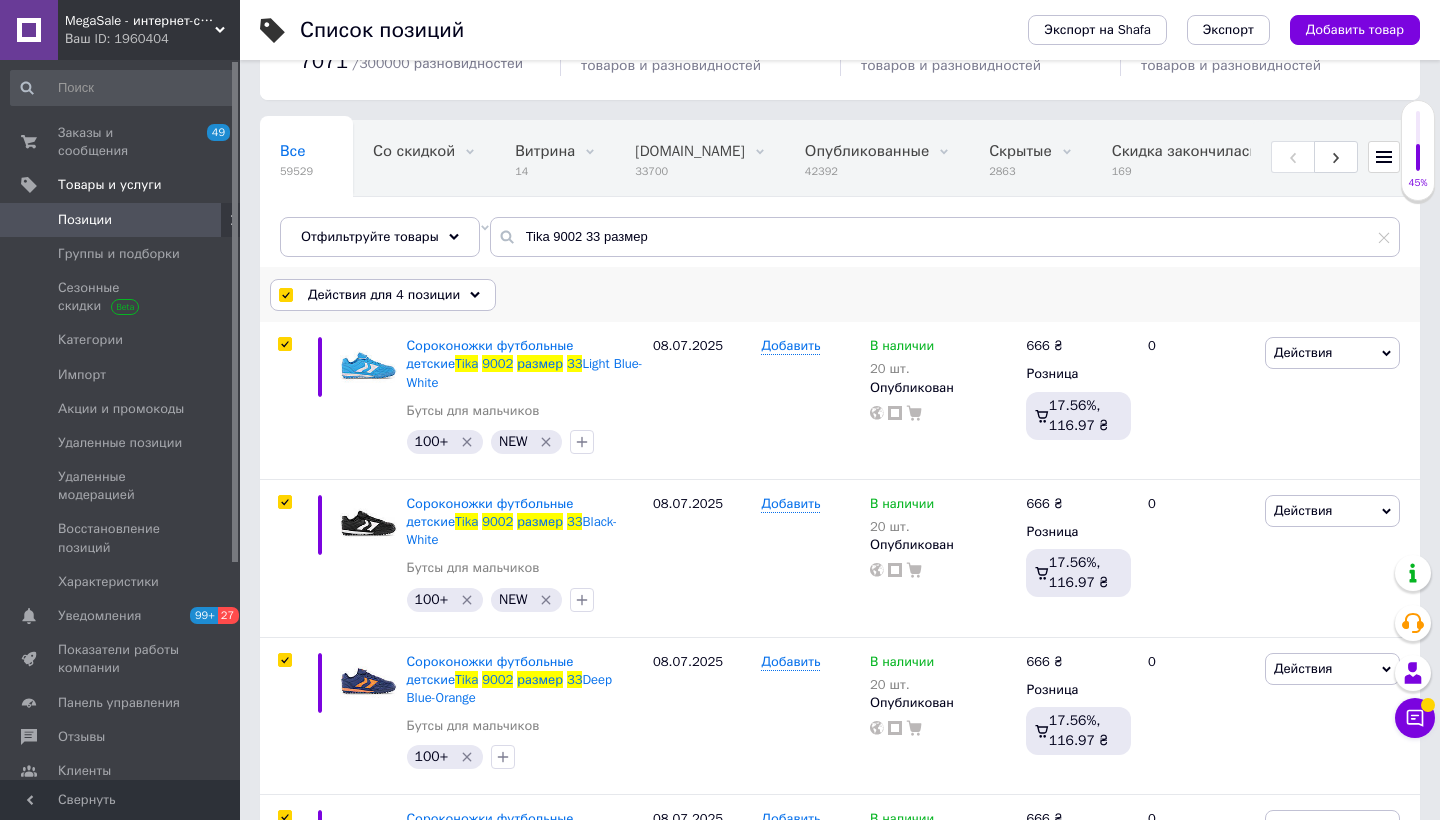 click on "Действия для 4 позиции" at bounding box center (384, 295) 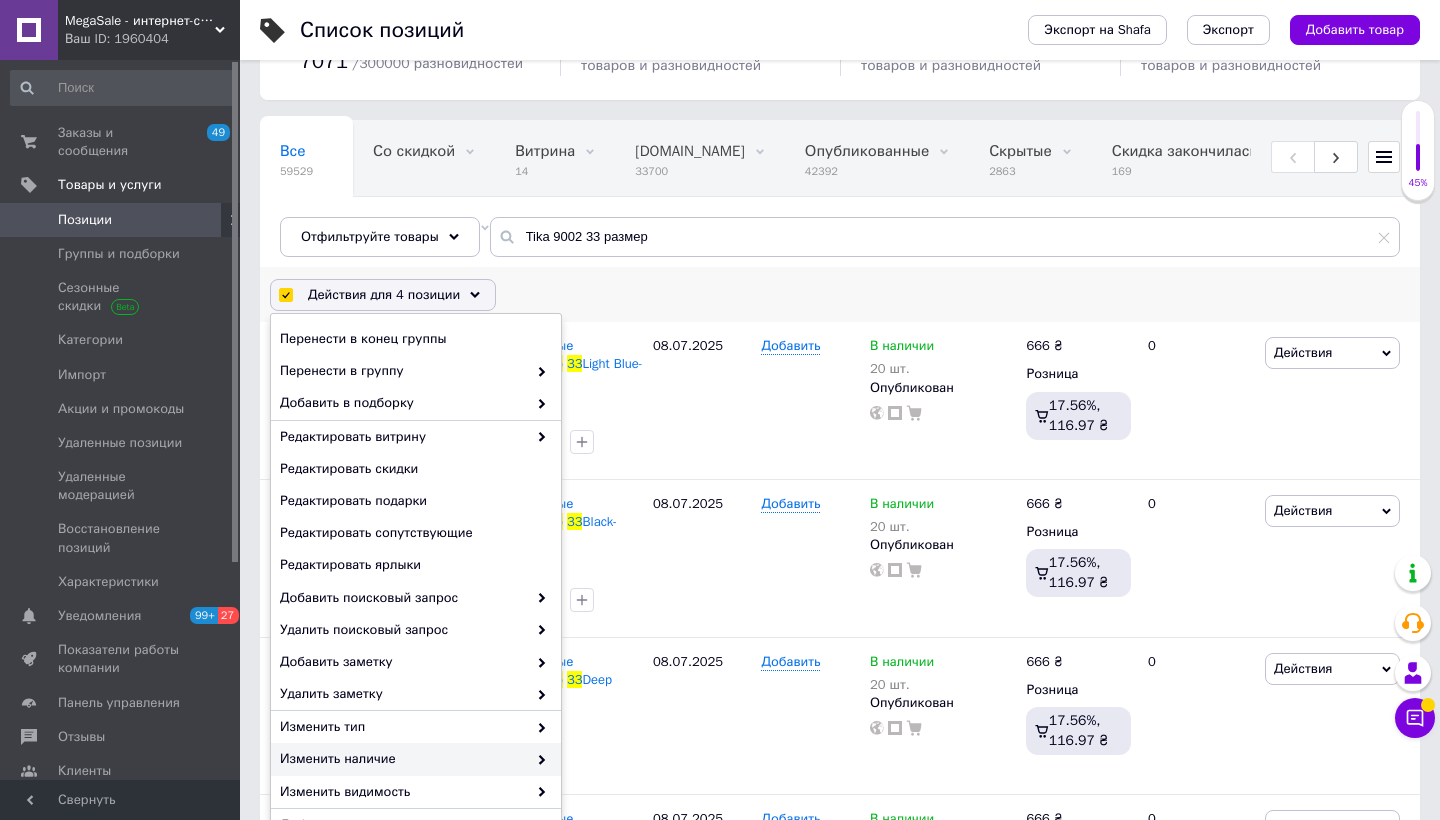 scroll, scrollTop: 79, scrollLeft: 0, axis: vertical 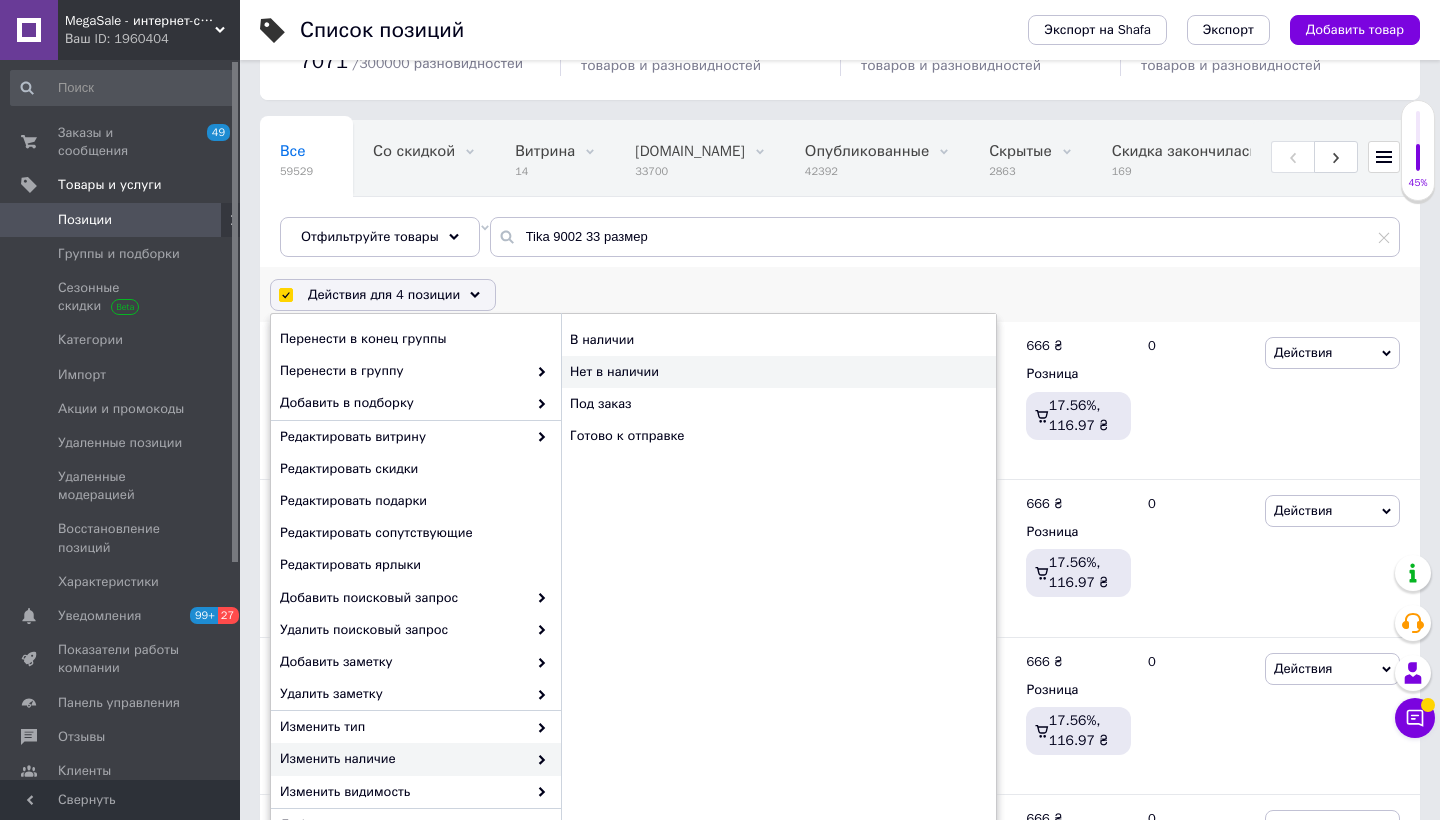 click on "Нет в наличии" at bounding box center (778, 372) 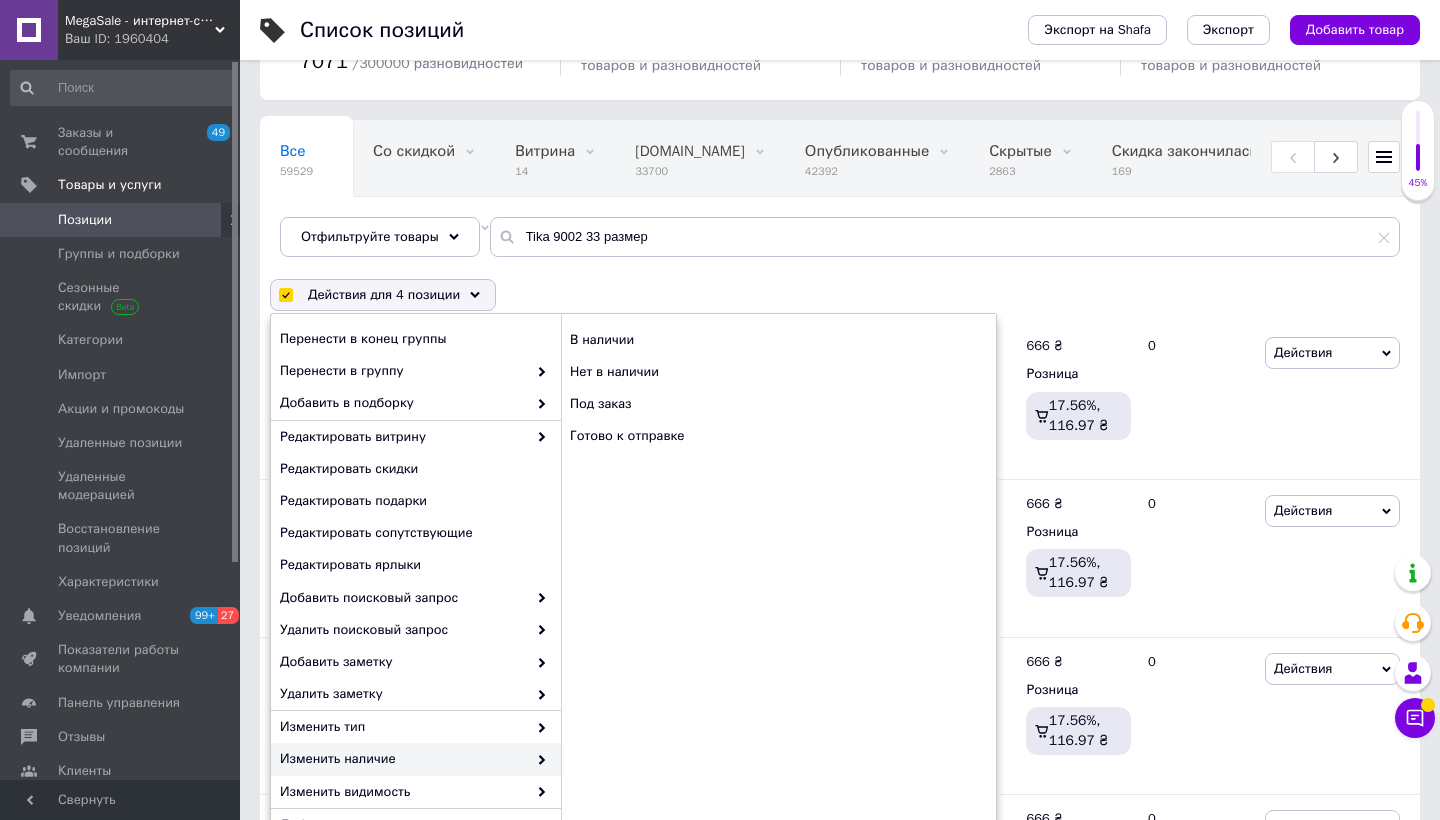 checkbox on "false" 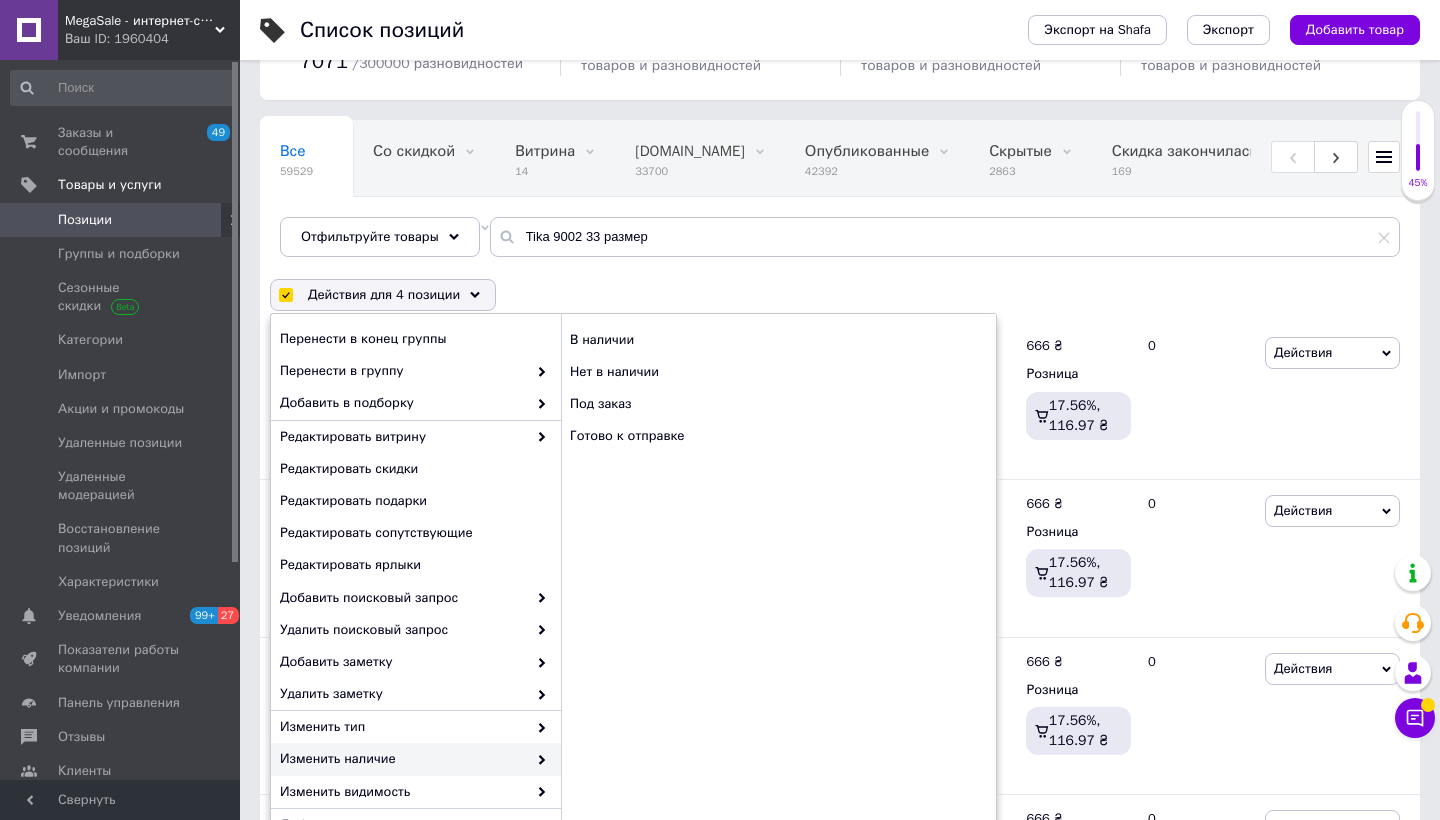 checkbox on "false" 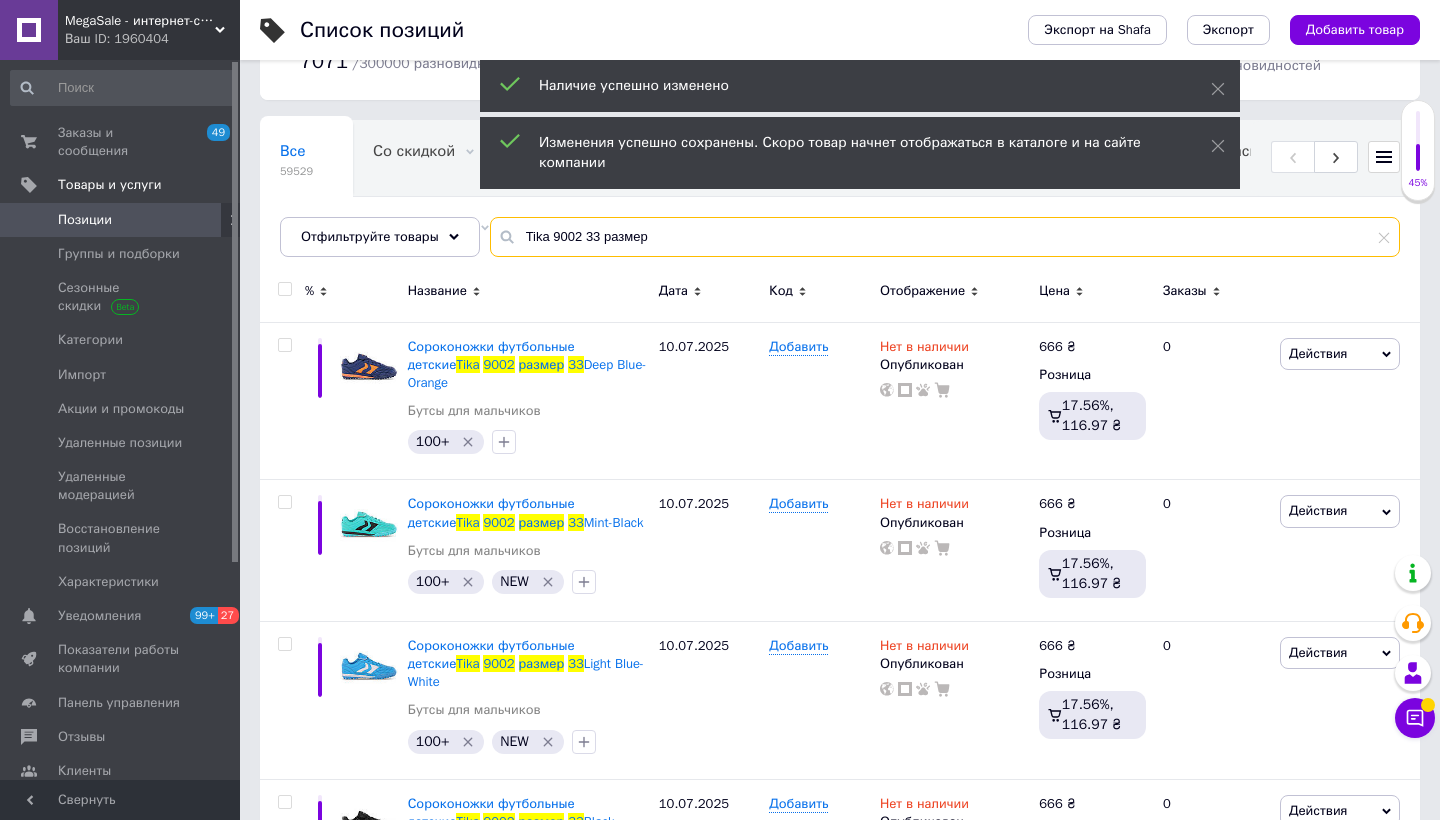 click on "Tika 9002 33 размер" at bounding box center [945, 237] 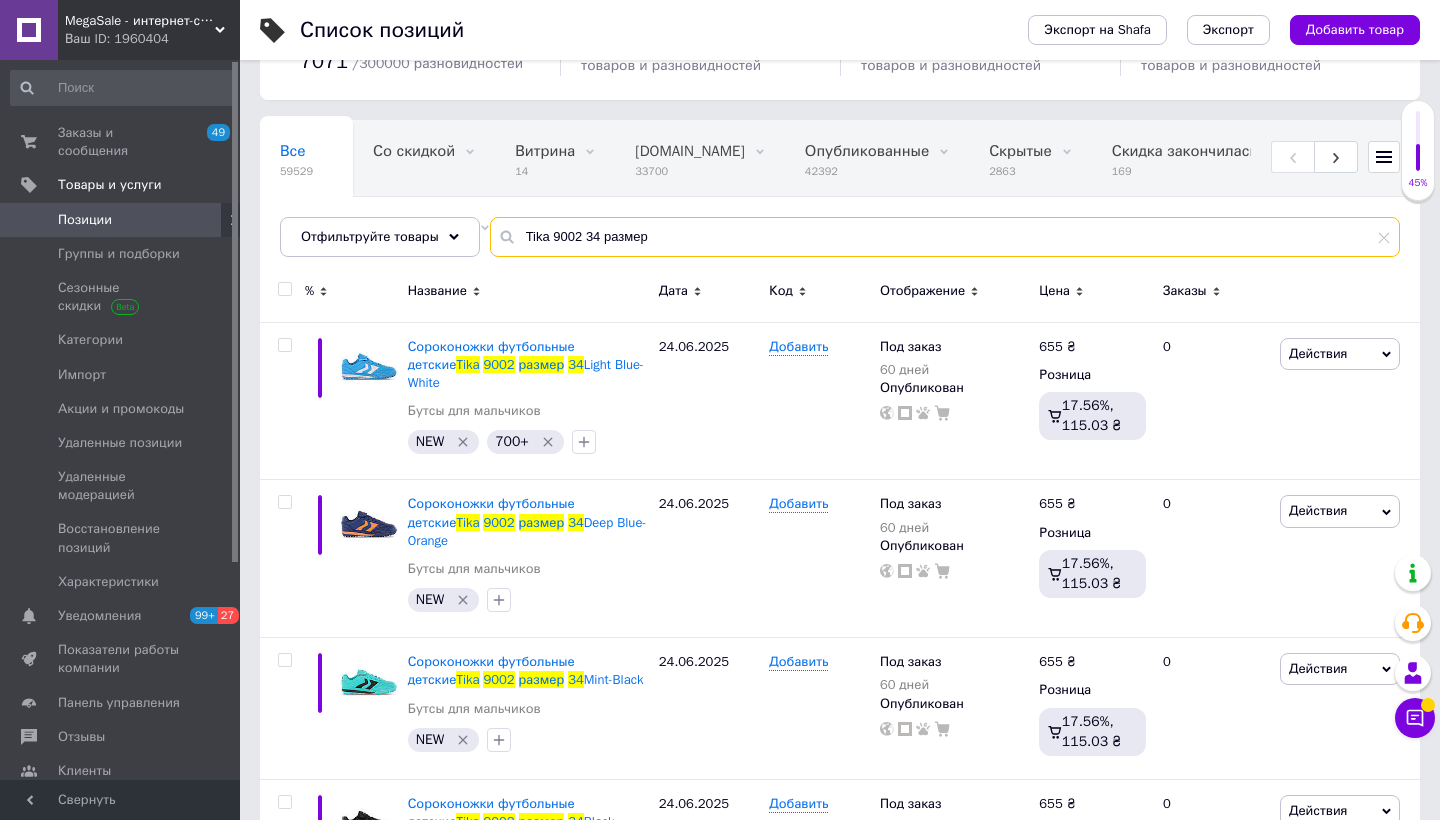 type on "Tika 9002 34 размер" 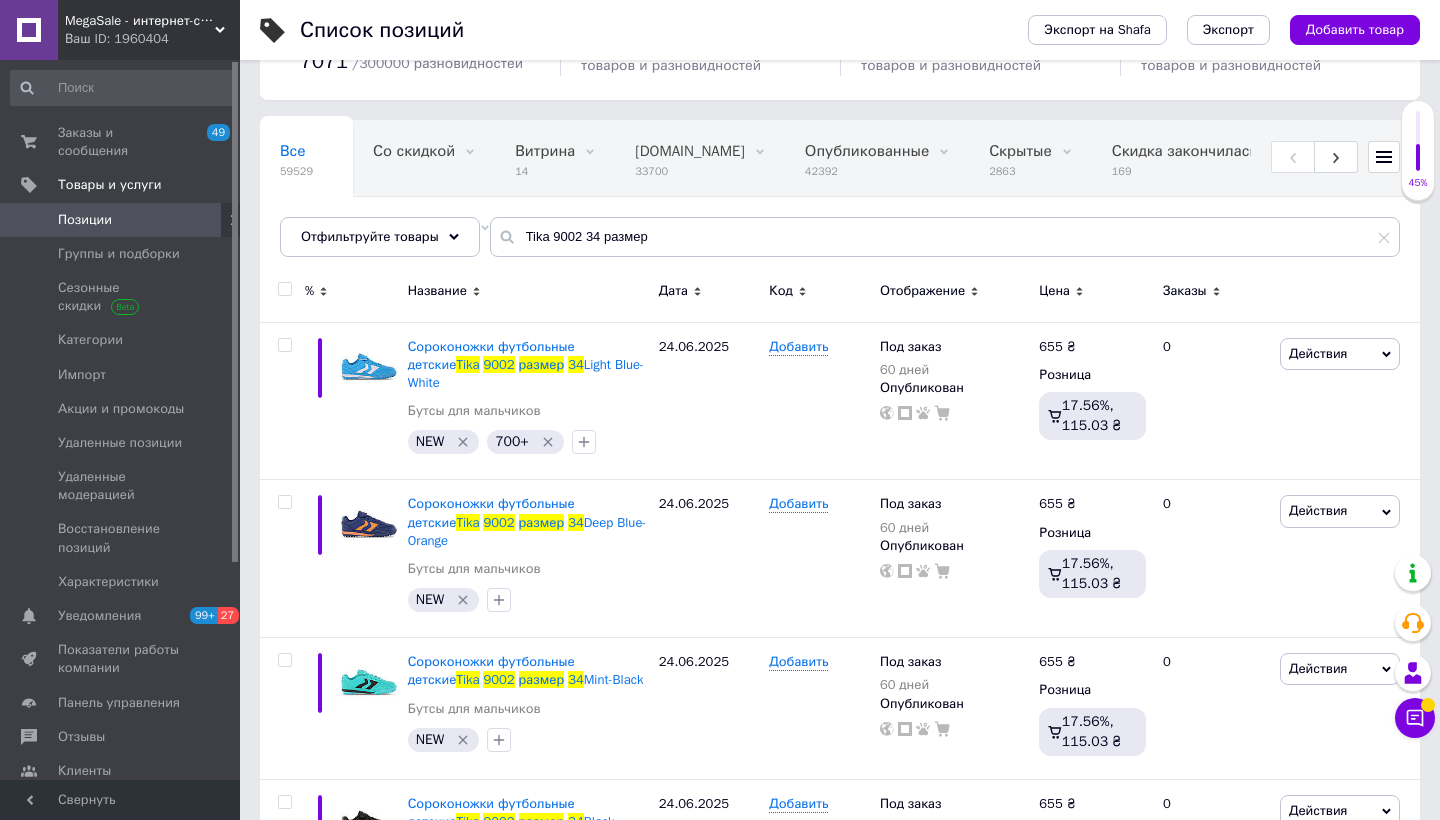 click at bounding box center (284, 289) 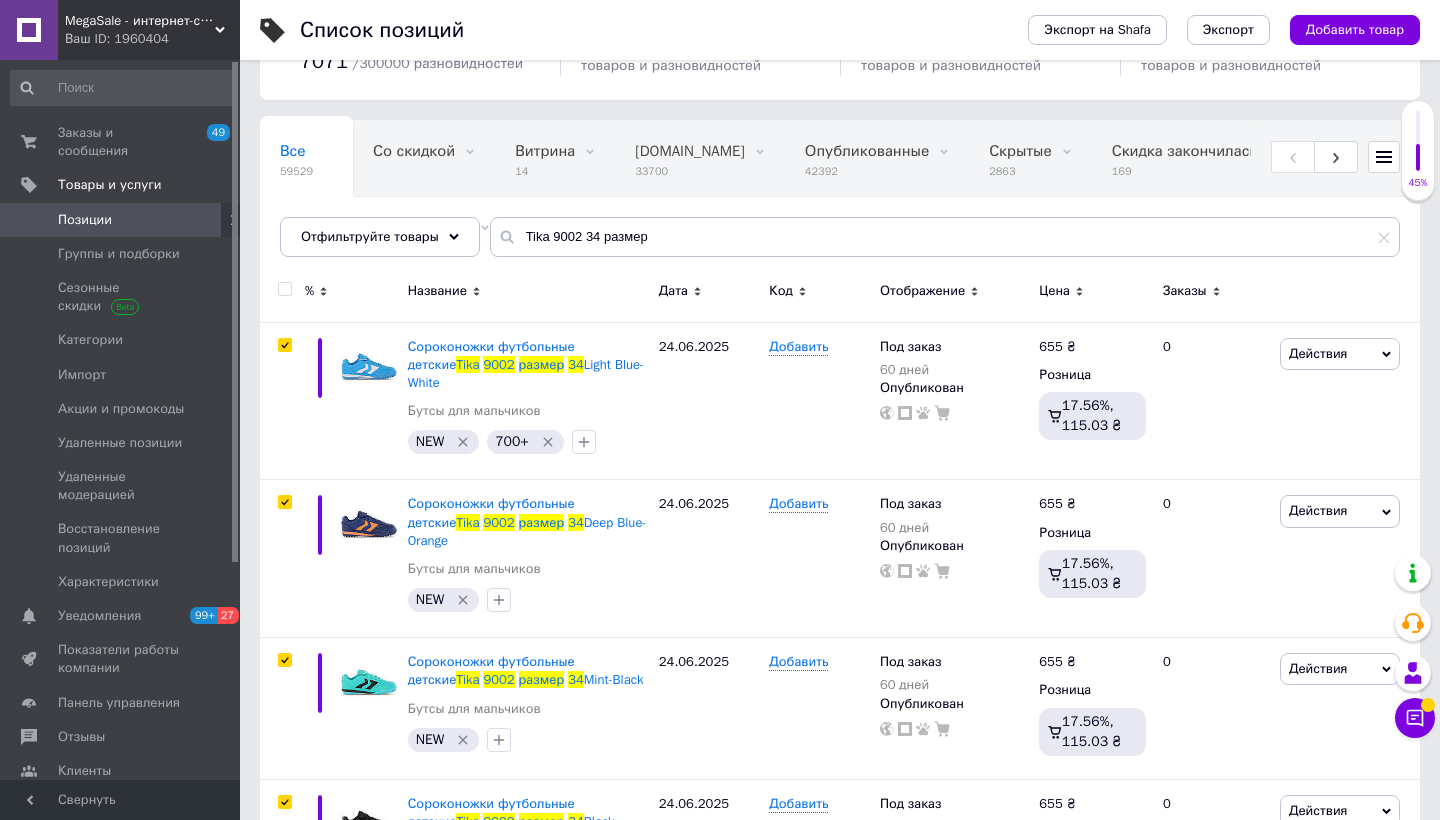 checkbox on "true" 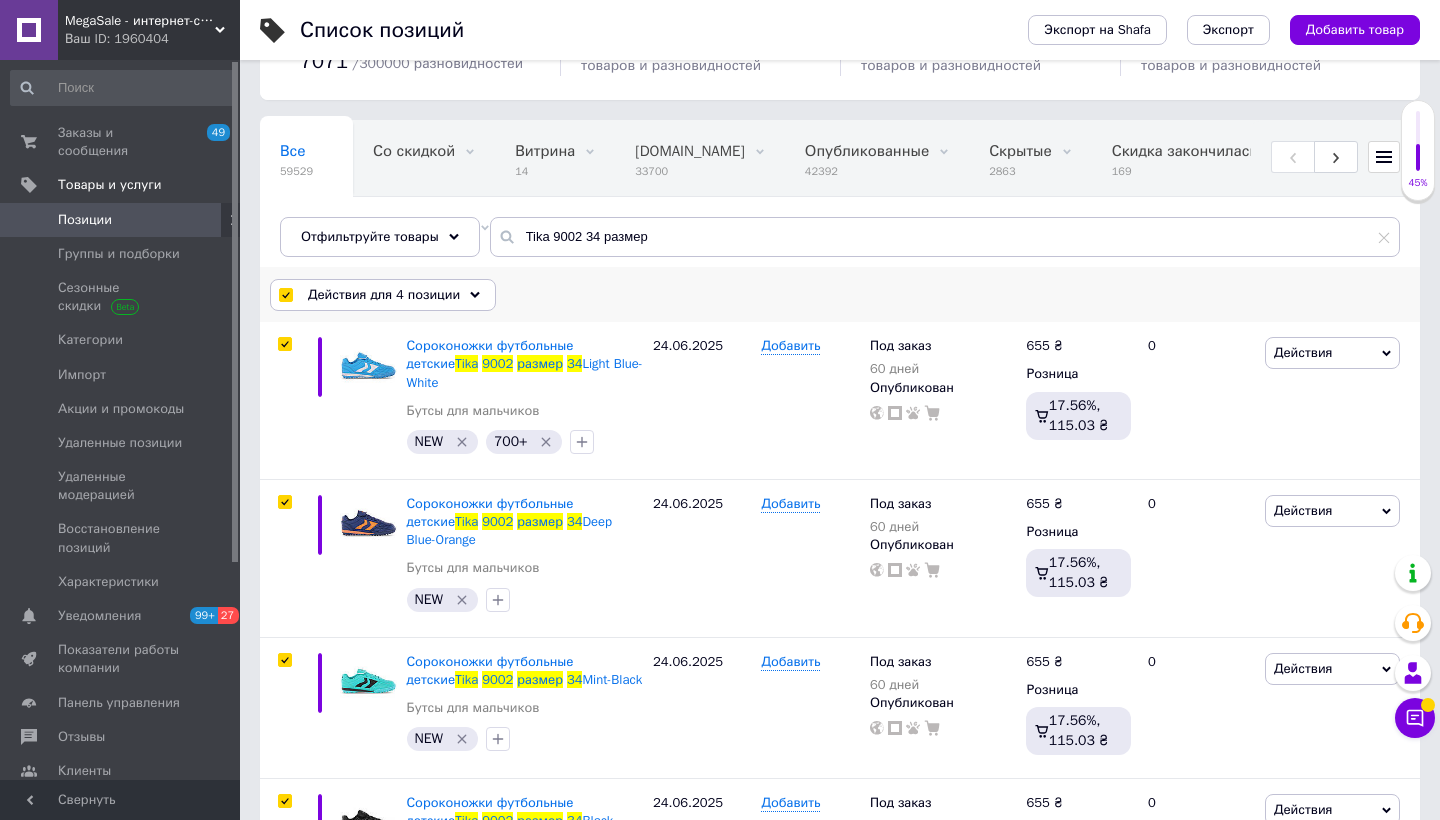 click on "Действия для 4 позиции" at bounding box center [384, 295] 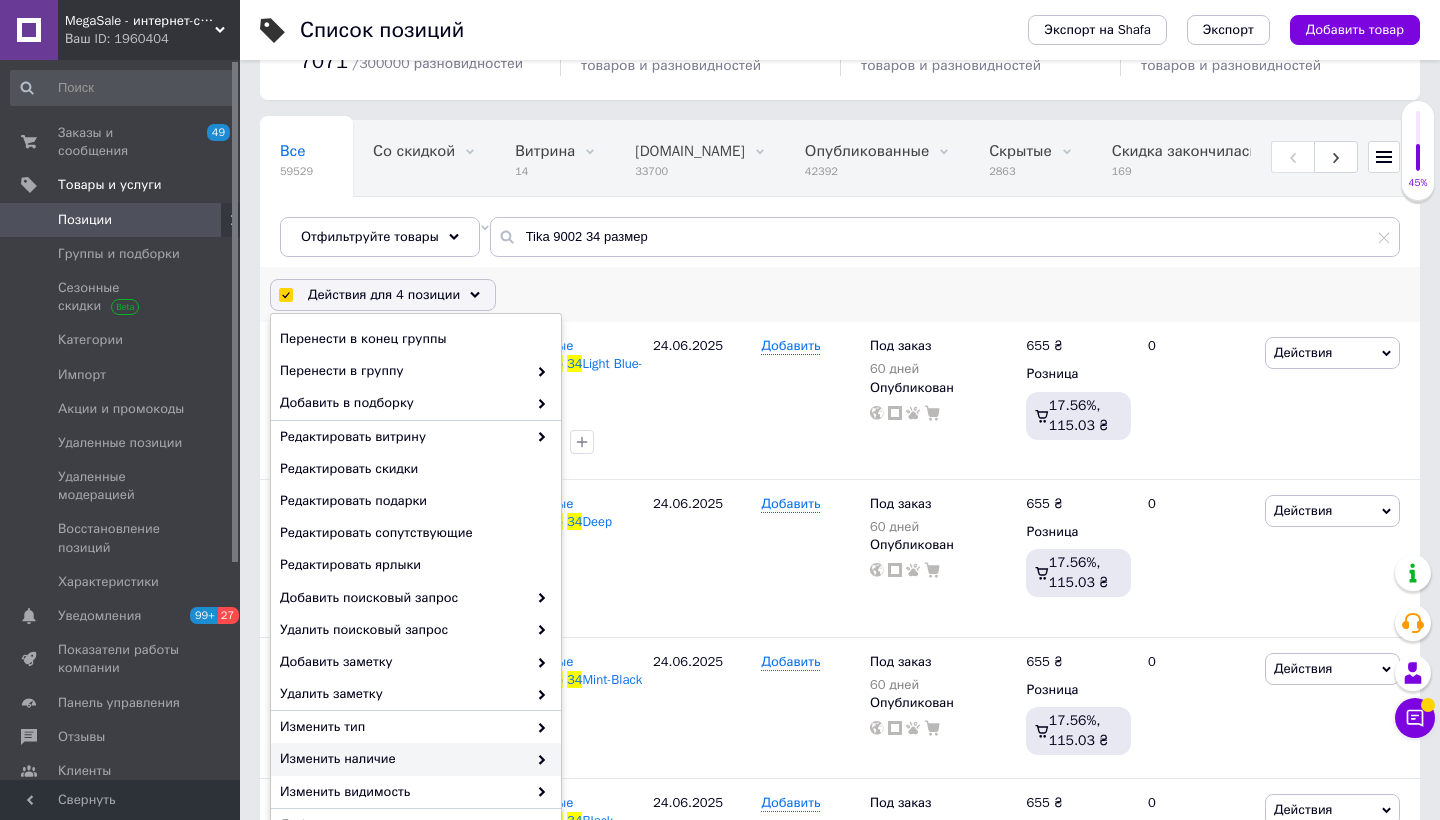 scroll, scrollTop: 79, scrollLeft: 0, axis: vertical 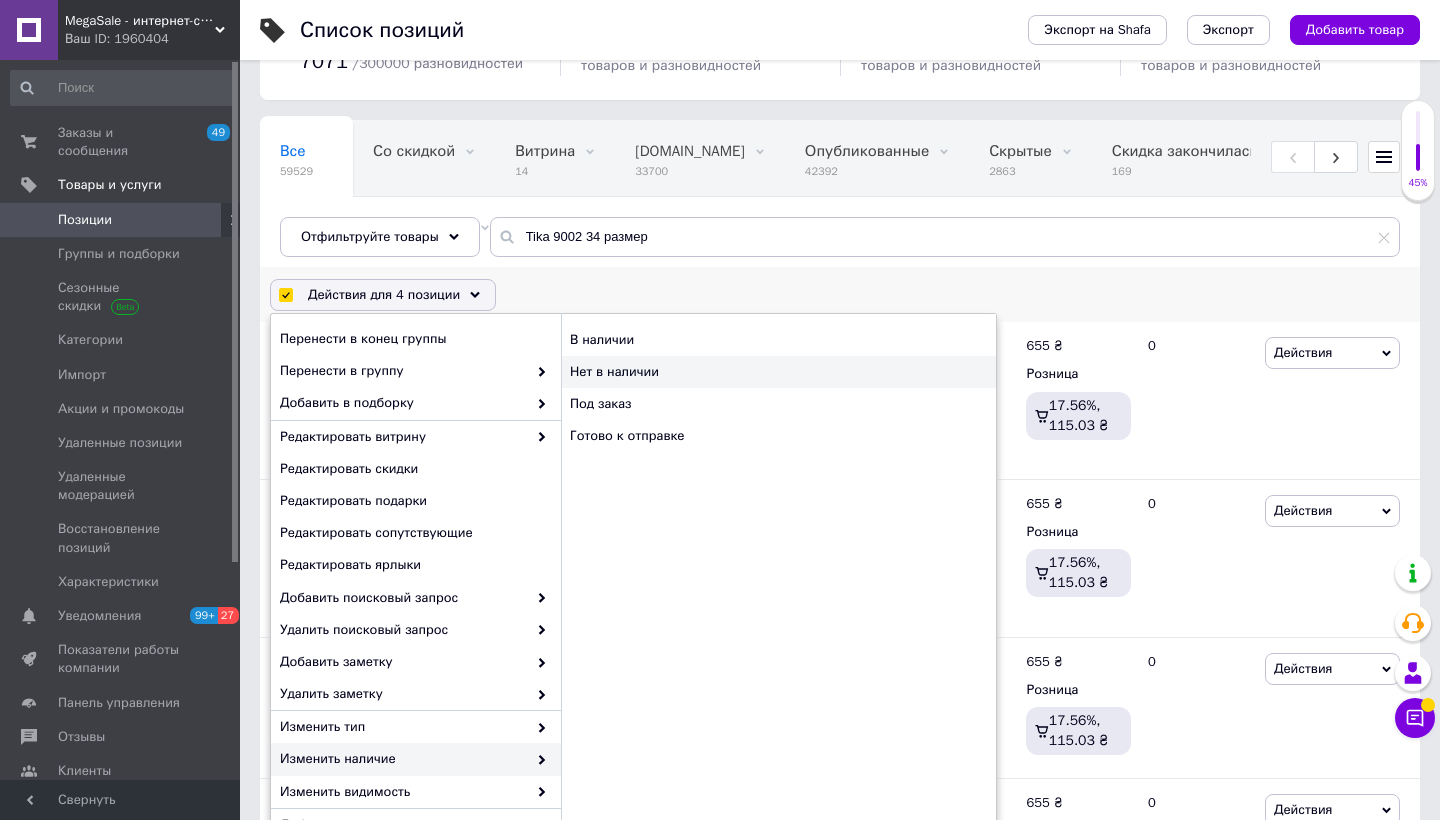 click on "Нет в наличии" at bounding box center (778, 372) 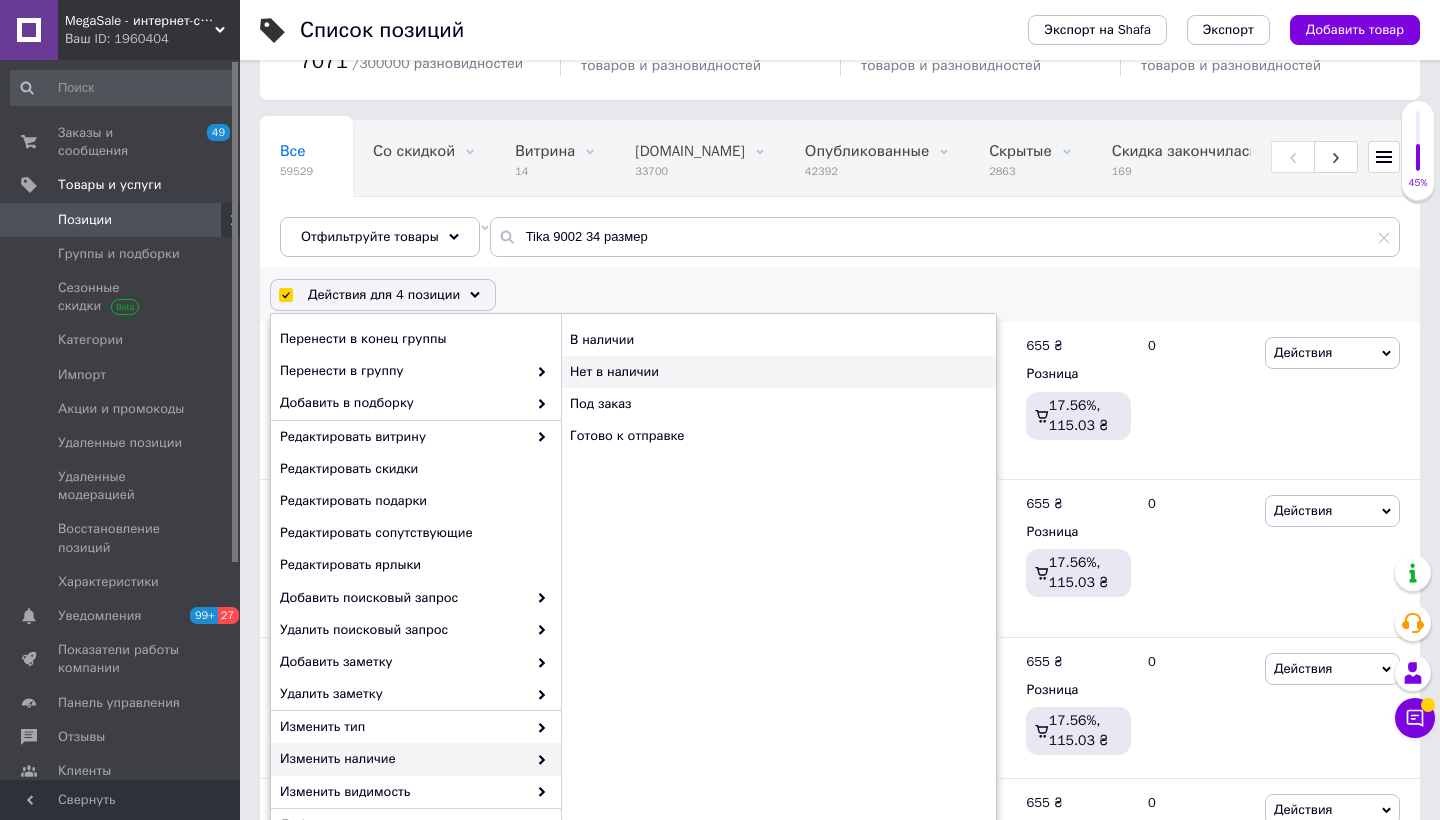 checkbox on "false" 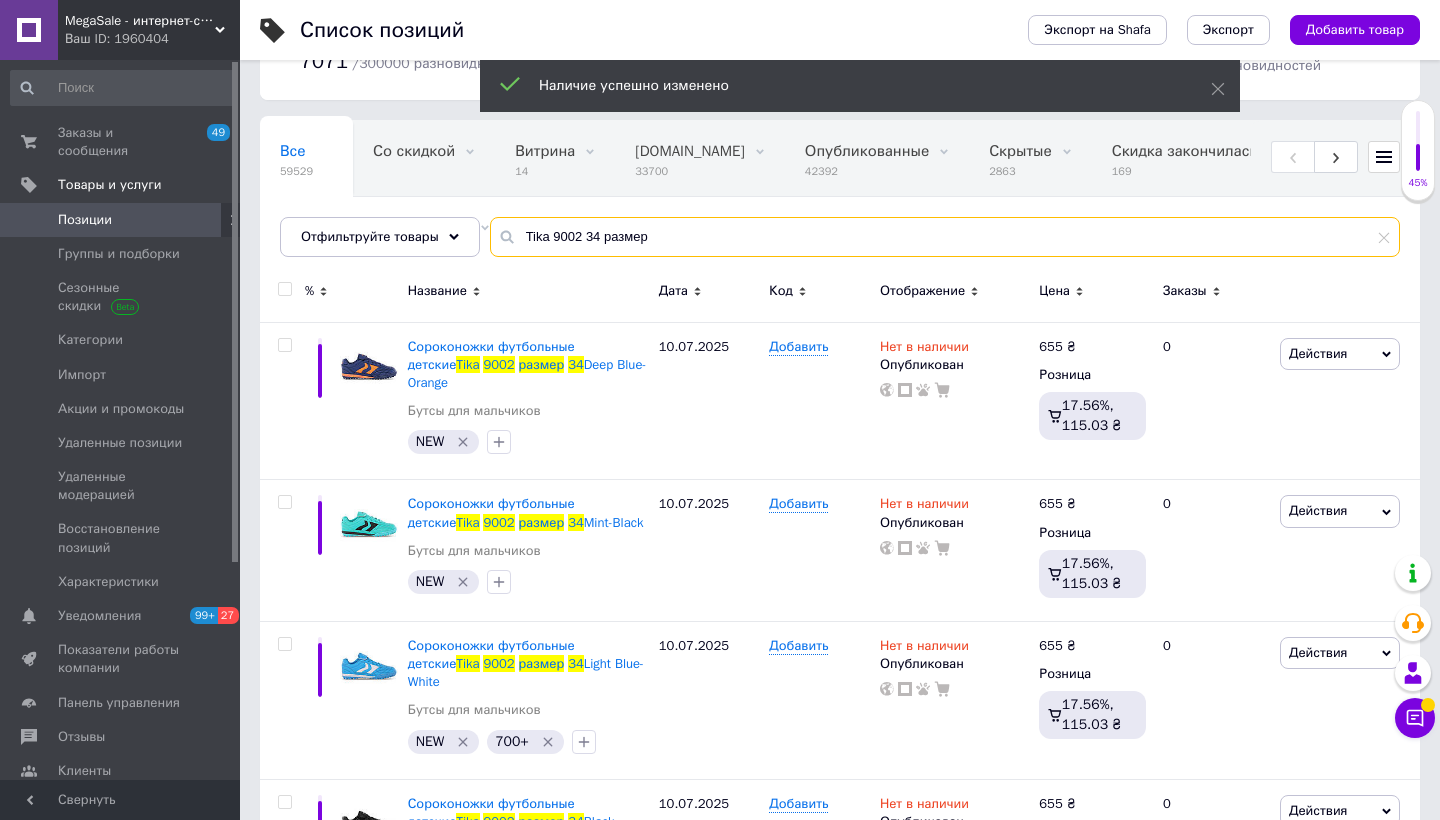 click on "Tika 9002 34 размер" at bounding box center (945, 237) 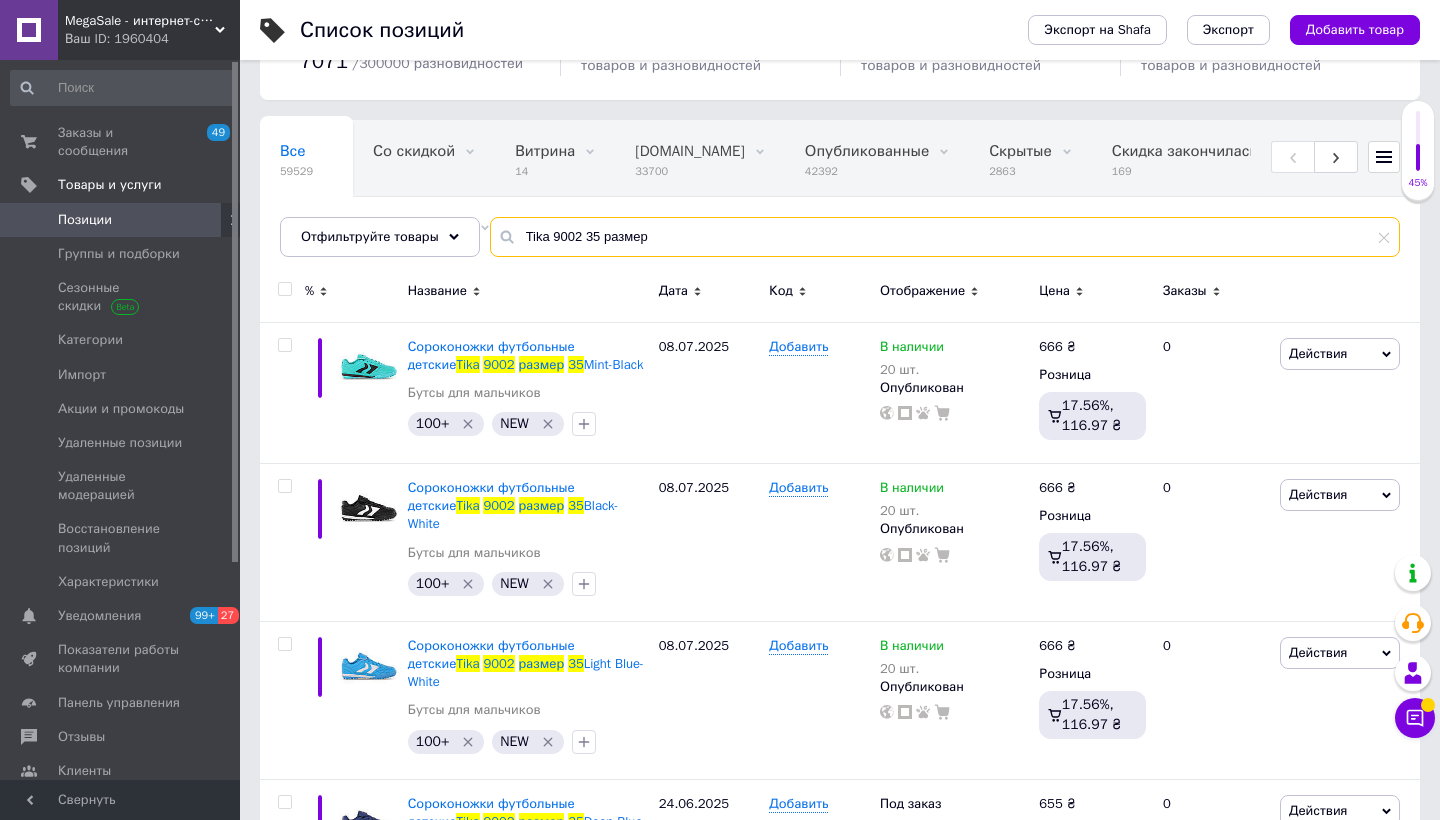 type on "Tika 9002 35 размер" 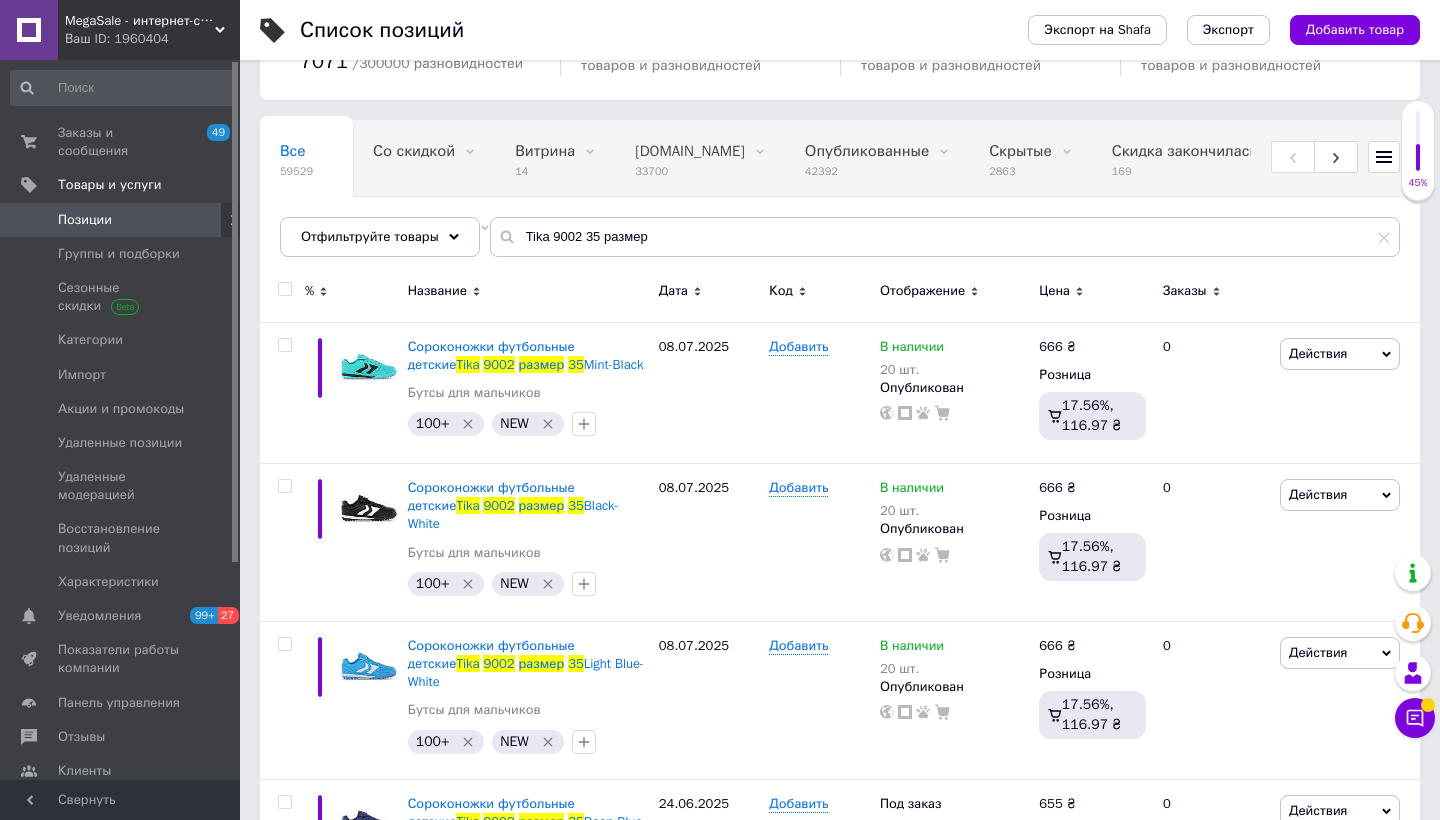click at bounding box center [284, 289] 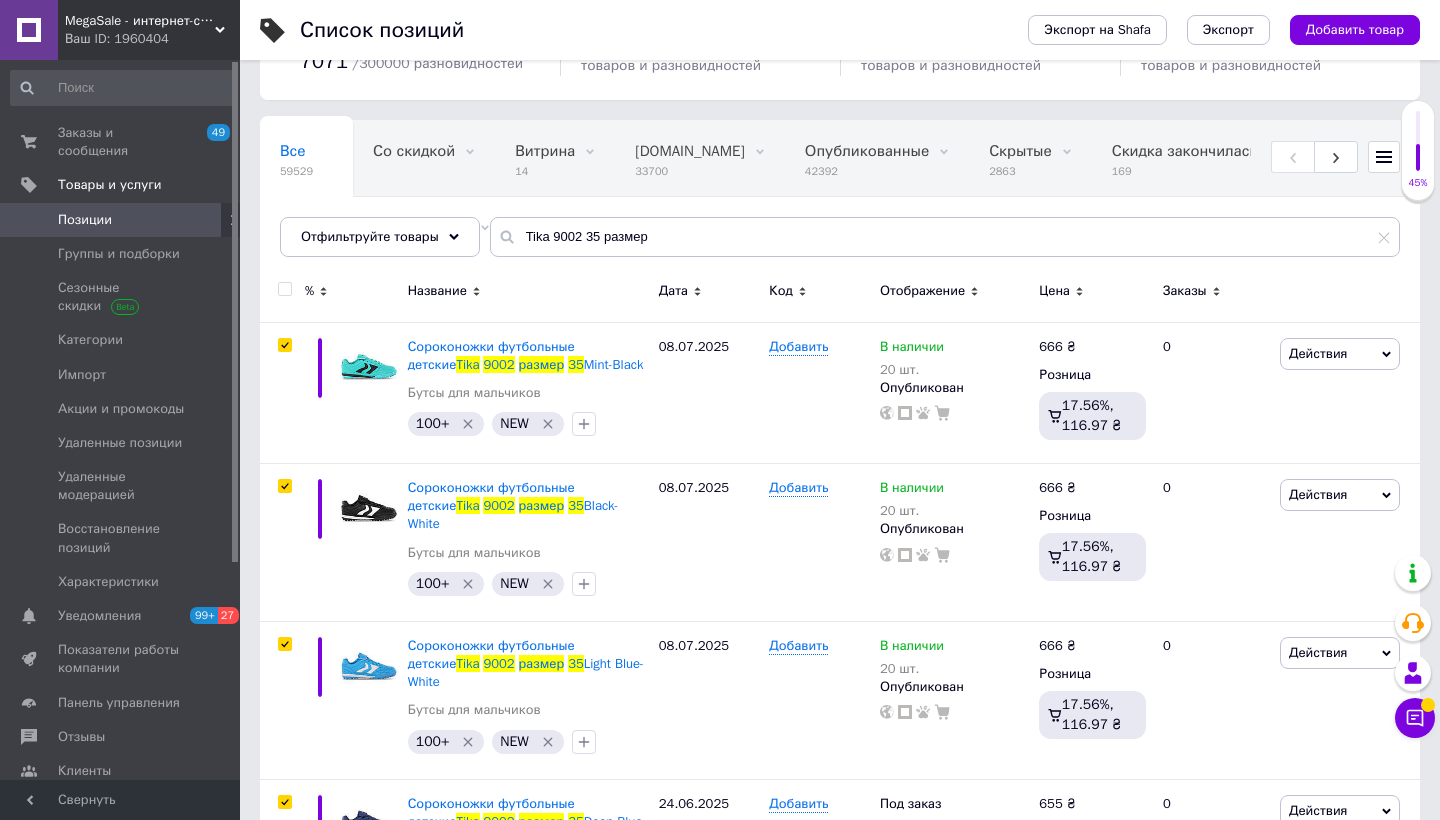 checkbox on "true" 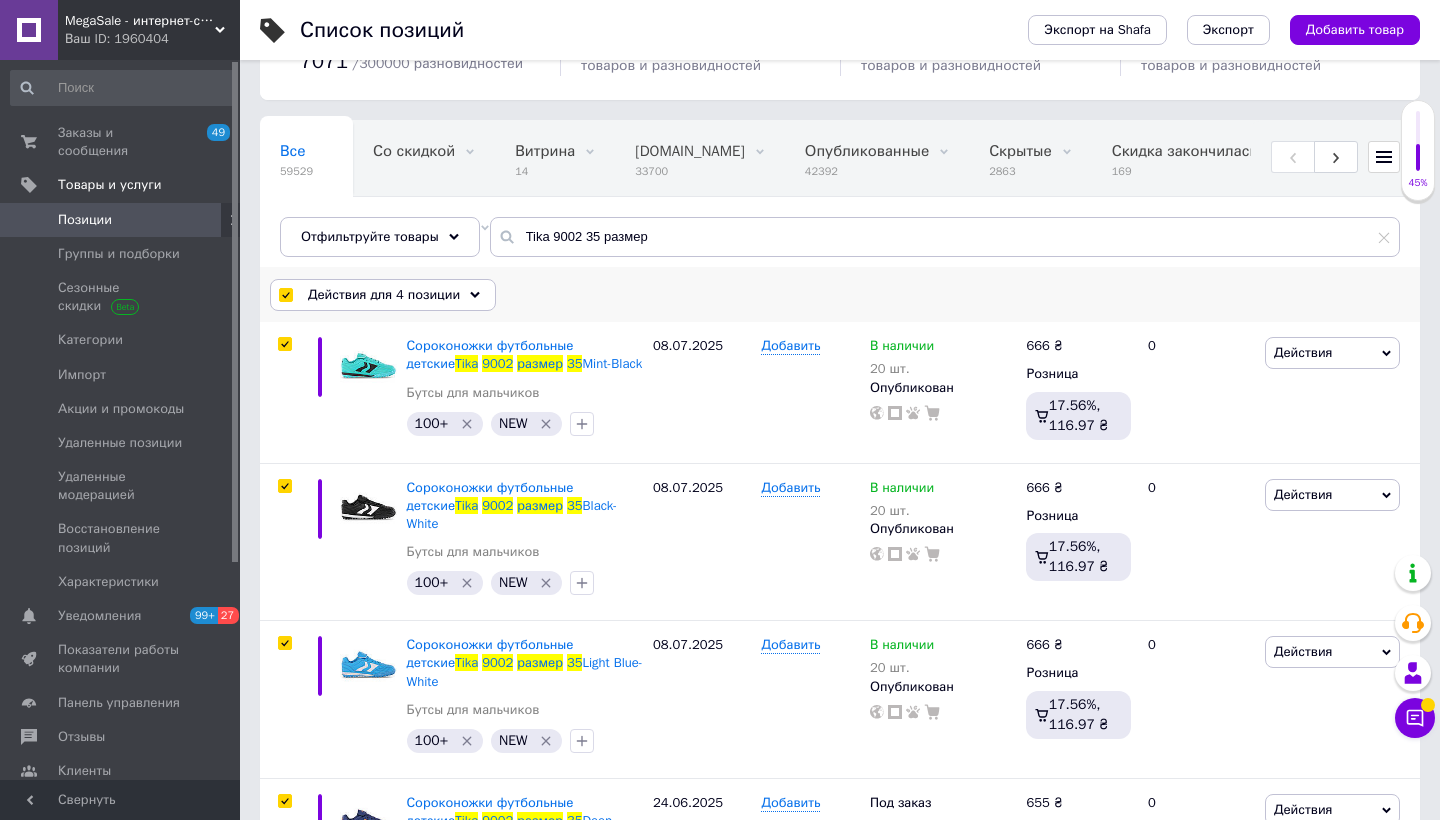 click on "Действия для 4 позиции" at bounding box center (384, 295) 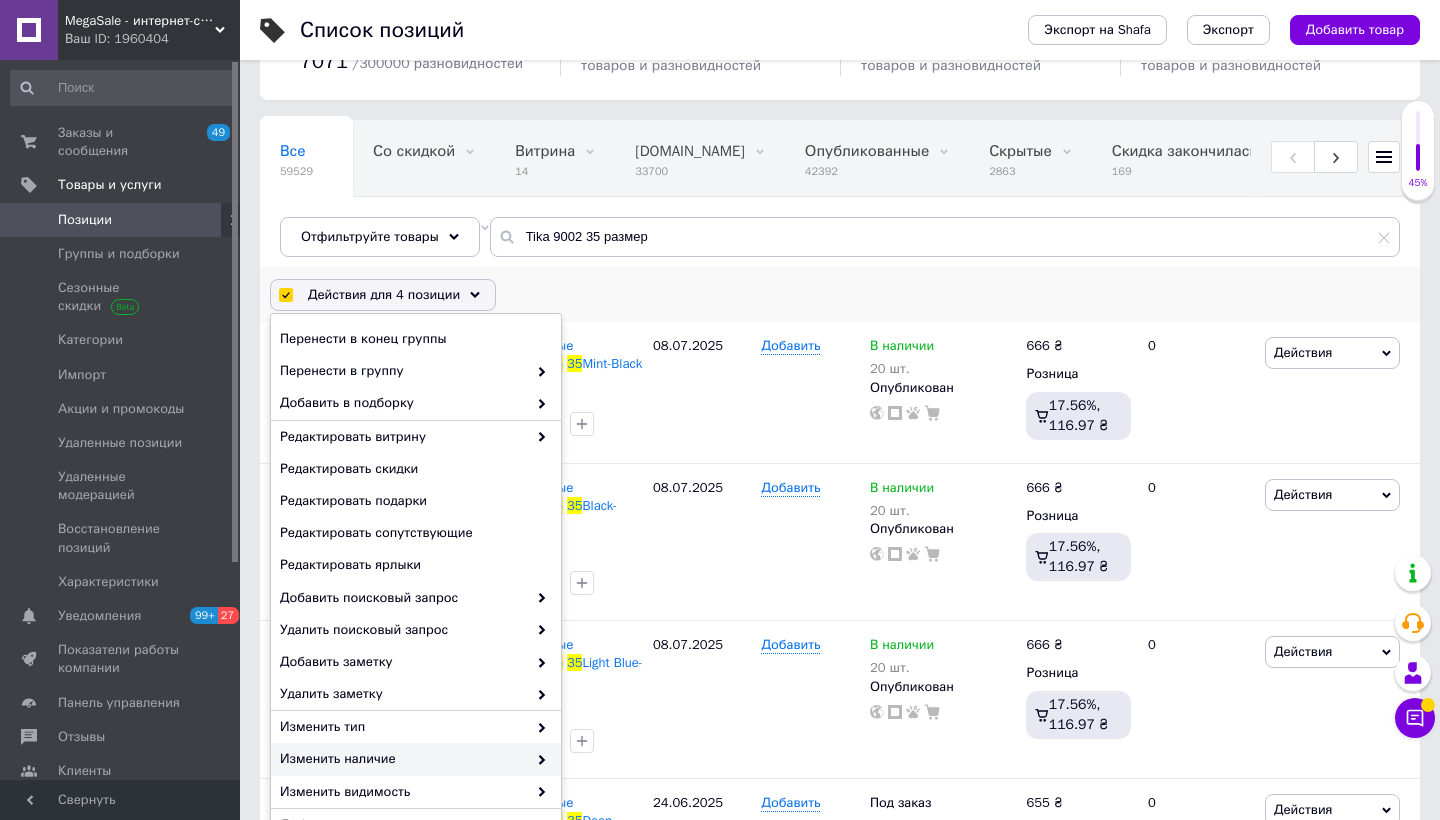 scroll, scrollTop: 79, scrollLeft: 0, axis: vertical 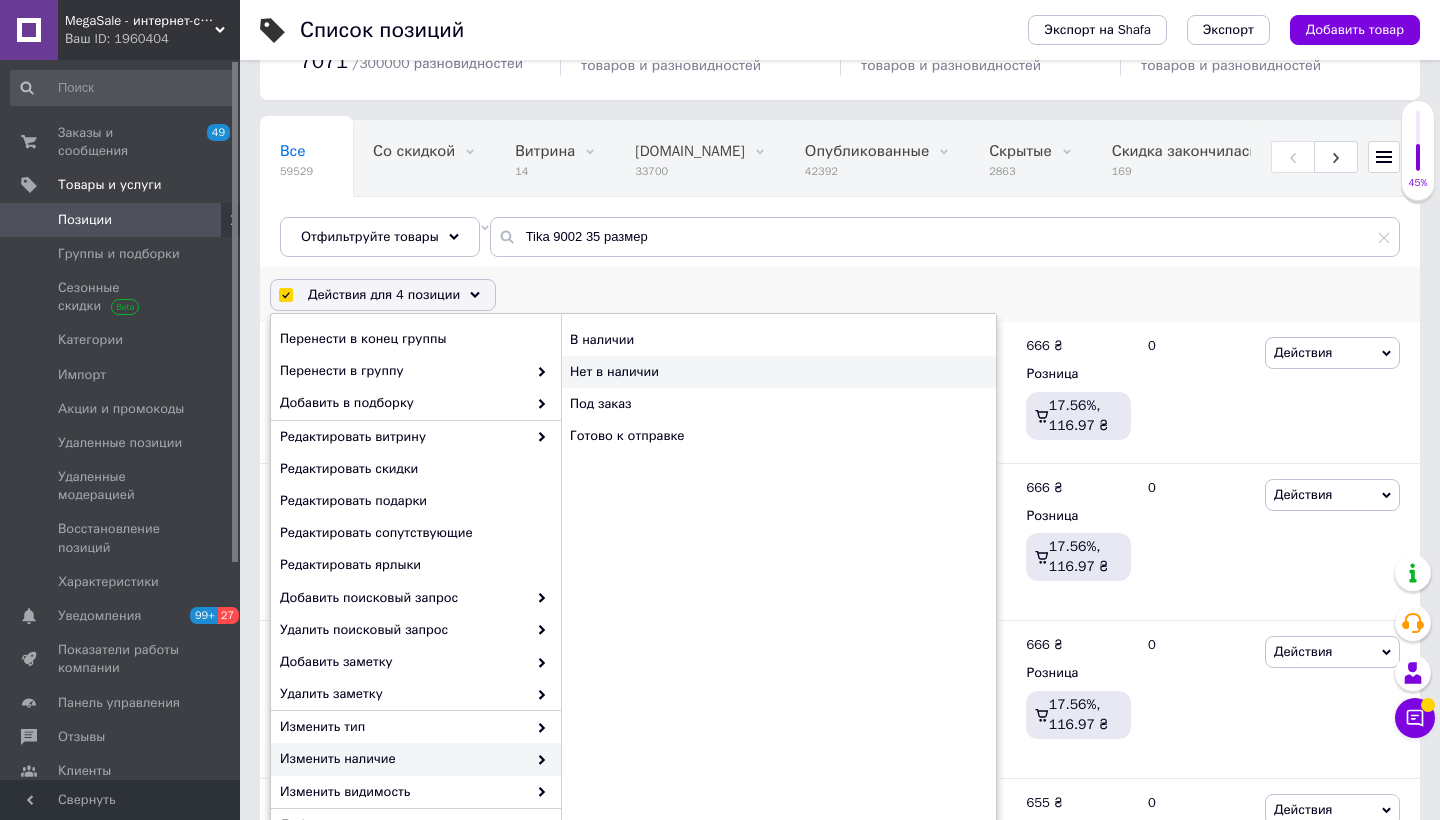 click on "Нет в наличии" at bounding box center (778, 372) 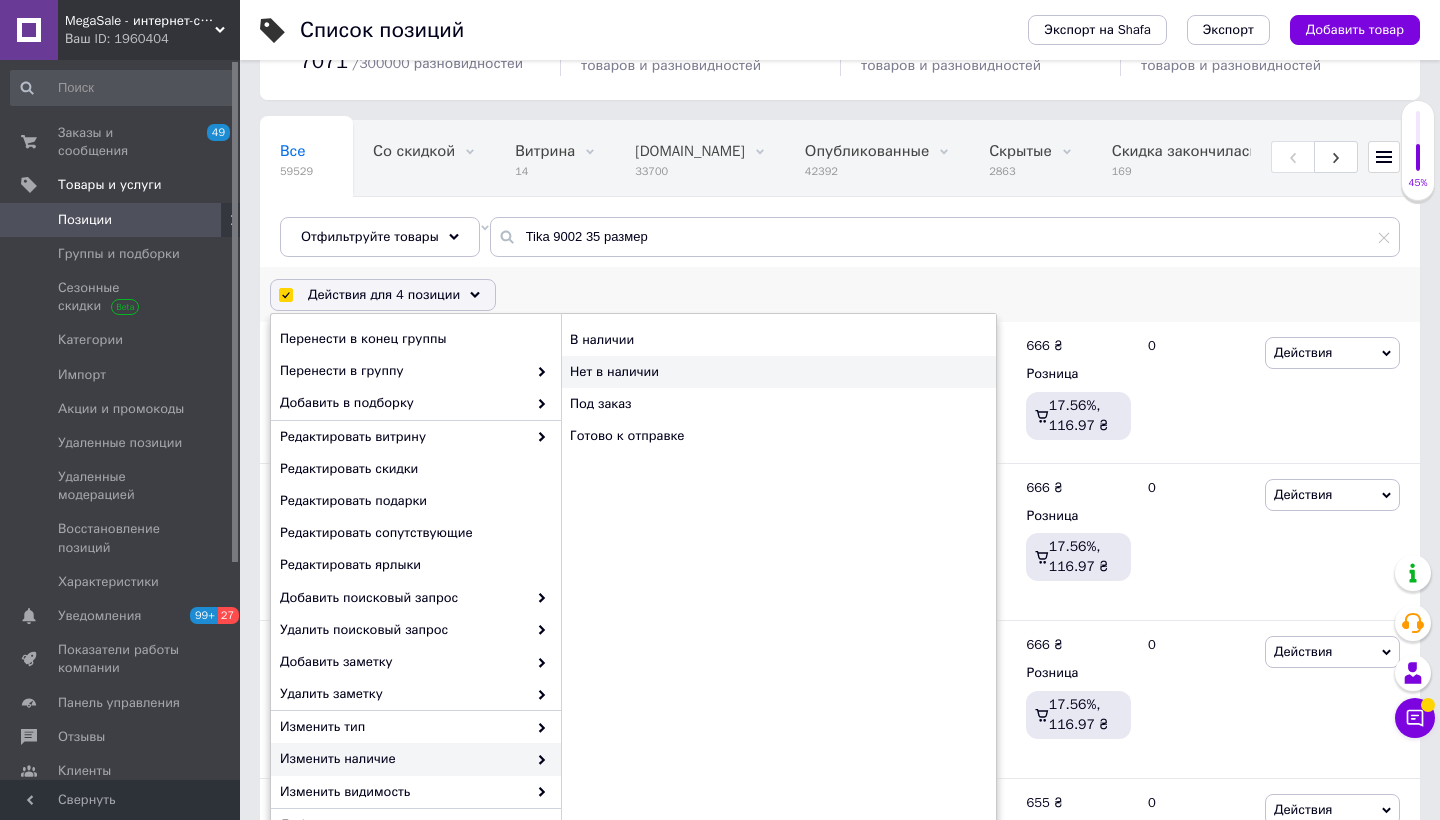 checkbox on "false" 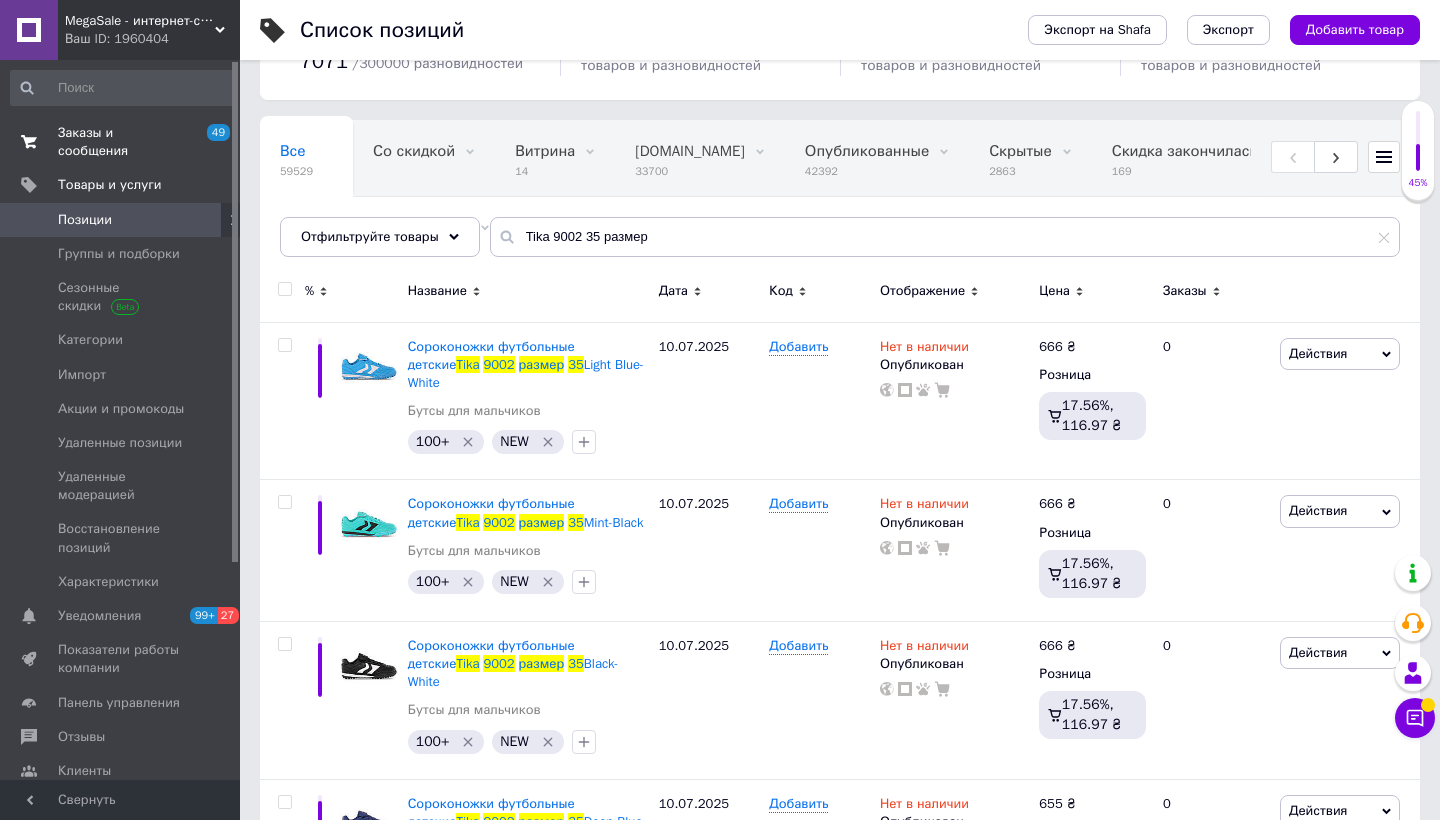 click on "Заказы и сообщения" at bounding box center (121, 142) 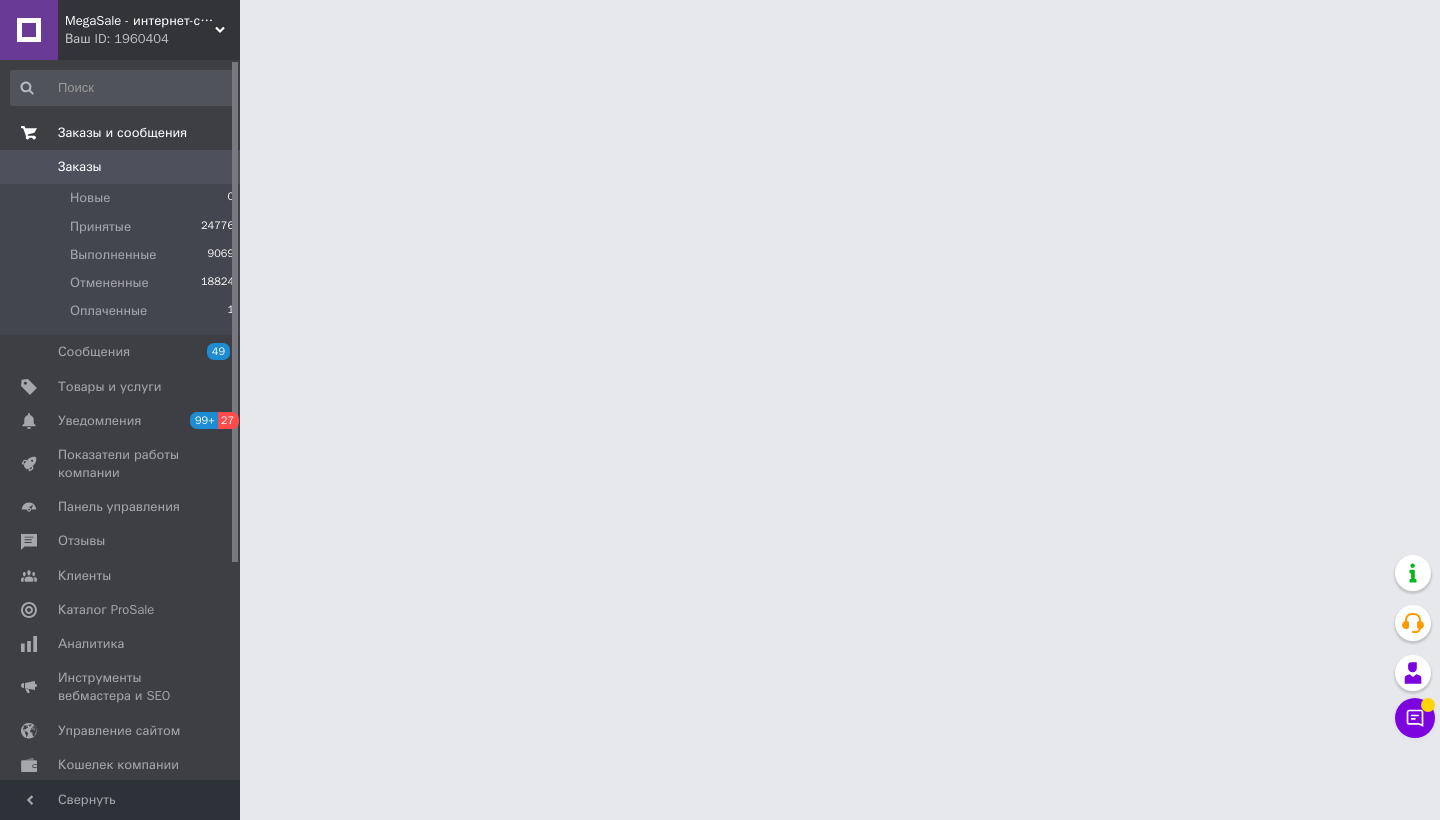 scroll, scrollTop: 0, scrollLeft: 0, axis: both 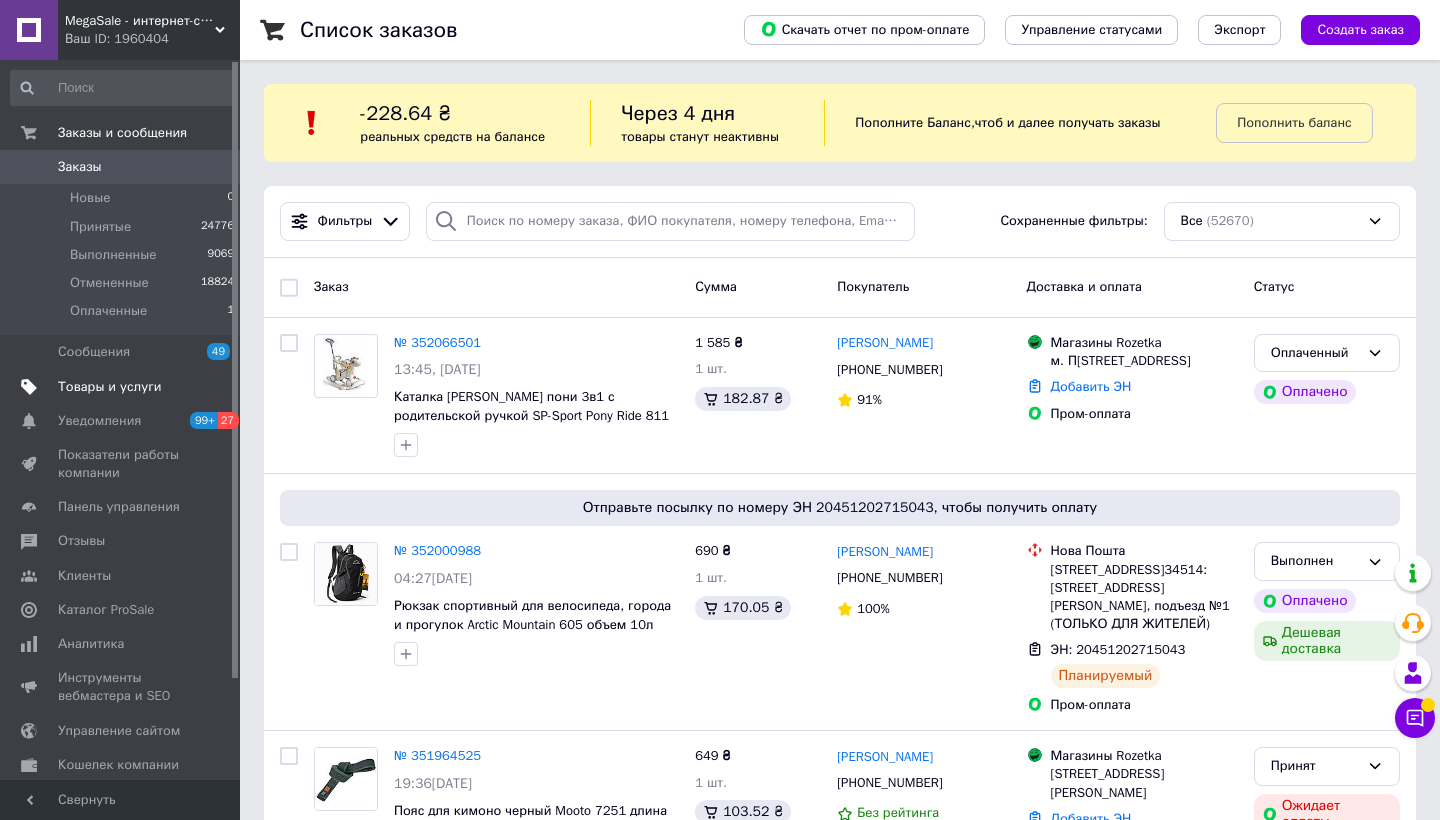 click on "Товары и услуги" at bounding box center [121, 387] 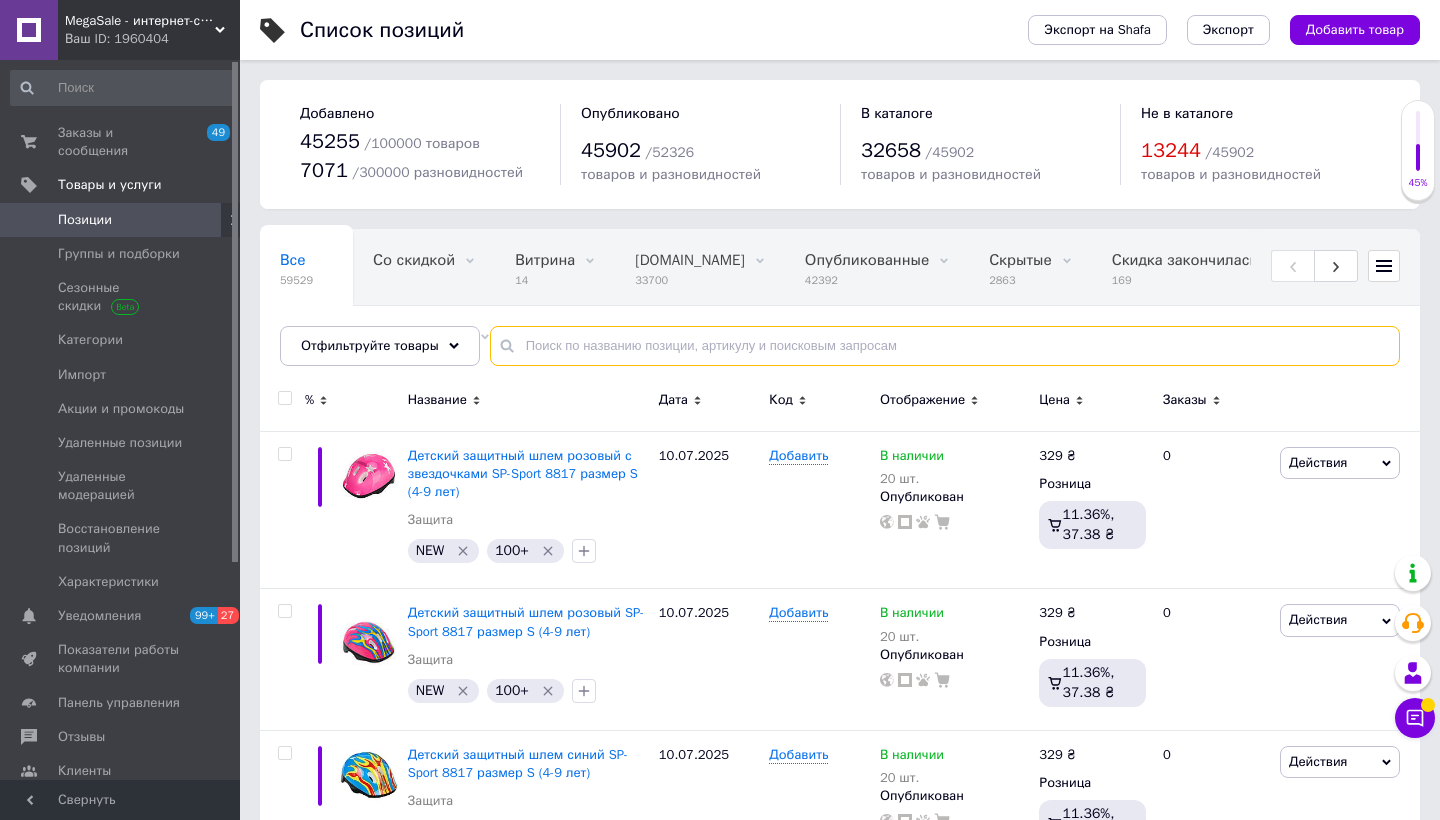click at bounding box center [945, 346] 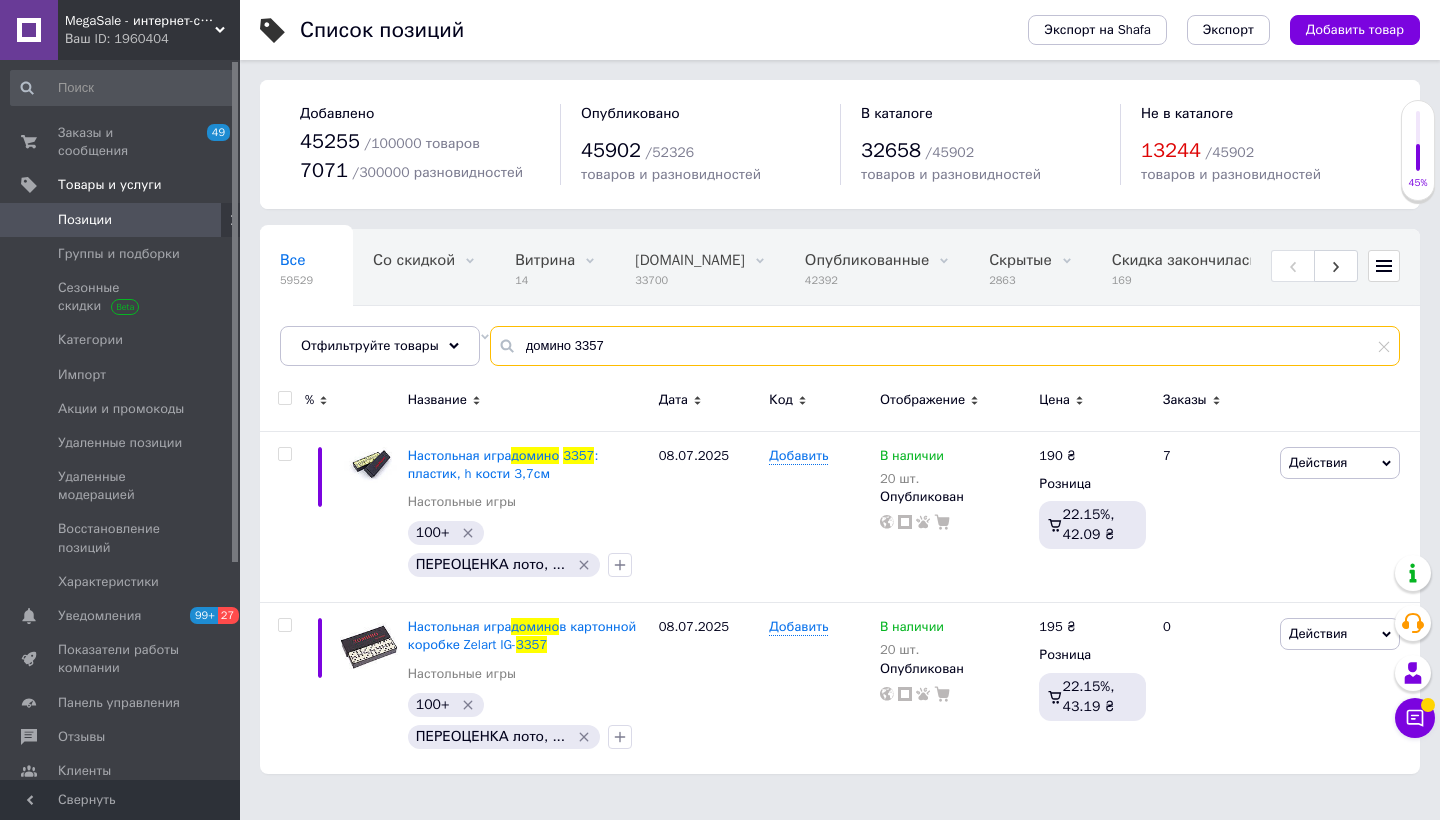 drag, startPoint x: 618, startPoint y: 343, endPoint x: 305, endPoint y: 271, distance: 321.1744 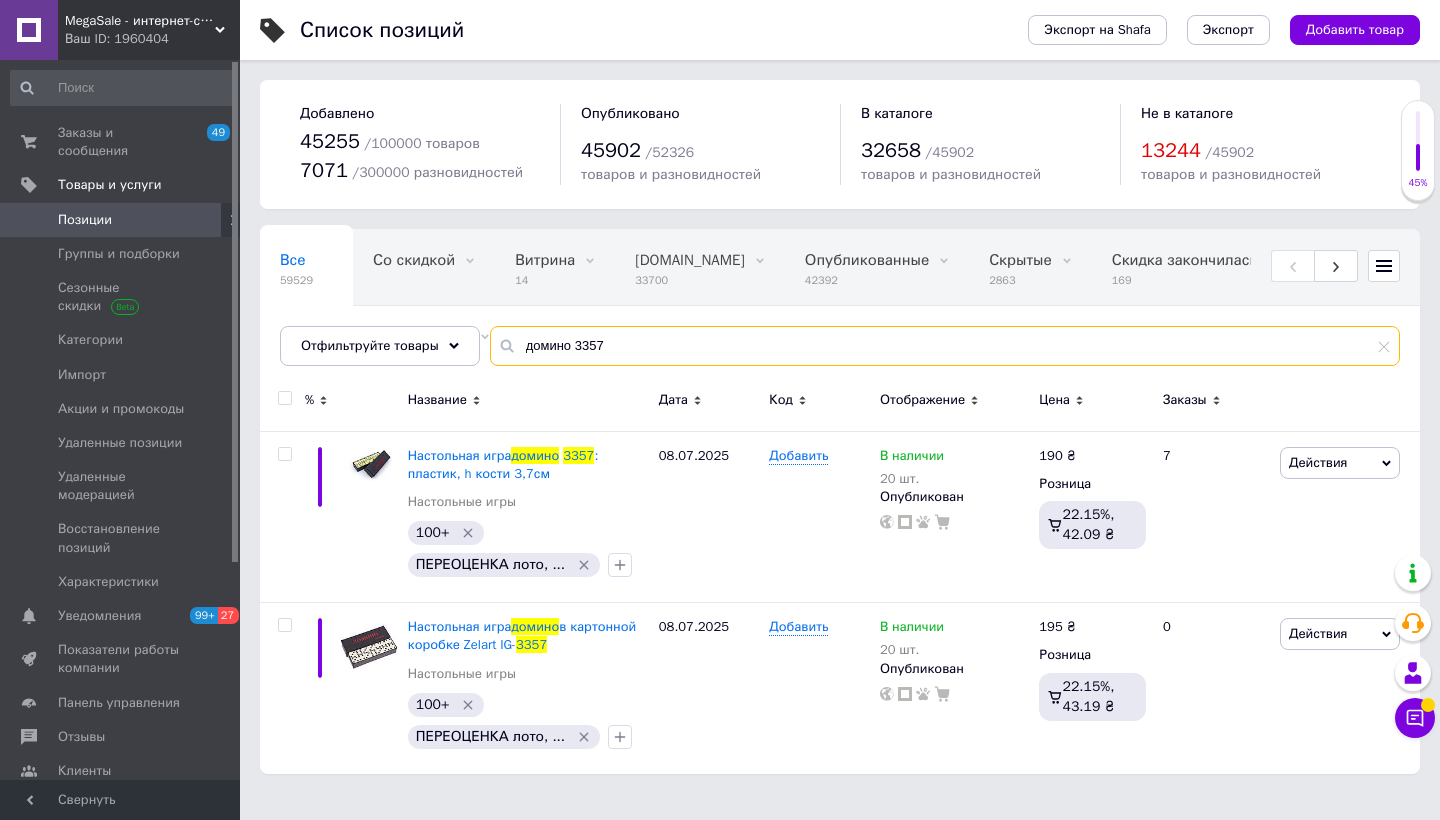 click on "Все 59529 Со скидкой 0 Удалить Редактировать Витрина 14 Удалить Редактировать Bigl.ua 33700 Удалить Редактировать Опубликованные 42392 Удалить Редактировать Скрытые 2863 Удалить Редактировать Скидка закончилась 169 Удалить Редактировать Опубликованные 42392 Удалить Редактировать Опубликованные, Нет в ... 11993 Удалить Редактировать Ok Отфильтровано...  Сохранить Мы ничего не нашли Возможно, ошибка в слове  или нет соответствий по вашему запросу. Все 59529 Со скидкой 0 Витрина 14 Bigl.ua 33700 Опубликованные 42392 Скрытые 2863 Скидка закончилась 169 Опубликованные 42392 11993 домино 3357" at bounding box center (840, 297) 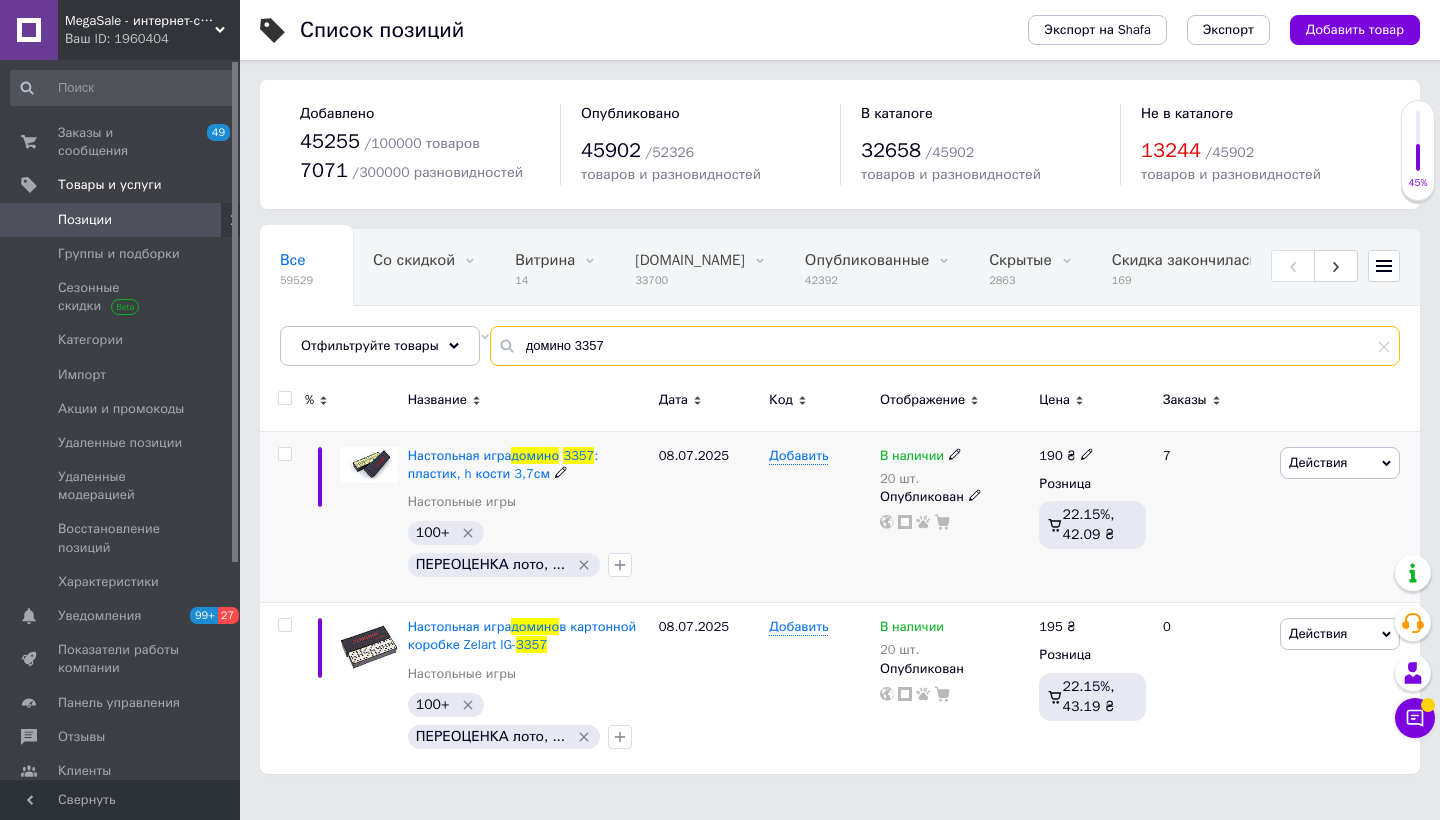 type on "домино 3357" 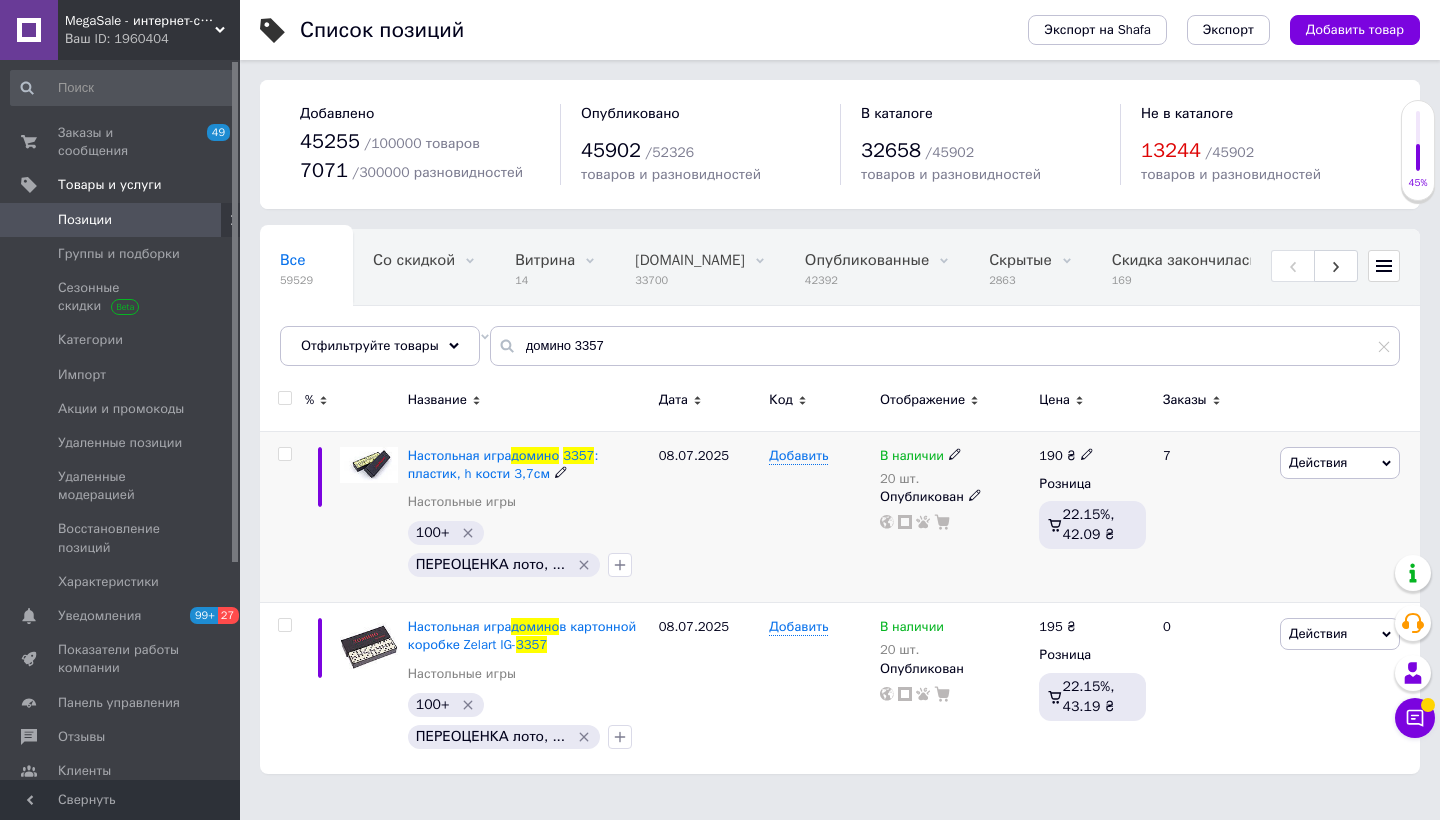 click 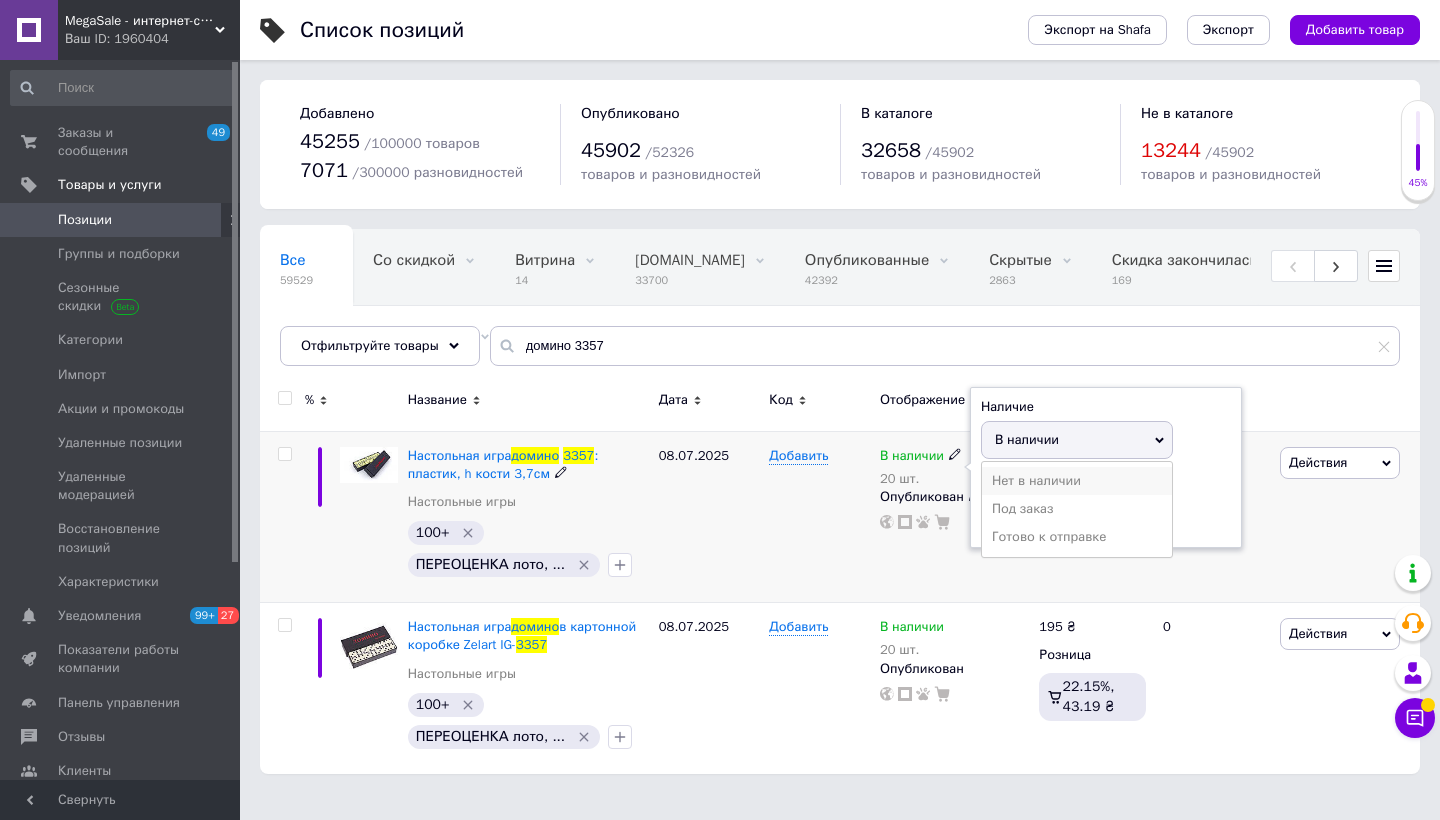 click on "Нет в наличии" at bounding box center (1077, 481) 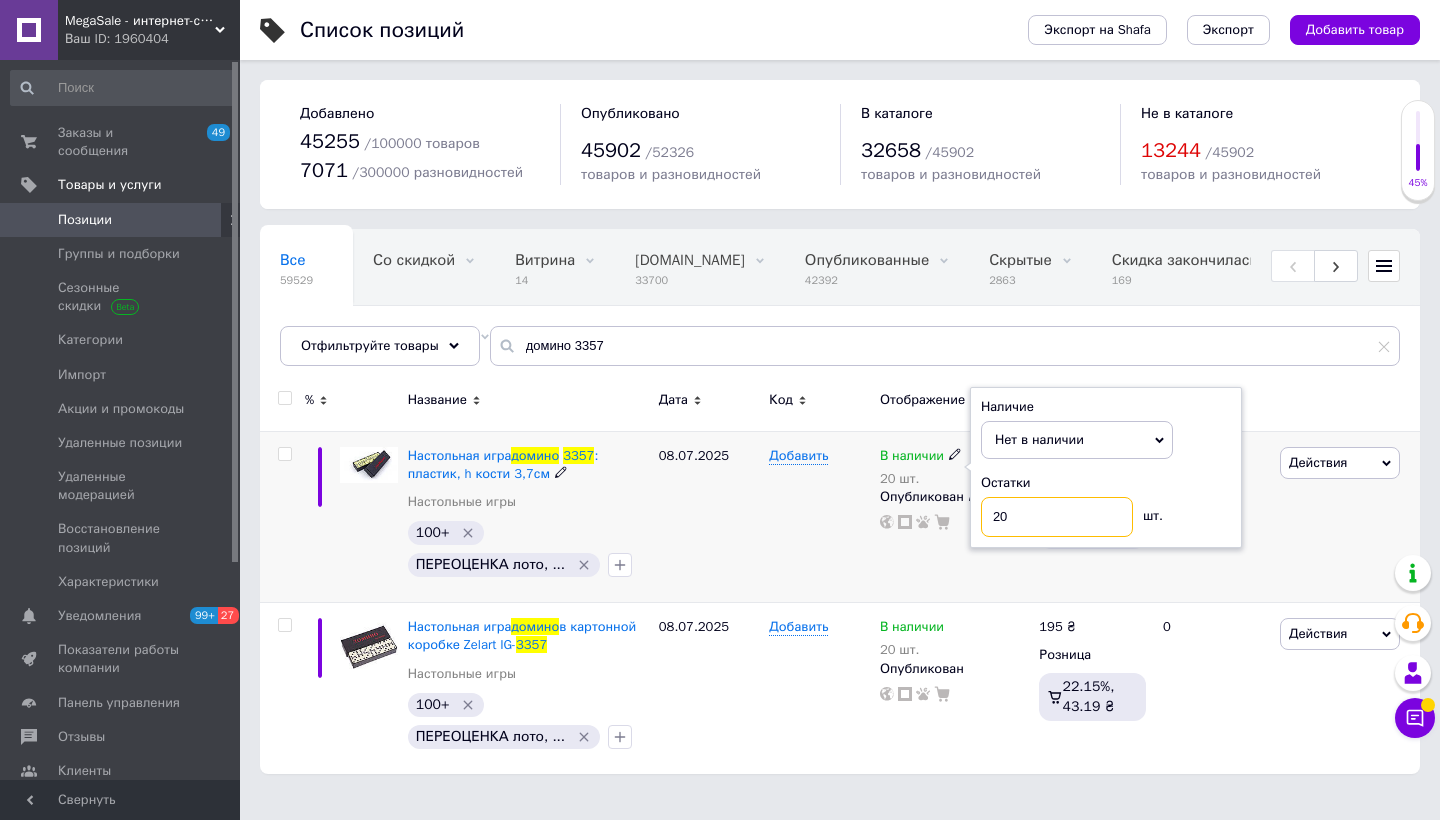 drag, startPoint x: 1025, startPoint y: 530, endPoint x: 854, endPoint y: 483, distance: 177.34148 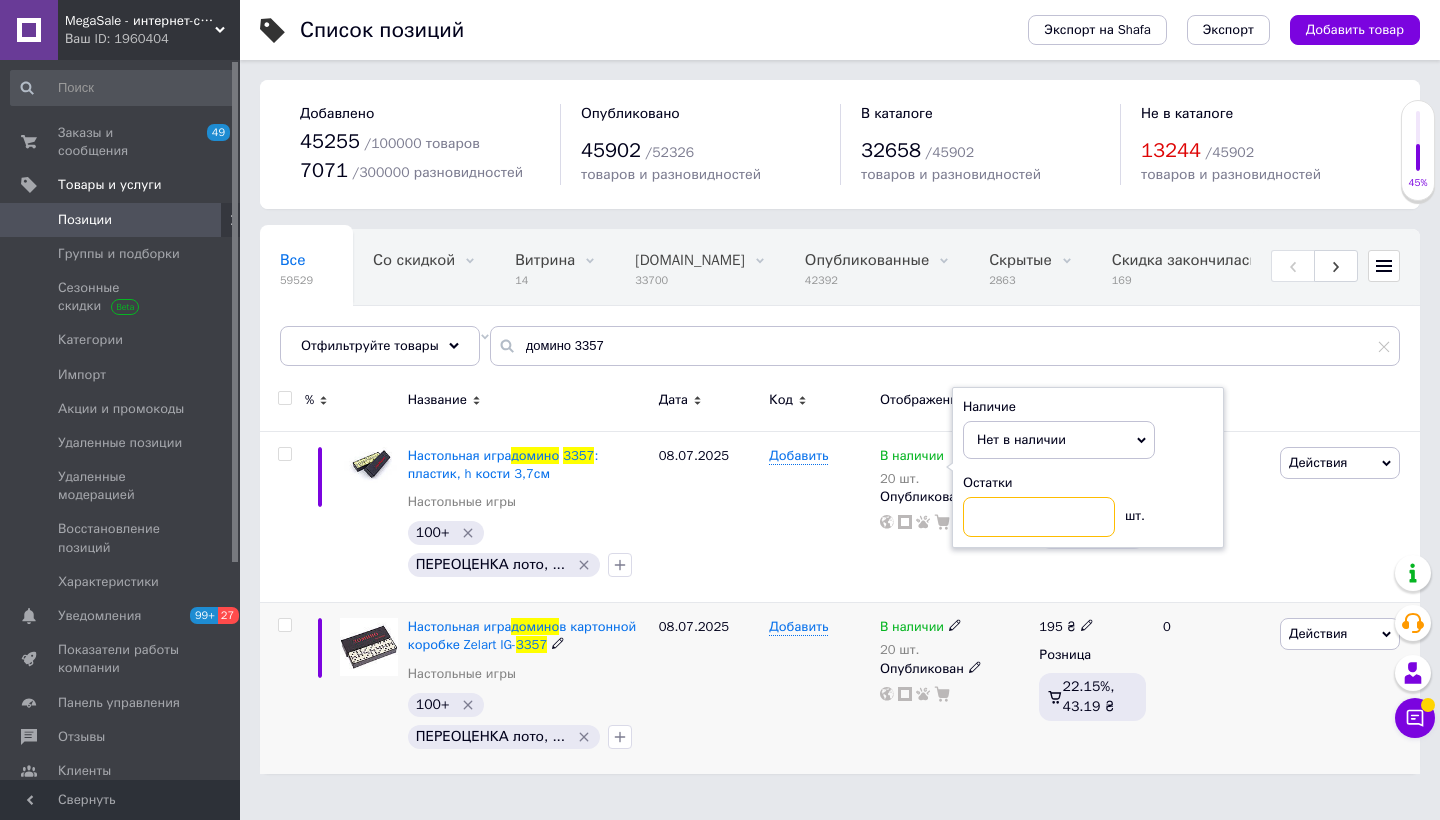 type 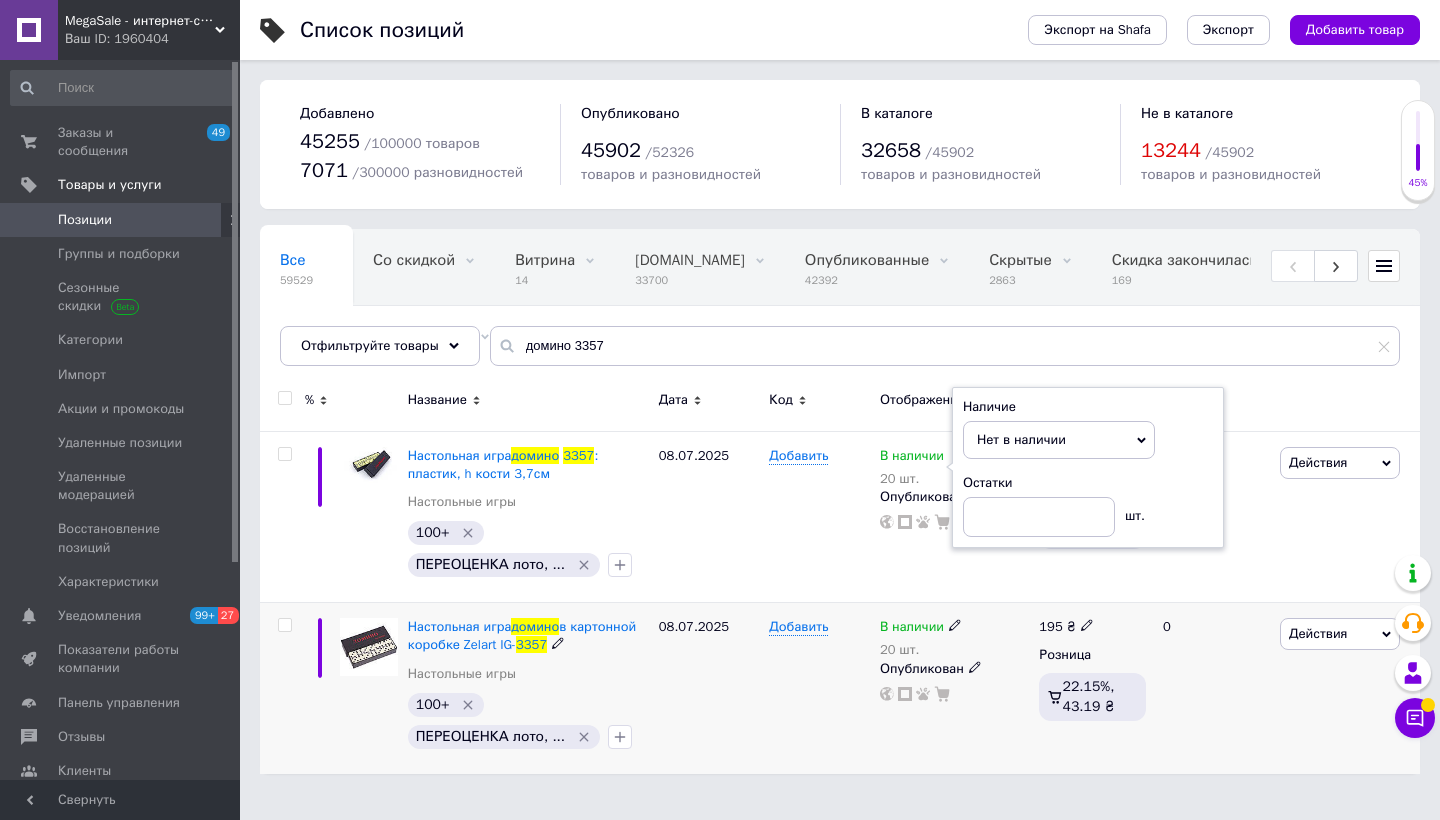 click 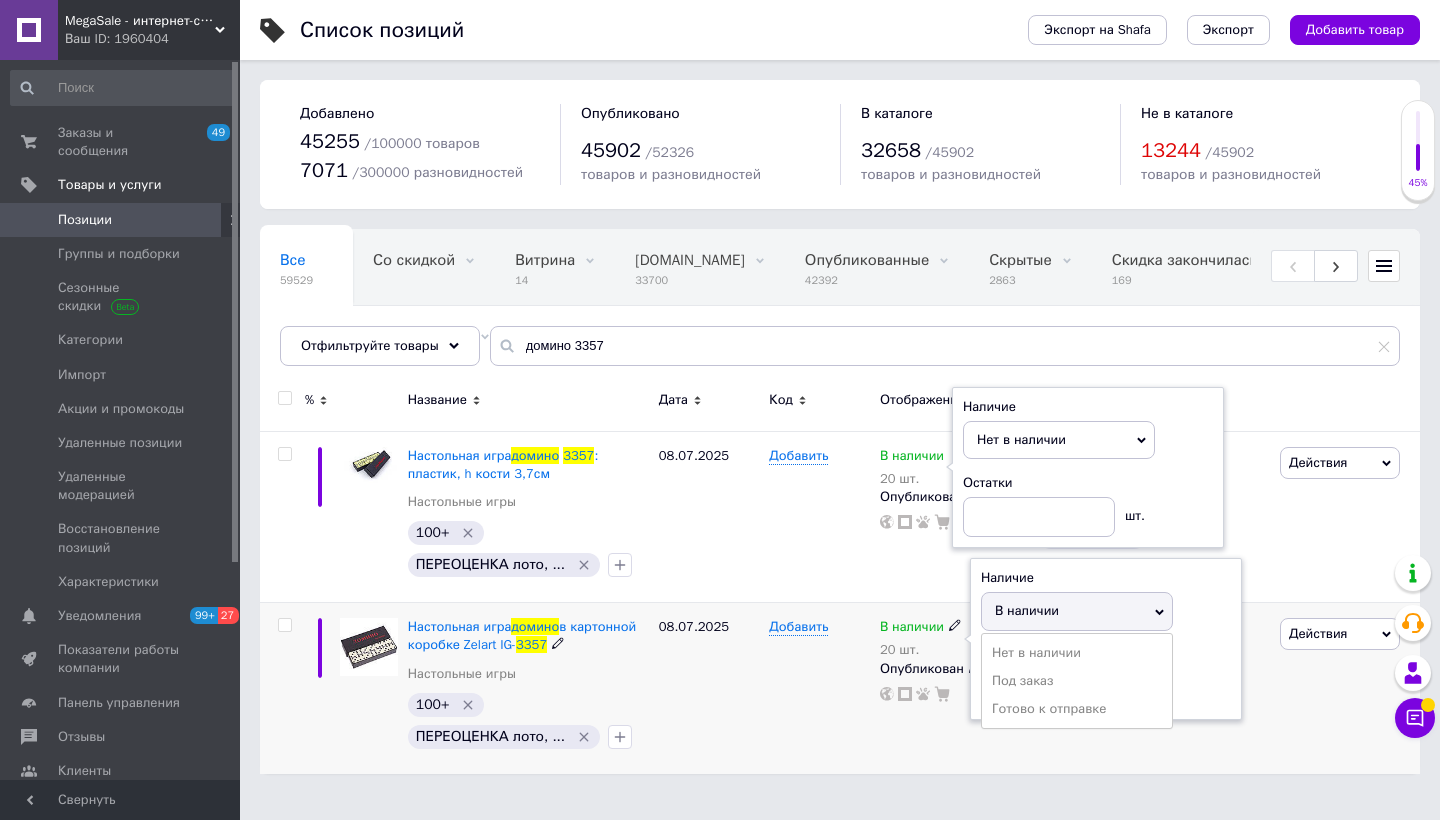 click on "Нет в наличии" at bounding box center (1077, 653) 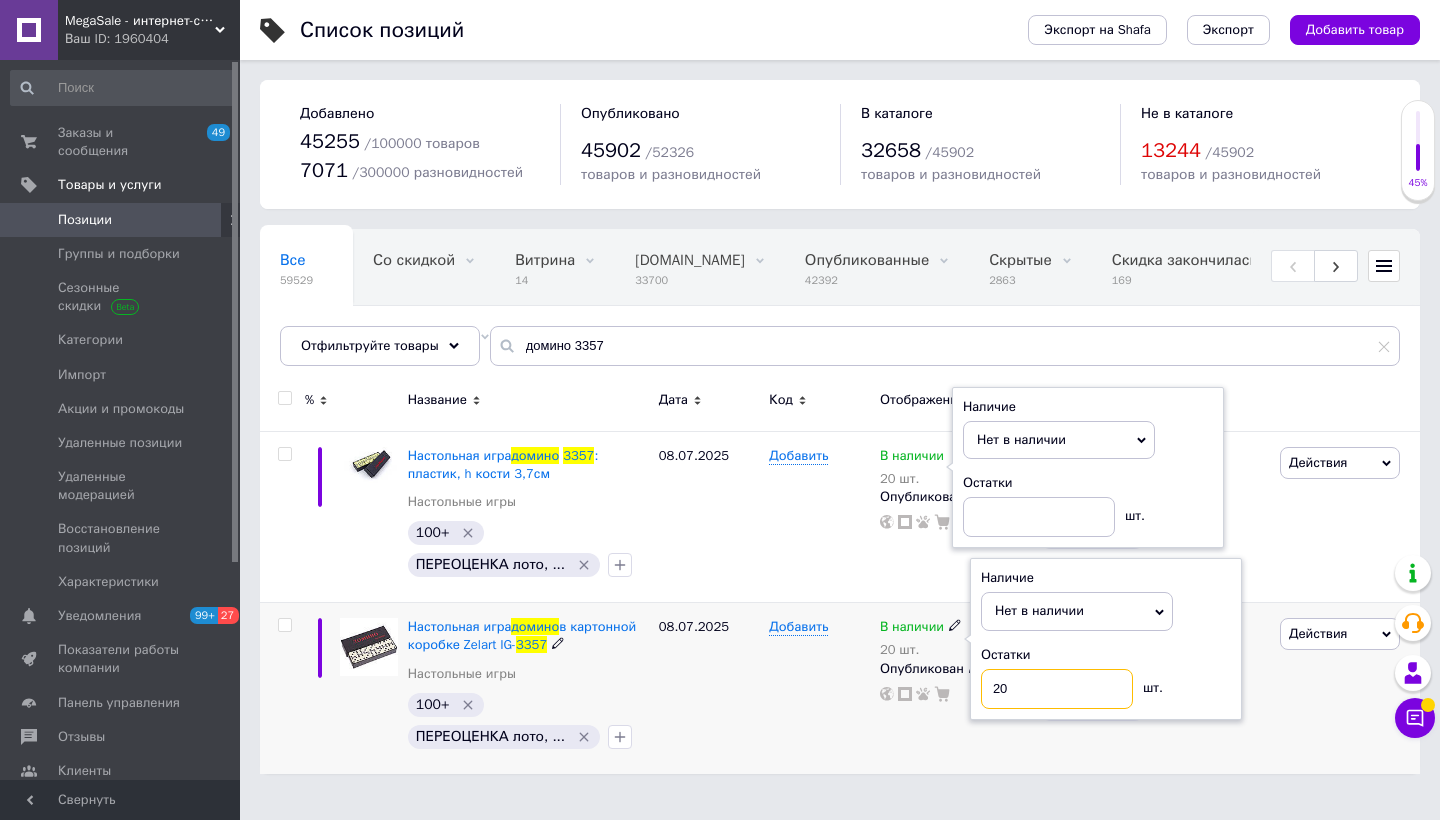 click on "MegaSale - интернет-супермаркет Ваш ID: 1960404 Сайт MegaSale - интернет-супермаркет Кабинет покупателя Проверить состояние системы Страница на портале Справка Выйти Заказы и сообщения 49 0 Товары и услуги Позиции Группы и подборки Сезонные скидки Категории Импорт Акции и промокоды Удаленные позиции Удаленные модерацией Восстановление позиций Характеристики Уведомления 99+ 27 Показатели работы компании Панель управления Отзывы Клиенты Каталог ProSale Аналитика Инструменты вебмастера и SEO Управление сайтом Маркет Prom топ" at bounding box center [720, 397] 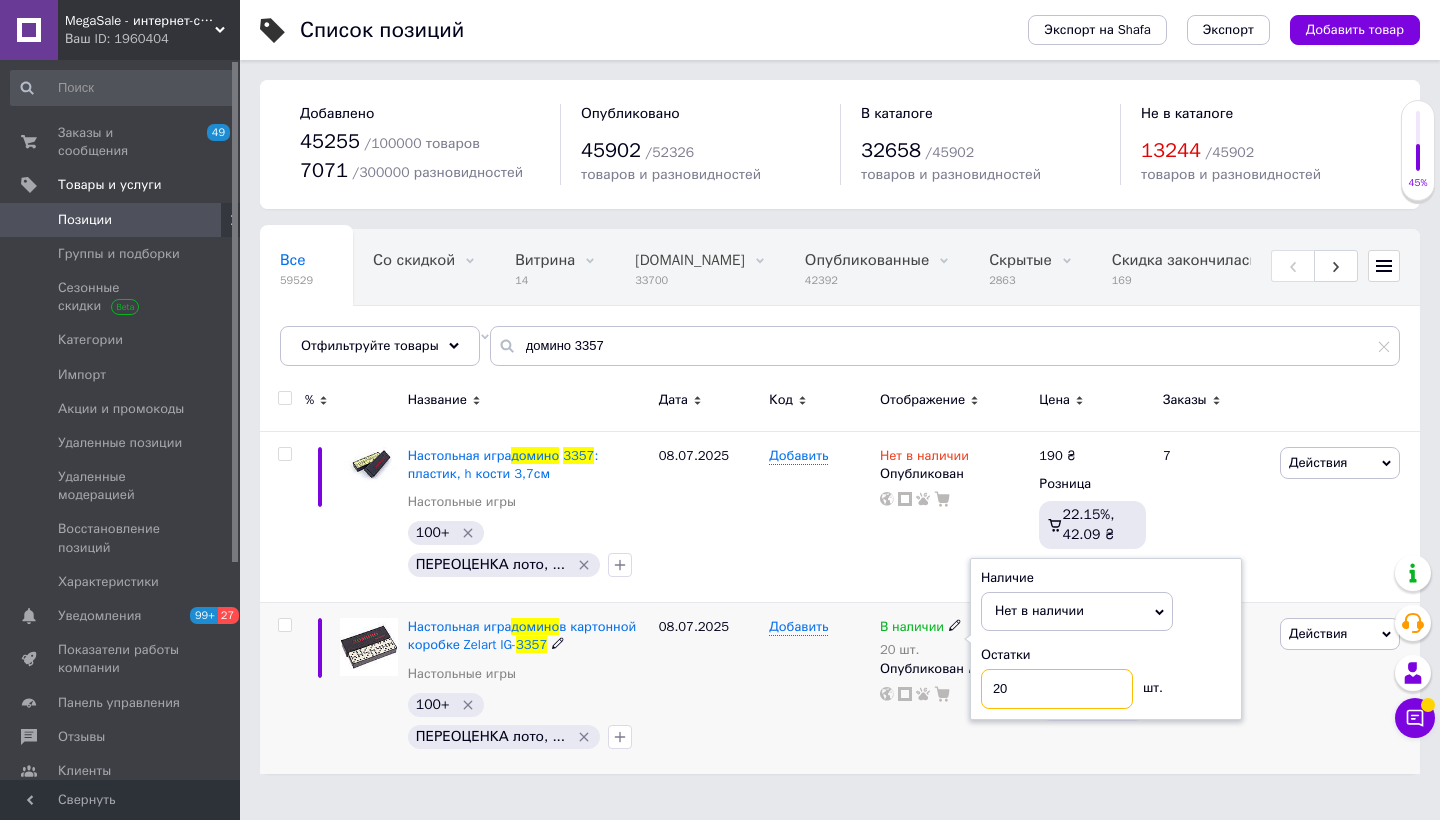 type on "2" 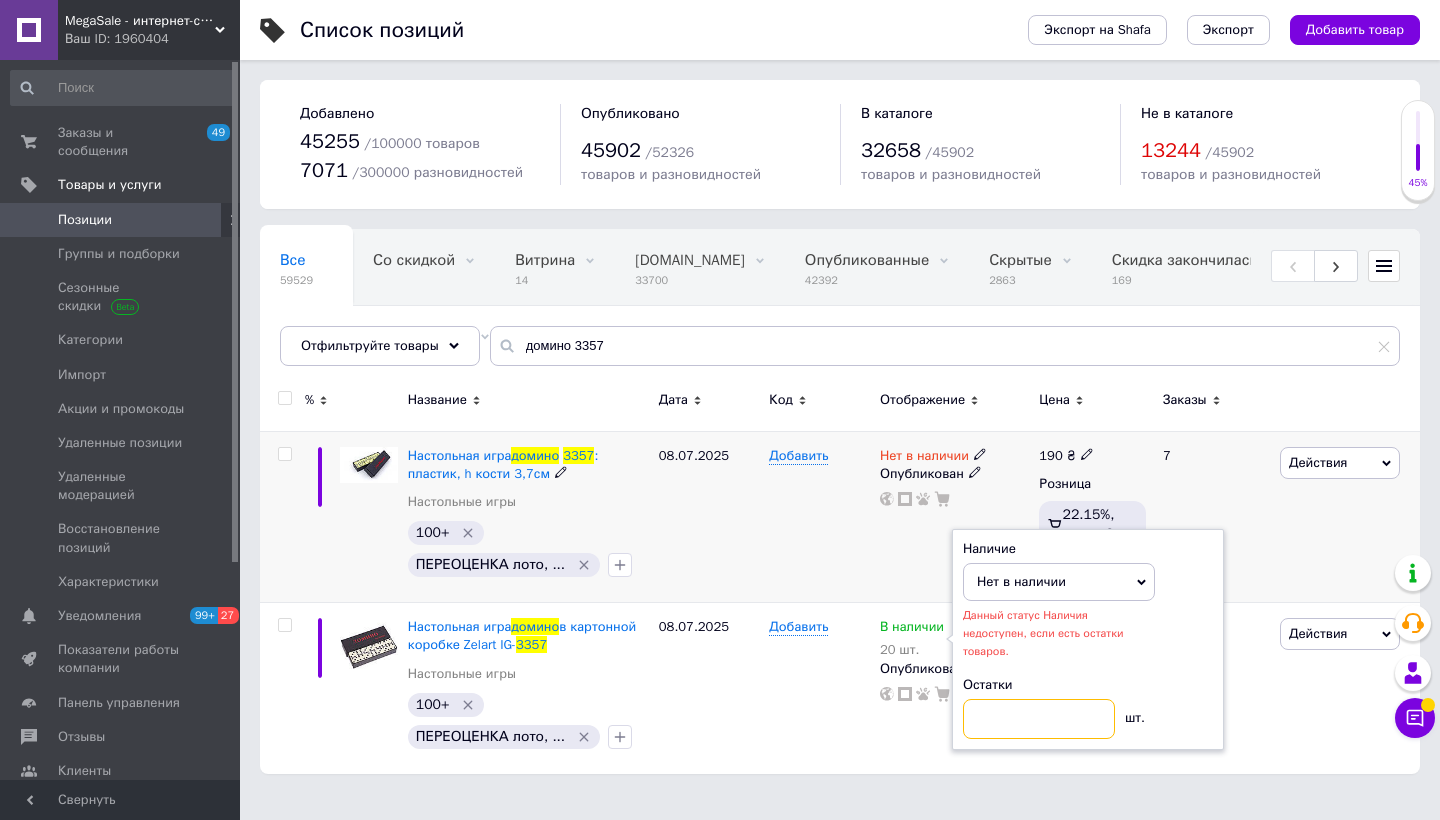 type 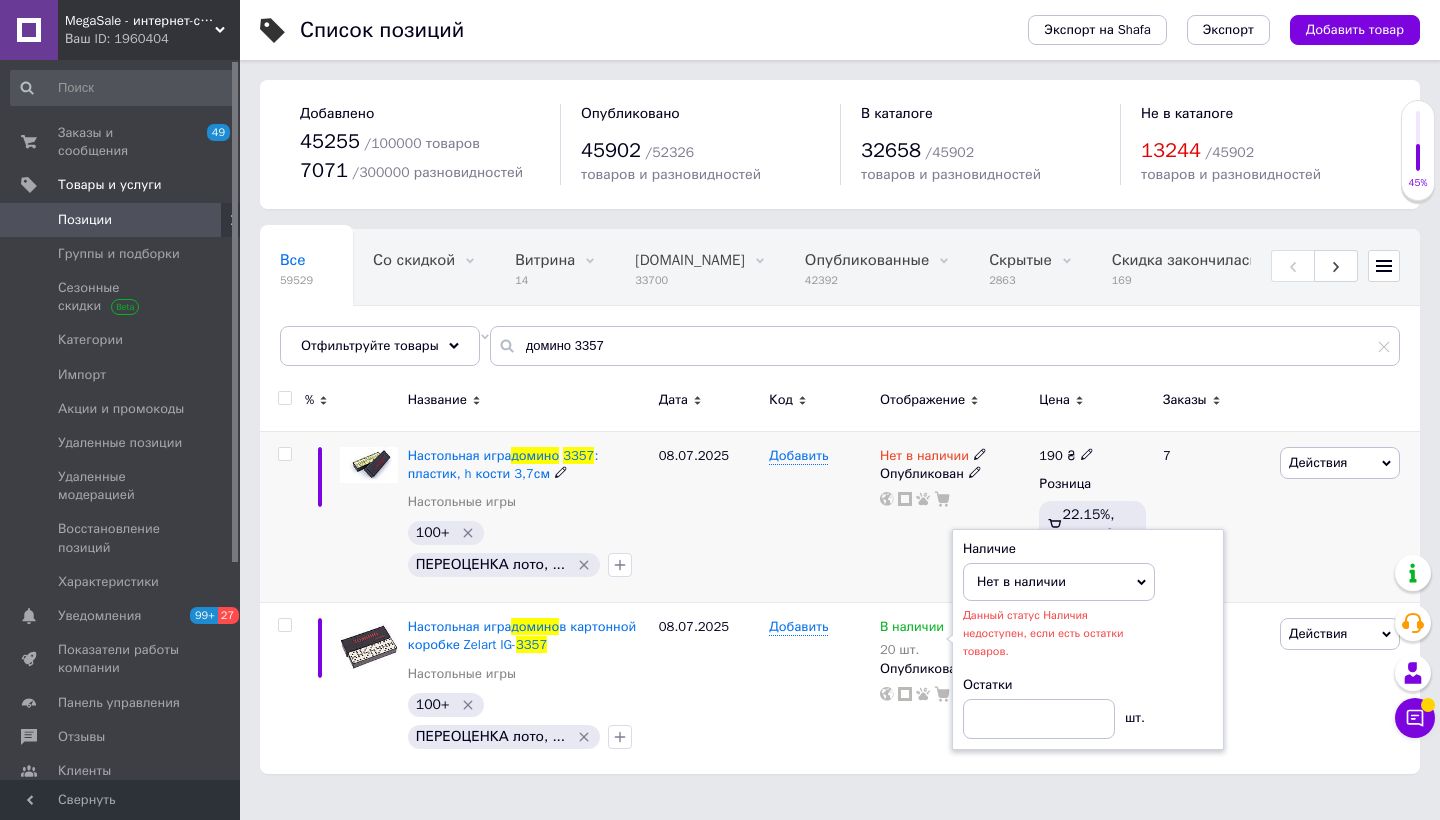 click on "Добавить" at bounding box center [819, 517] 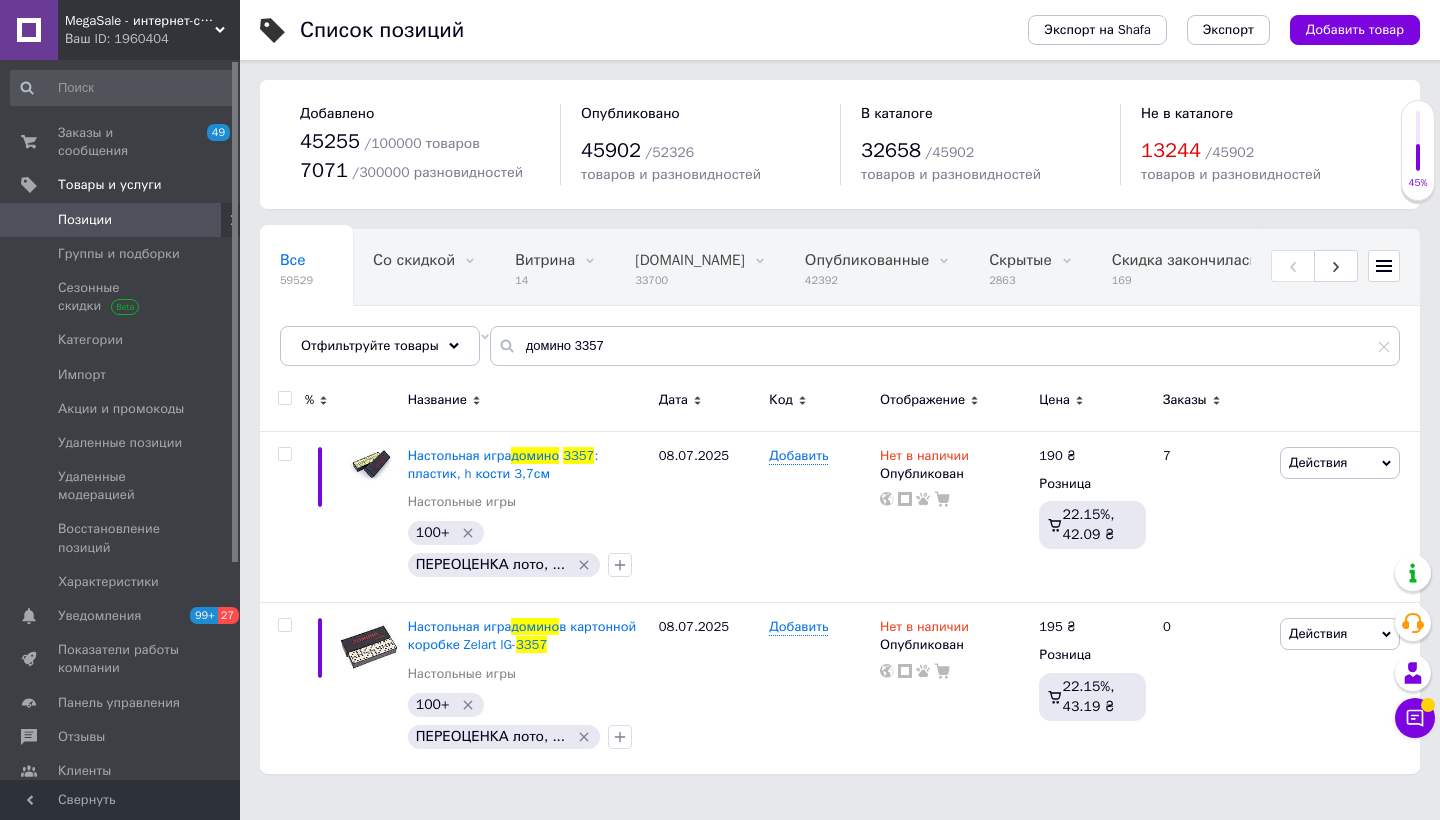 click 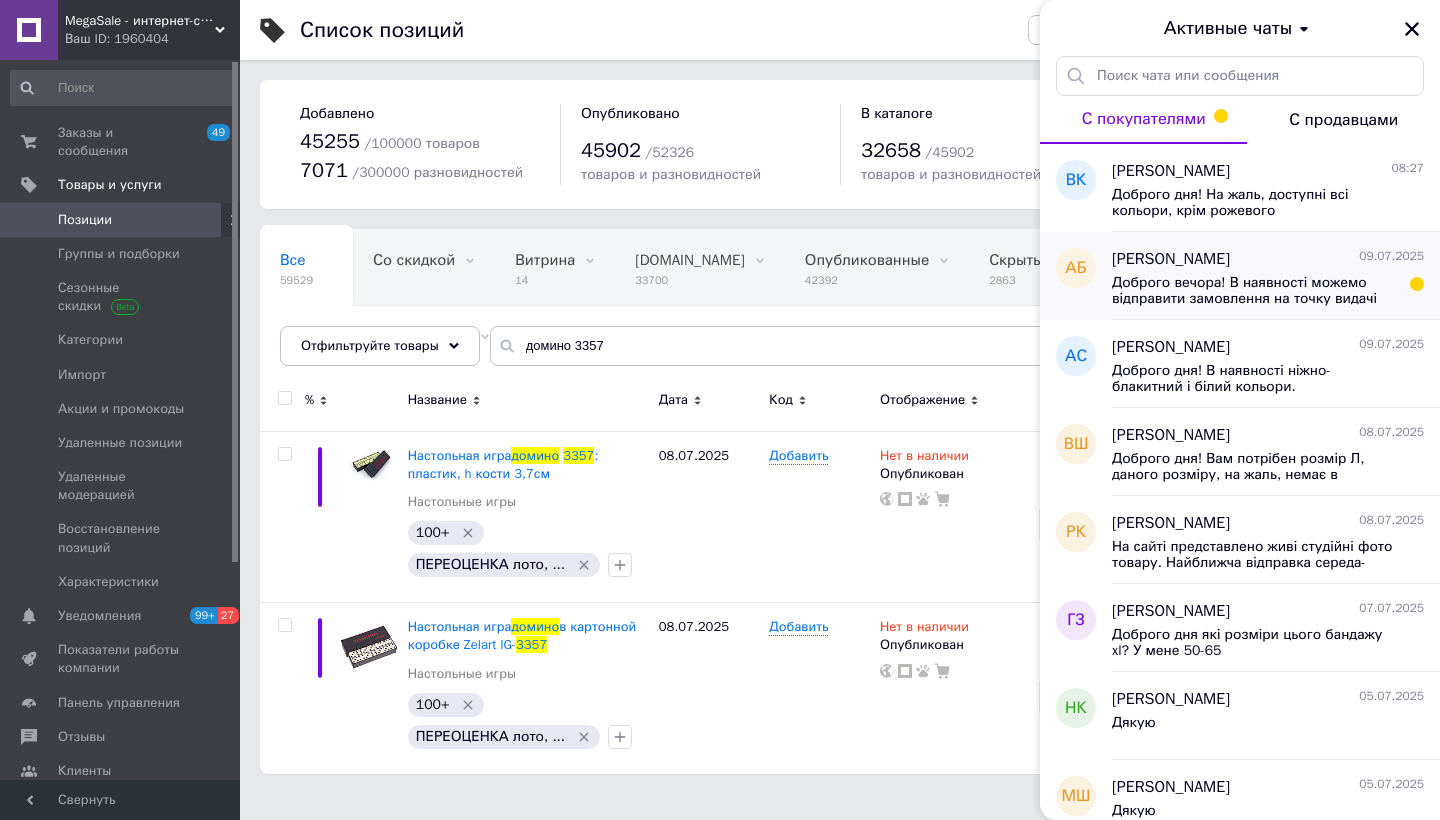 click on "Доброго вечора! В наявності можемо відправити замовлення на точку видачі Розетки. Найближче відправлення завтра формується на п'ятницю" at bounding box center (1254, 291) 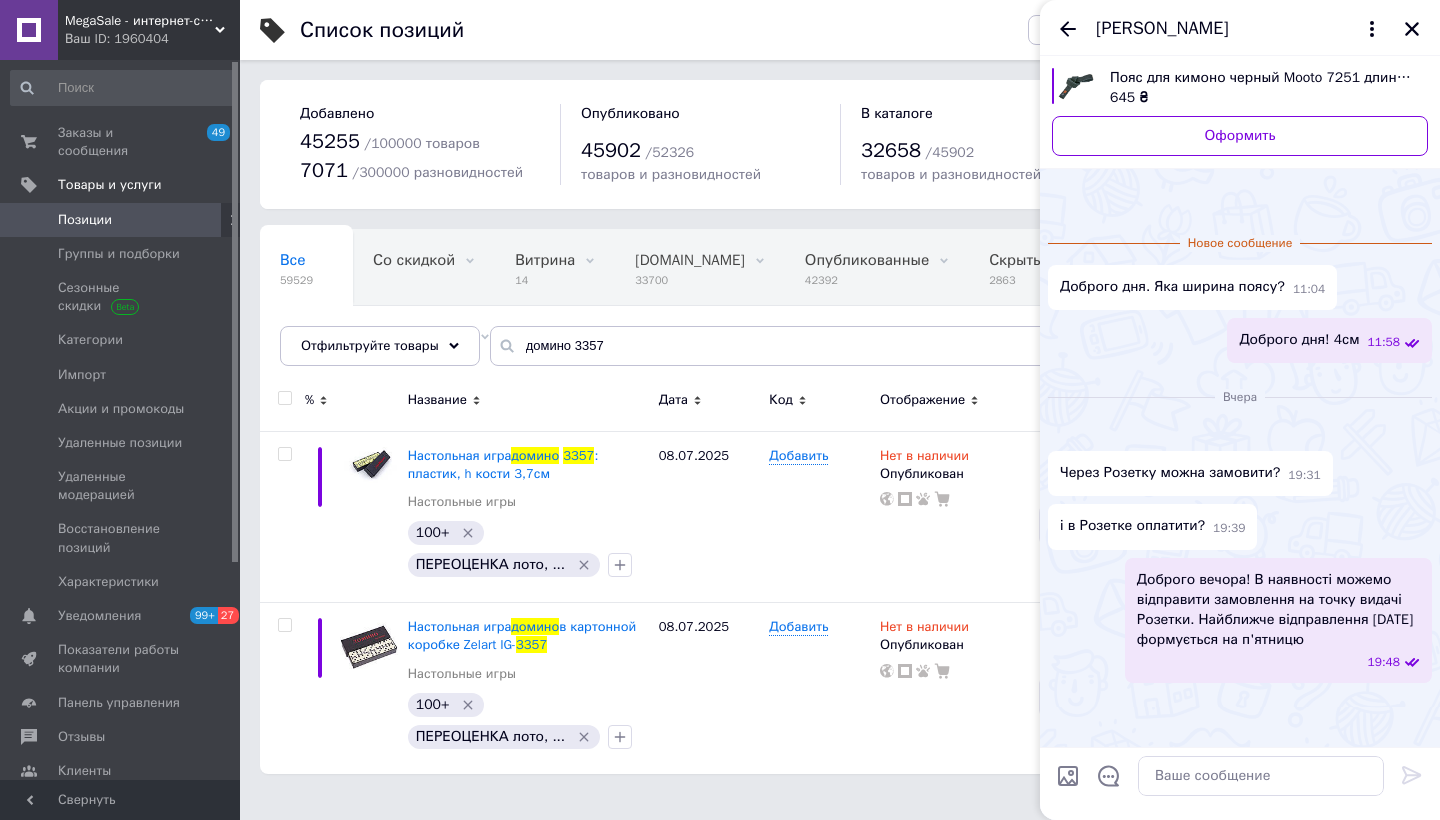scroll, scrollTop: 223, scrollLeft: 0, axis: vertical 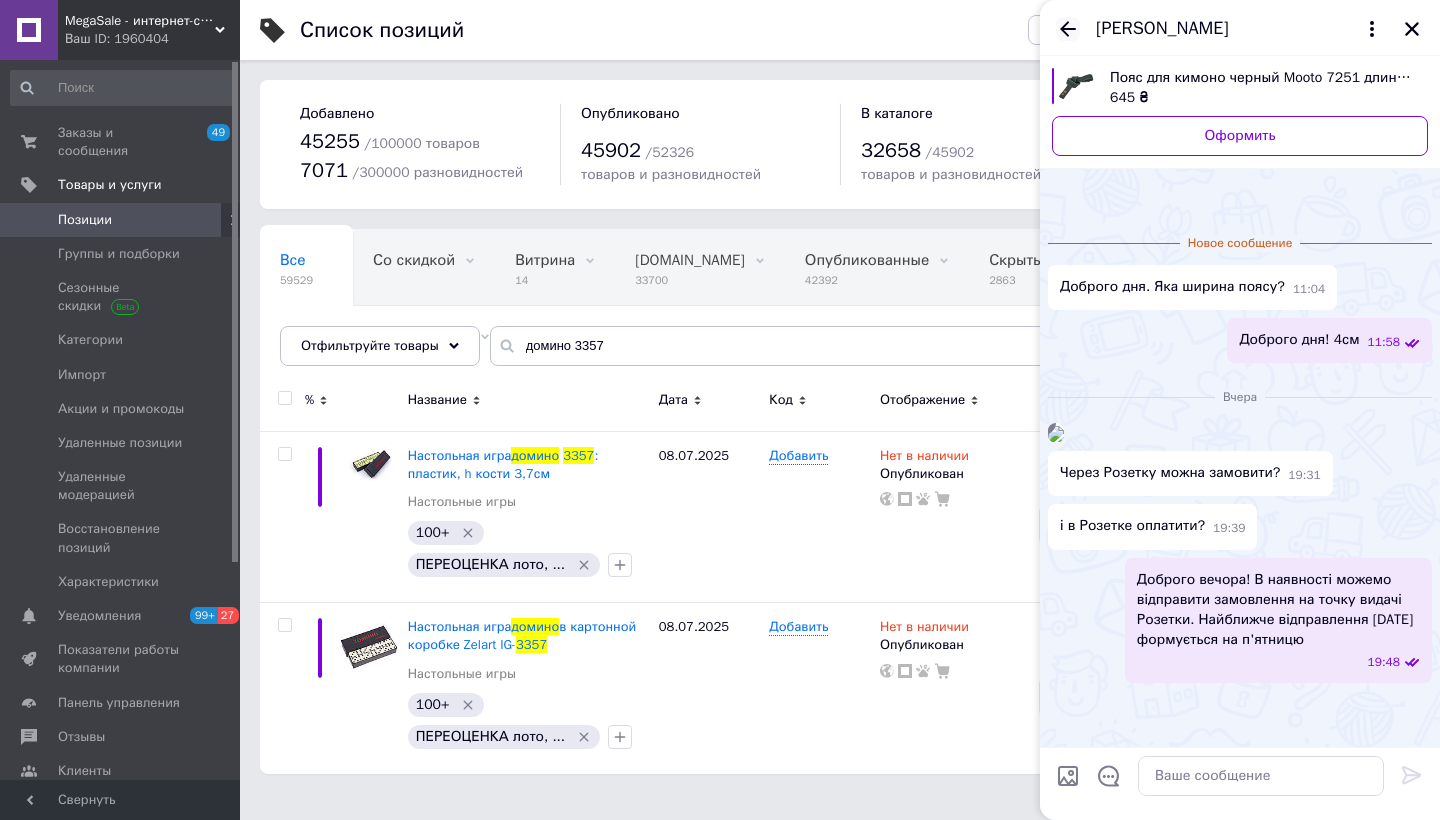 click 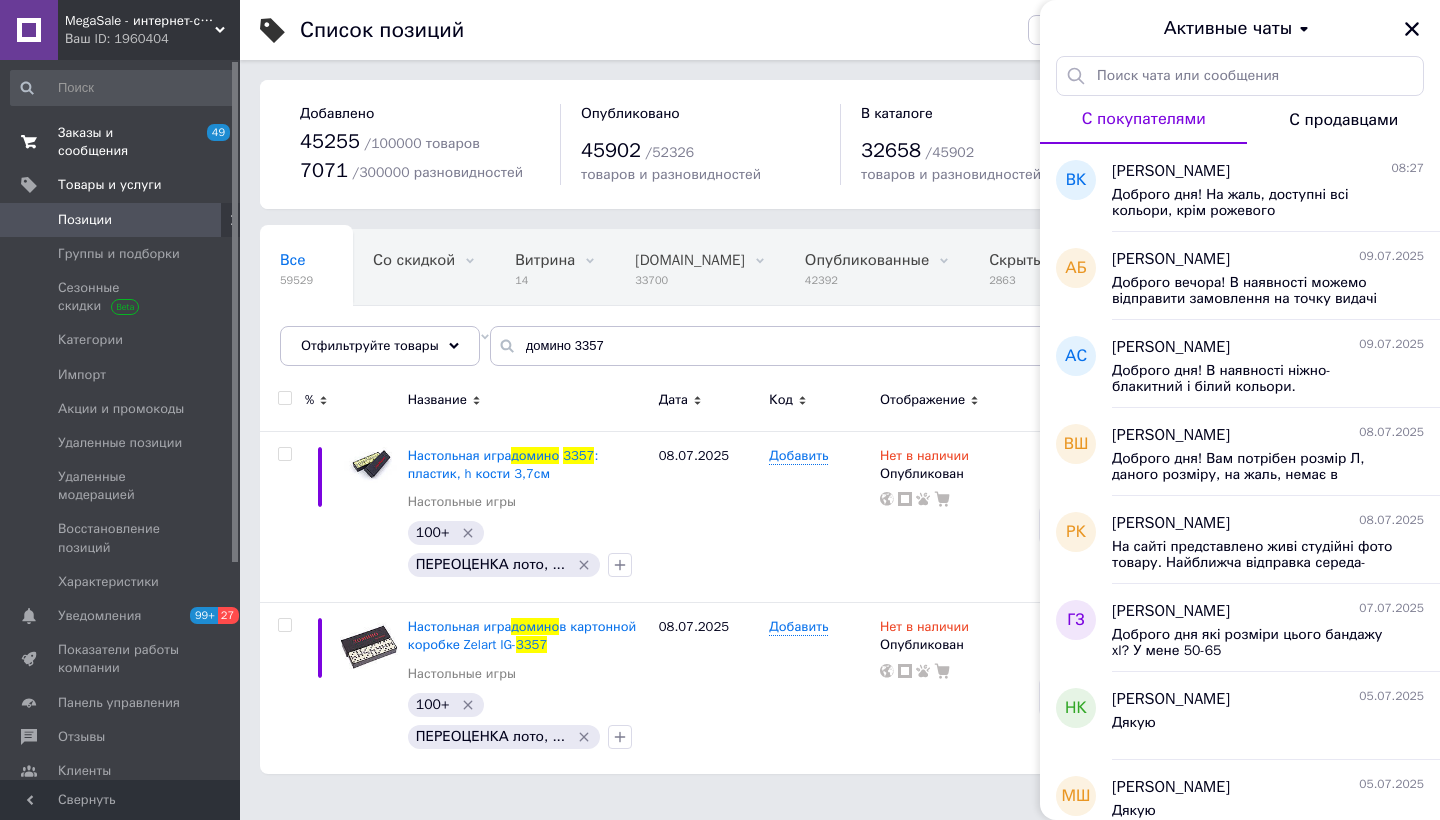 click on "Заказы и сообщения" at bounding box center [121, 142] 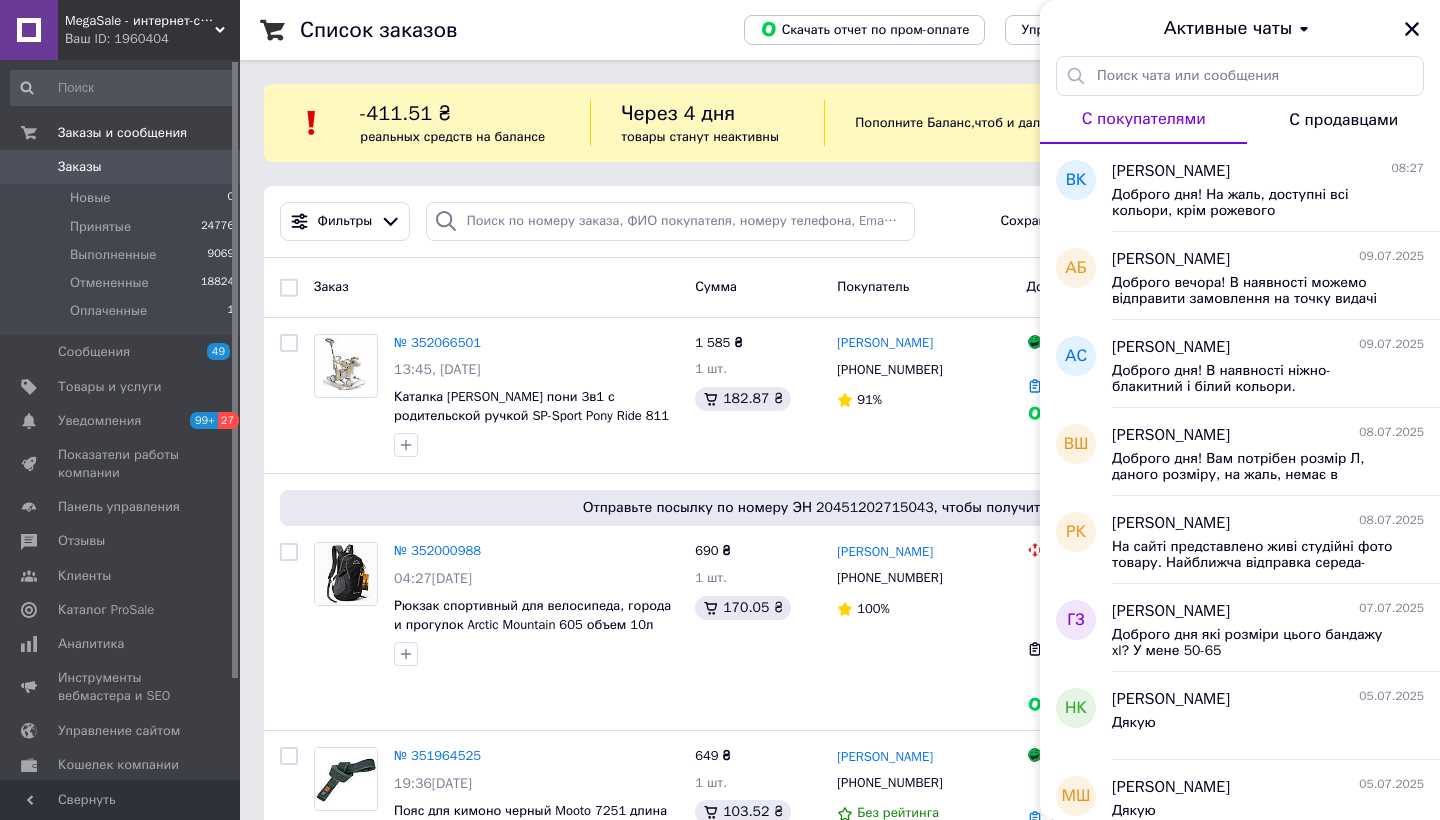 click 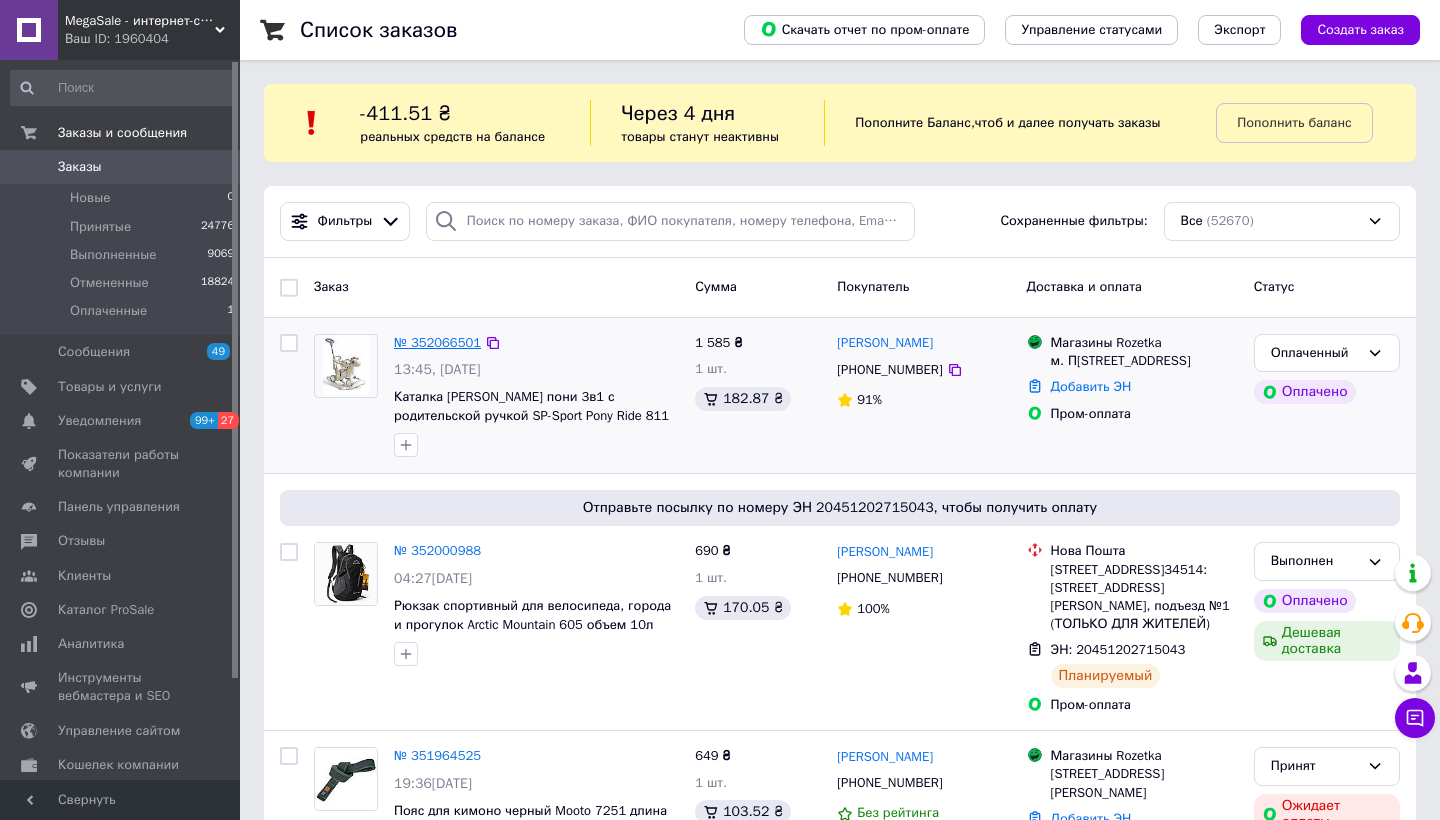 click on "№ 352066501" at bounding box center [437, 342] 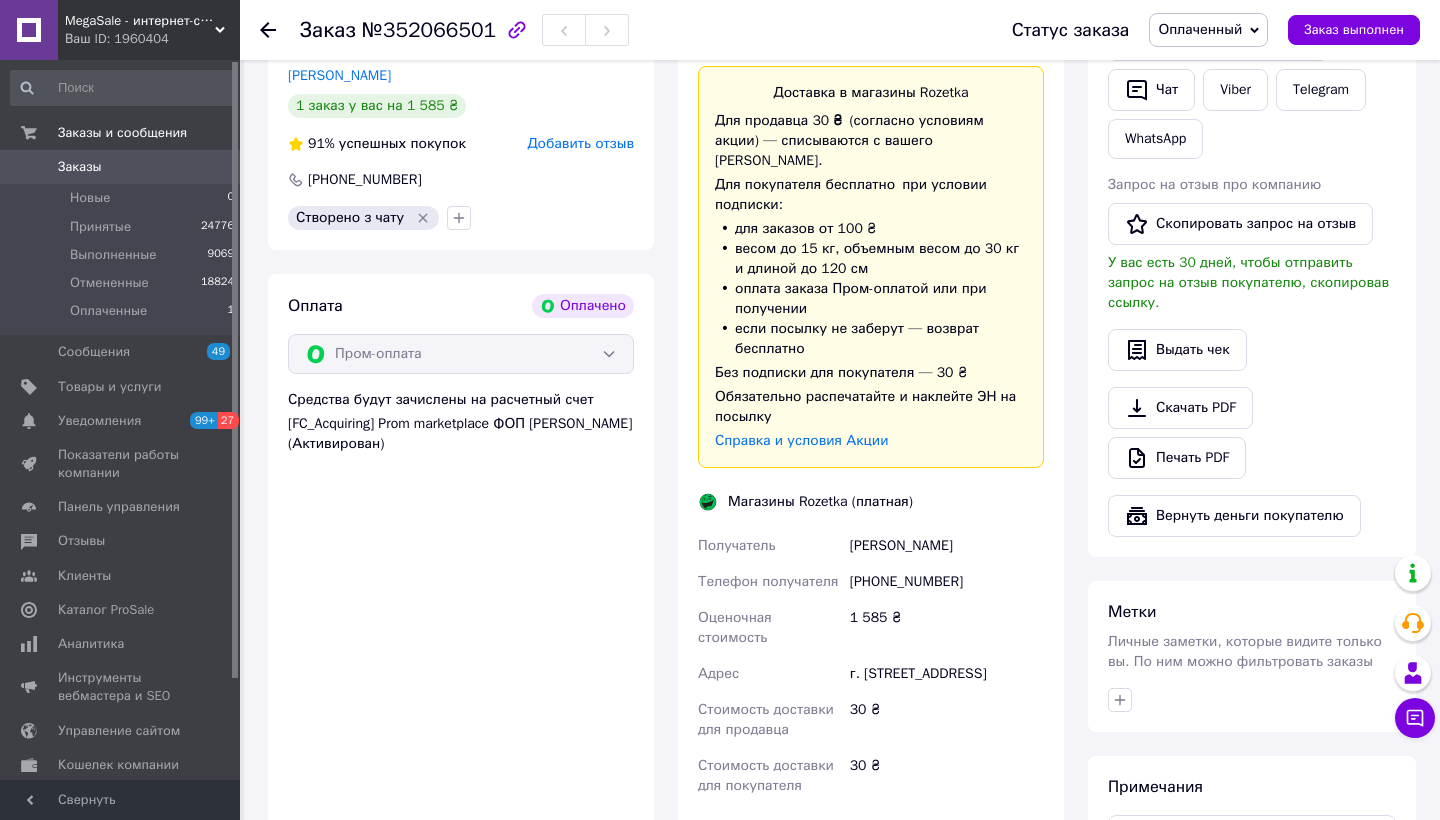 scroll, scrollTop: 502, scrollLeft: 0, axis: vertical 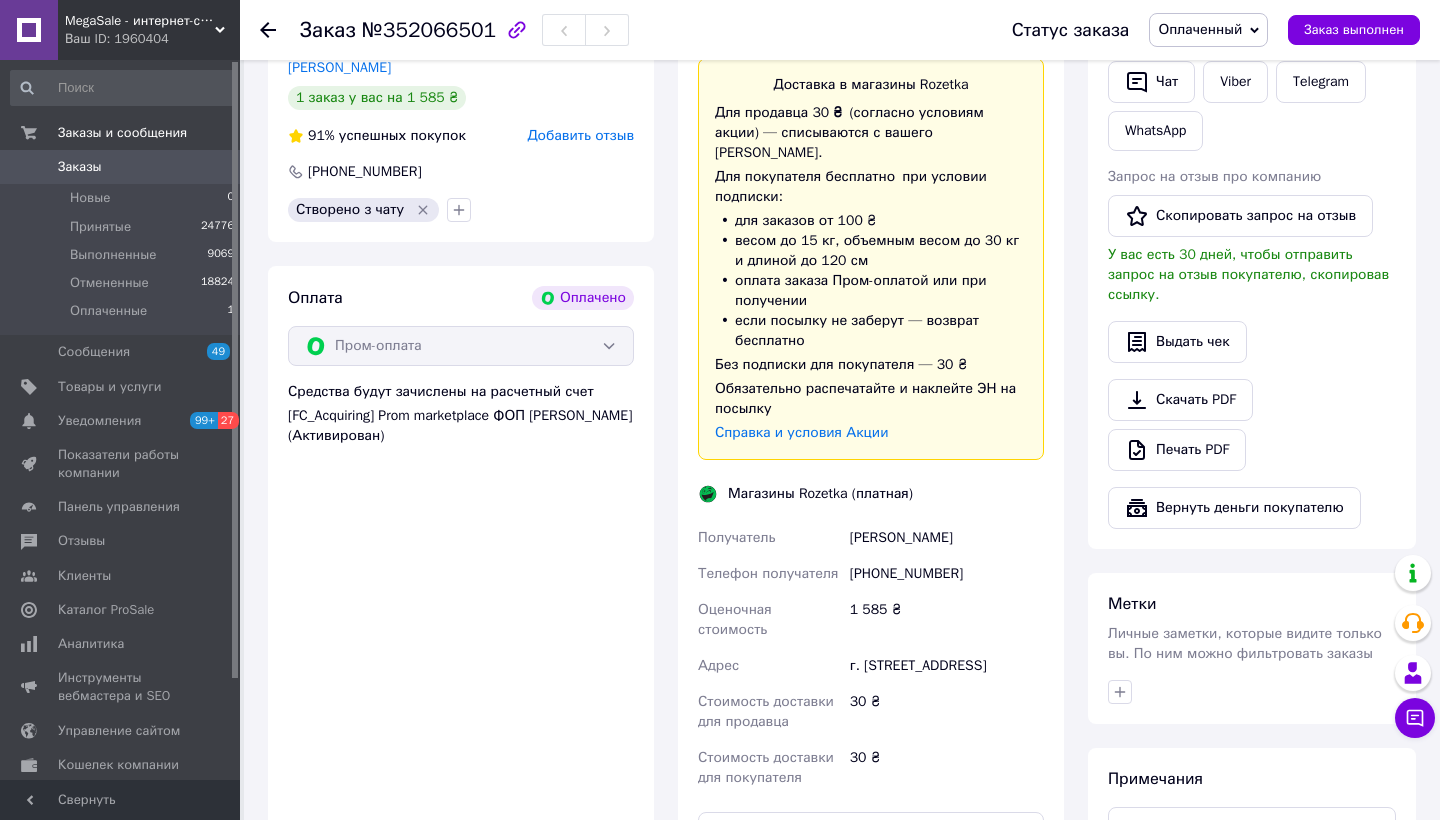 drag, startPoint x: 862, startPoint y: 647, endPoint x: 1046, endPoint y: 661, distance: 184.53185 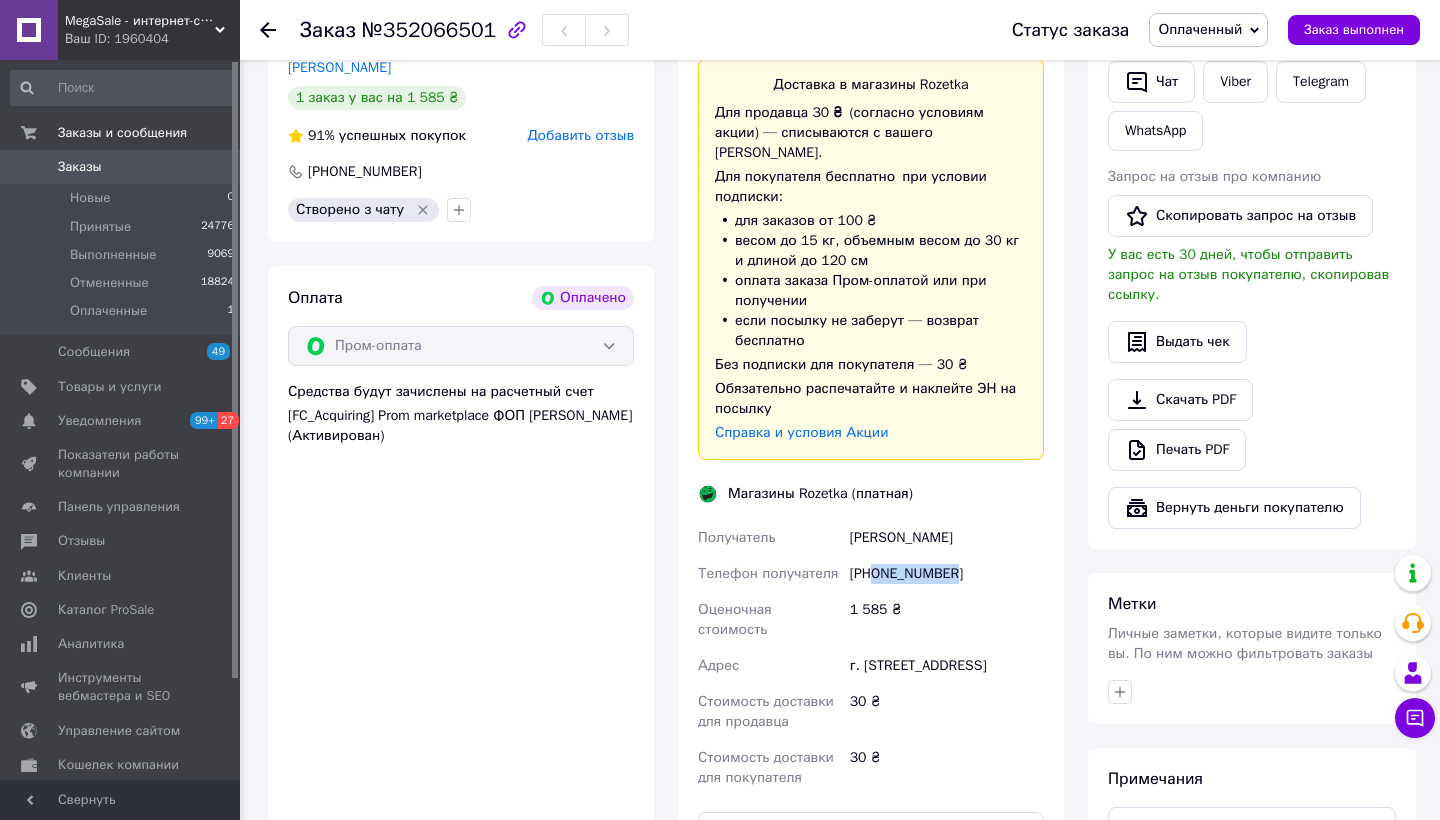 drag, startPoint x: 873, startPoint y: 552, endPoint x: 1022, endPoint y: 552, distance: 149 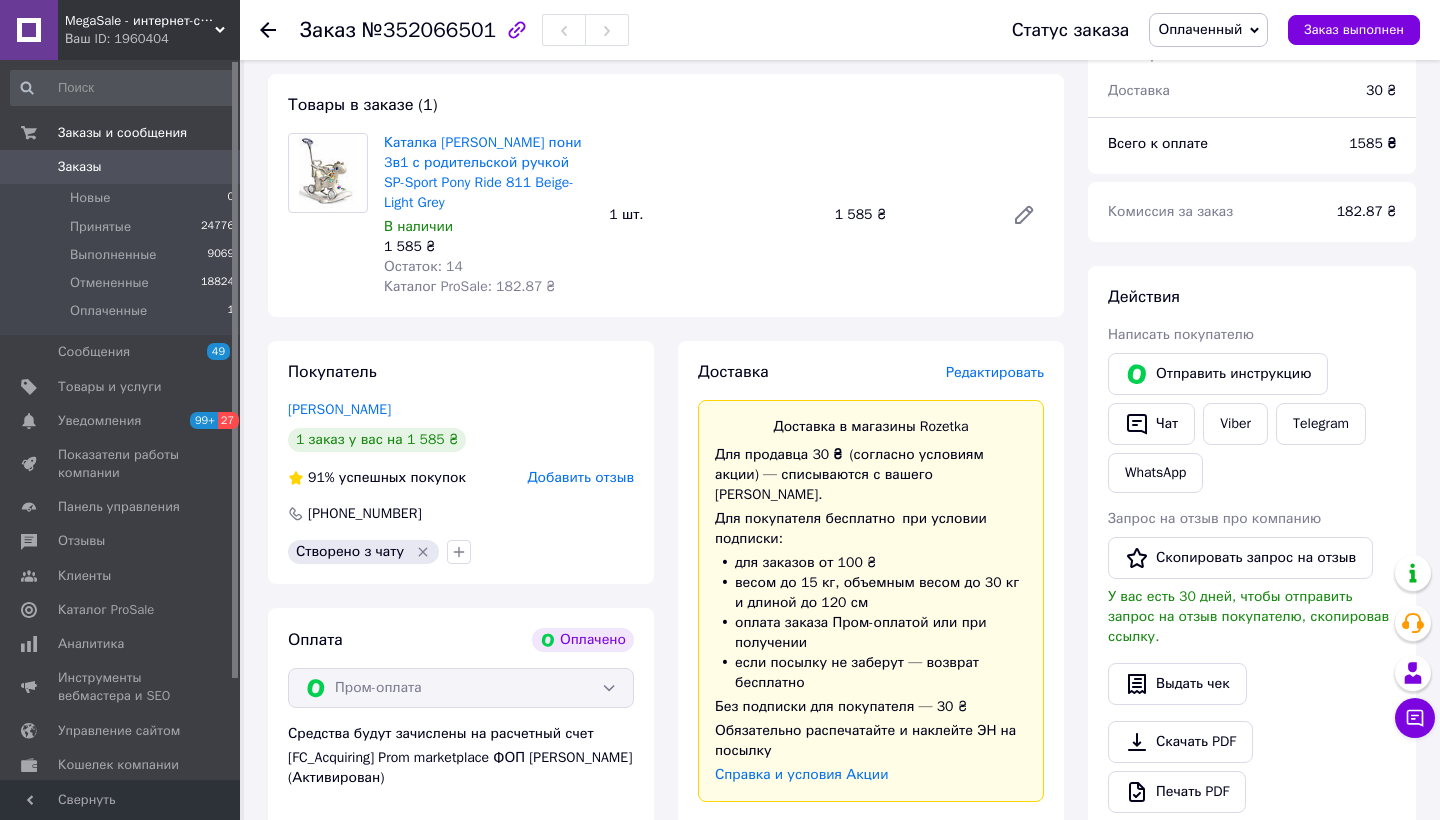 scroll, scrollTop: 89, scrollLeft: 0, axis: vertical 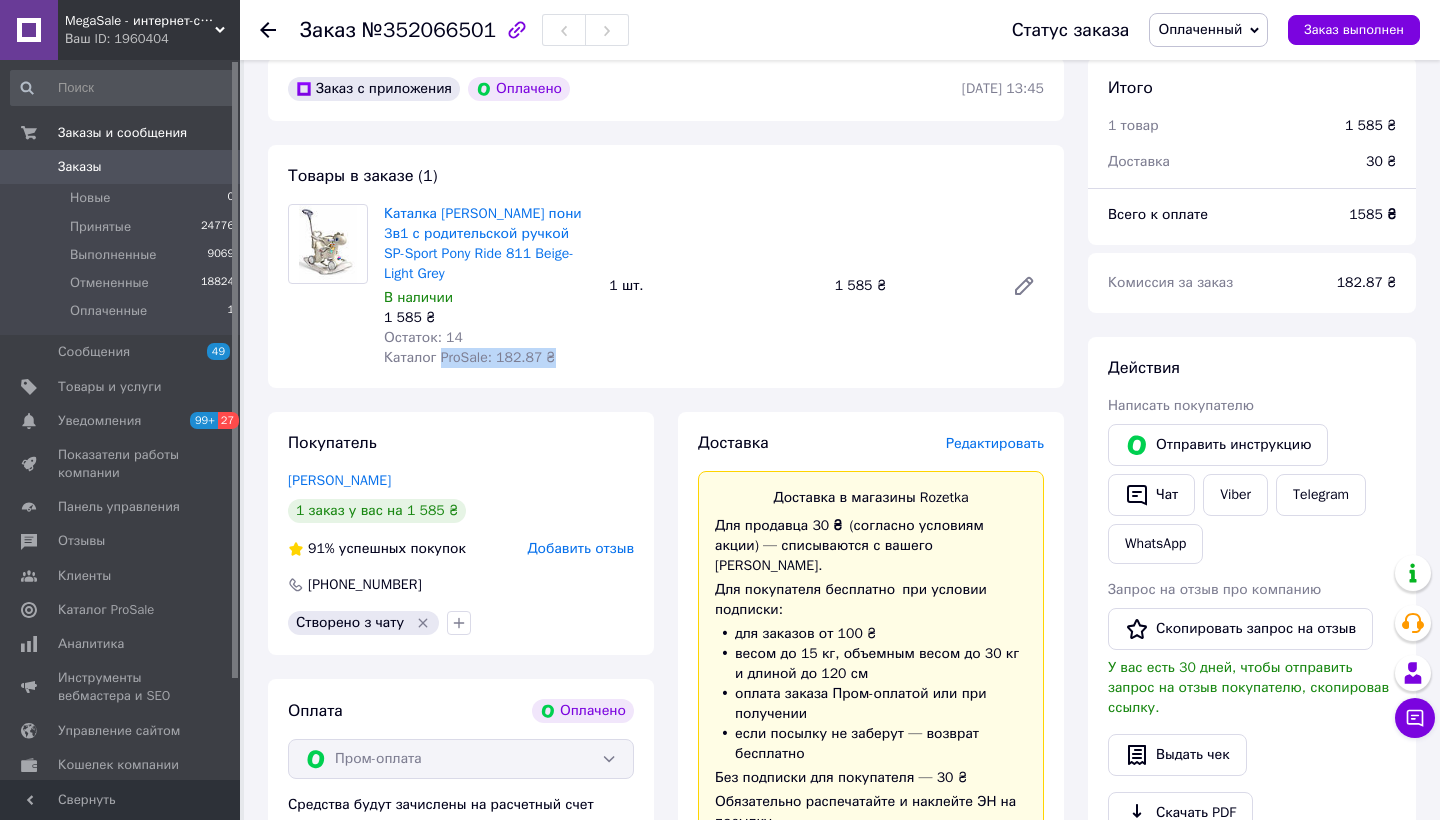 drag, startPoint x: 448, startPoint y: 357, endPoint x: 562, endPoint y: 357, distance: 114 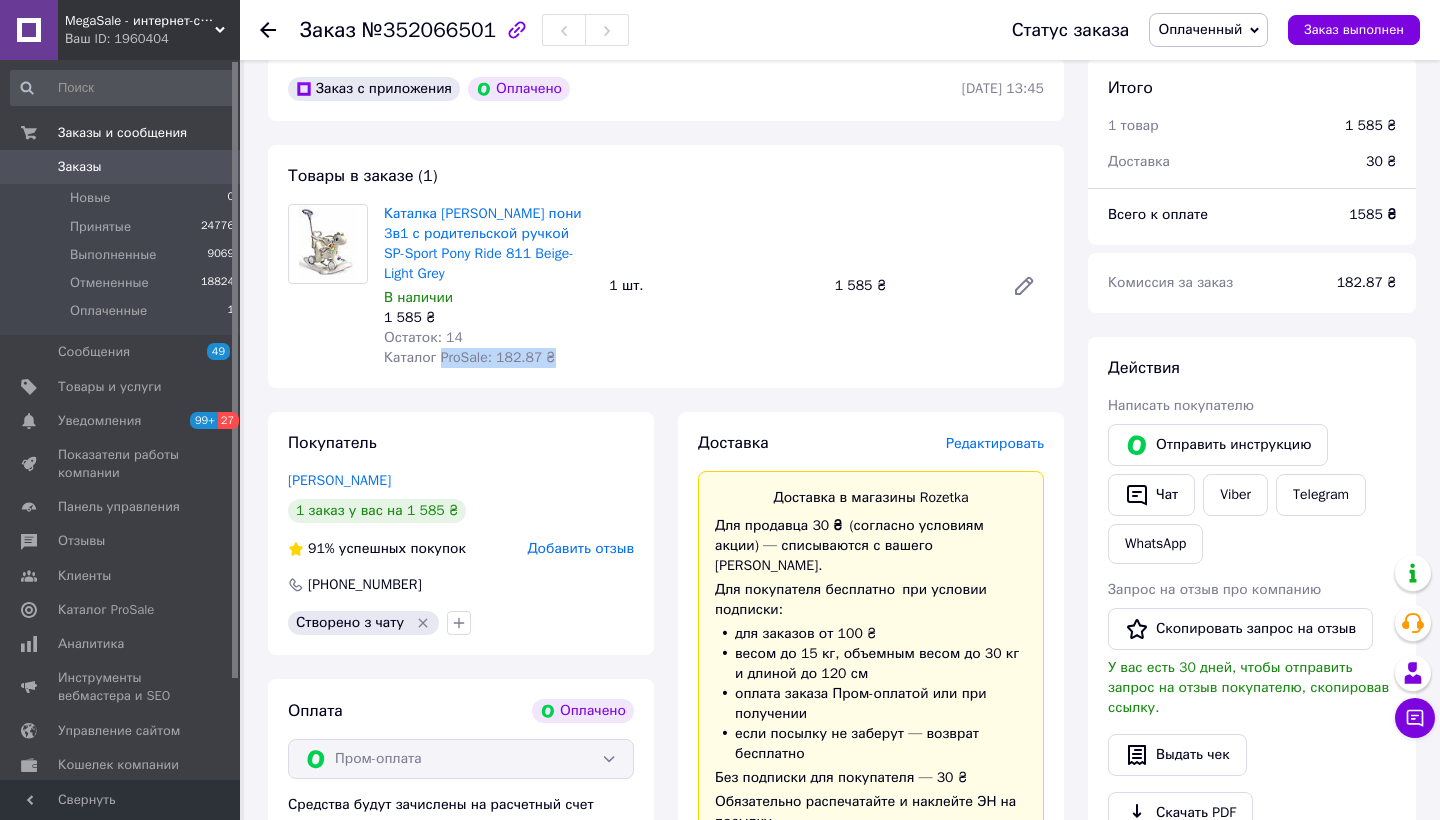 drag, startPoint x: 380, startPoint y: 215, endPoint x: 459, endPoint y: 265, distance: 93.49332 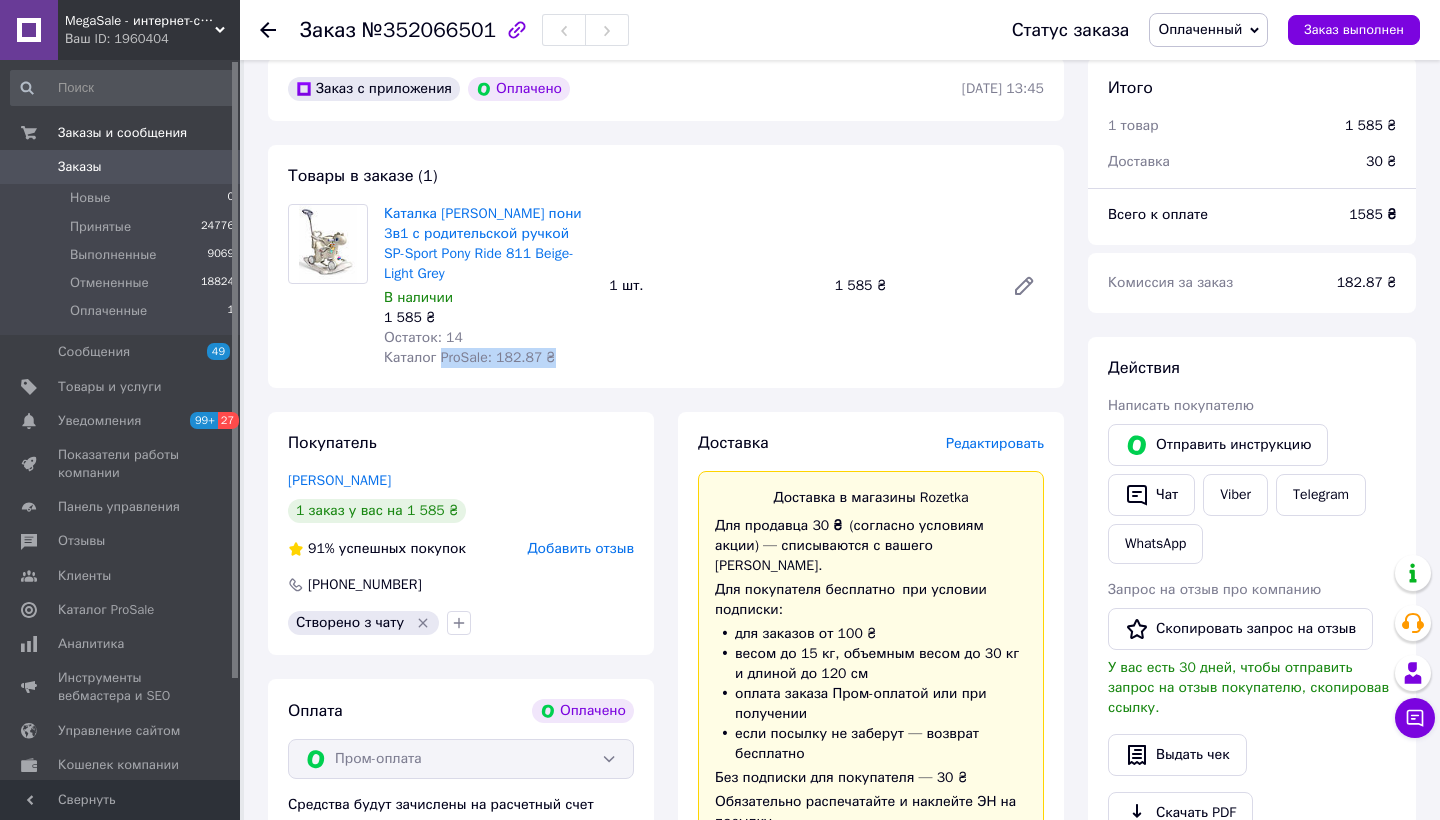 click on "Редактировать" at bounding box center [995, 443] 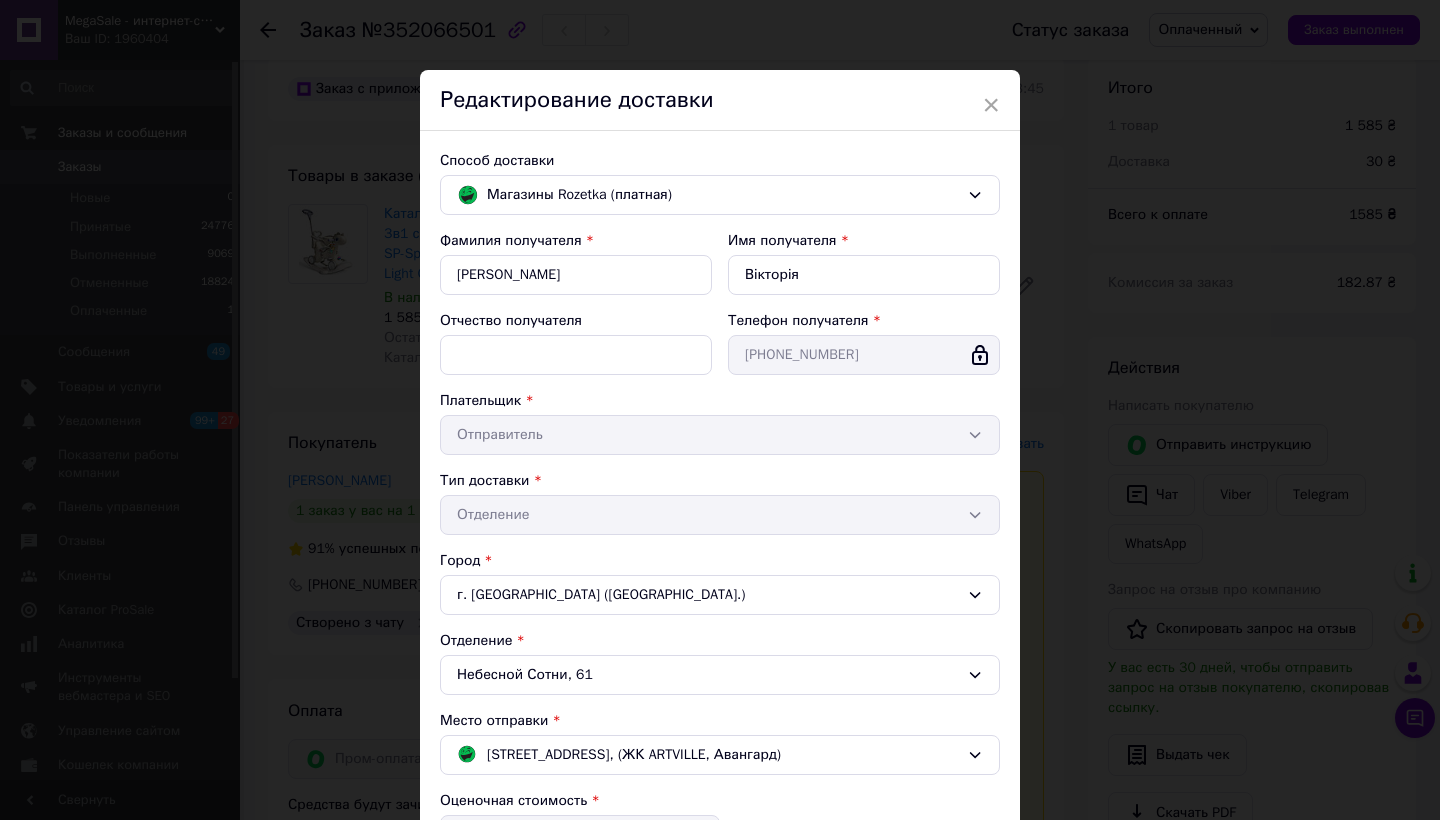 click on "×" at bounding box center [991, 105] 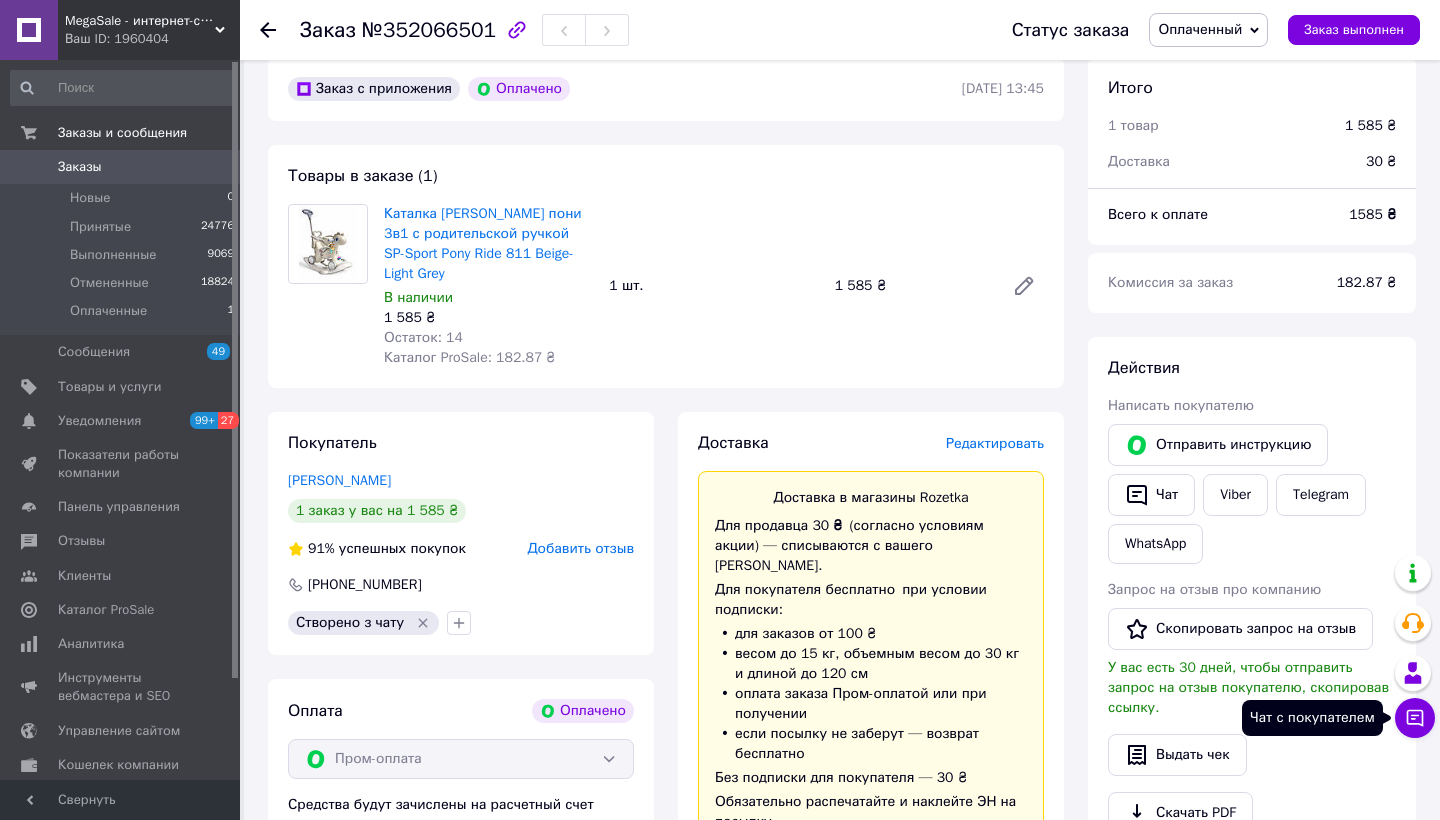click 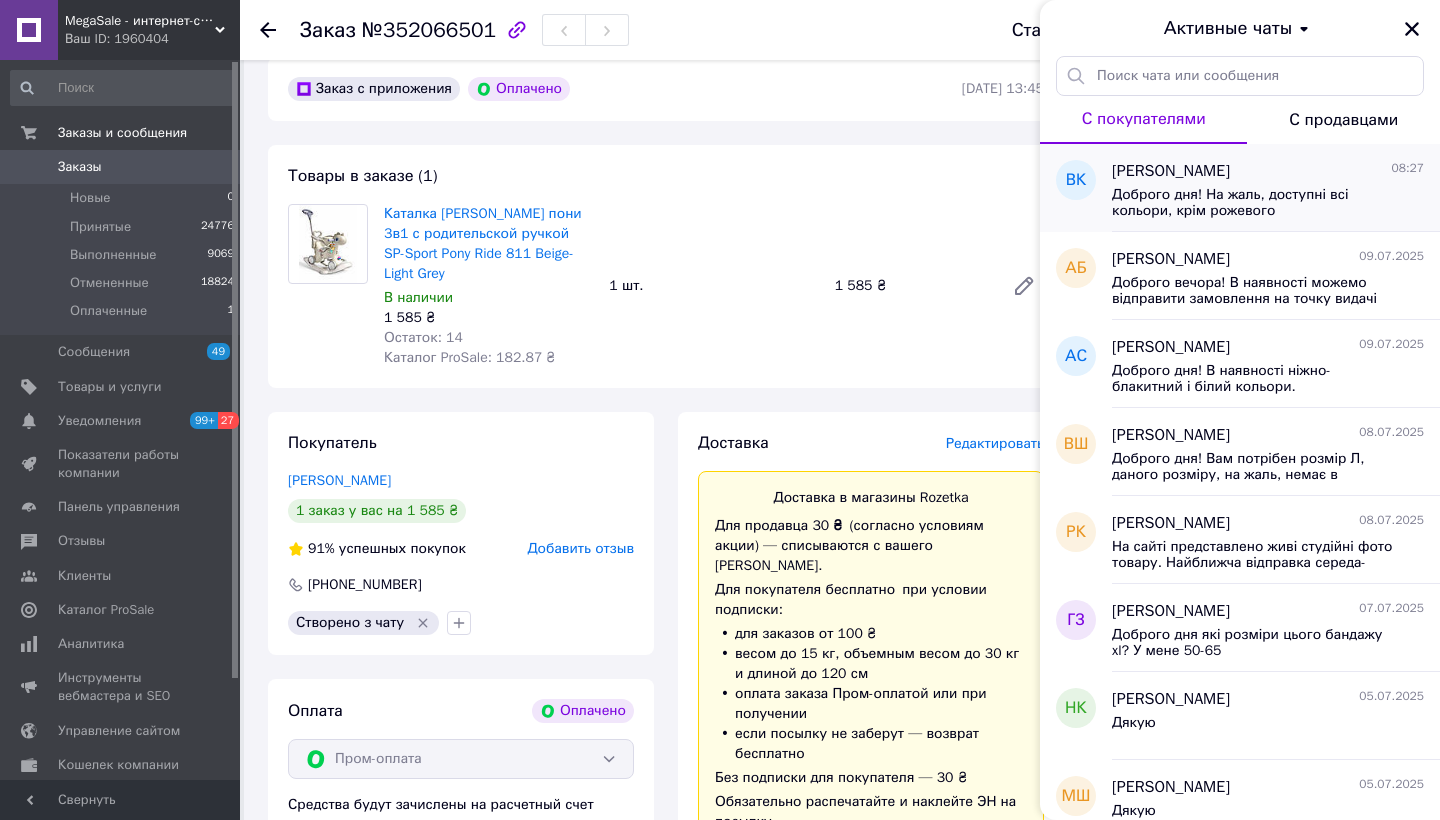 click on "Доброго дня! На жаль, доступні всі кольори, крім рожевого" at bounding box center [1254, 203] 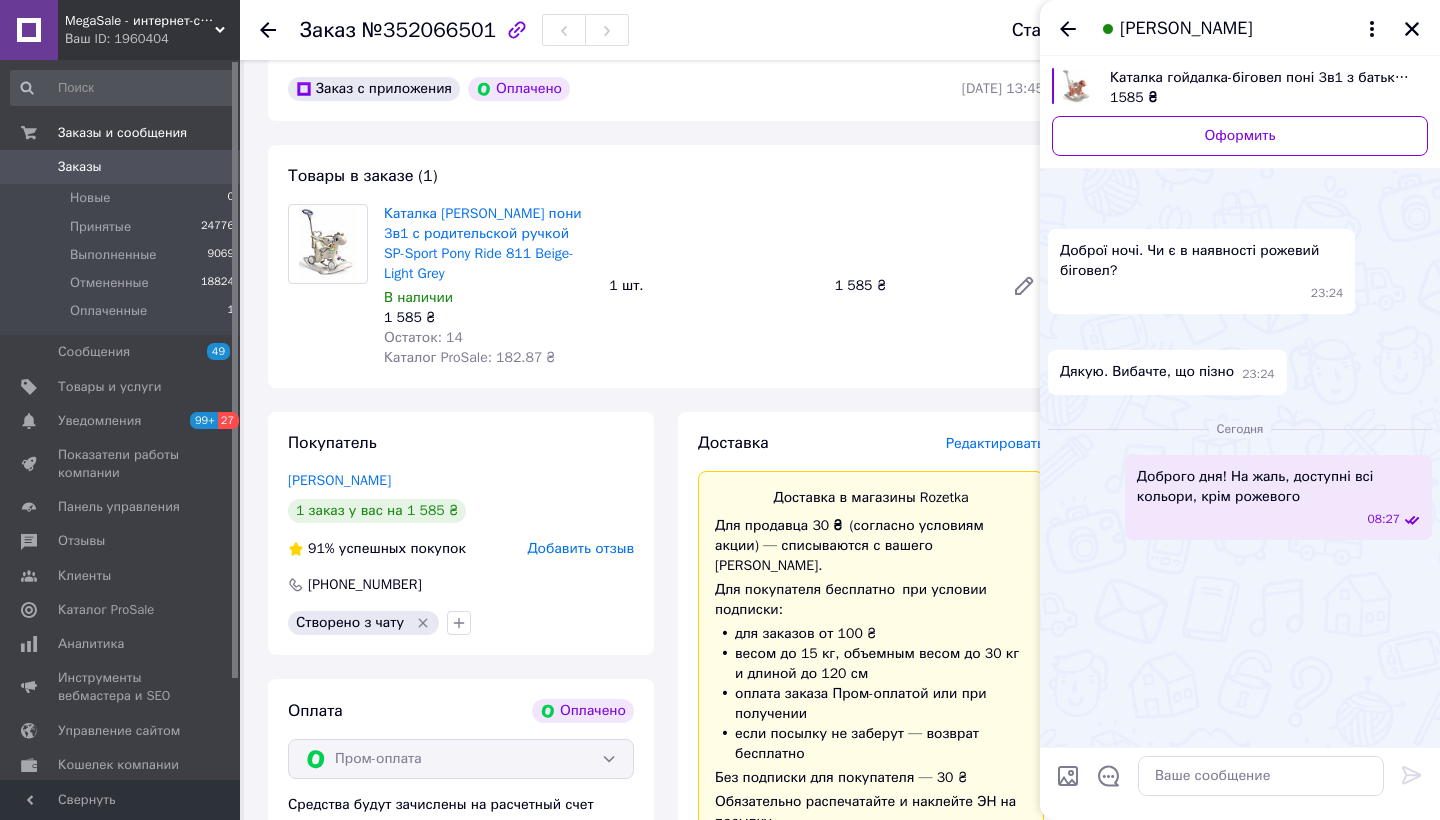 scroll, scrollTop: 81, scrollLeft: 0, axis: vertical 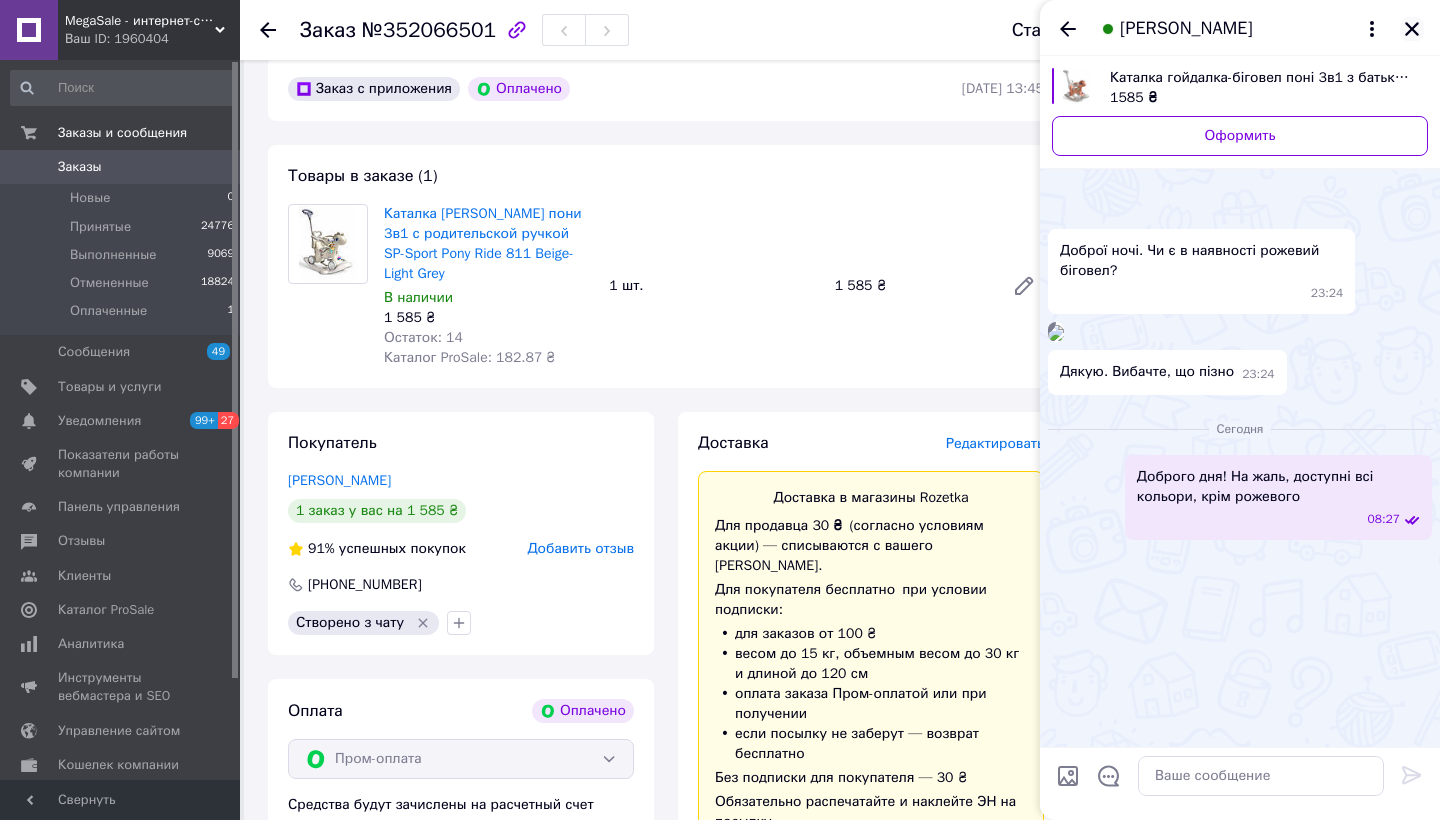 click 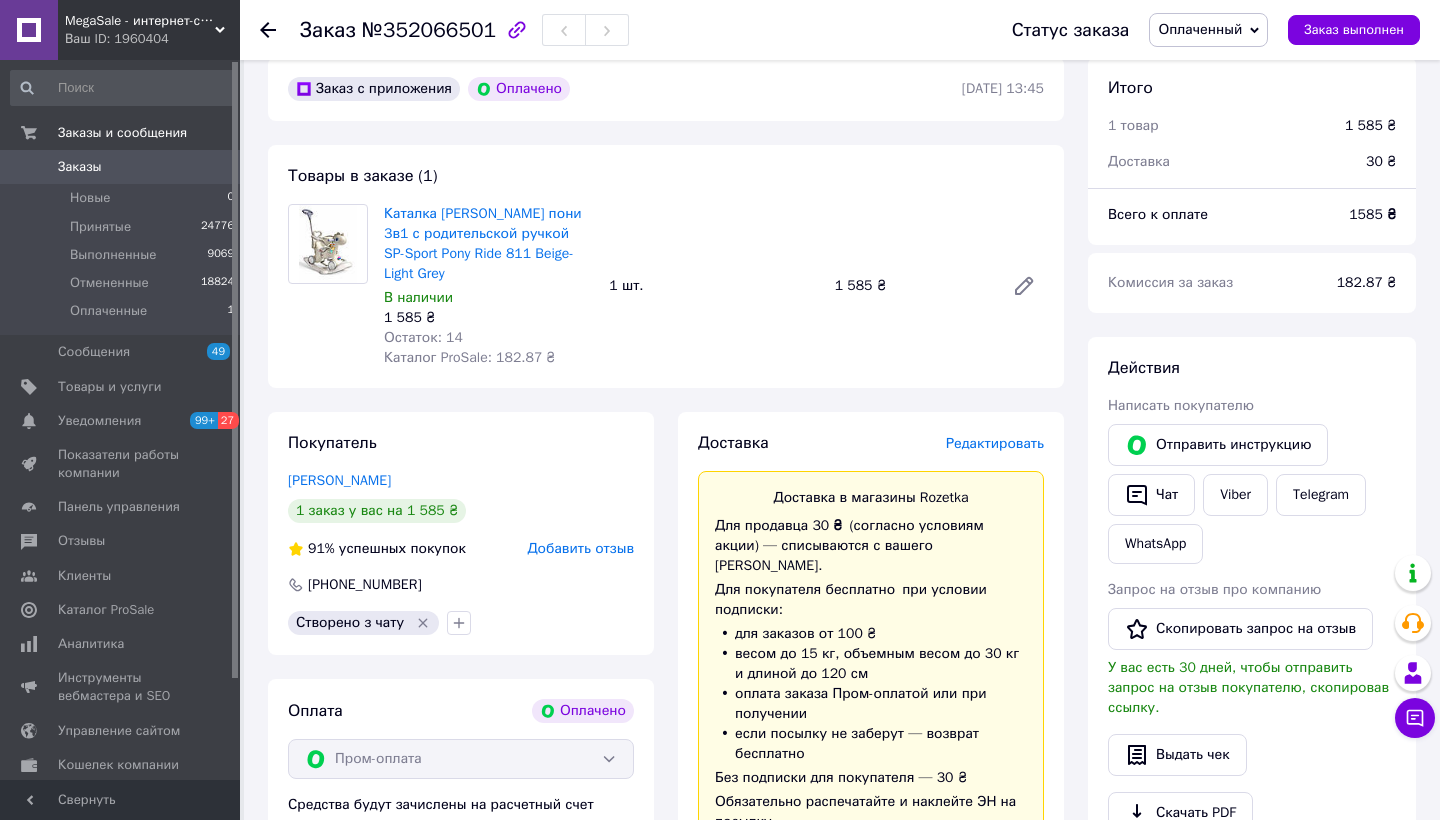 scroll, scrollTop: 450, scrollLeft: 0, axis: vertical 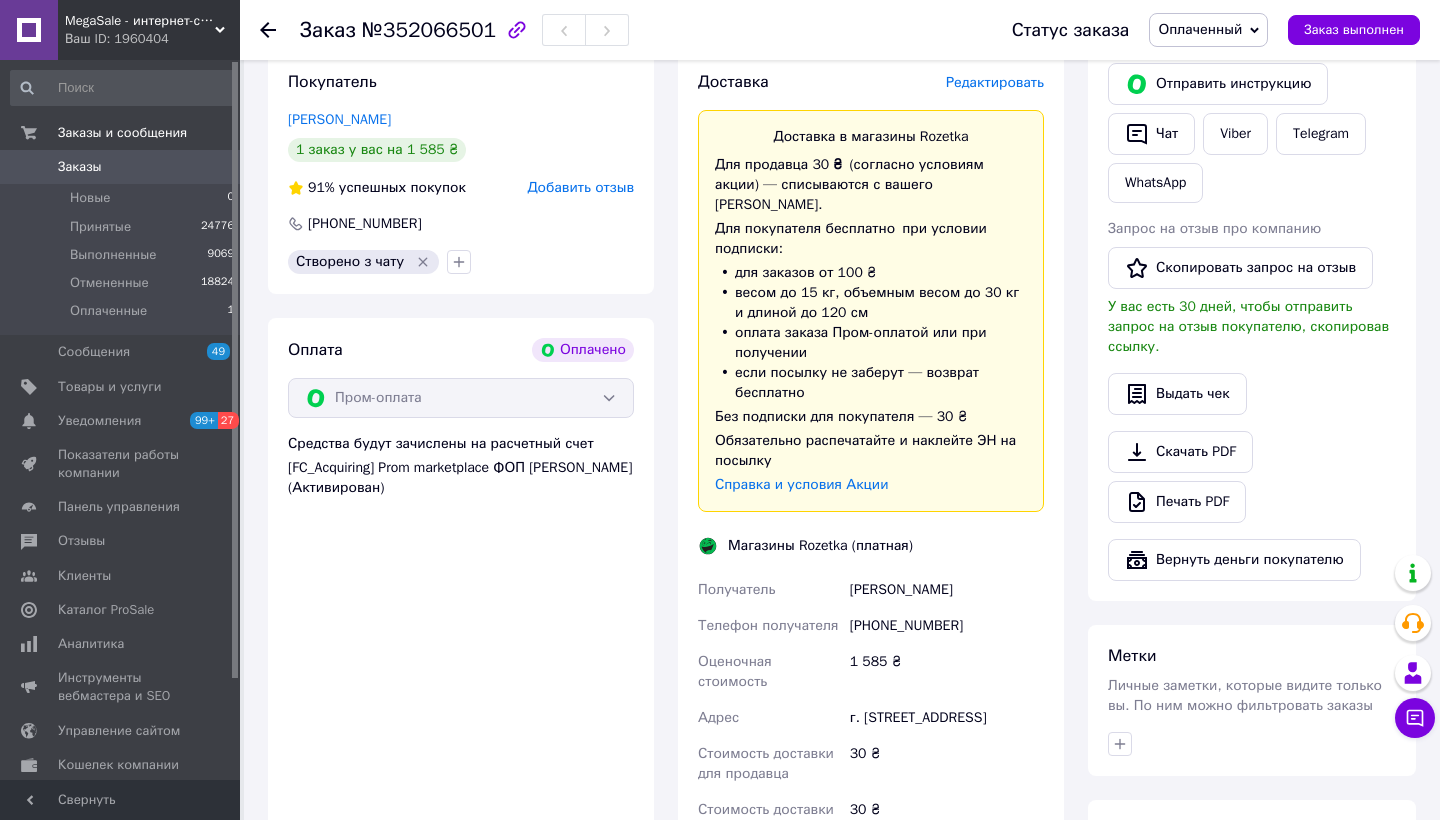 drag, startPoint x: 850, startPoint y: 569, endPoint x: 1007, endPoint y: 569, distance: 157 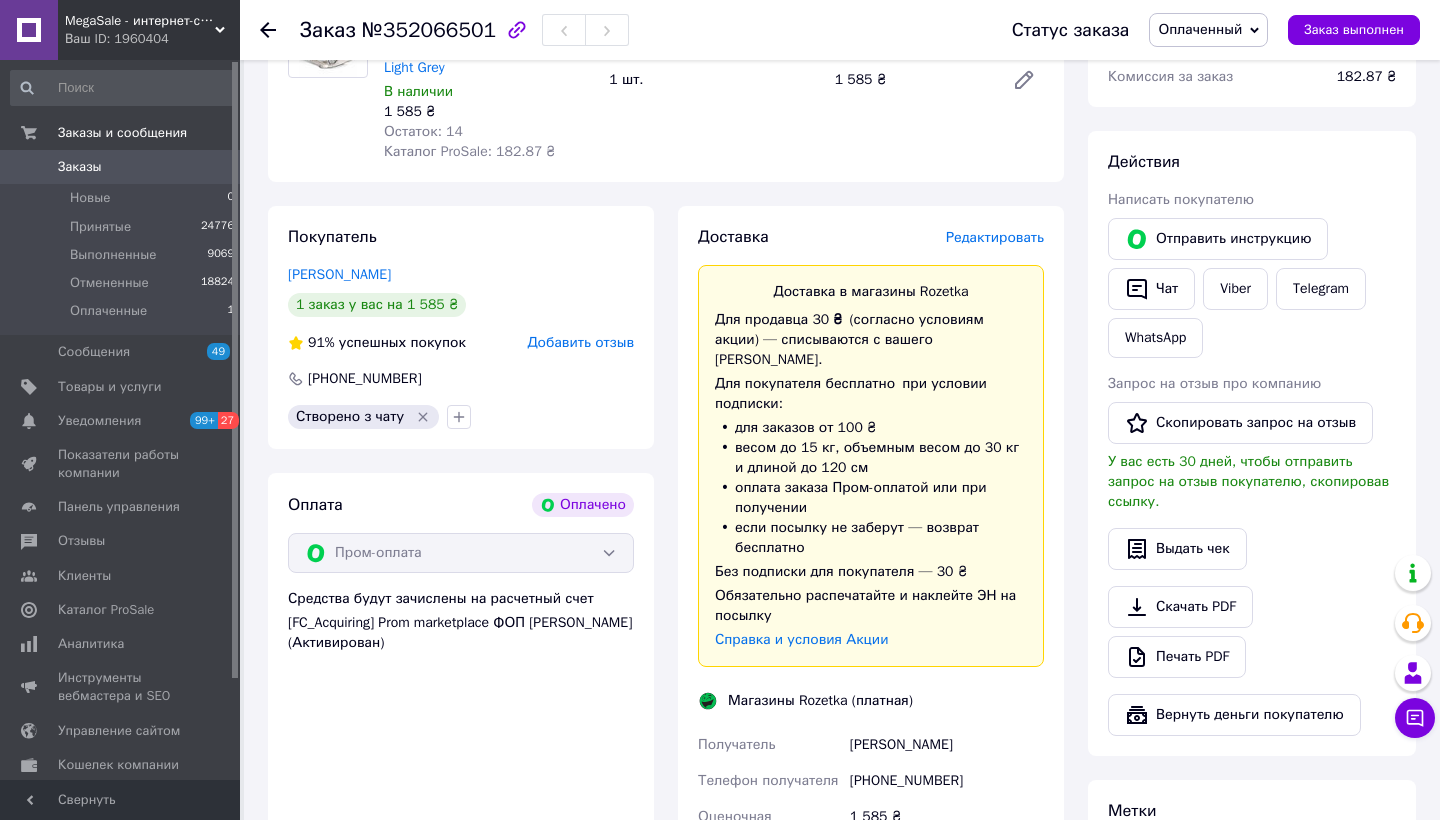 scroll, scrollTop: 198, scrollLeft: 0, axis: vertical 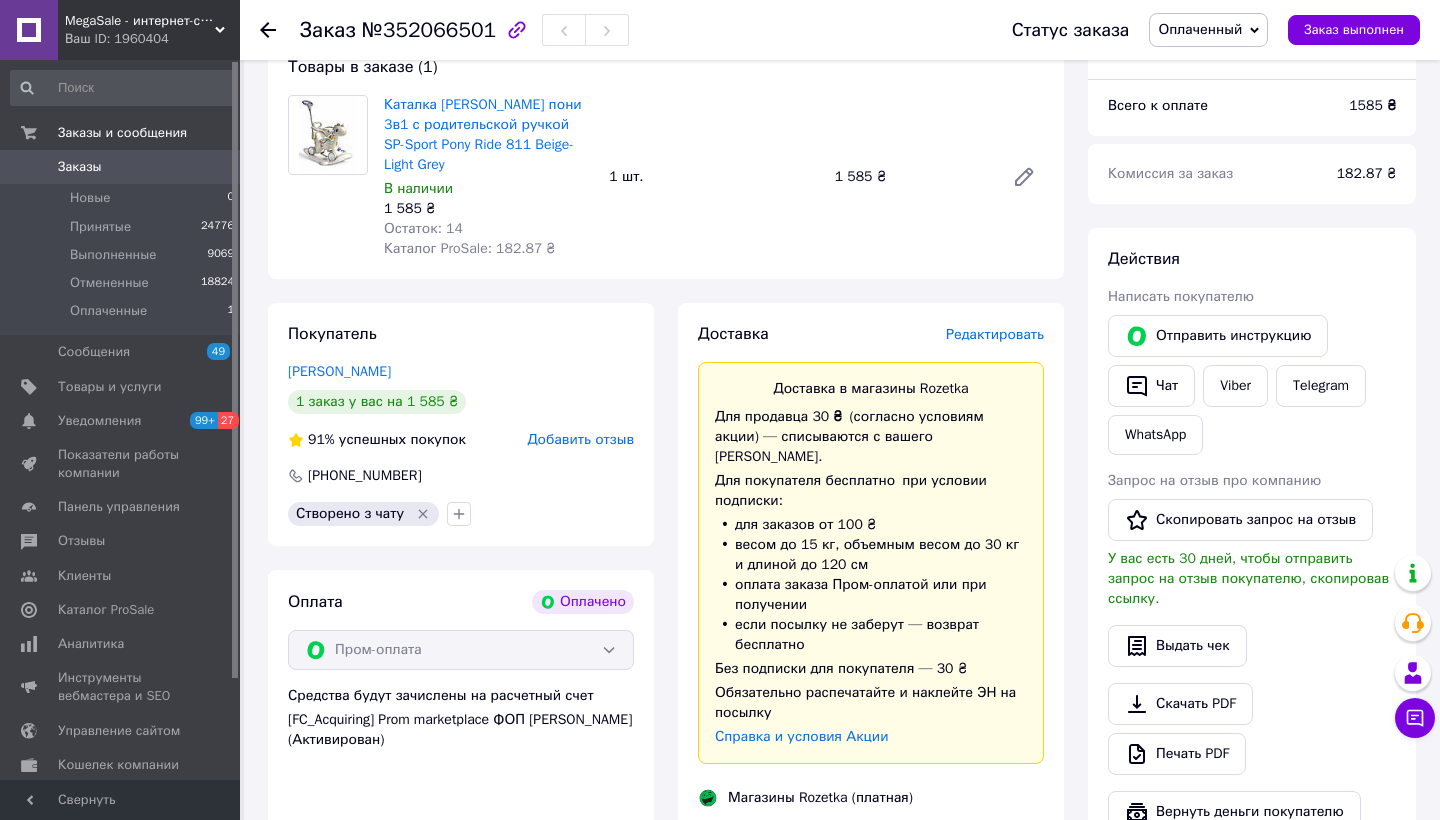click on "Редактировать" at bounding box center (995, 334) 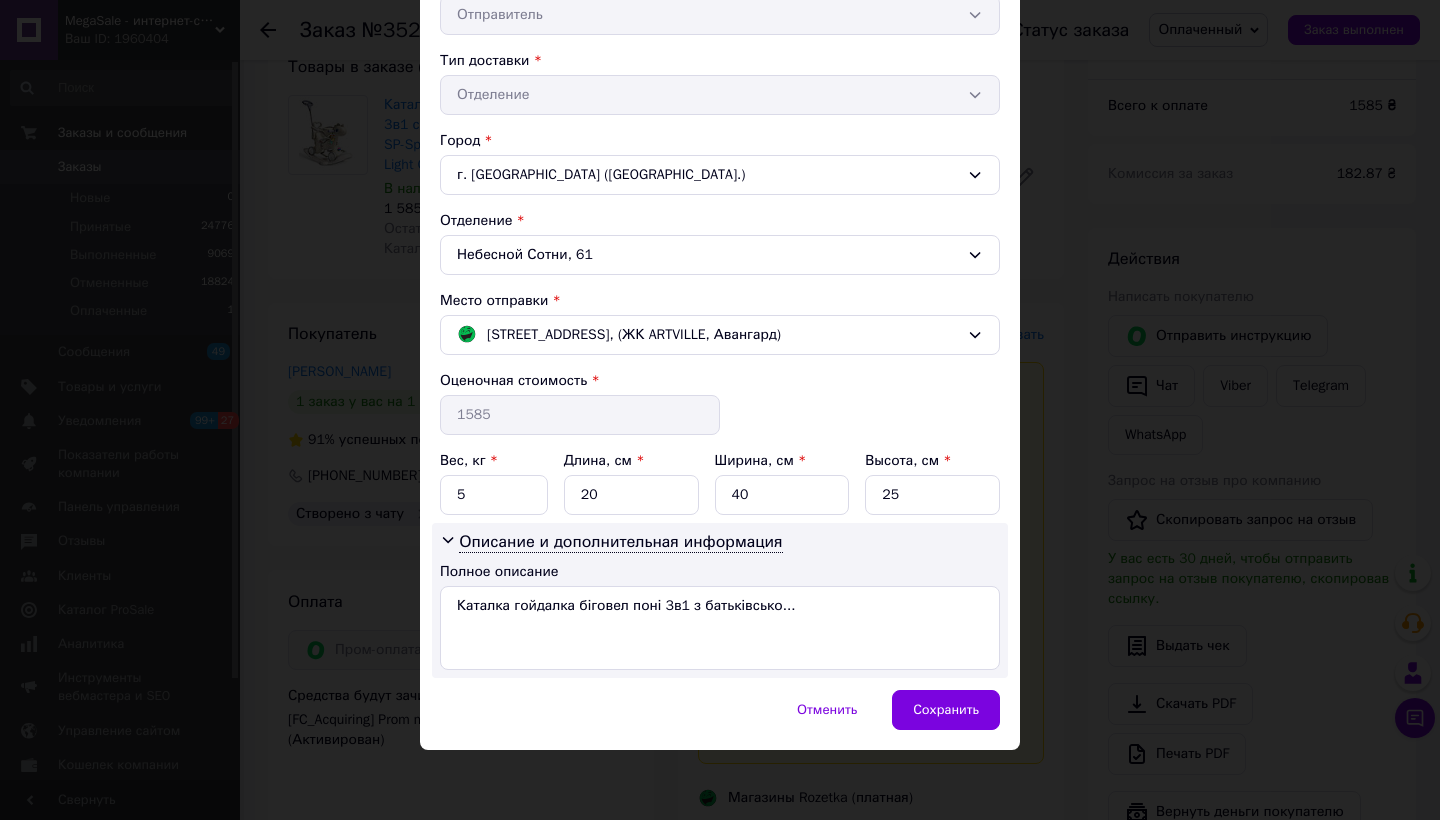scroll, scrollTop: 419, scrollLeft: 0, axis: vertical 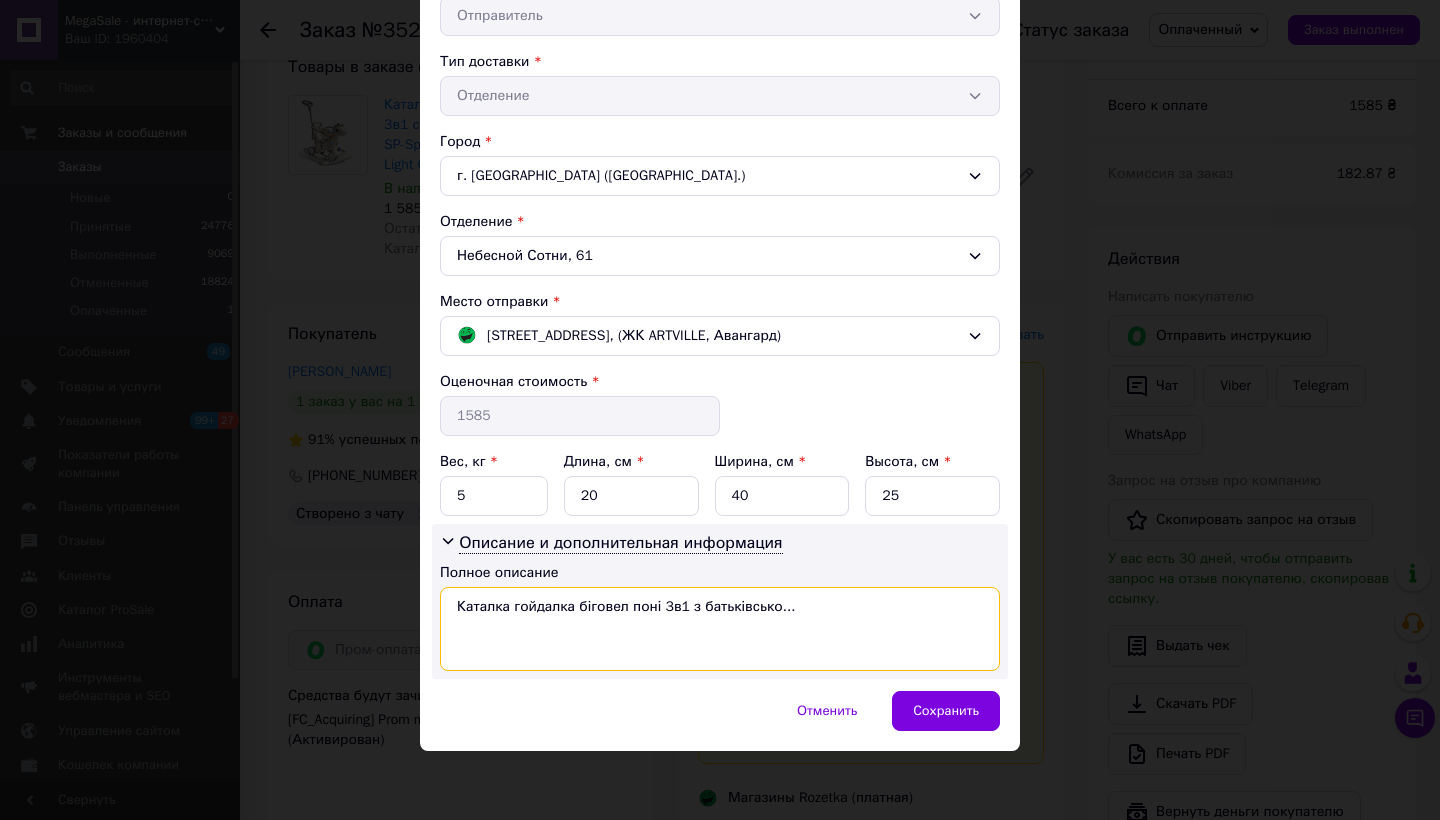 drag, startPoint x: 458, startPoint y: 602, endPoint x: 560, endPoint y: 707, distance: 146.38647 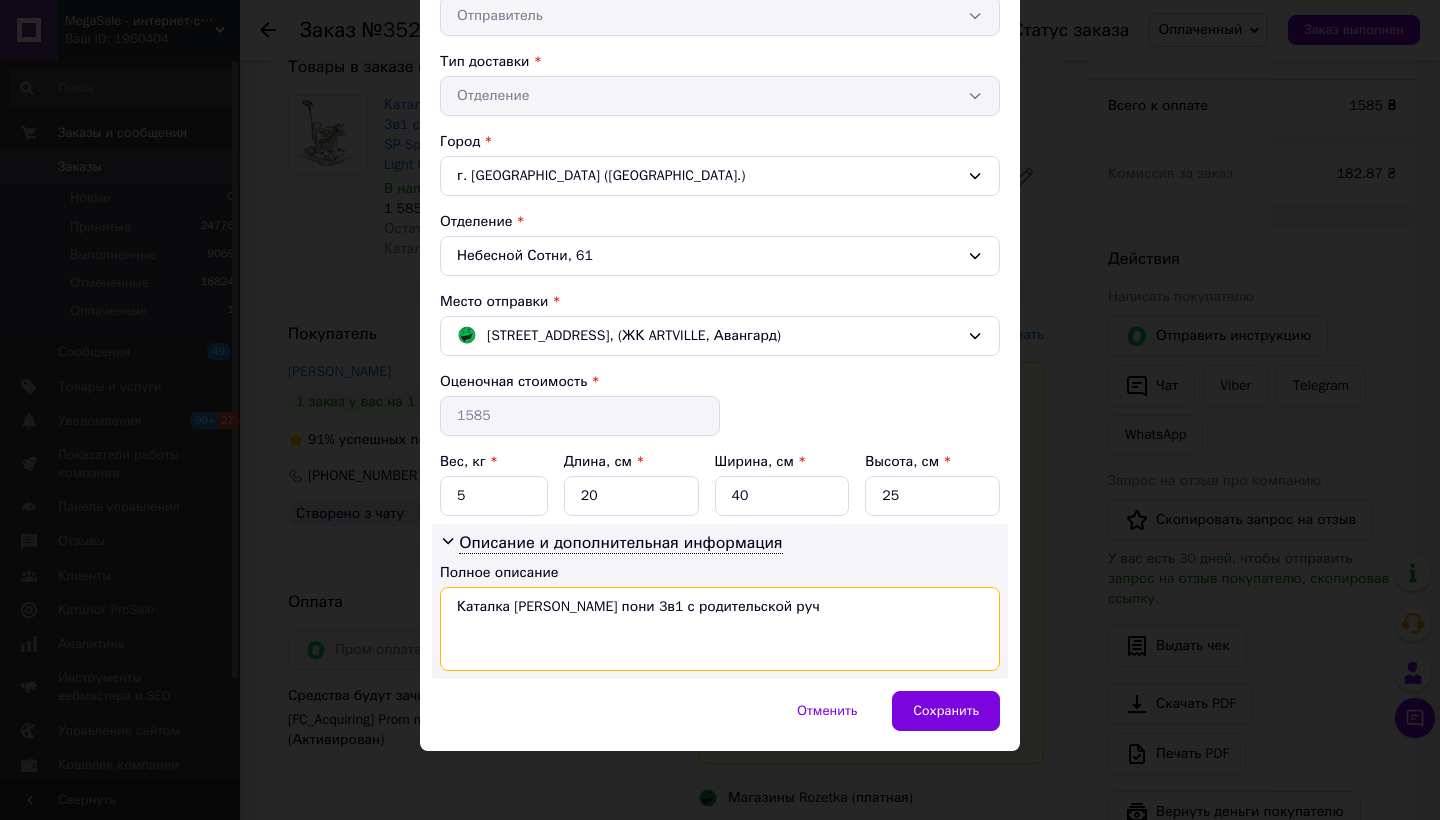 drag, startPoint x: 562, startPoint y: 607, endPoint x: 866, endPoint y: 608, distance: 304.00165 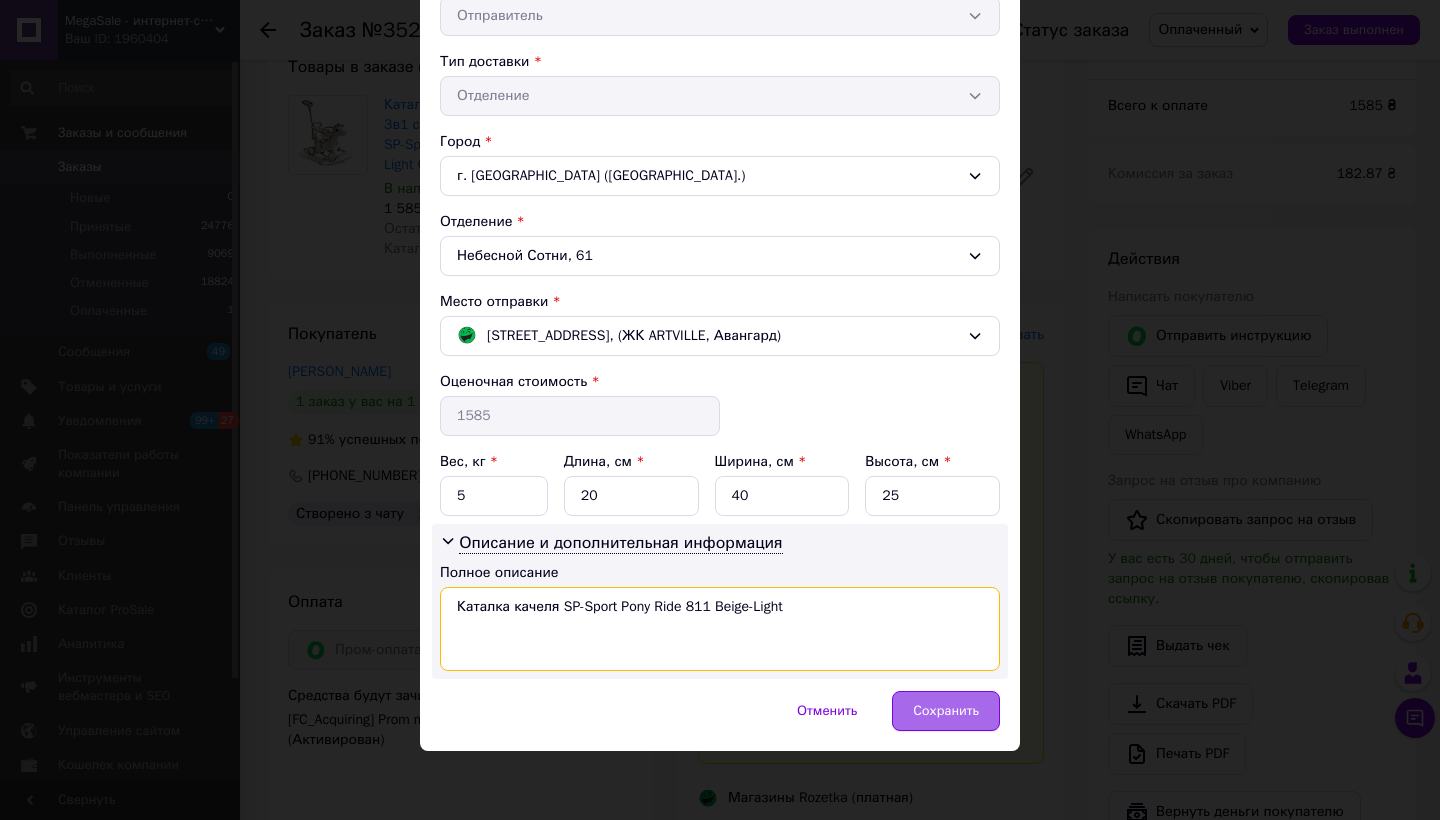 type on "Каталка качеля SP-Sport Pony Ride 811 Beige-Light" 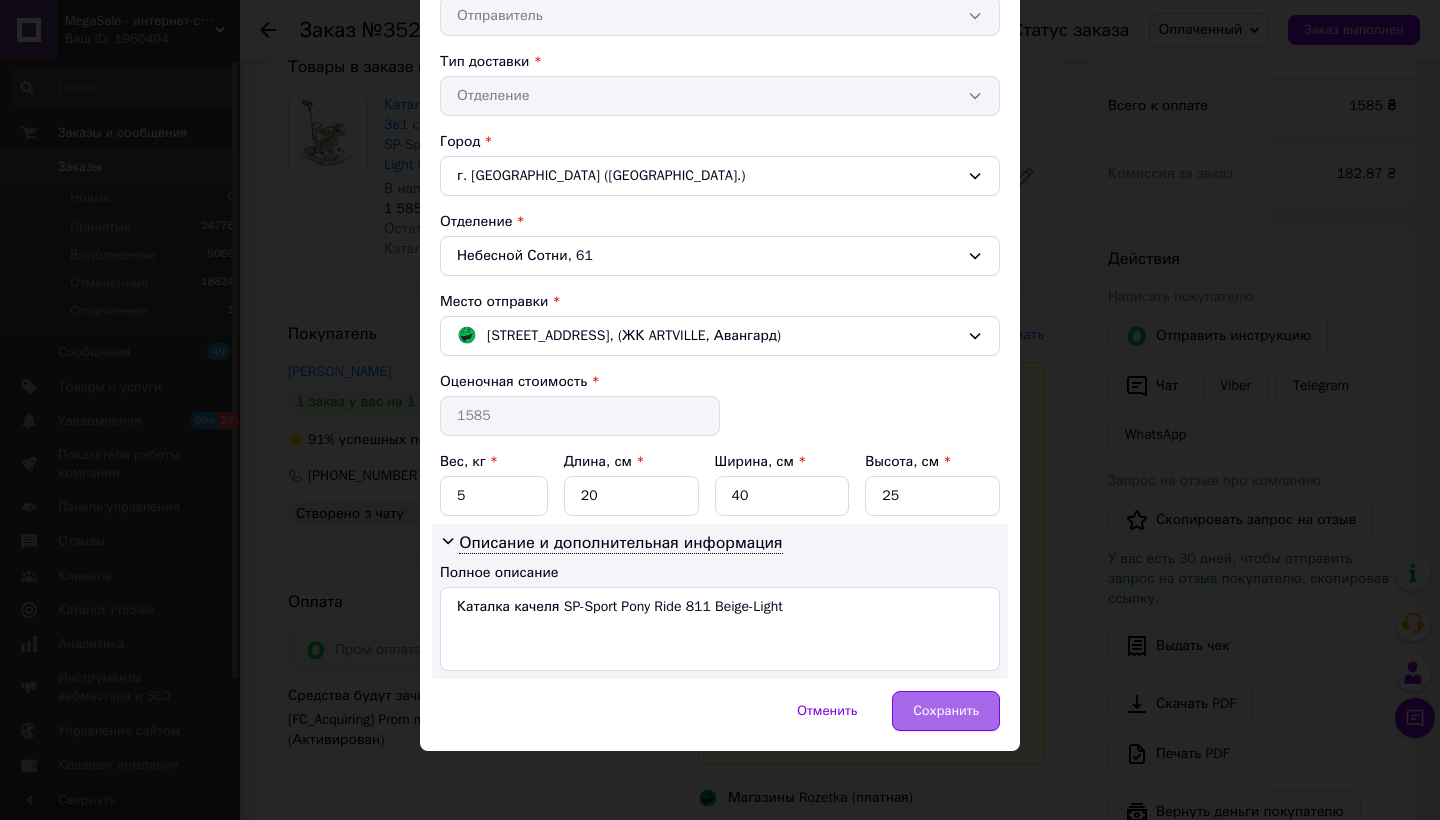 click on "Сохранить" at bounding box center (946, 711) 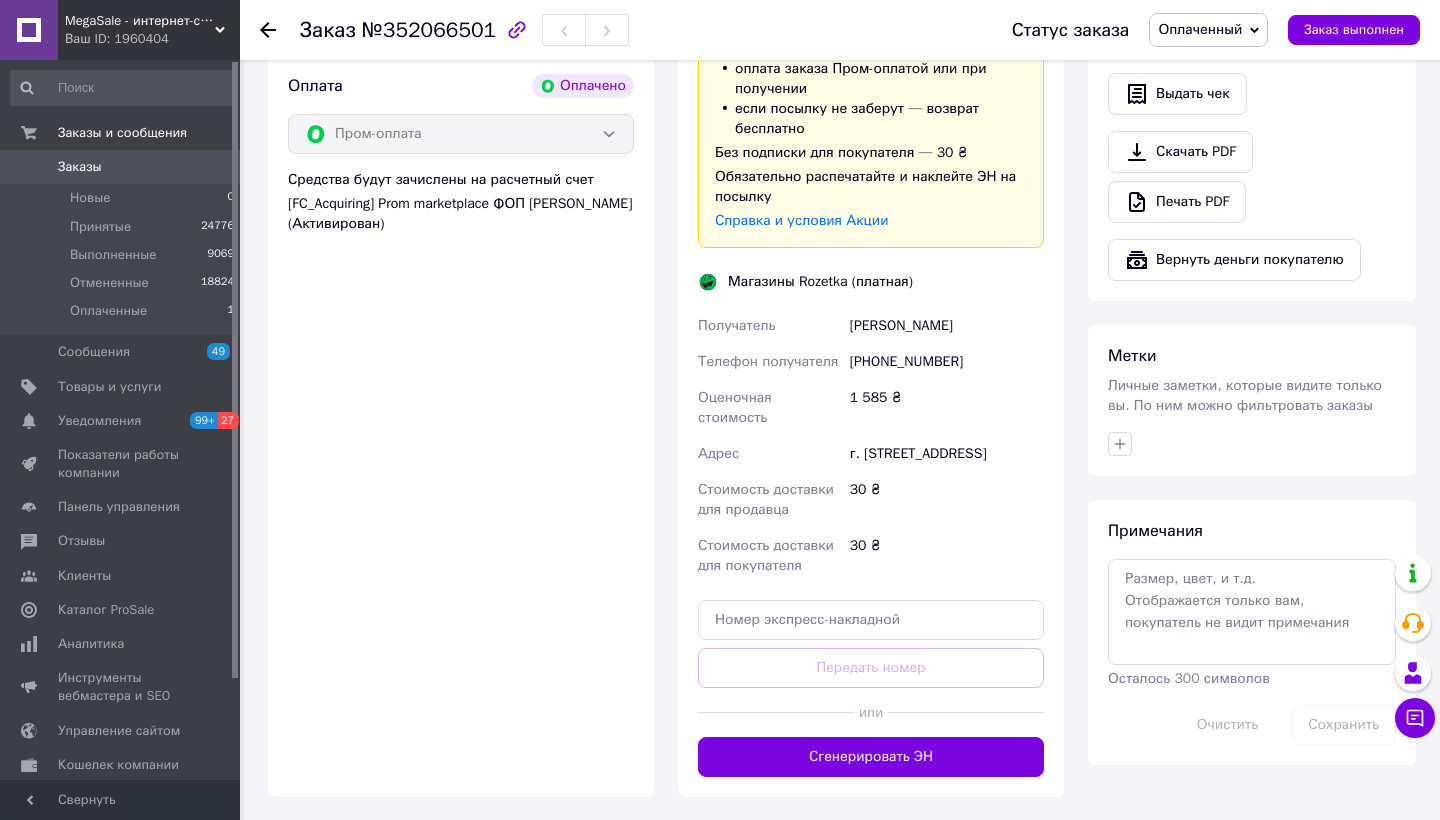 scroll, scrollTop: 987, scrollLeft: 0, axis: vertical 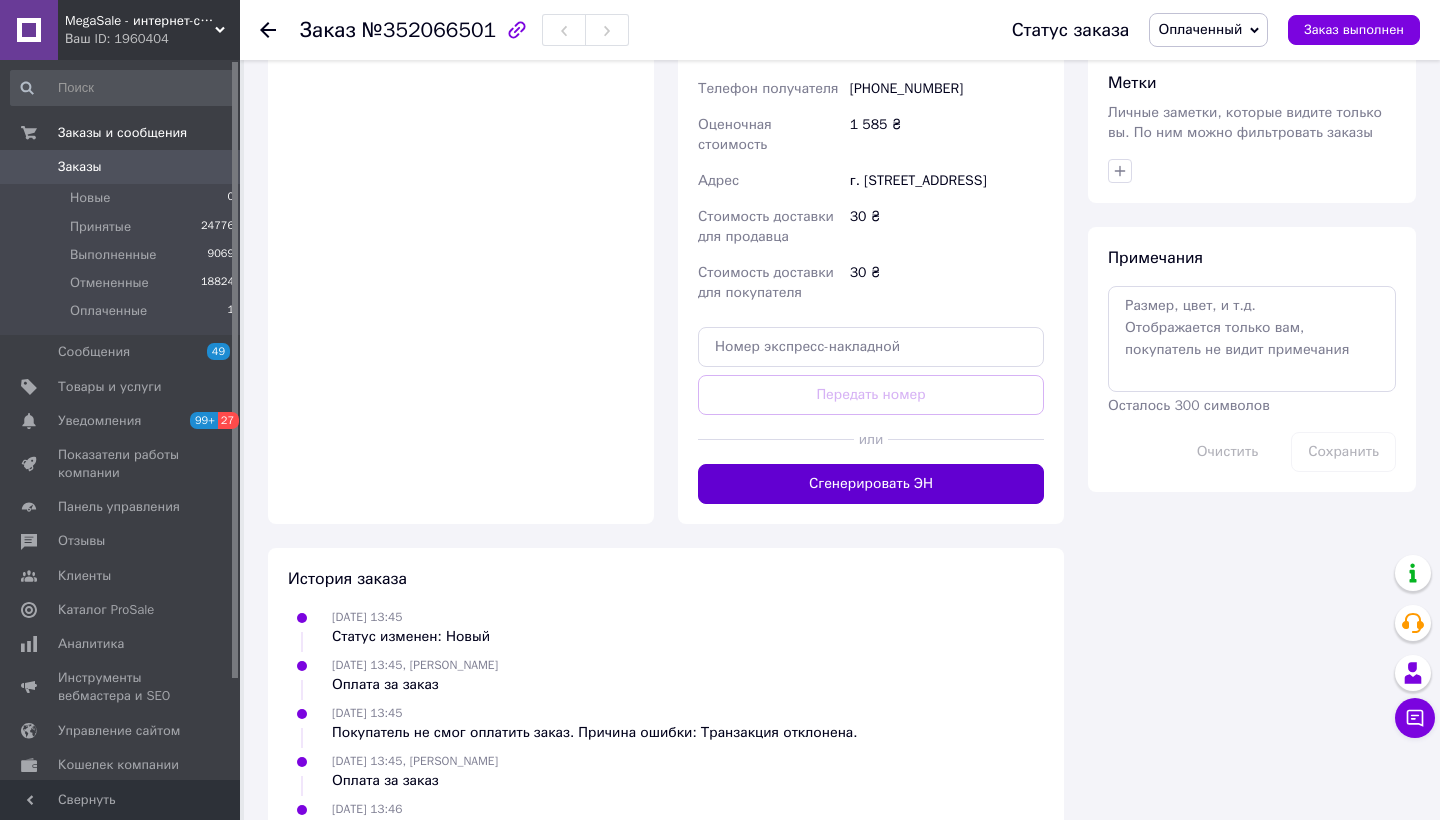 click on "Сгенерировать ЭН" at bounding box center [871, 484] 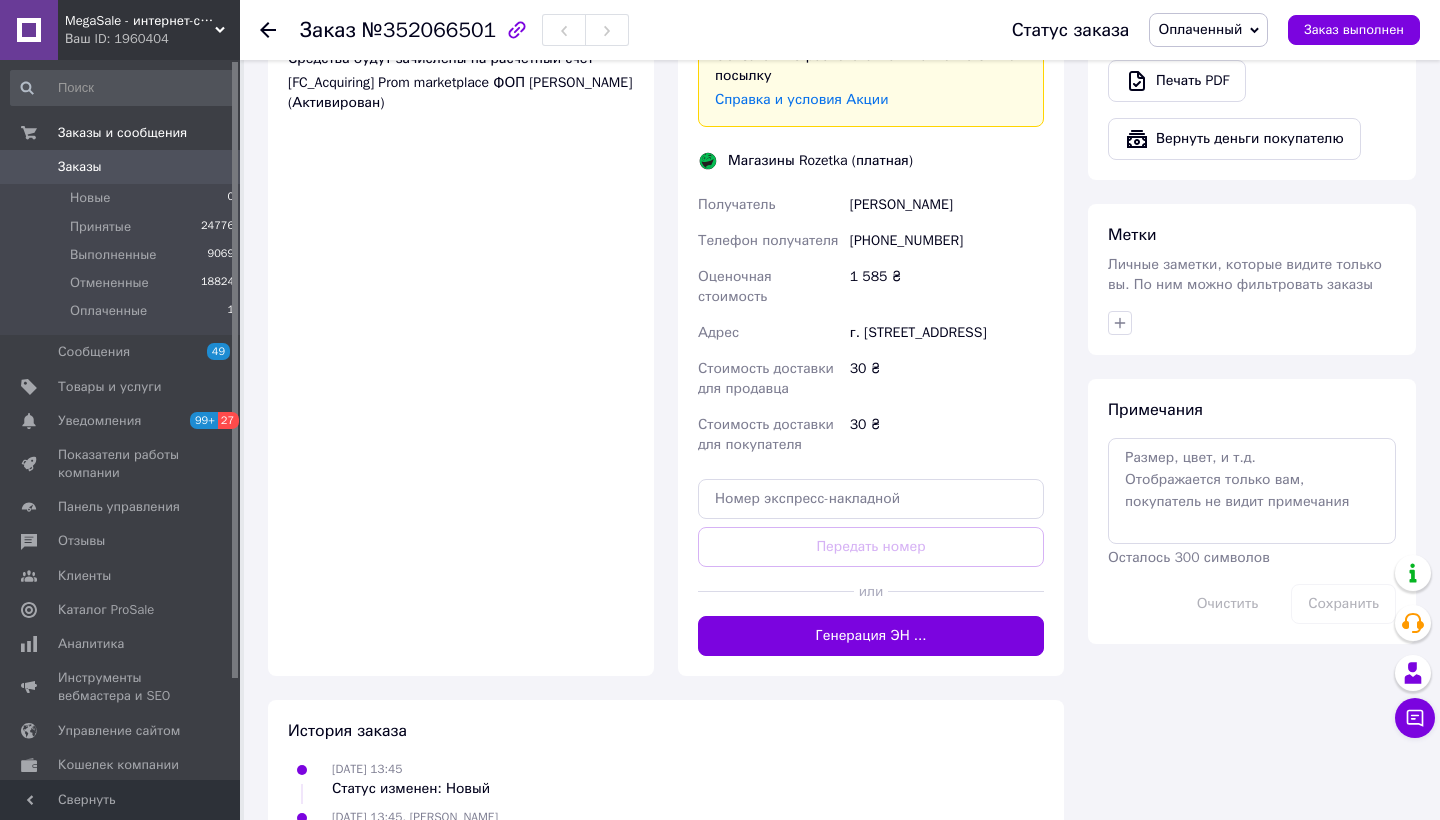 scroll, scrollTop: 734, scrollLeft: 0, axis: vertical 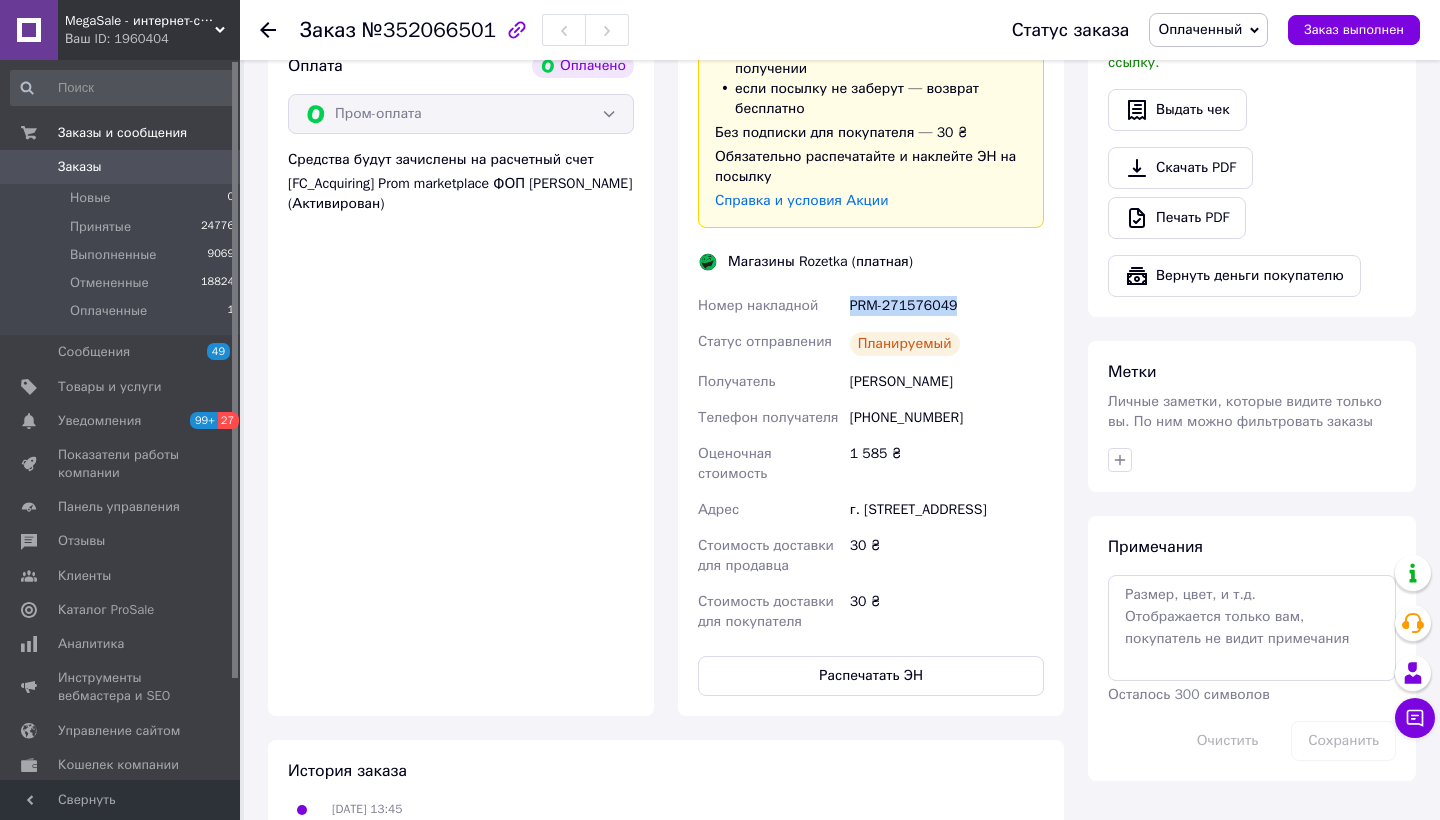 drag, startPoint x: 850, startPoint y: 286, endPoint x: 1004, endPoint y: 286, distance: 154 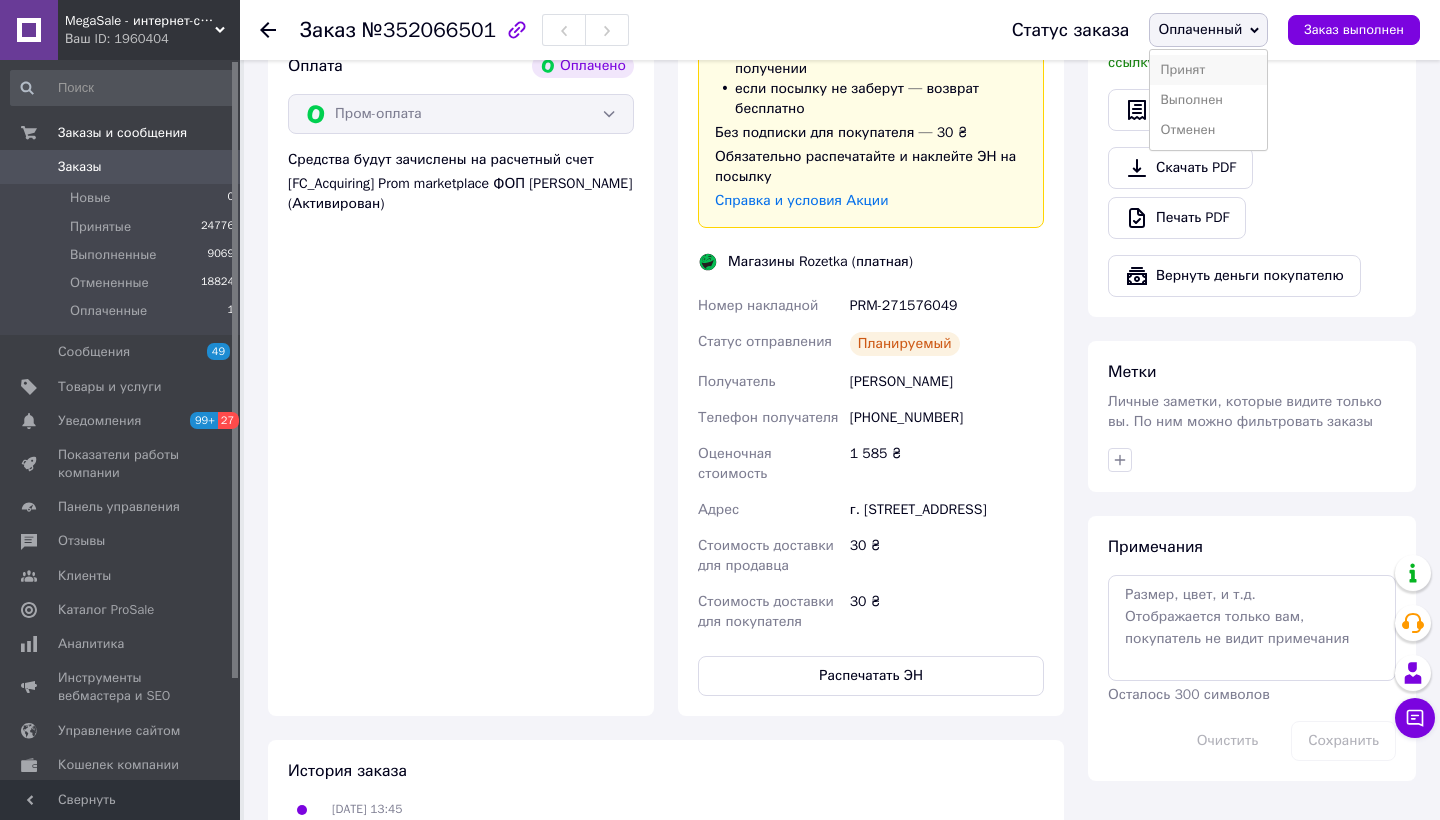 click on "Принят" at bounding box center [1208, 70] 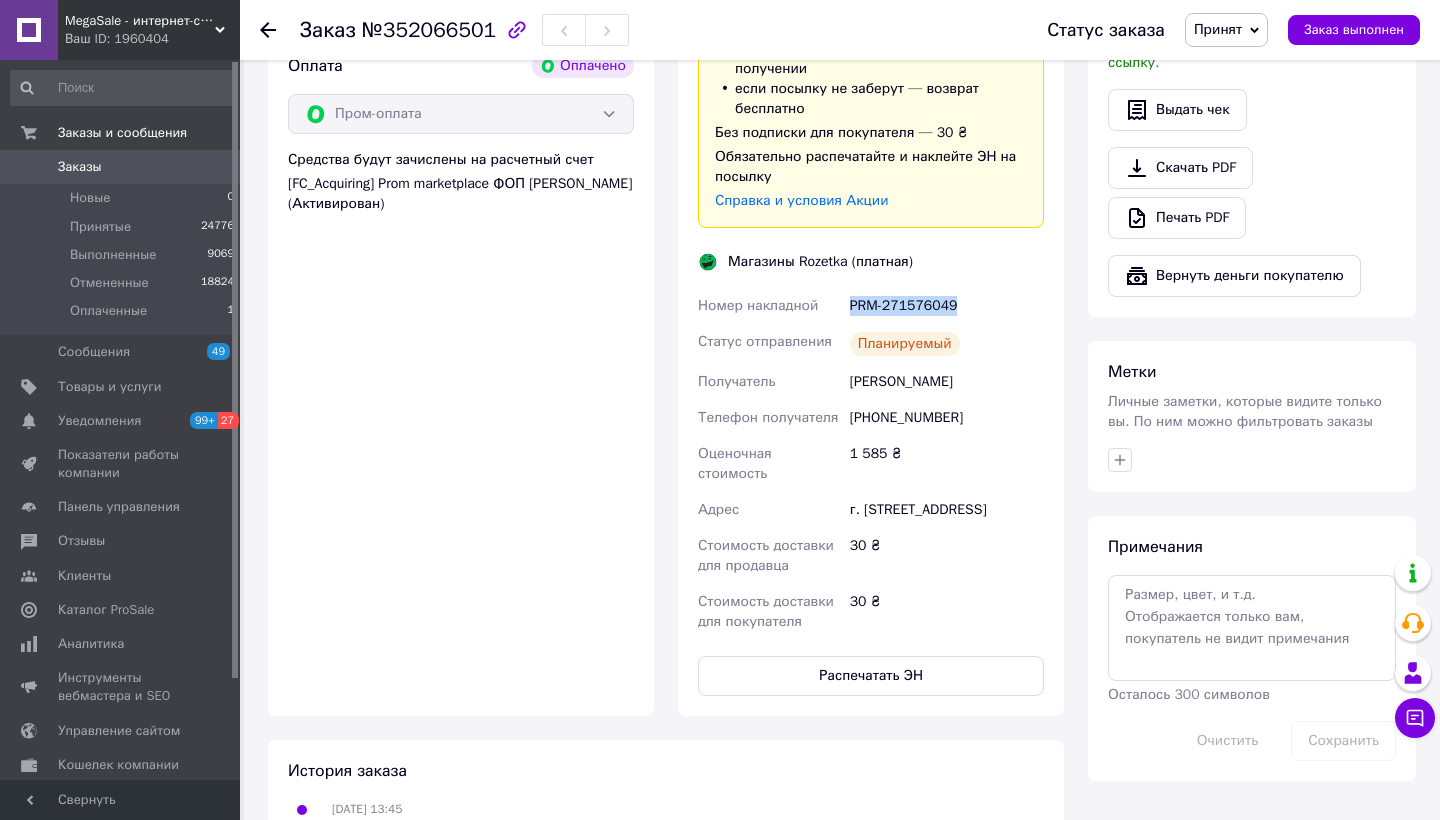 click on "PRM-271576049" at bounding box center (947, 306) 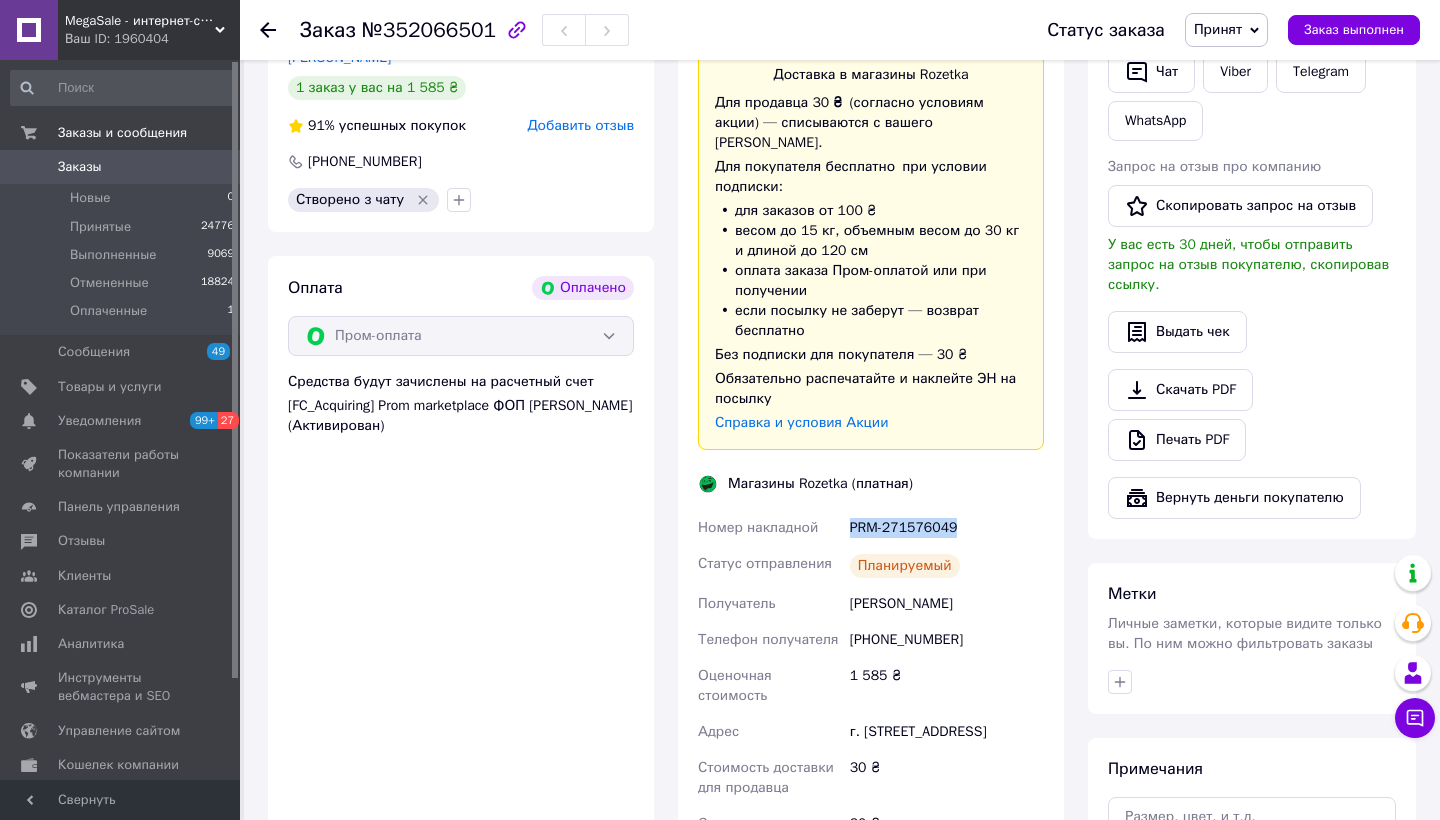 scroll, scrollTop: 202, scrollLeft: 0, axis: vertical 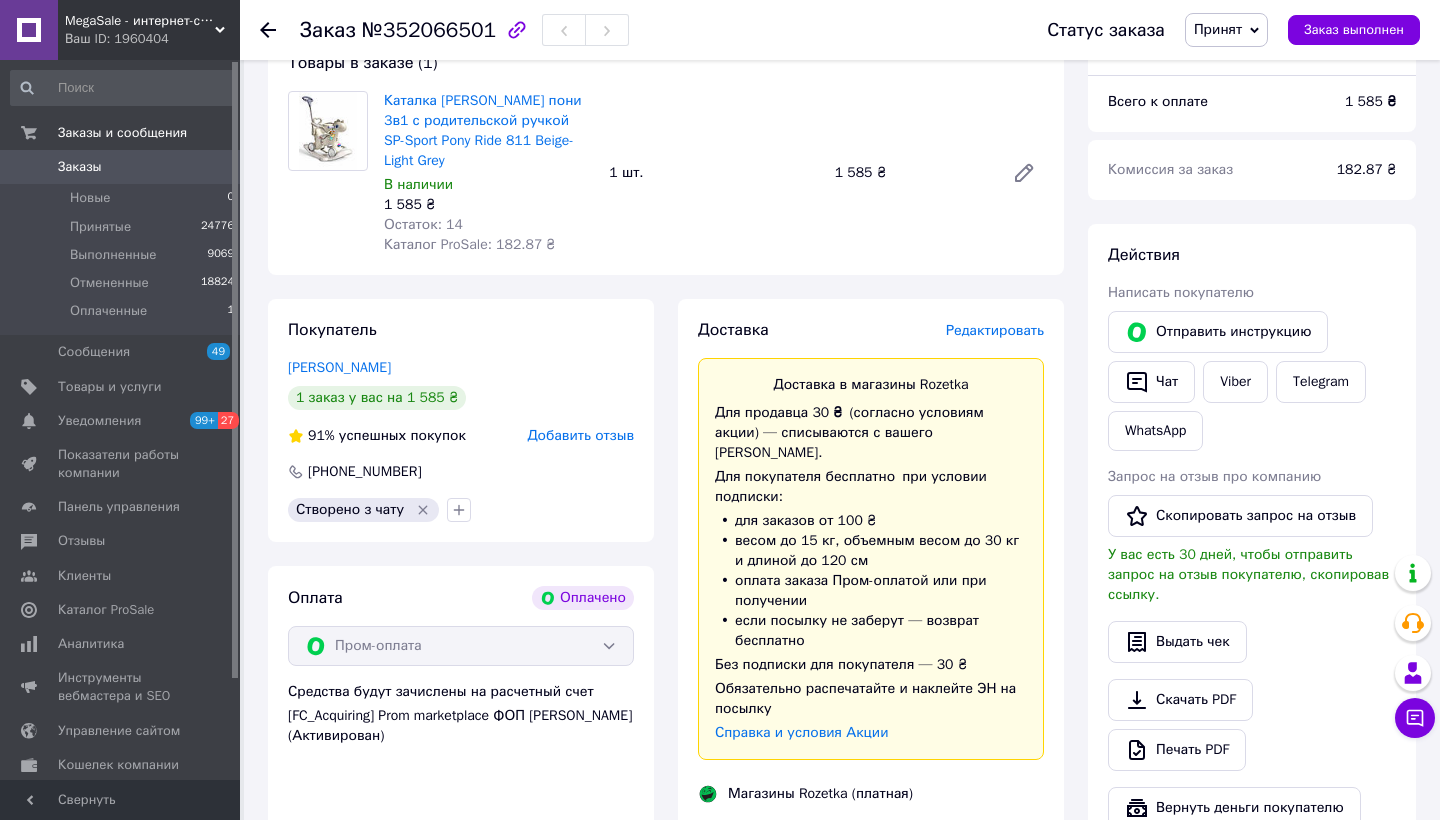 click on "Принят" at bounding box center (1218, 29) 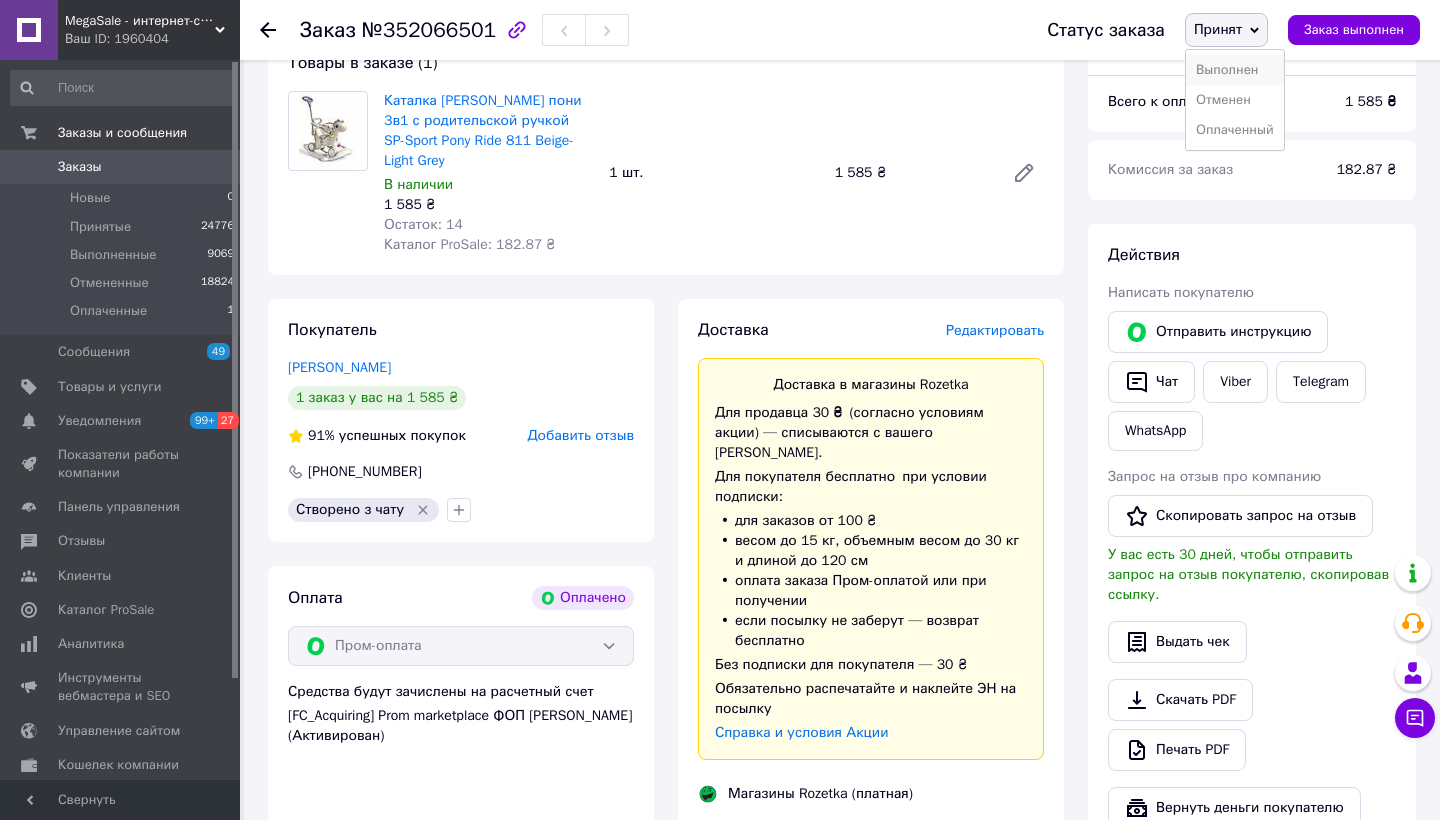 click on "Выполнен" at bounding box center [1235, 70] 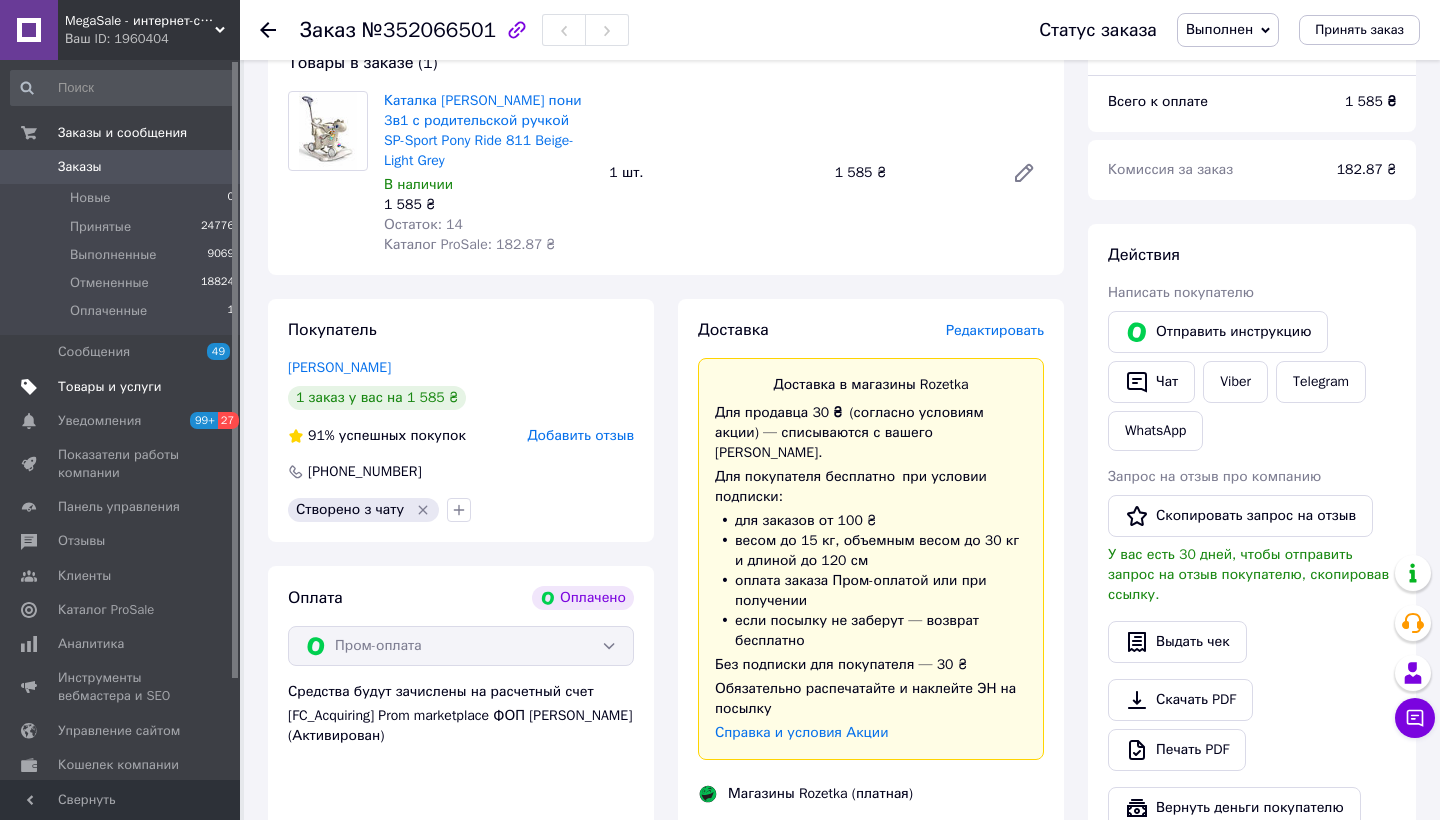 click on "Товары и услуги" at bounding box center (110, 387) 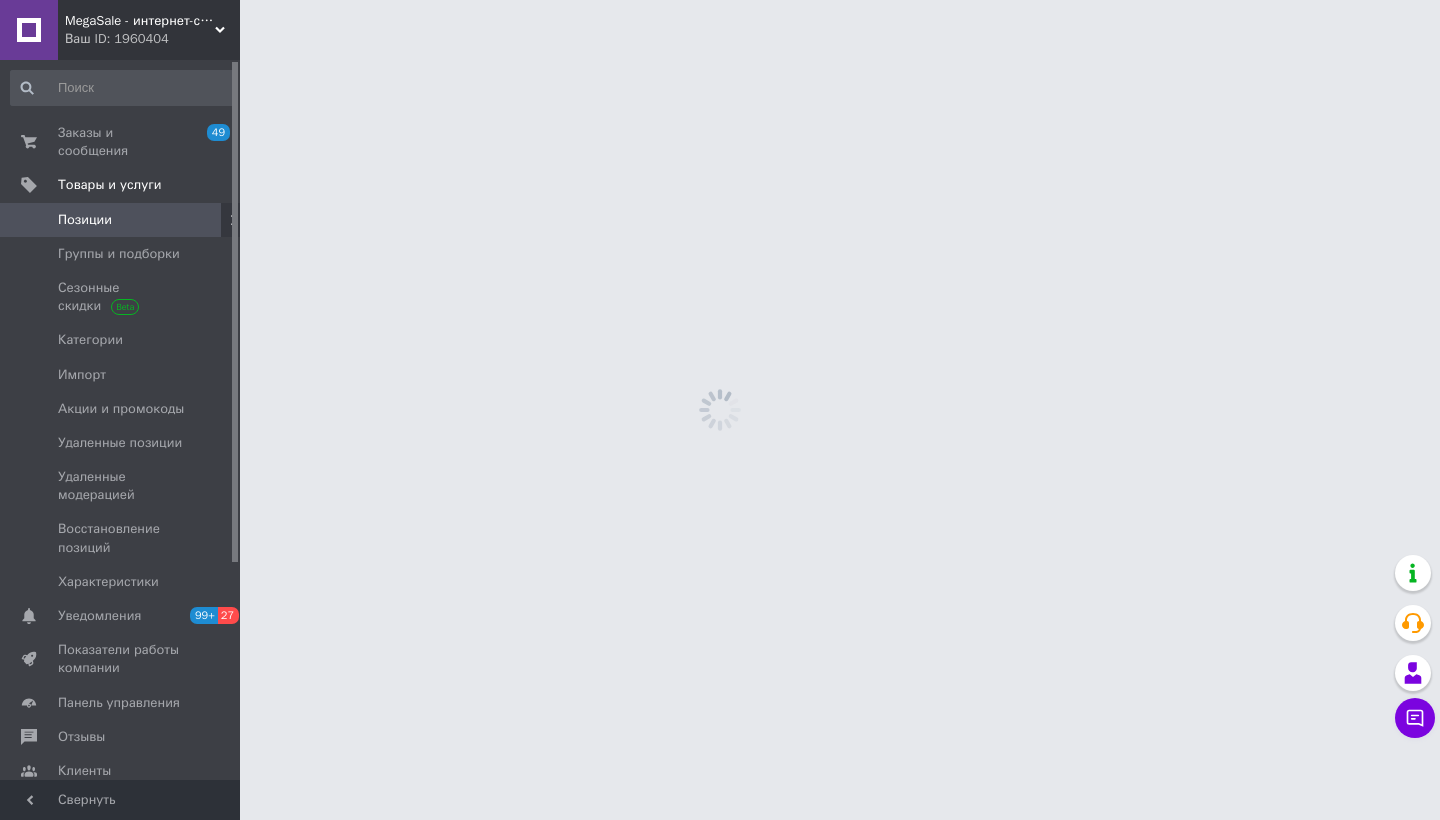 scroll, scrollTop: 0, scrollLeft: 0, axis: both 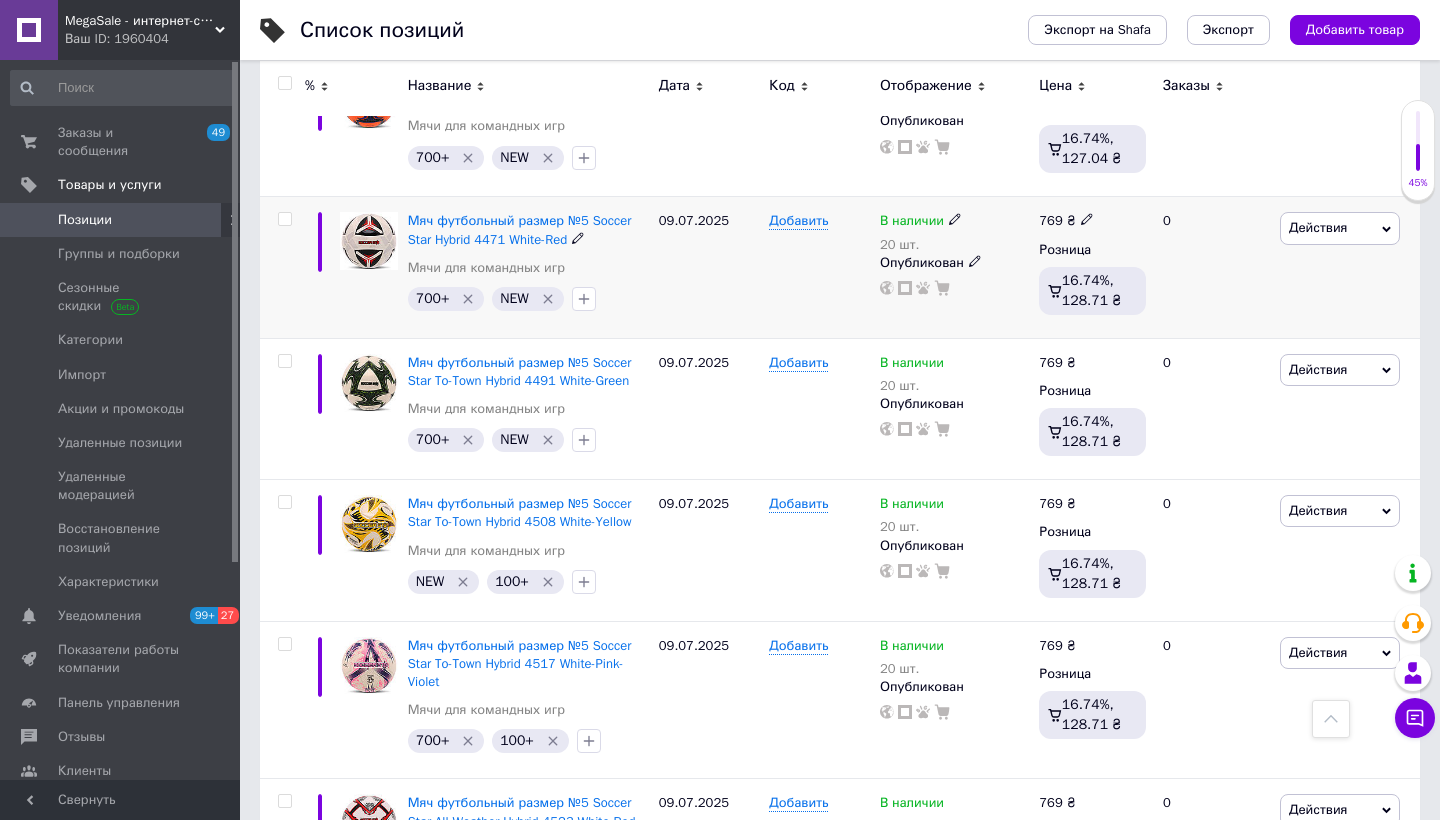 click on "Действия" at bounding box center (1340, 228) 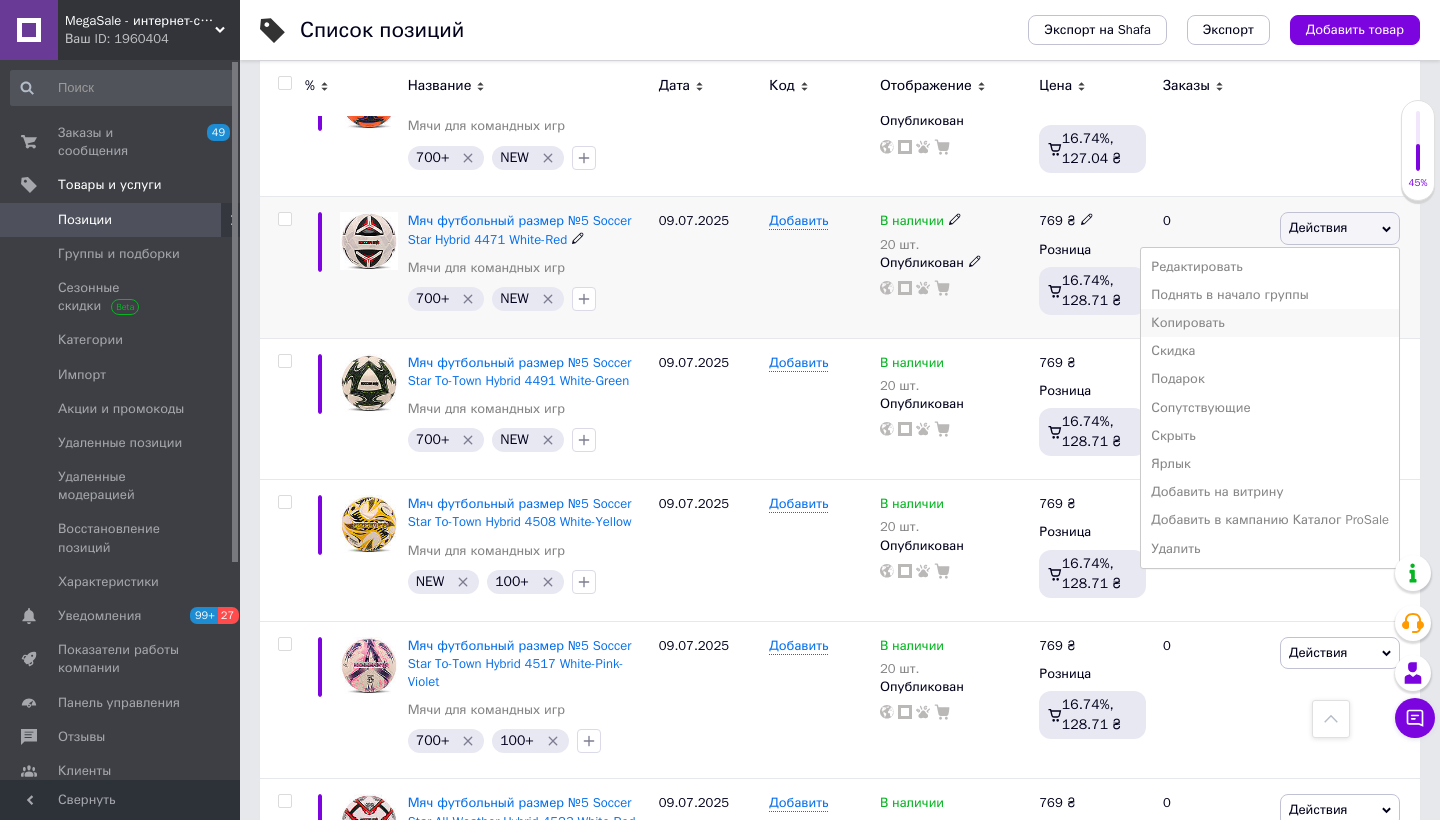 click on "Копировать" at bounding box center [1270, 323] 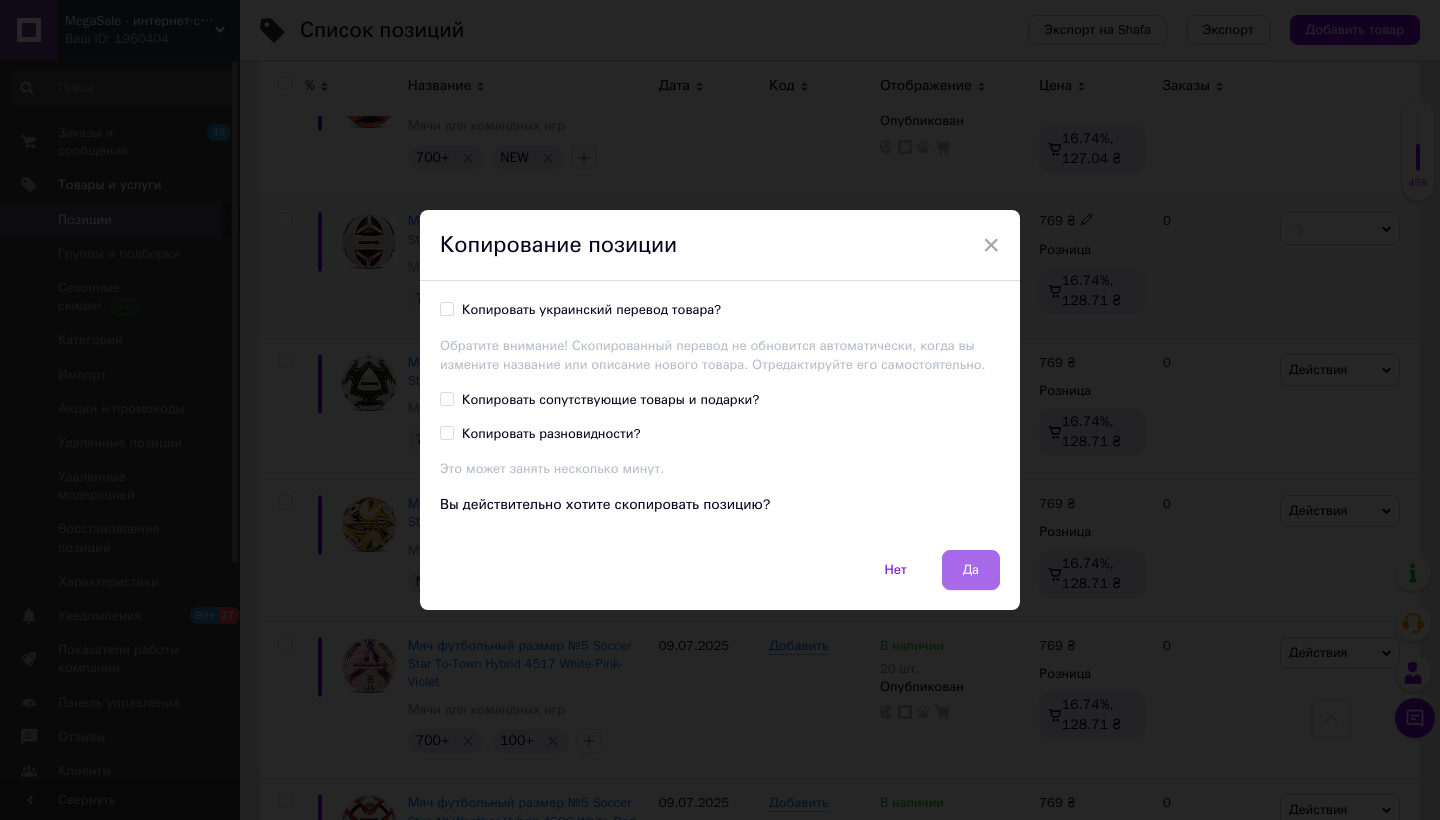 click on "Да" at bounding box center (971, 570) 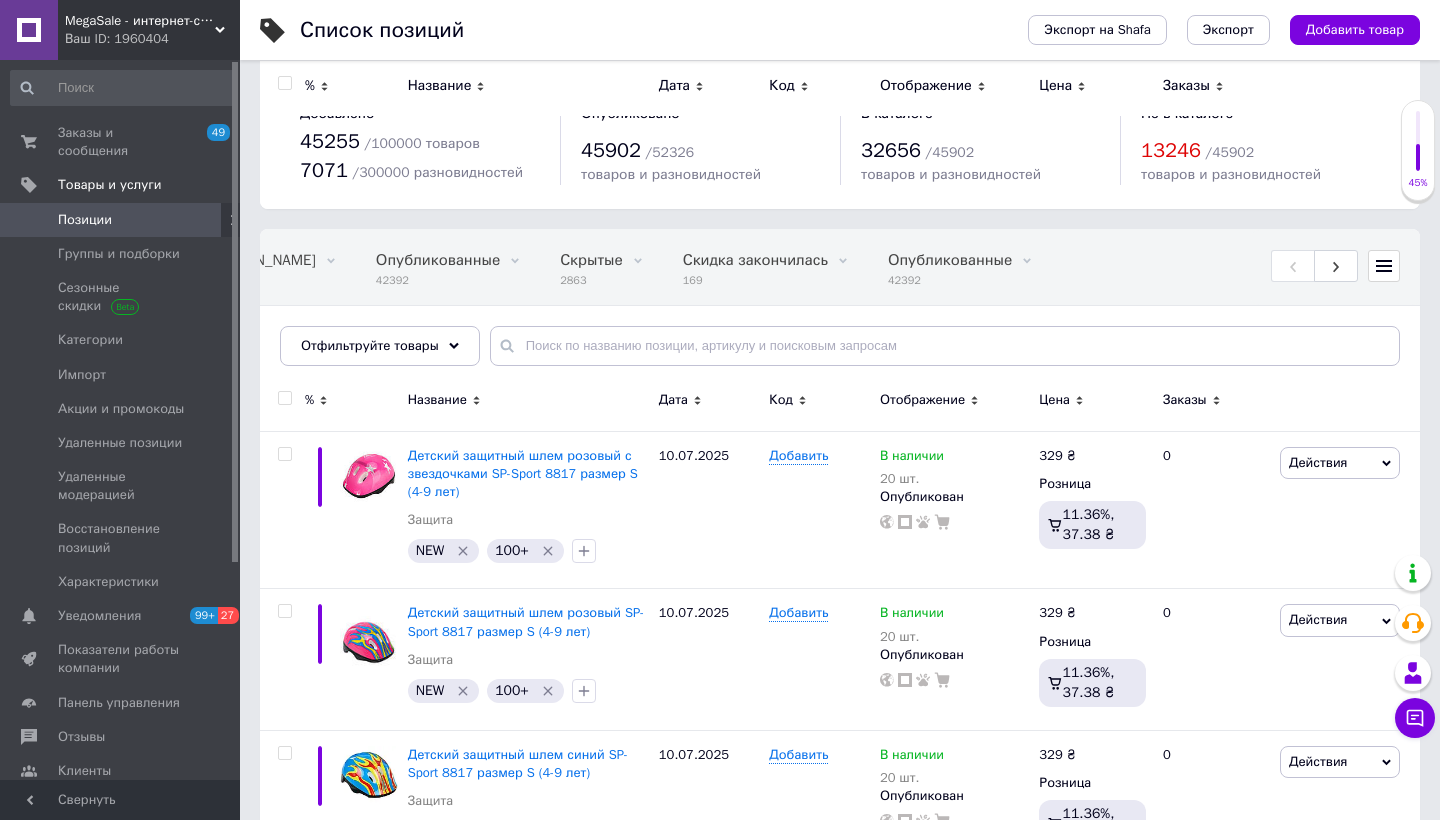scroll, scrollTop: 0, scrollLeft: 0, axis: both 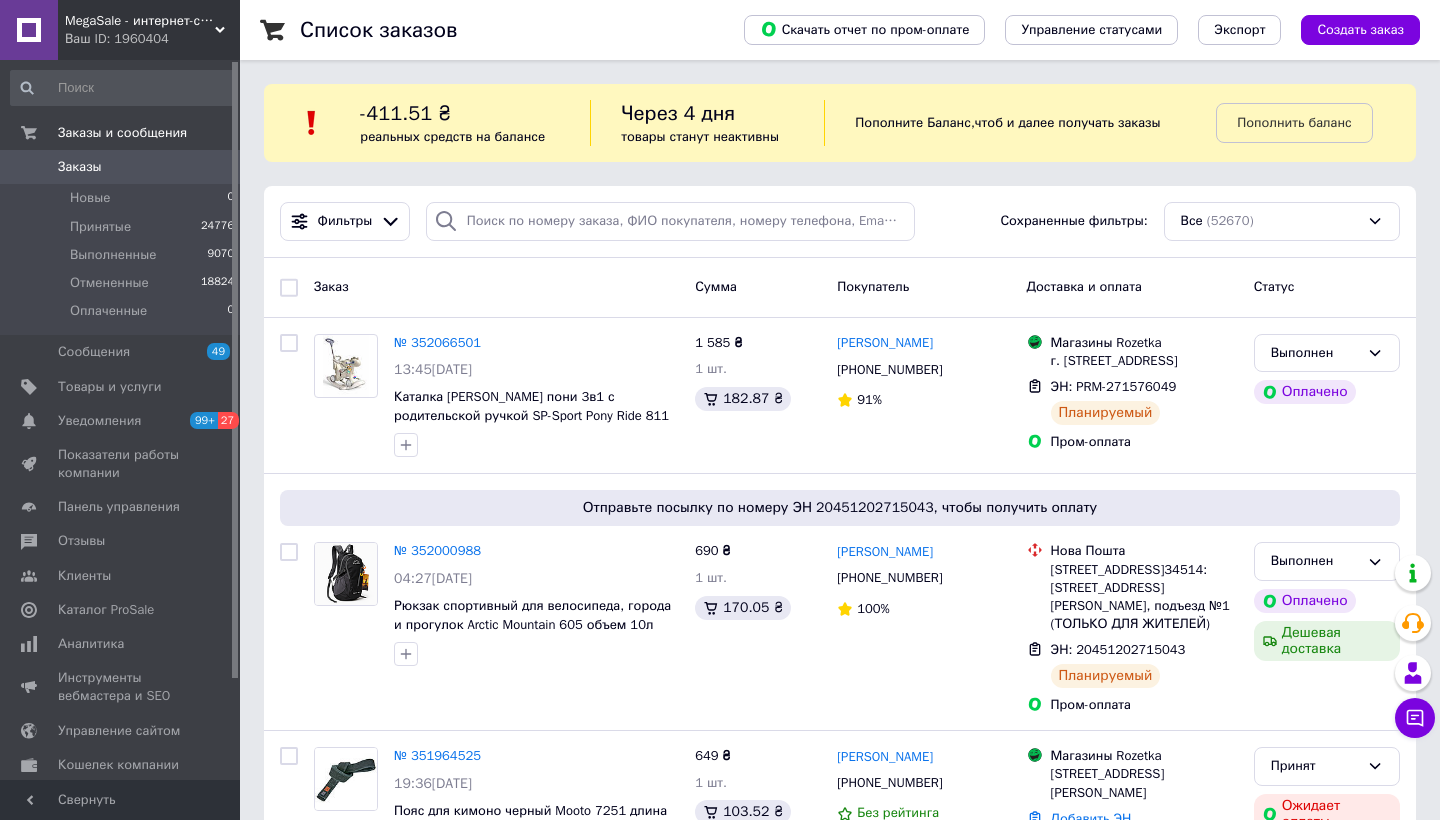 click at bounding box center (29, 30) 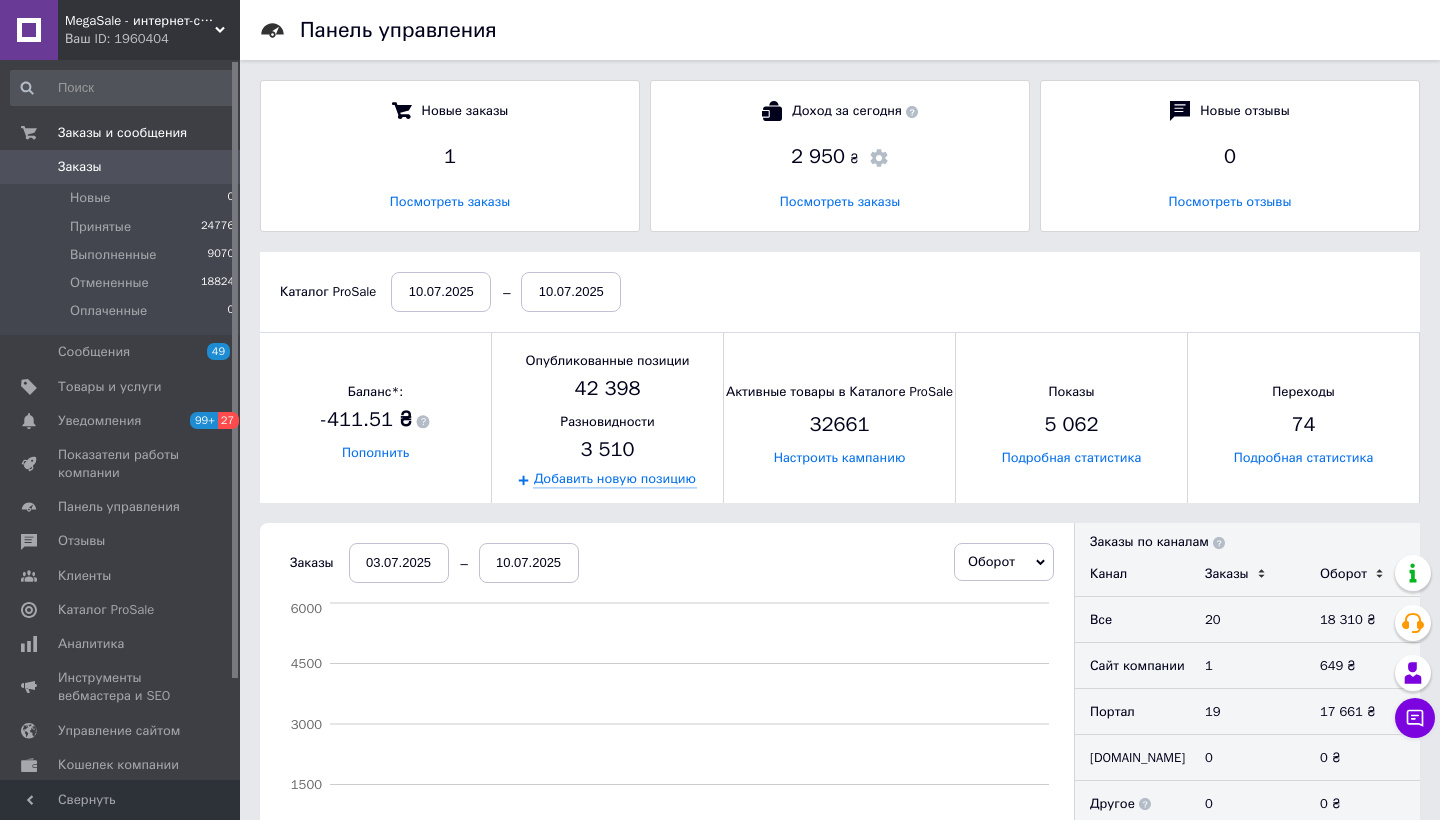 scroll, scrollTop: 10, scrollLeft: 10, axis: both 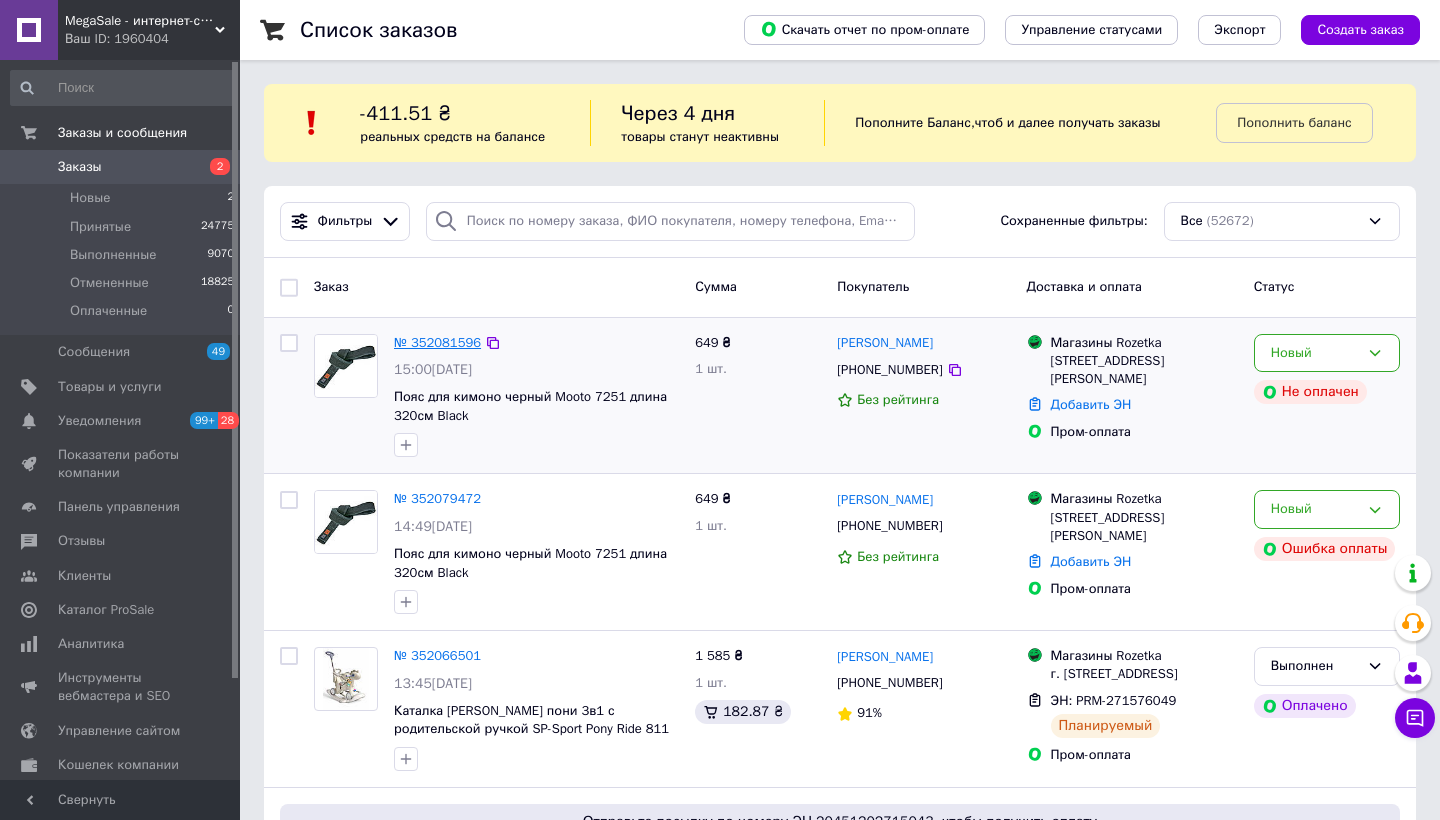 click on "№ 352081596" at bounding box center (437, 342) 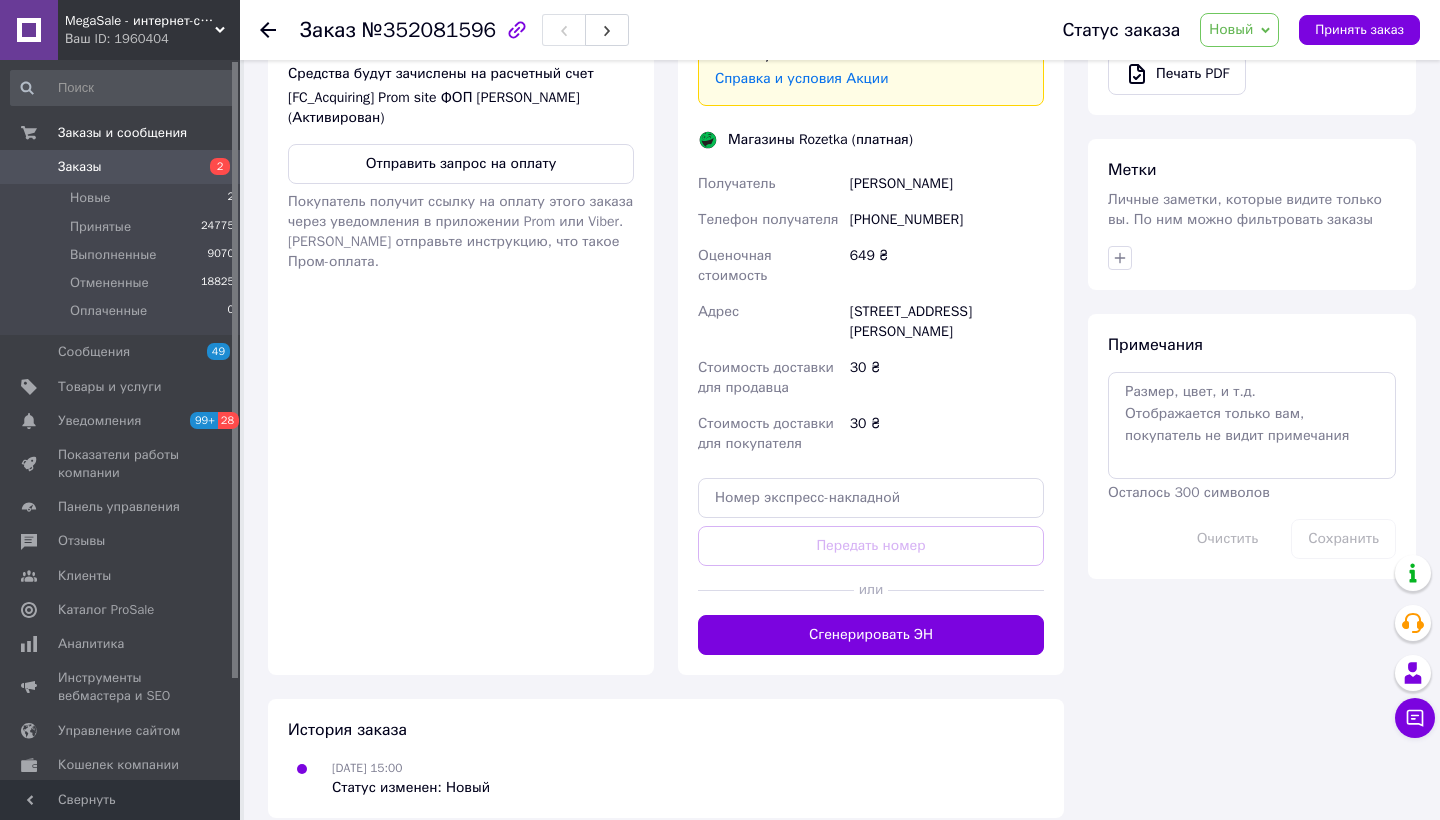scroll, scrollTop: 733, scrollLeft: 0, axis: vertical 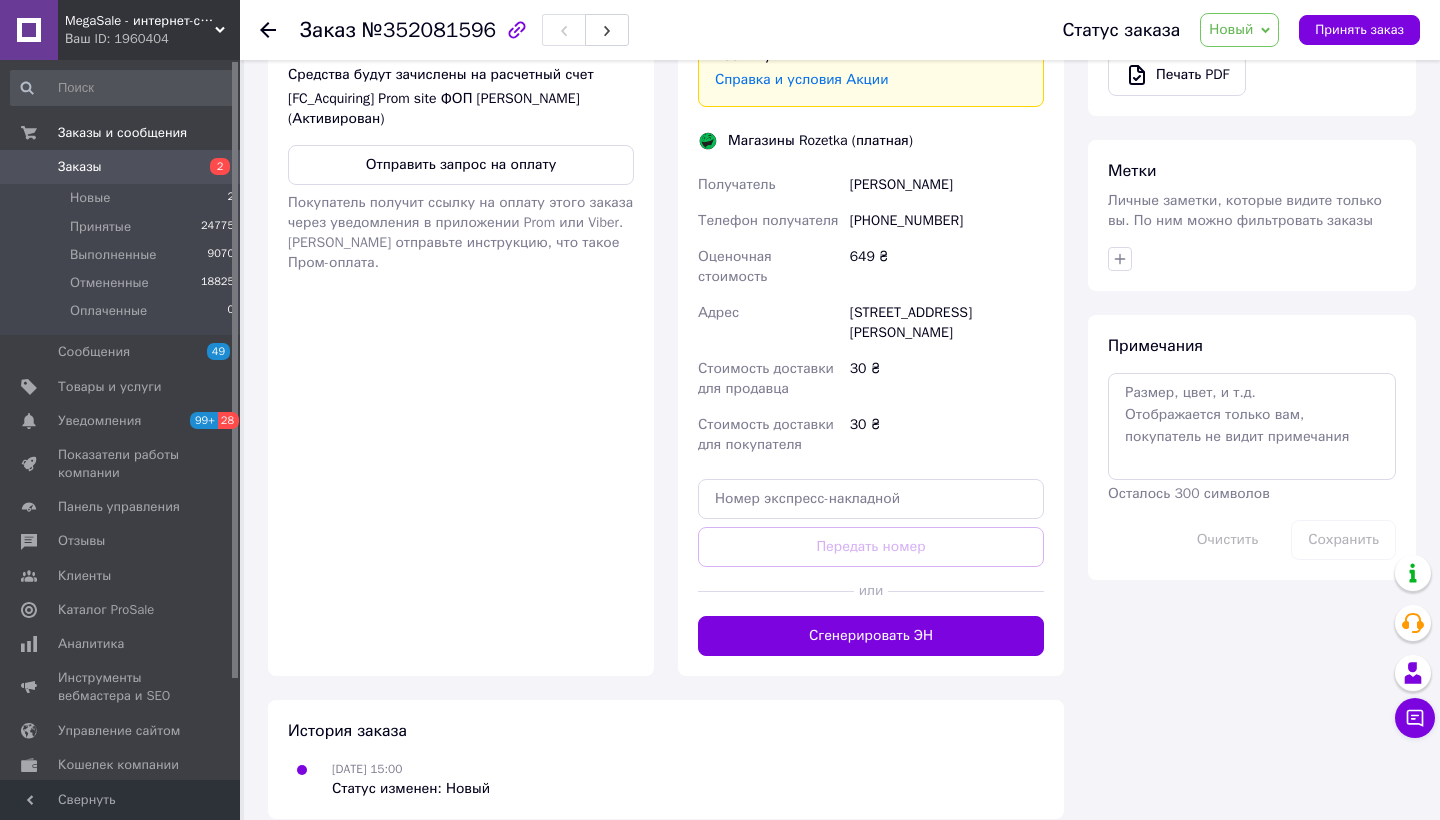 click at bounding box center [280, 30] 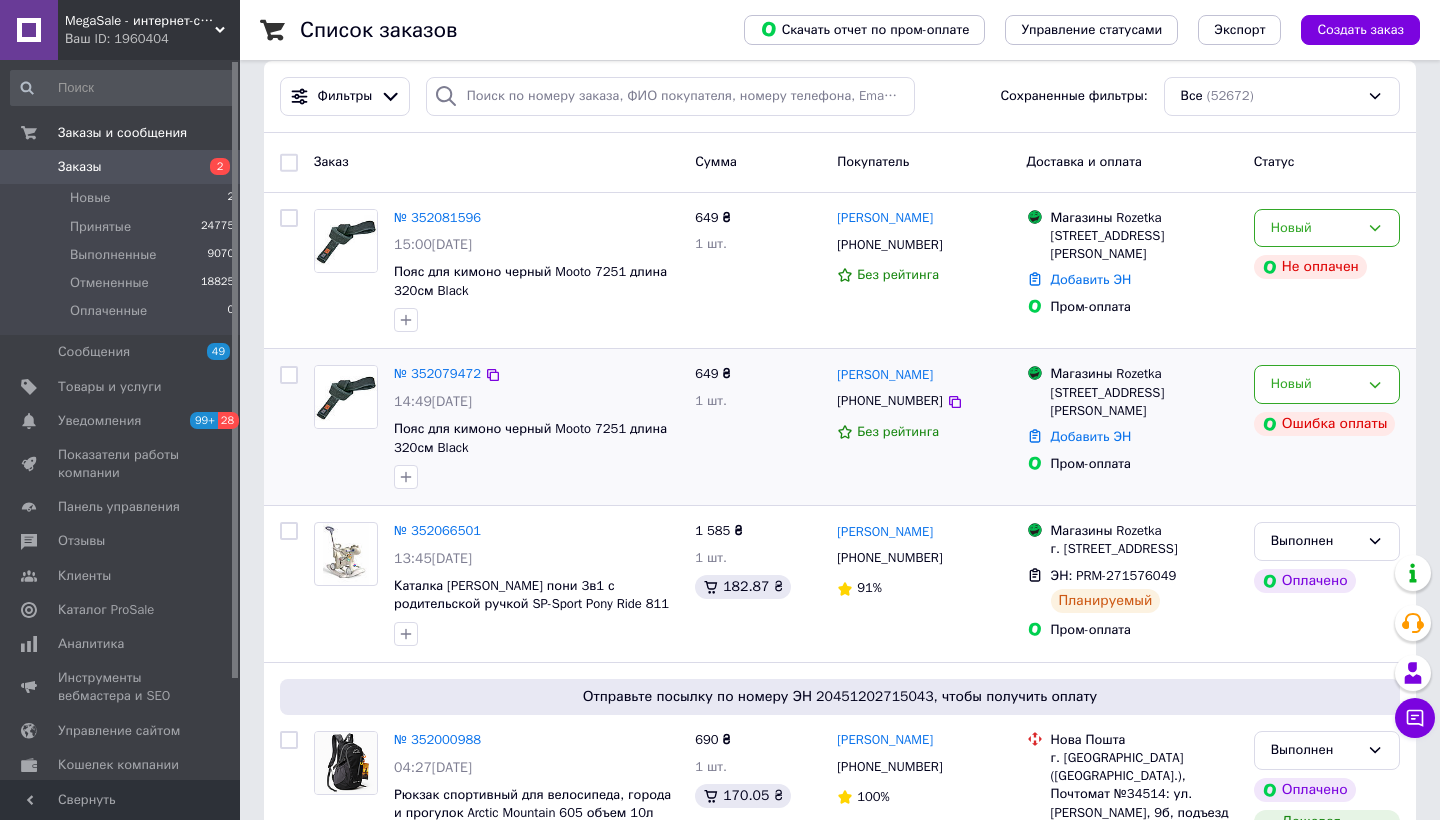 scroll, scrollTop: 151, scrollLeft: 0, axis: vertical 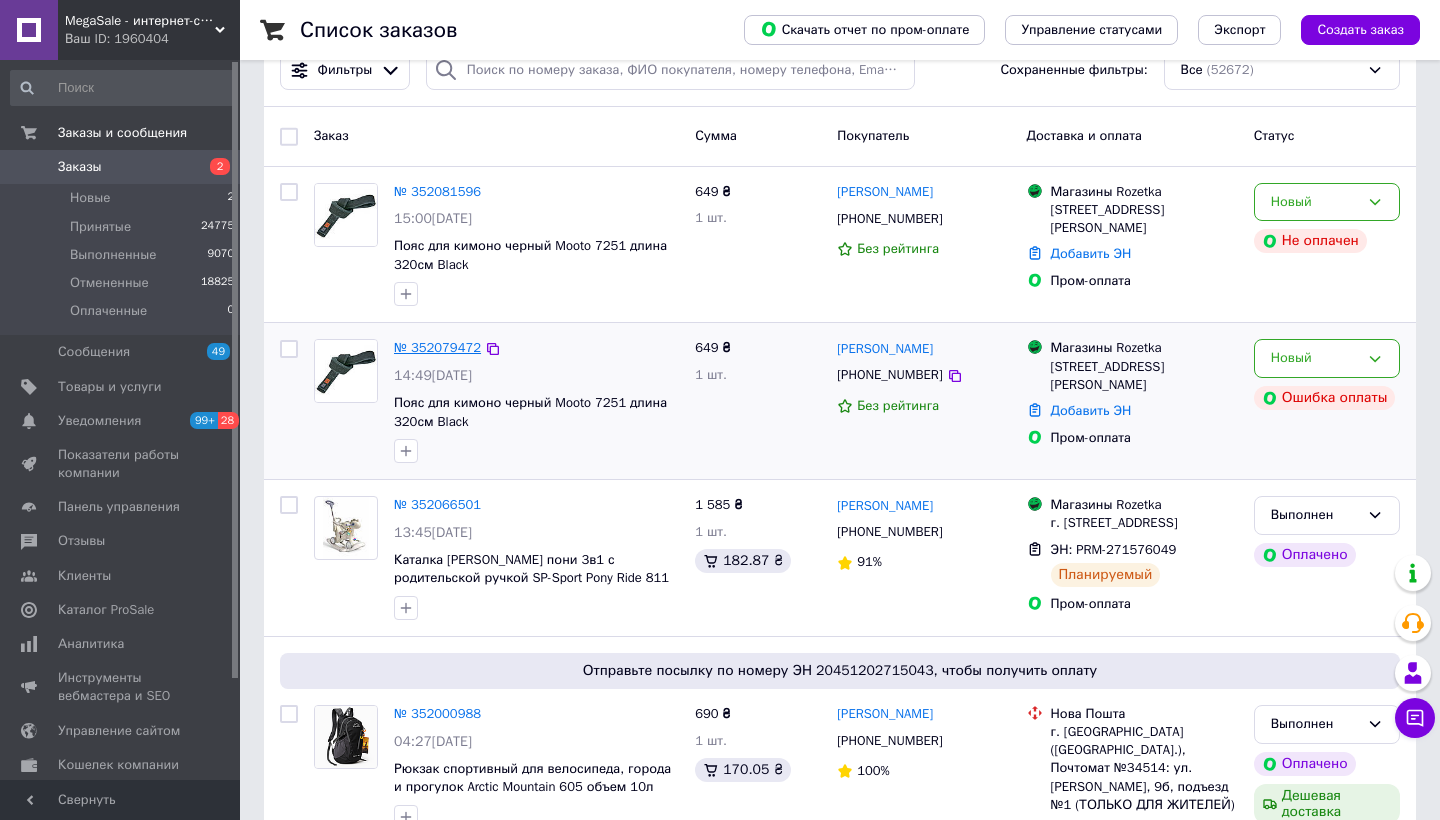 click on "№ 352079472" at bounding box center [437, 347] 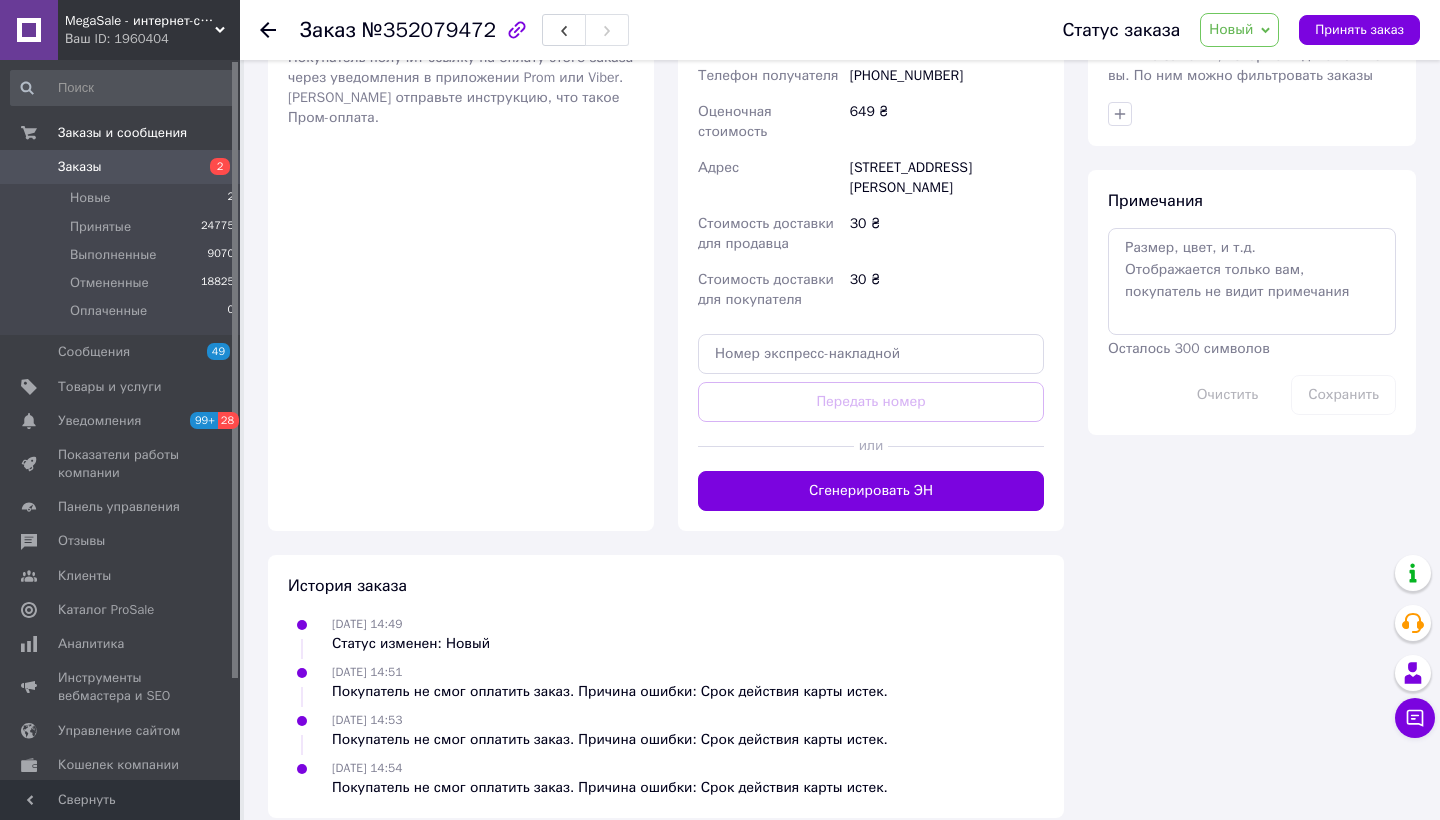 scroll, scrollTop: 877, scrollLeft: 0, axis: vertical 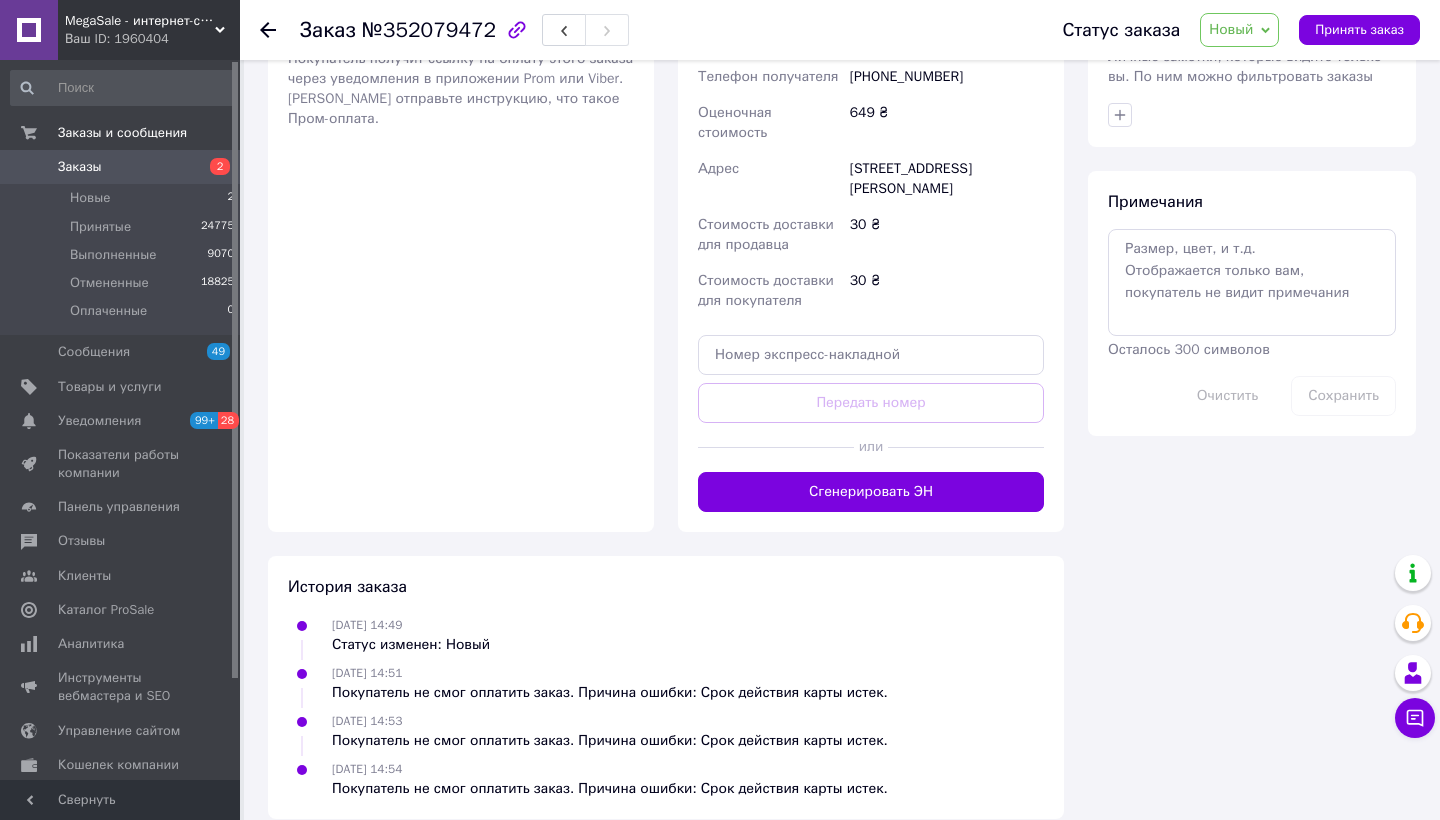 click 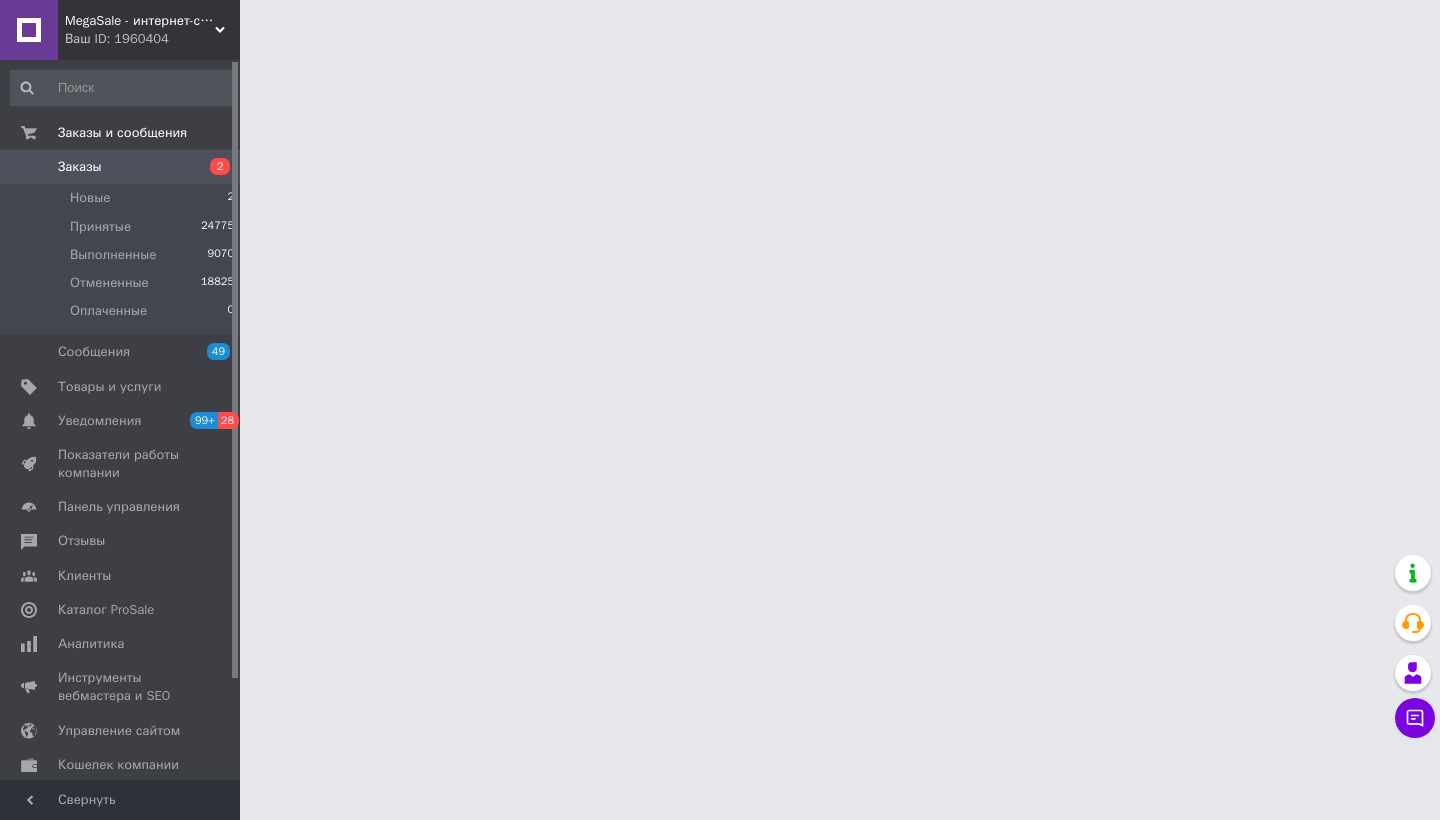 scroll, scrollTop: 0, scrollLeft: 0, axis: both 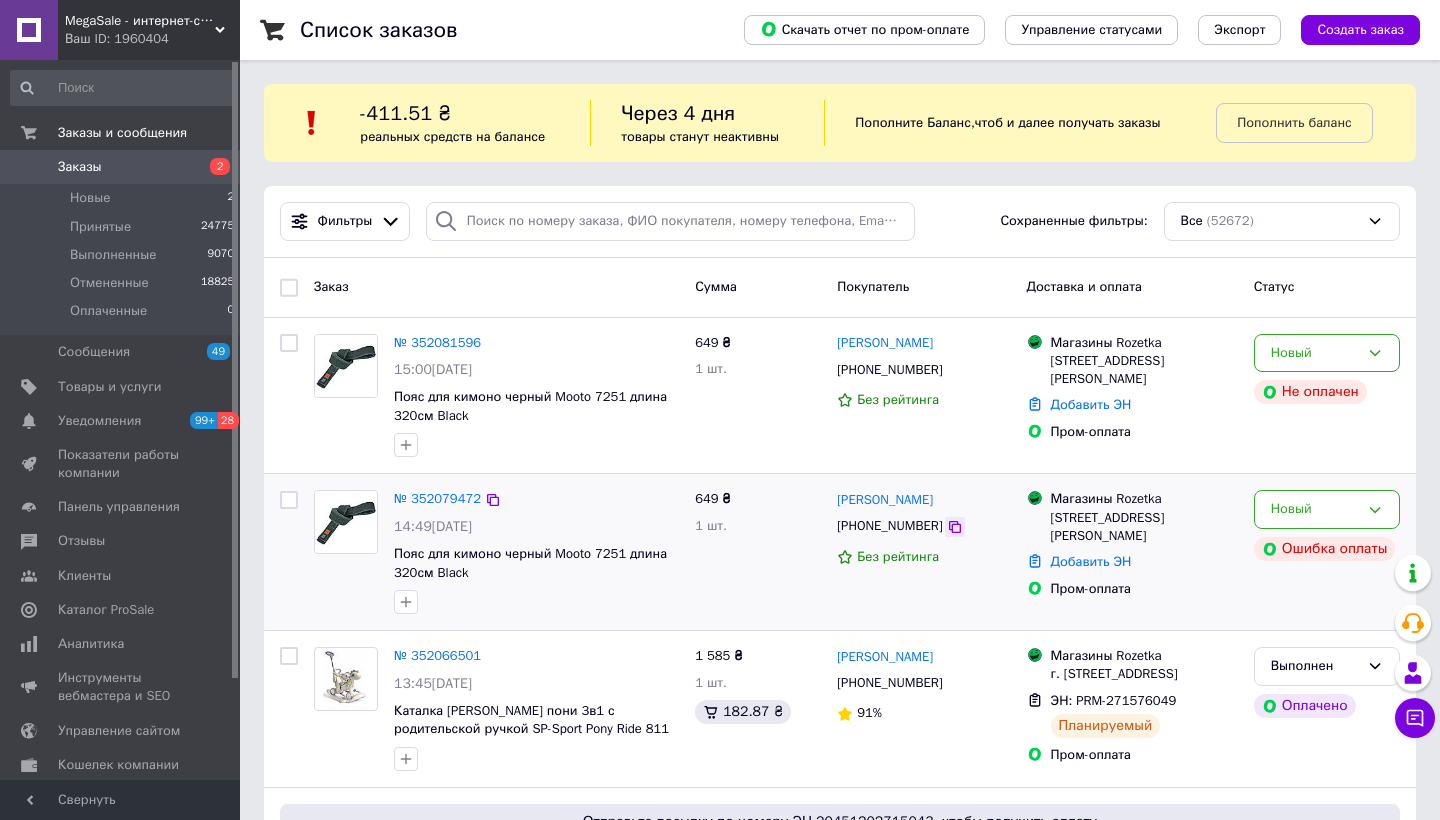 click 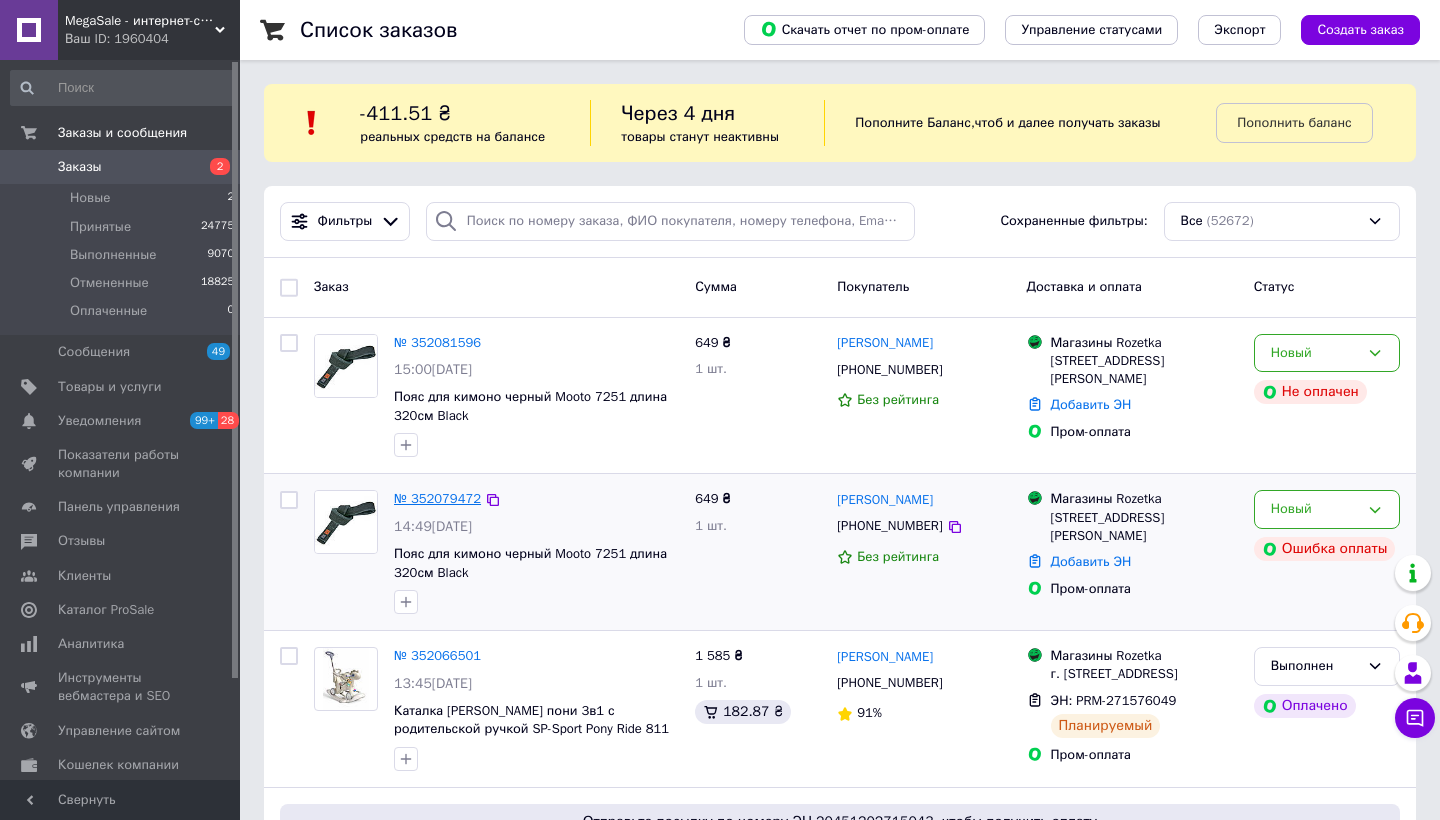 click on "№ 352079472" at bounding box center [437, 498] 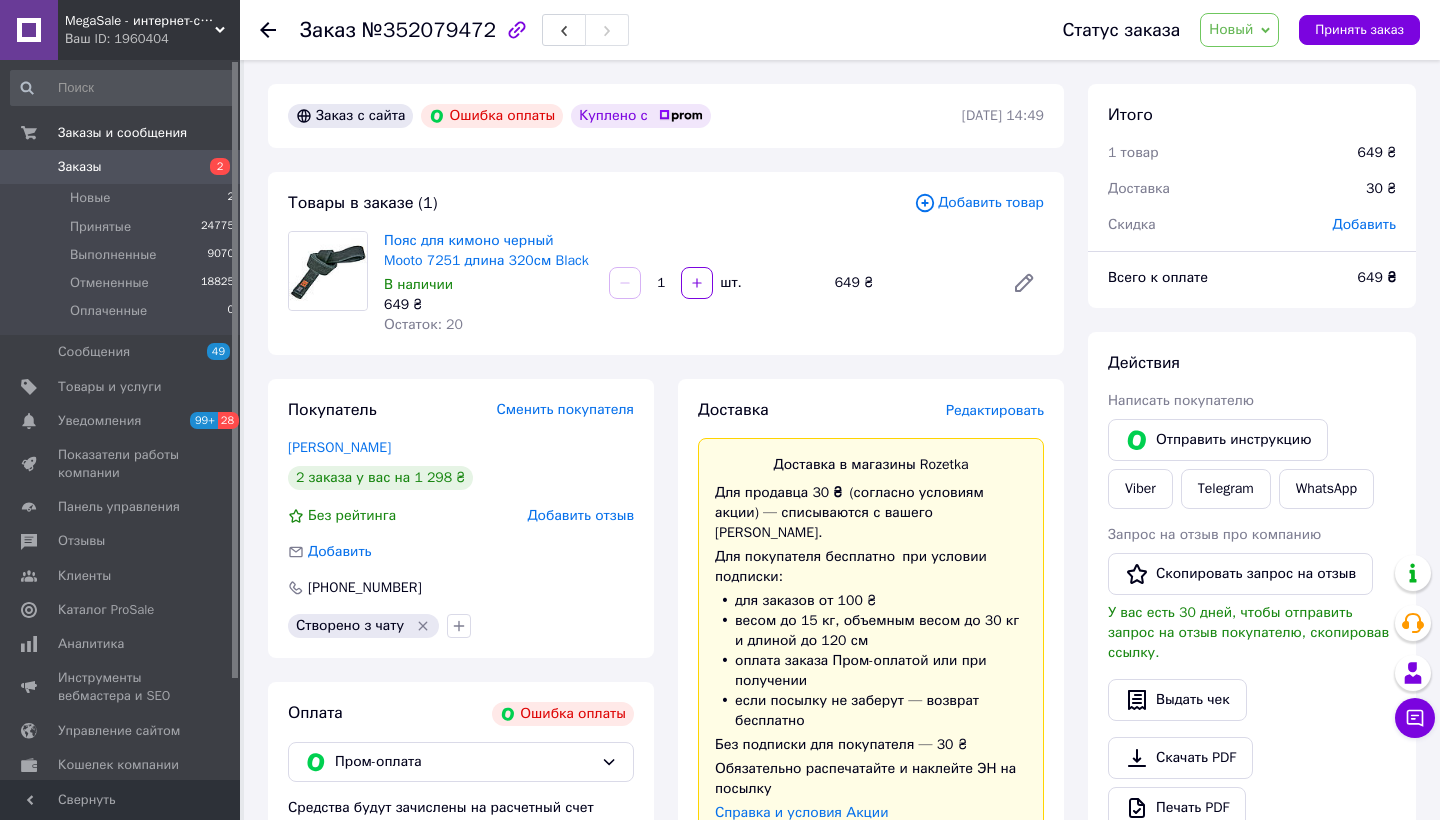 click on "Редактировать" at bounding box center [995, 410] 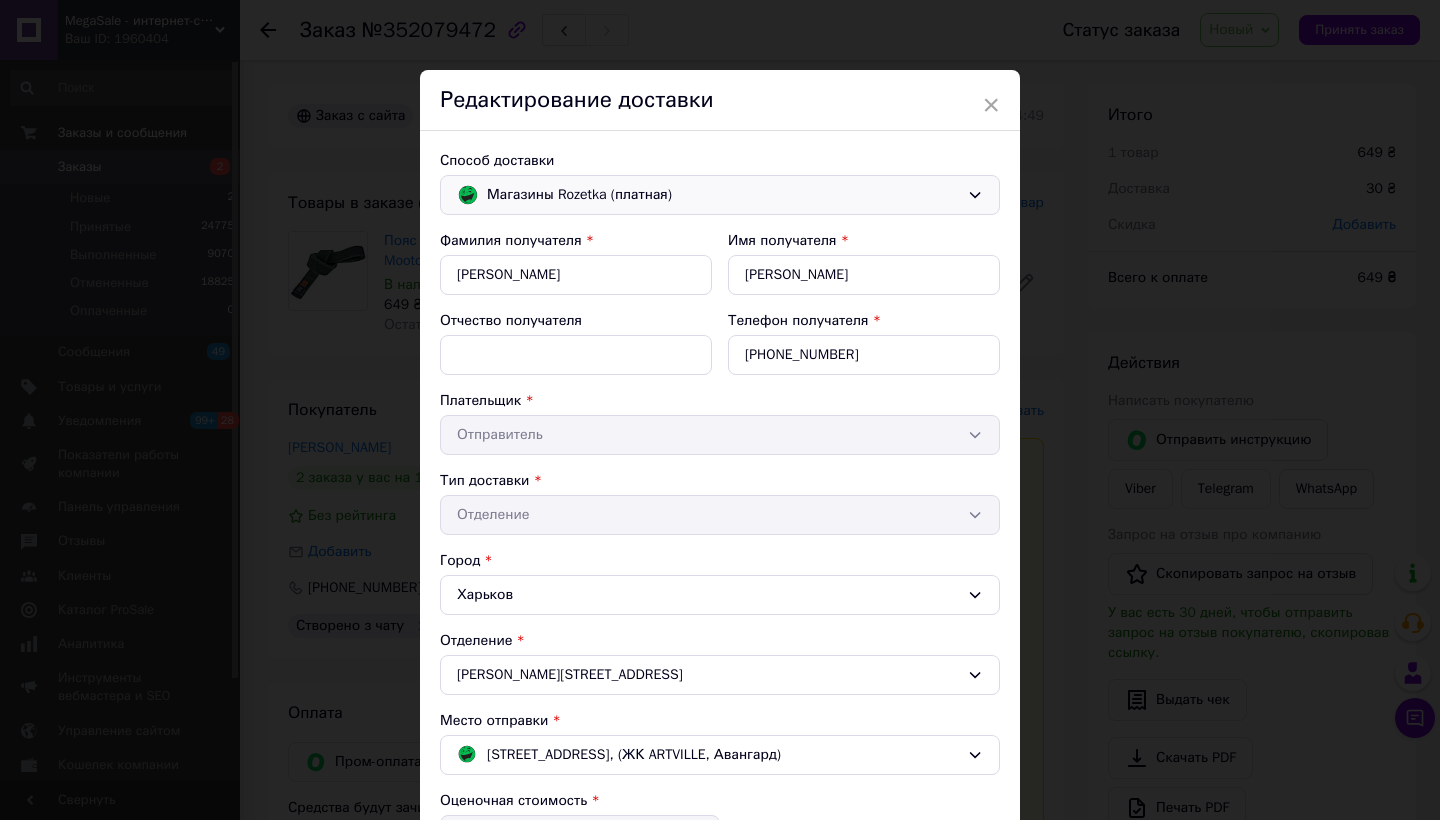 click on "Магазины Rozetka (платная)" at bounding box center [723, 195] 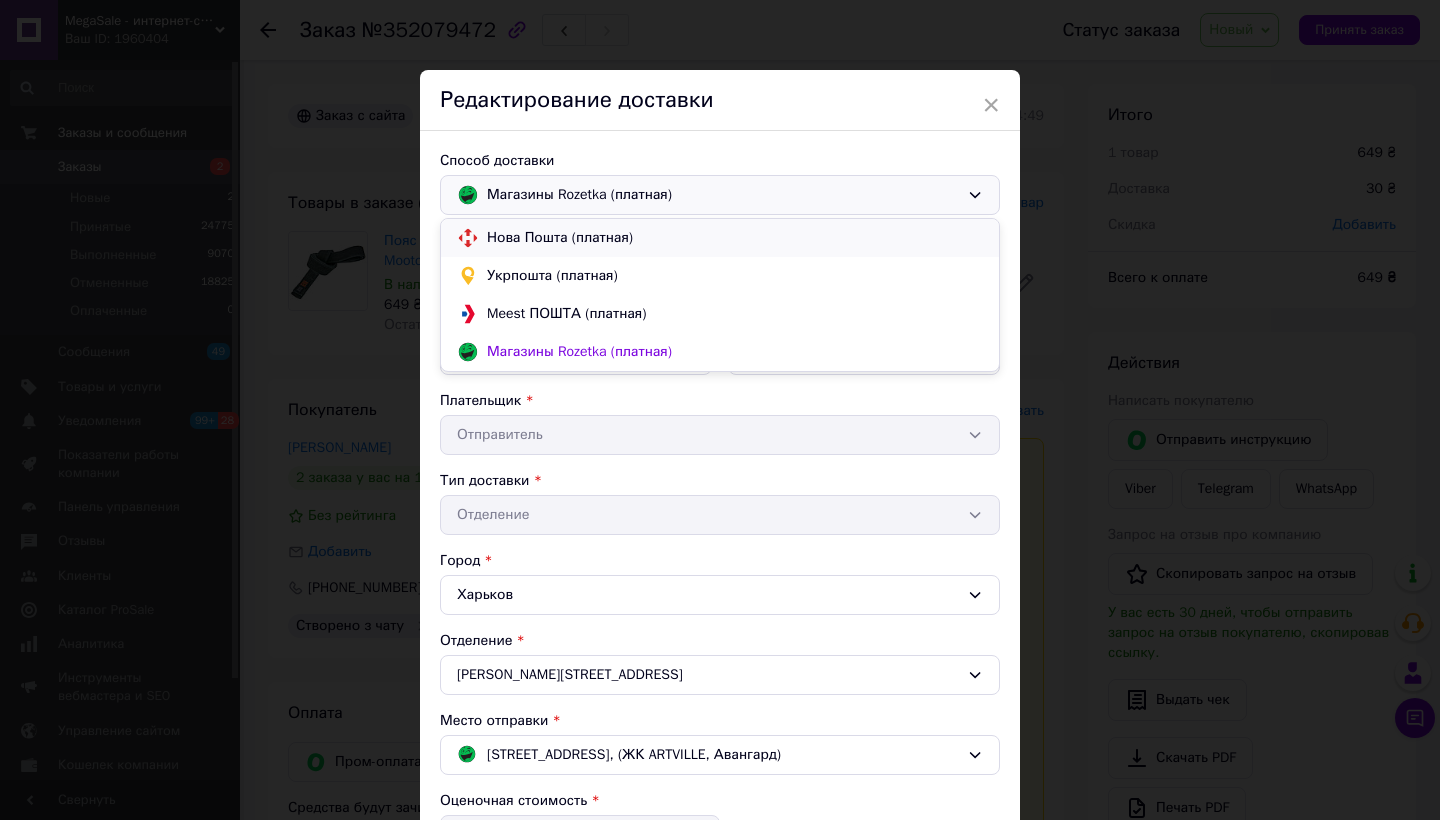 click on "Нова Пошта (платная)" at bounding box center [735, 238] 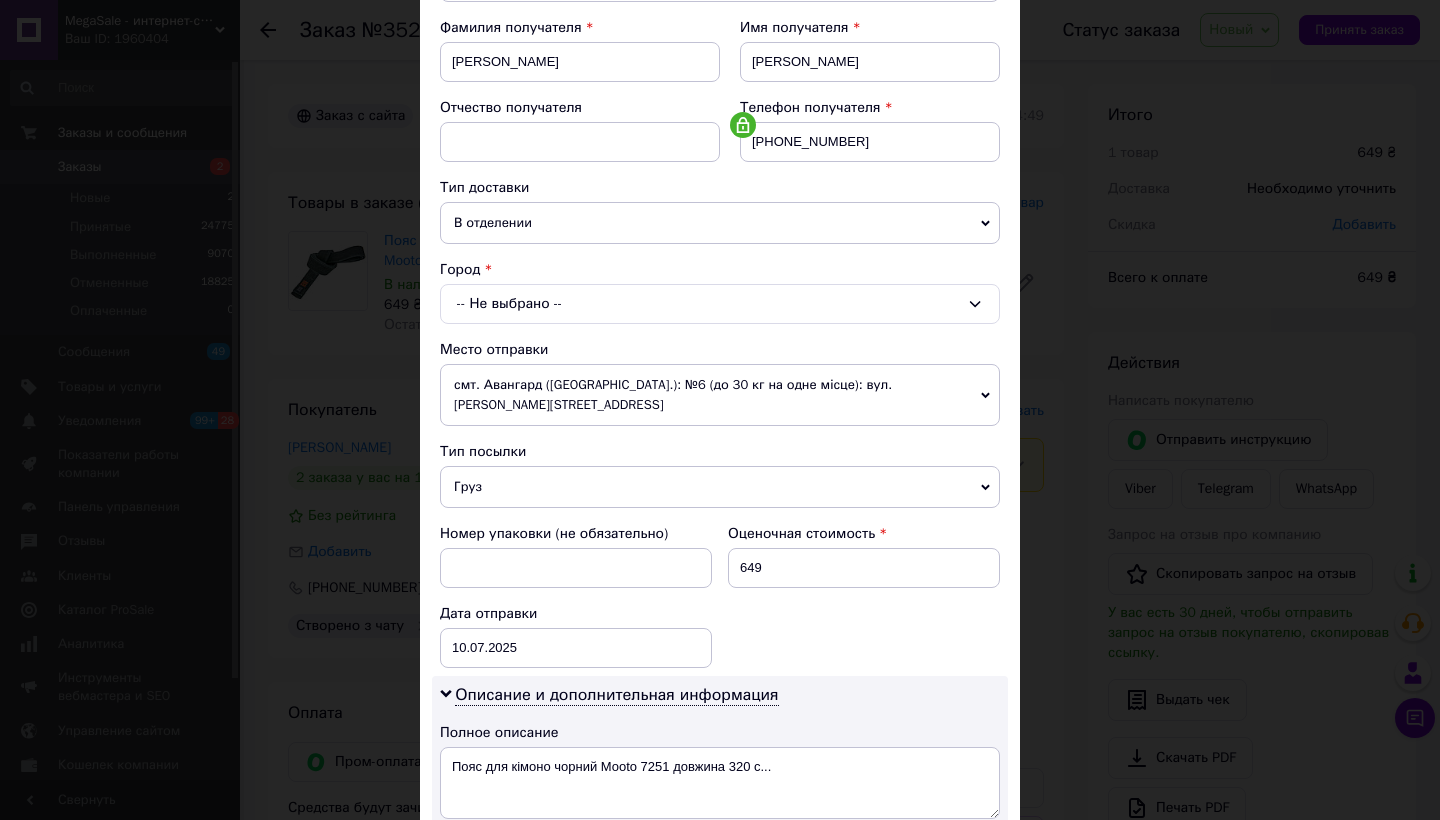 scroll, scrollTop: 371, scrollLeft: 0, axis: vertical 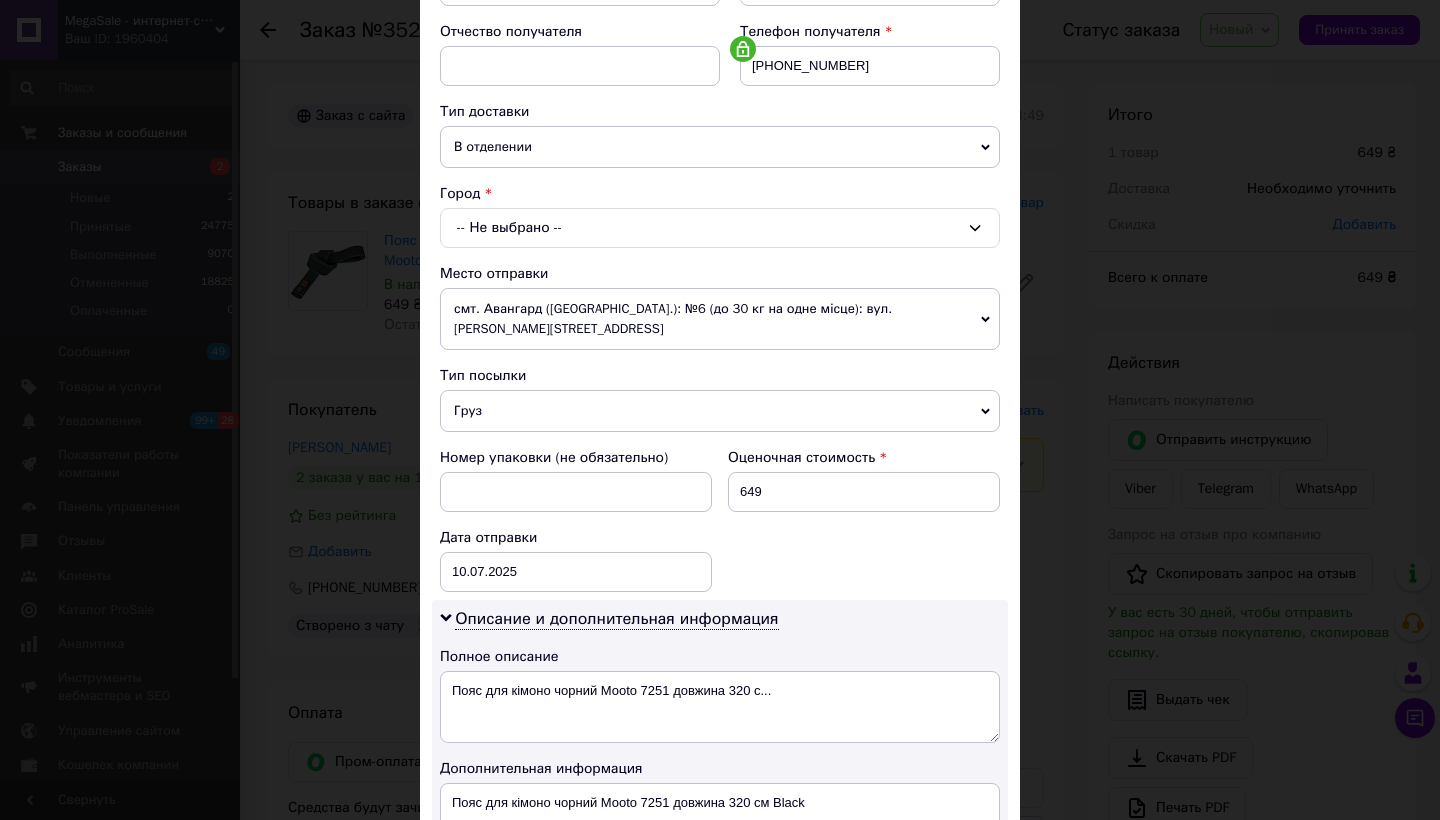 click on "-- Не выбрано --" at bounding box center (720, 228) 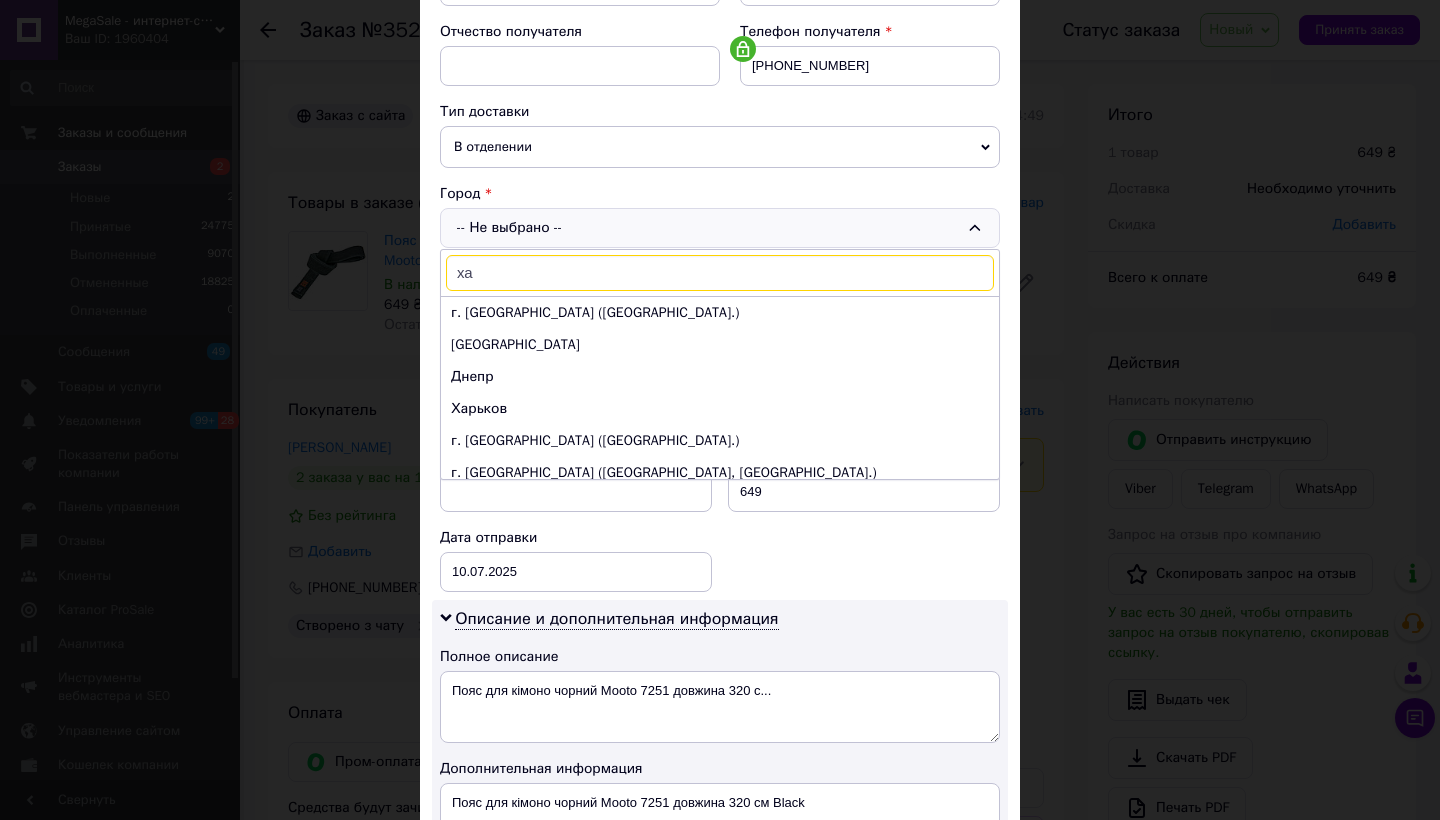 type on "хар" 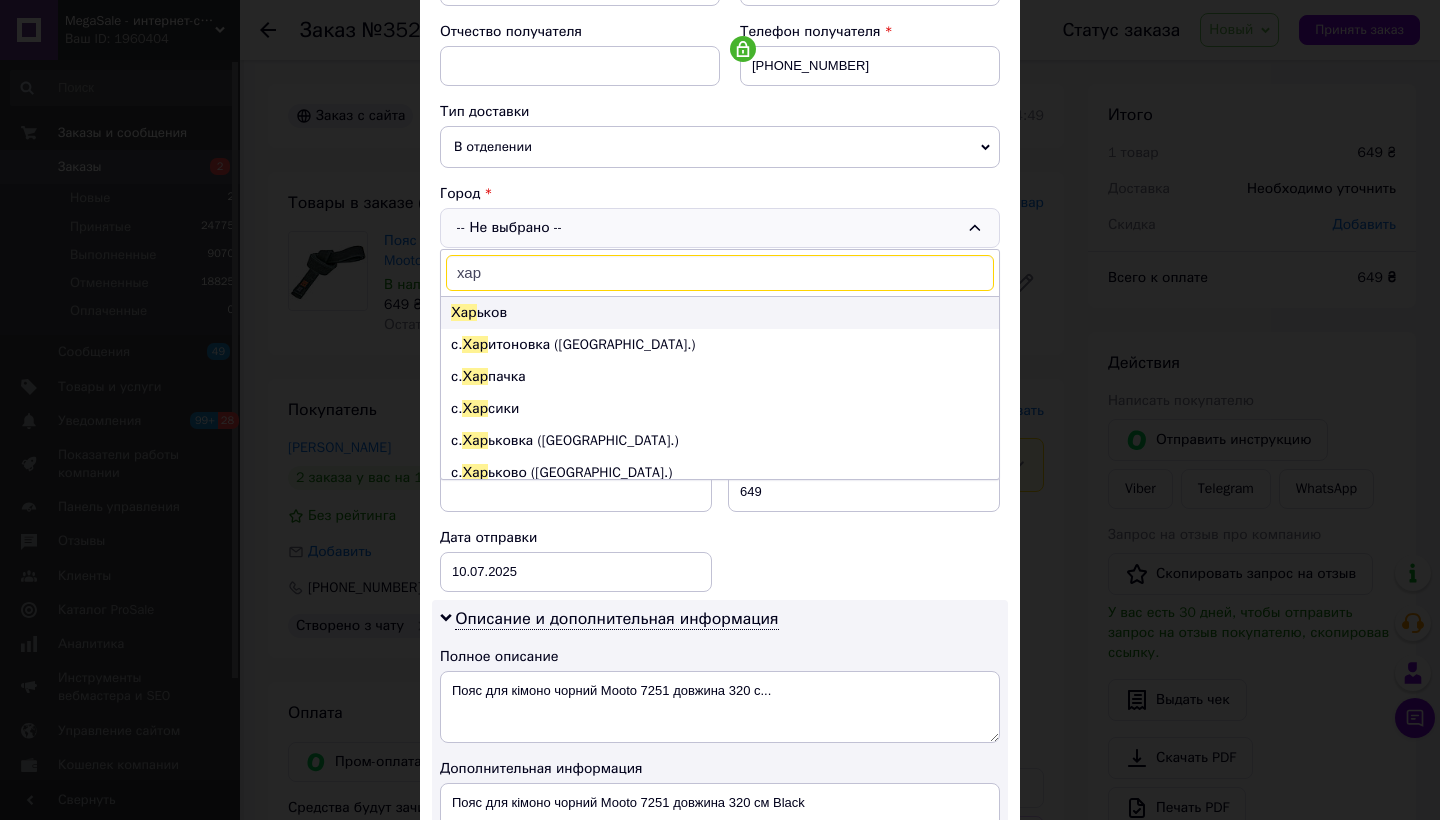 click on "Хар ьков" at bounding box center (720, 313) 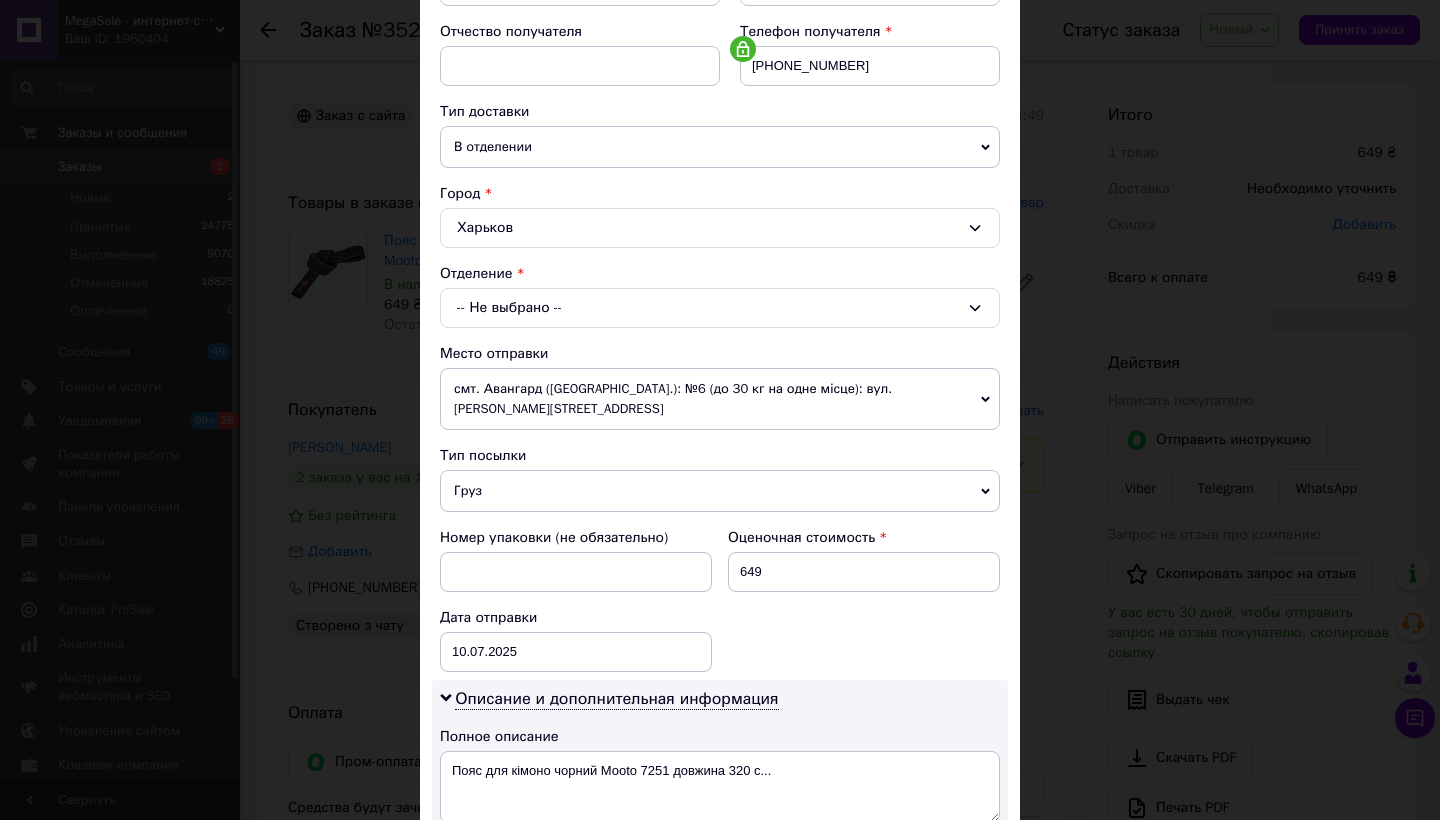 click on "-- Не выбрано --" at bounding box center [720, 308] 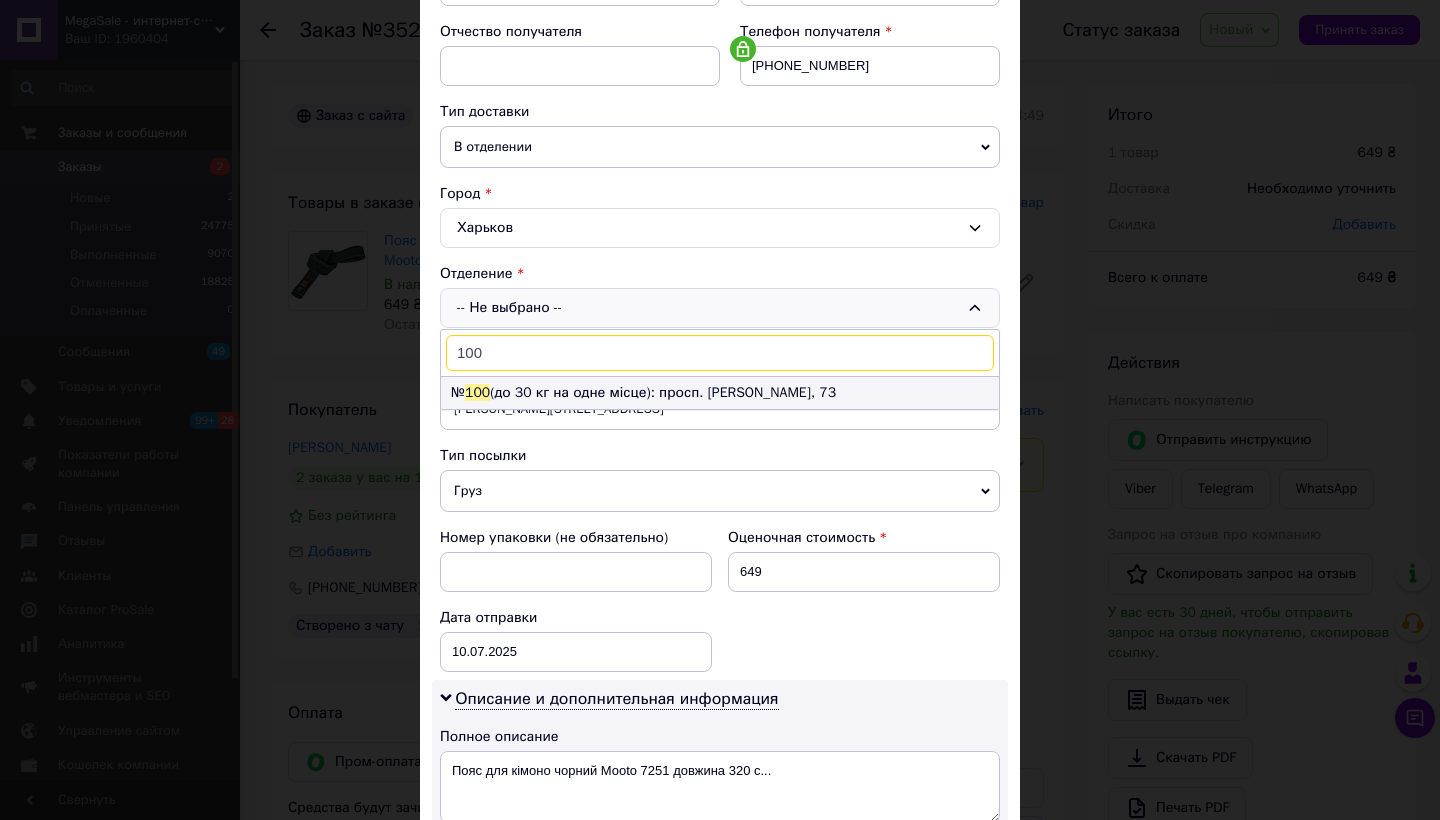 type on "100" 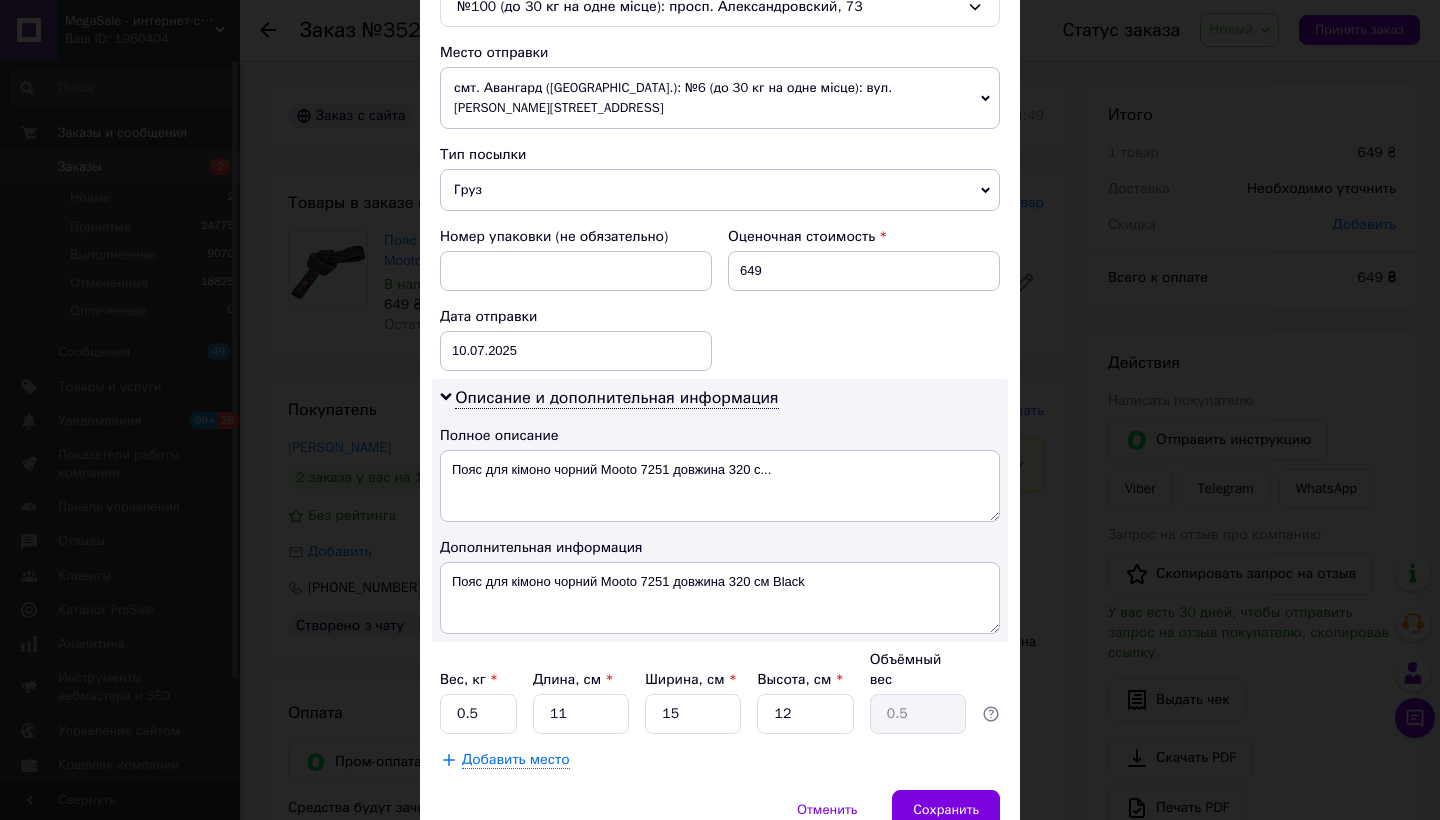 scroll, scrollTop: 715, scrollLeft: 0, axis: vertical 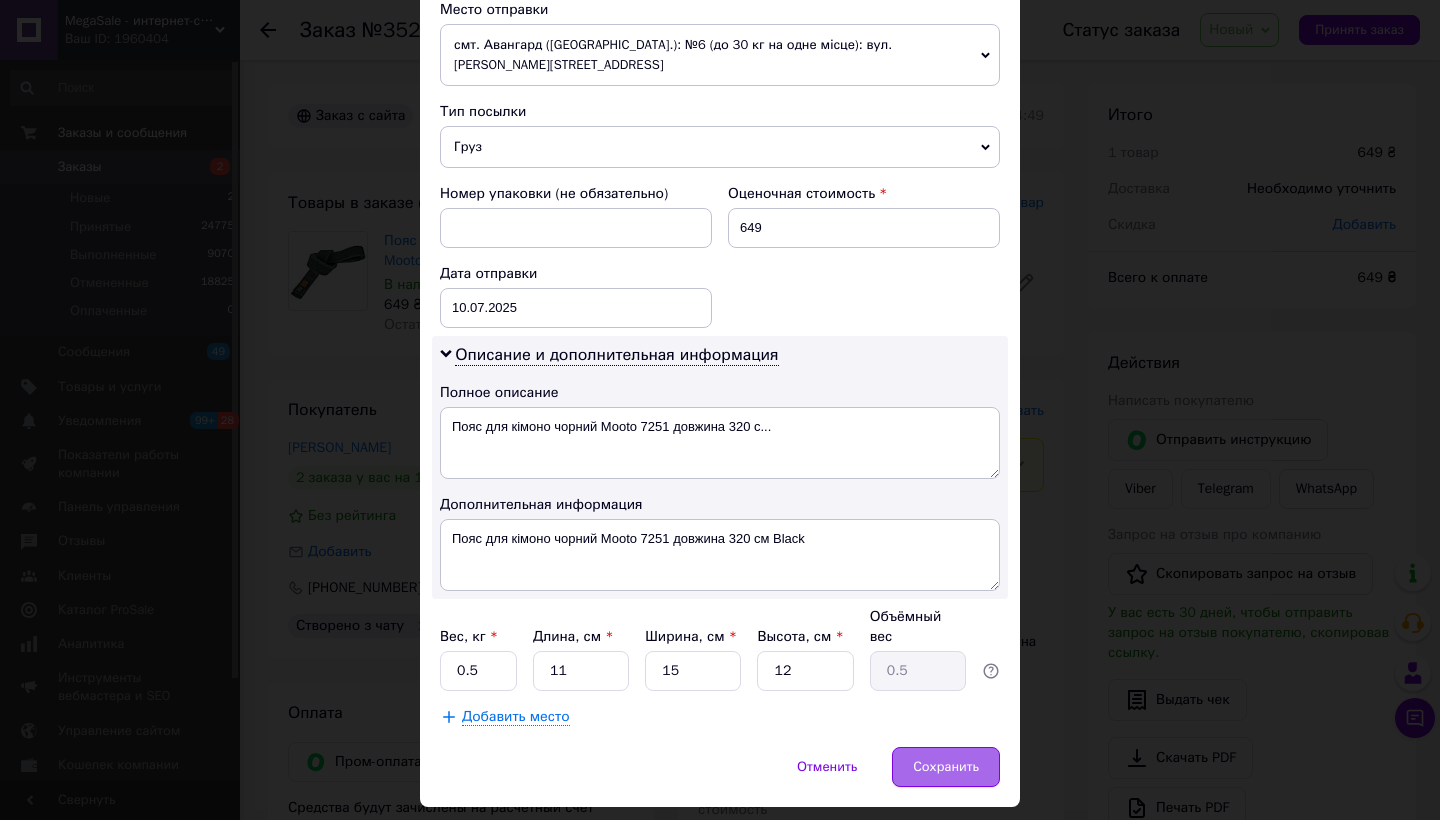 click on "Сохранить" at bounding box center (946, 767) 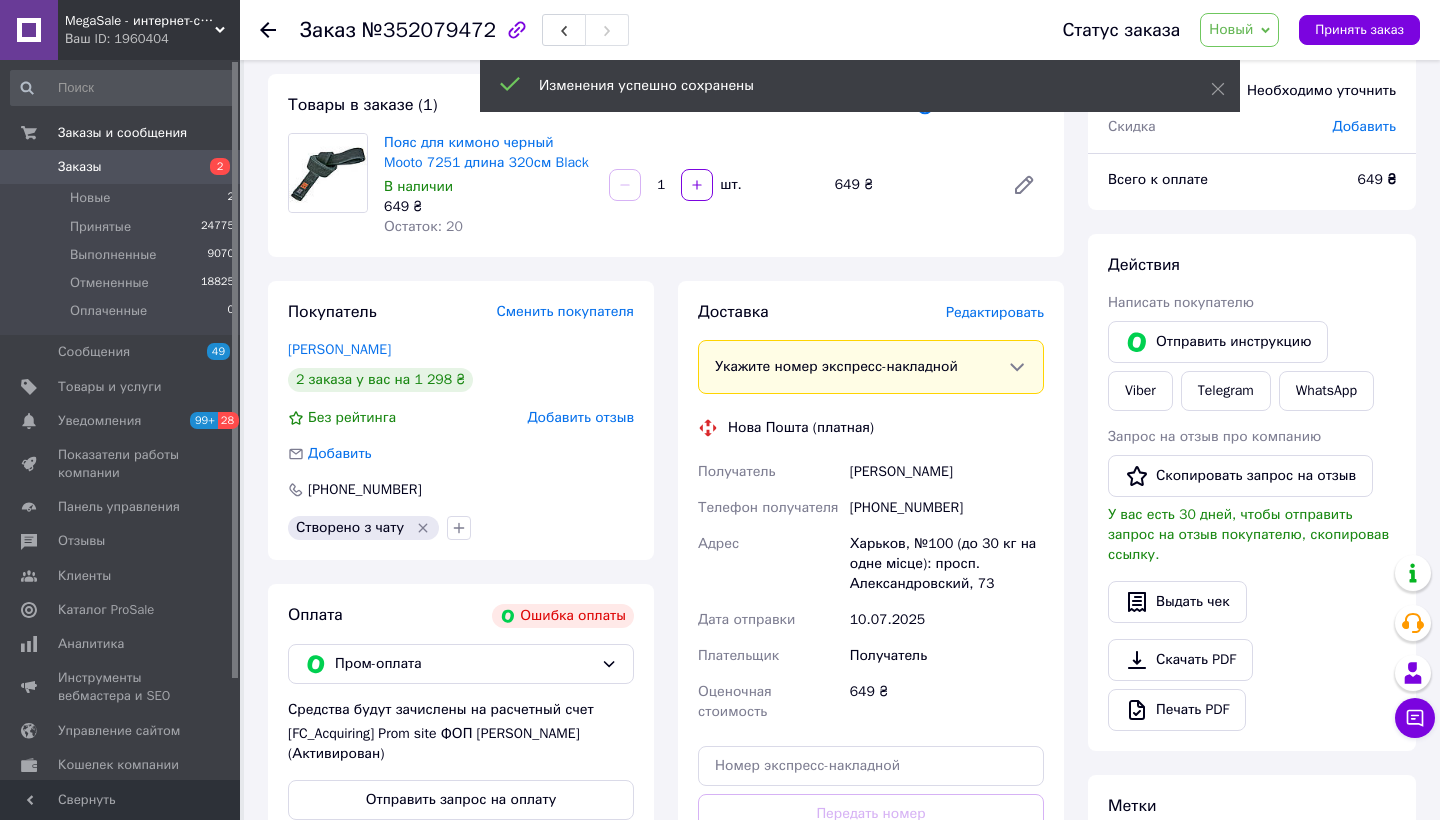scroll, scrollTop: 252, scrollLeft: 0, axis: vertical 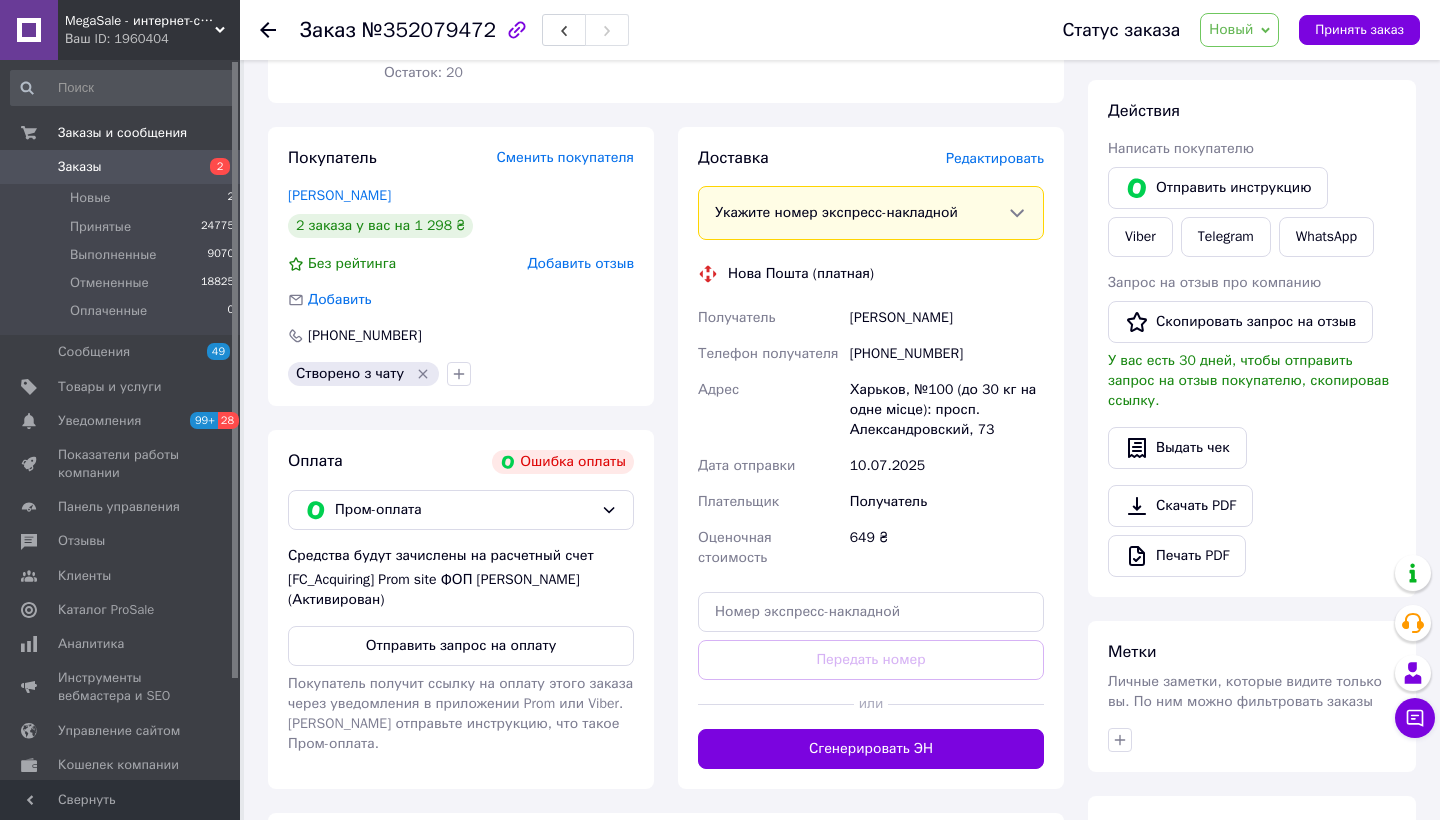 click at bounding box center (29, 30) 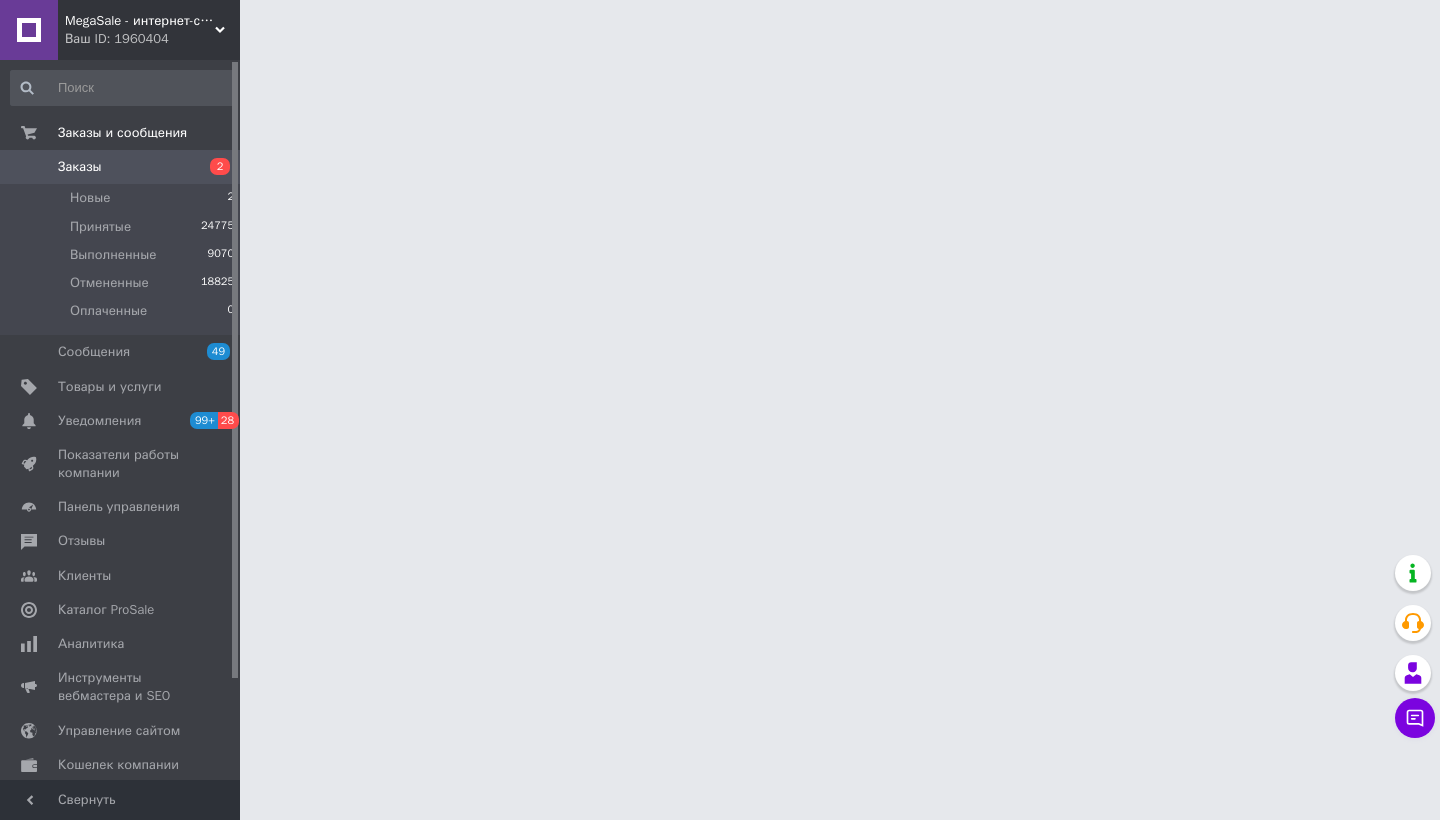 scroll, scrollTop: 0, scrollLeft: 0, axis: both 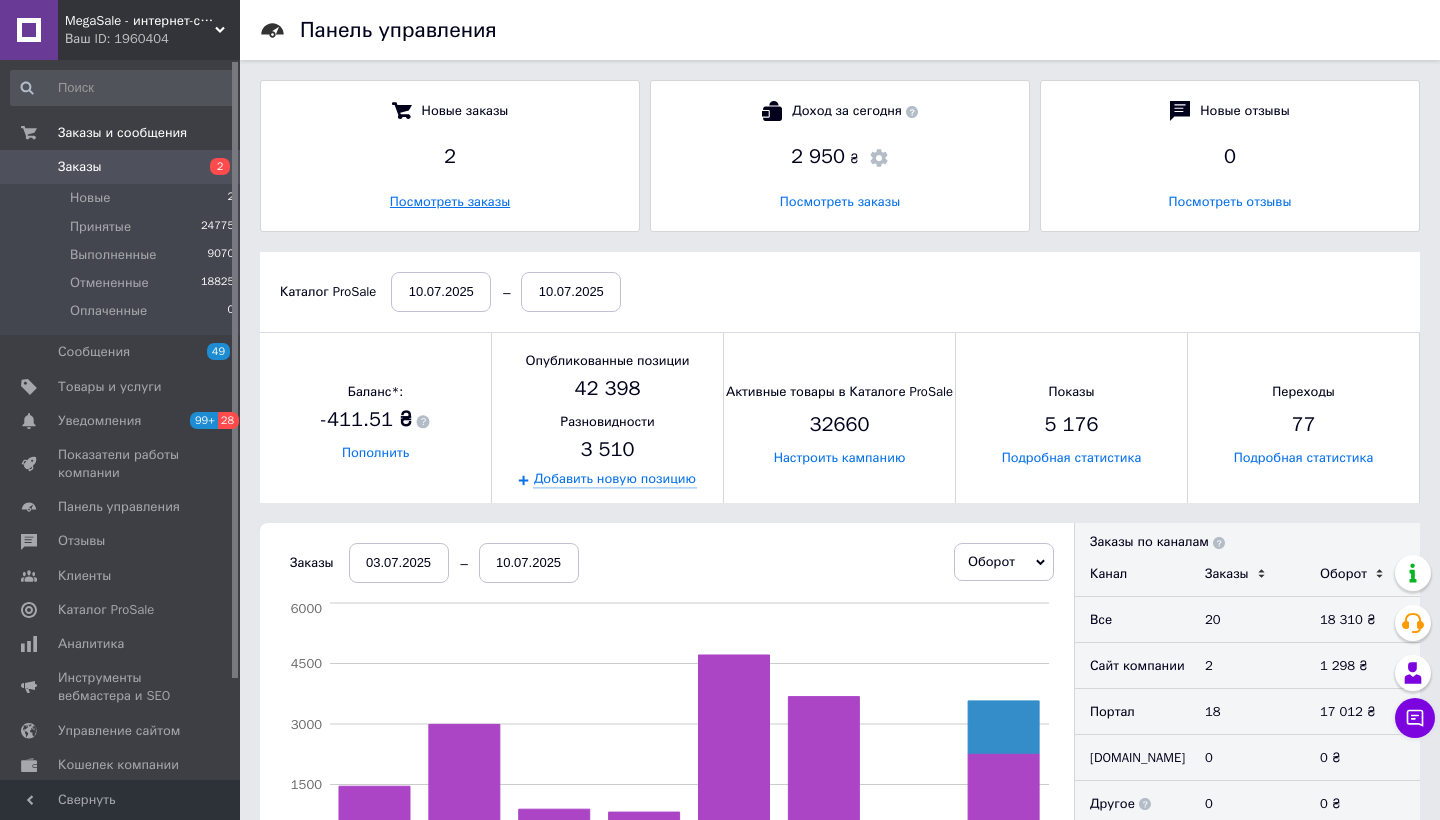 click on "Посмотреть заказы" at bounding box center (450, 201) 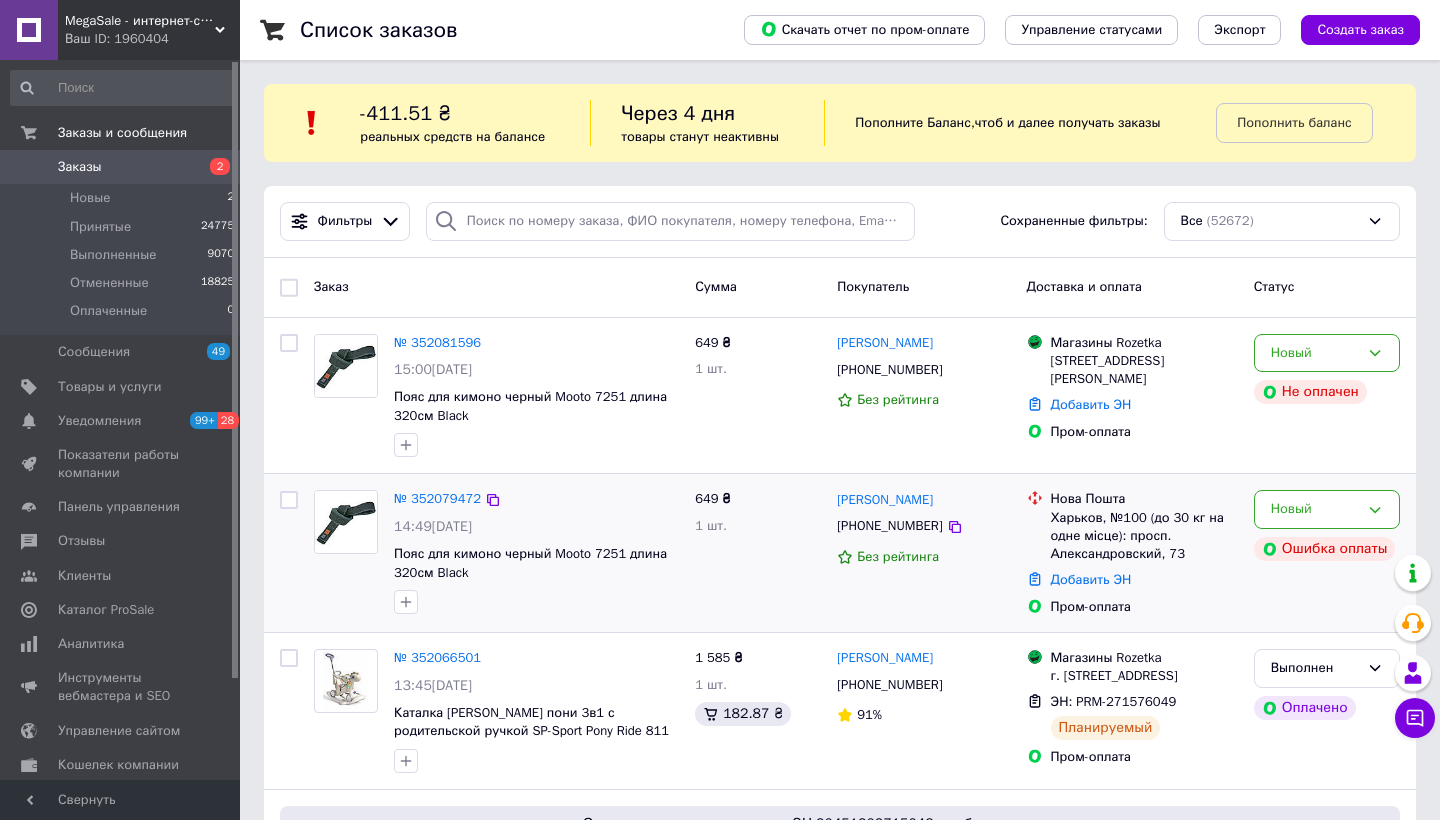 scroll, scrollTop: 0, scrollLeft: 0, axis: both 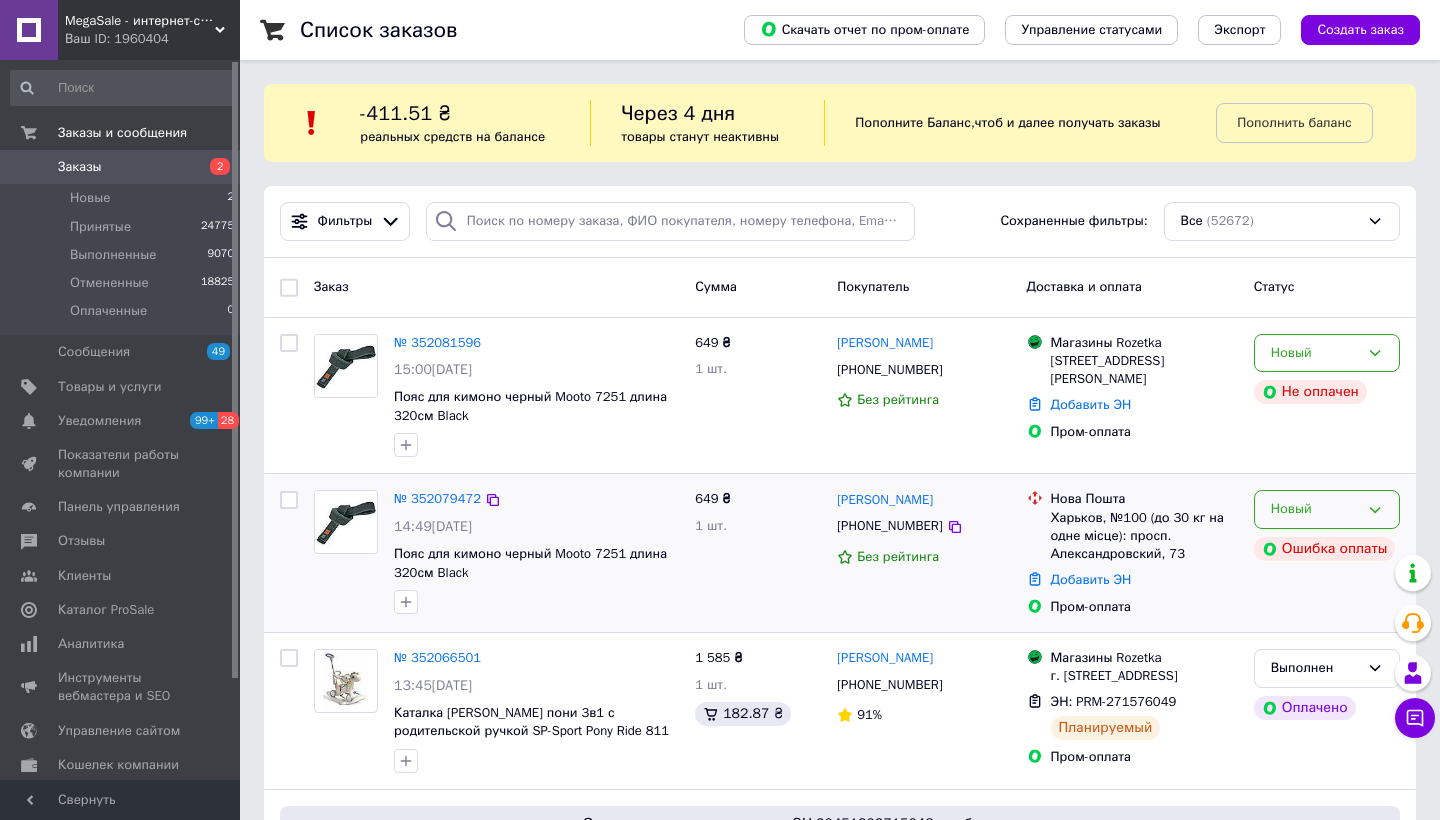 click on "Новый" at bounding box center [1327, 509] 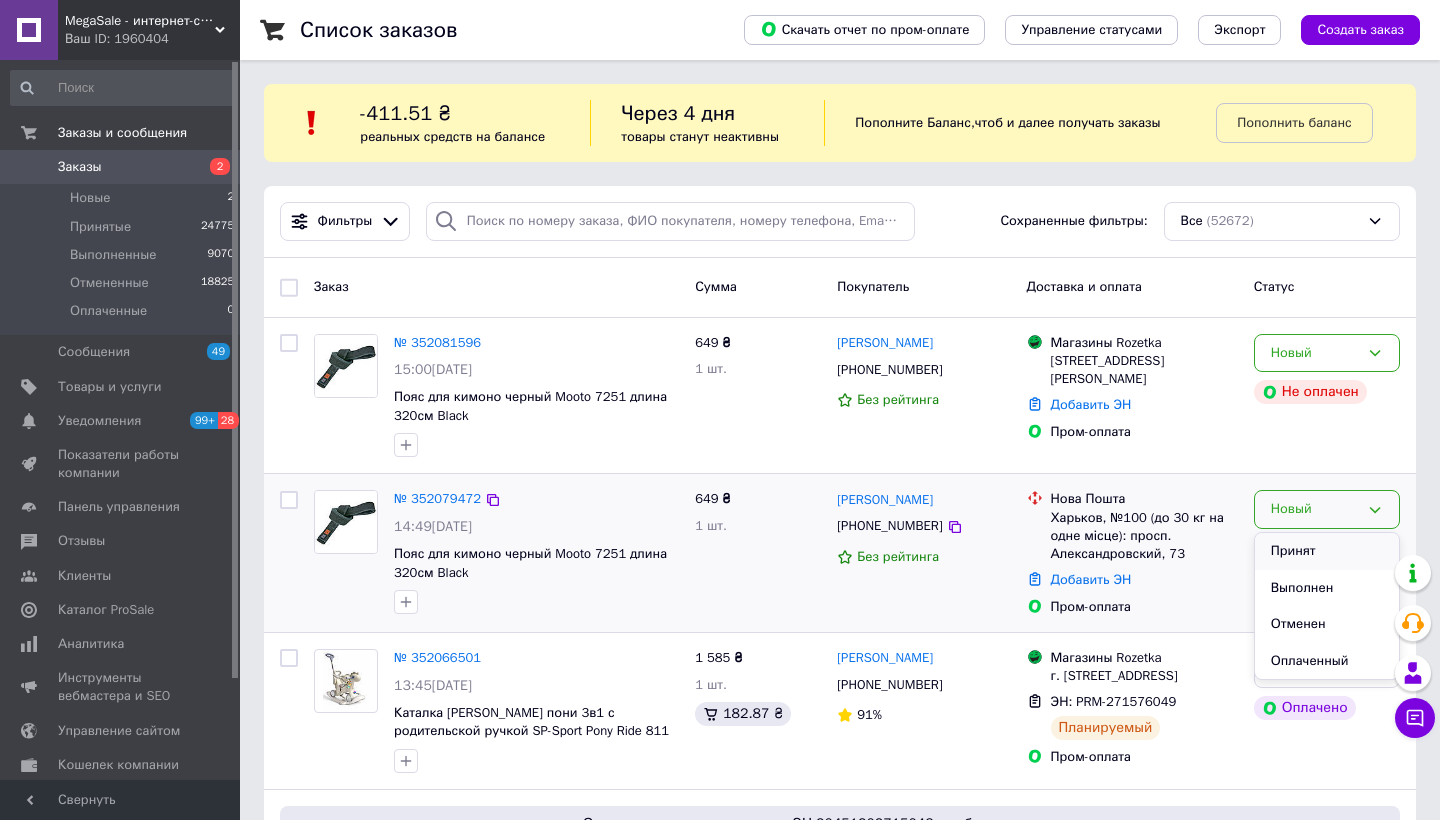 click on "Принят" at bounding box center [1327, 551] 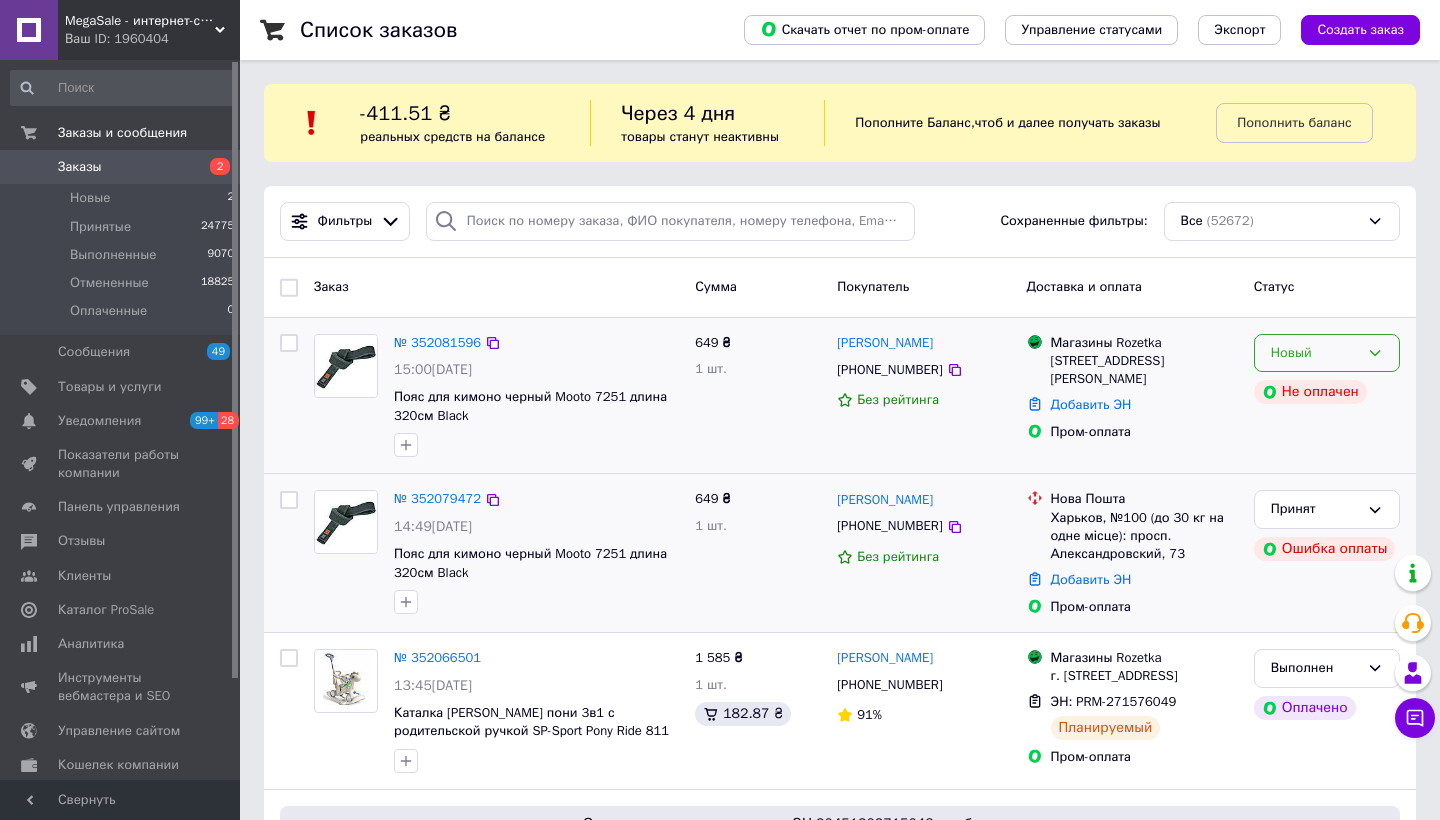 click on "Новый" at bounding box center (1315, 353) 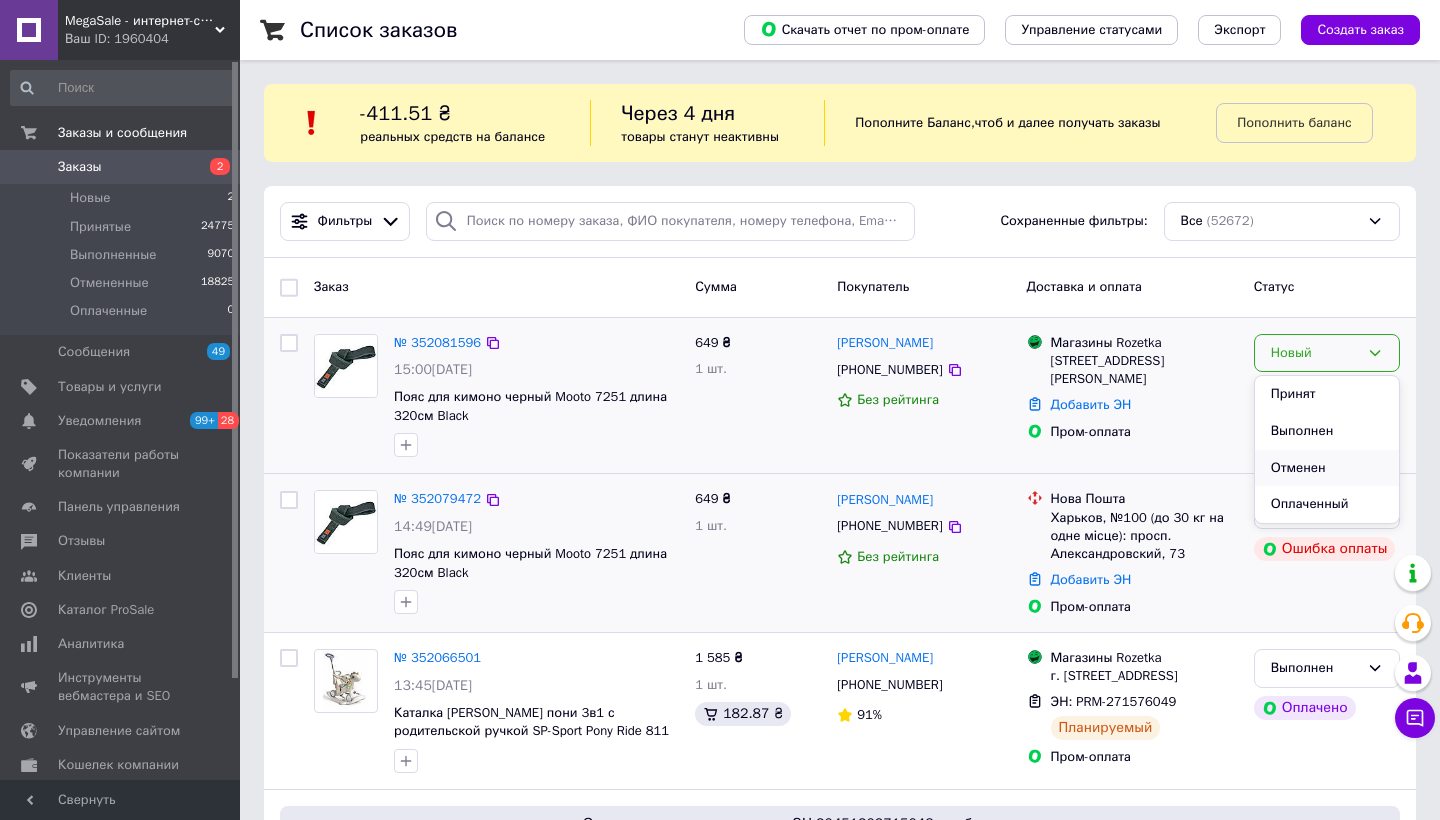 click on "Отменен" at bounding box center (1327, 468) 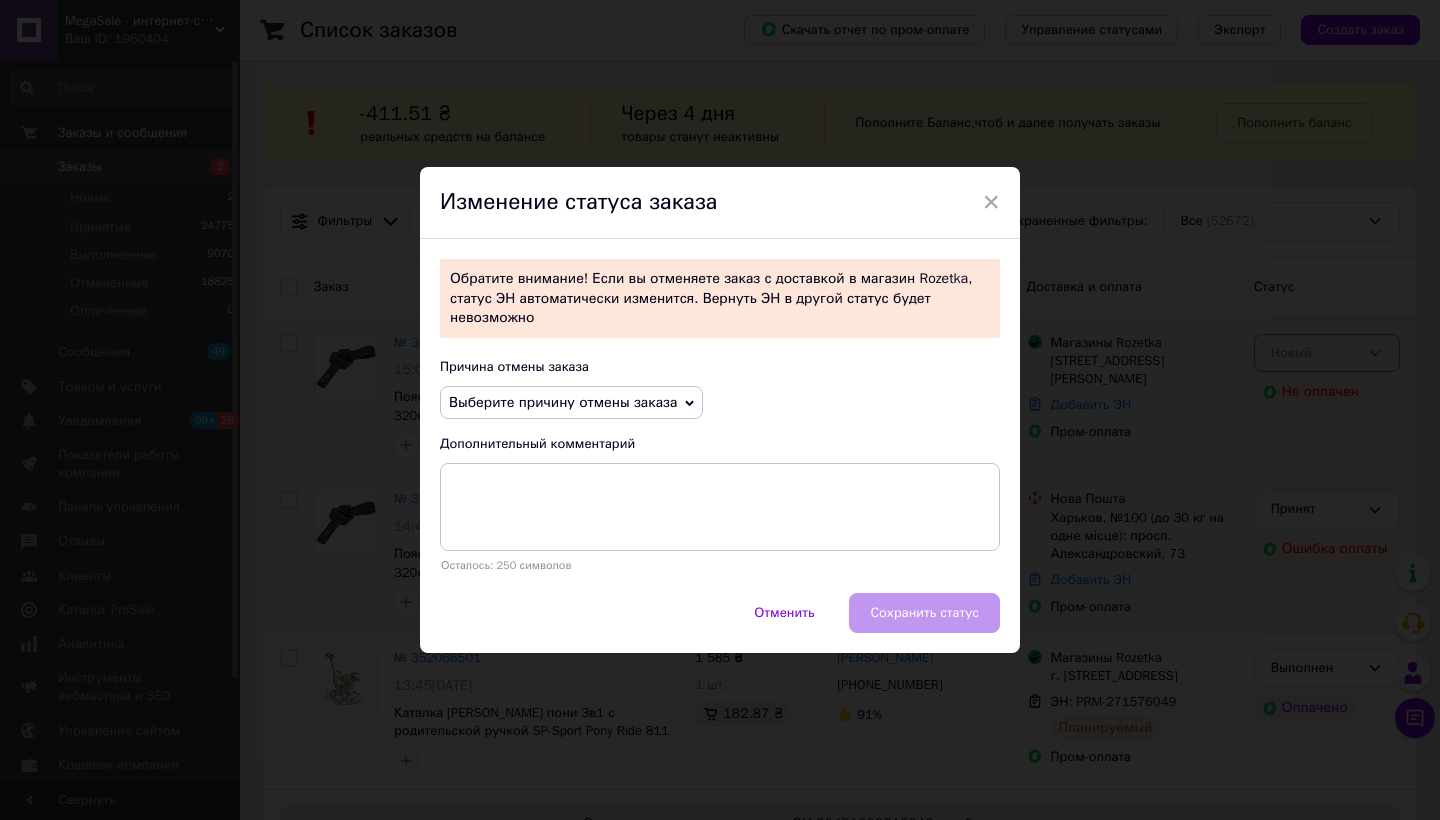 drag, startPoint x: 544, startPoint y: 402, endPoint x: 548, endPoint y: 540, distance: 138.05795 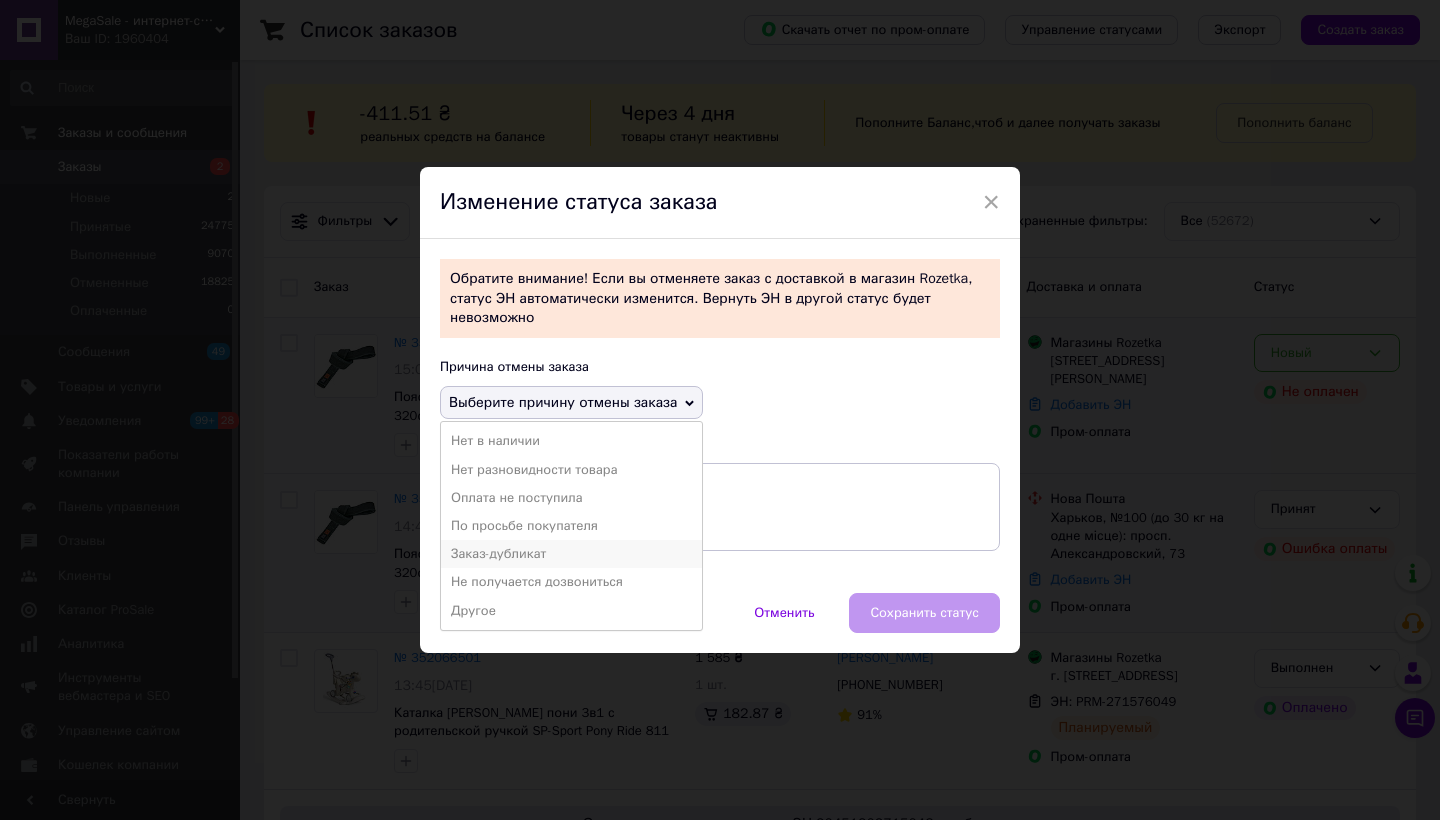 click on "Заказ-дубликат" at bounding box center [571, 554] 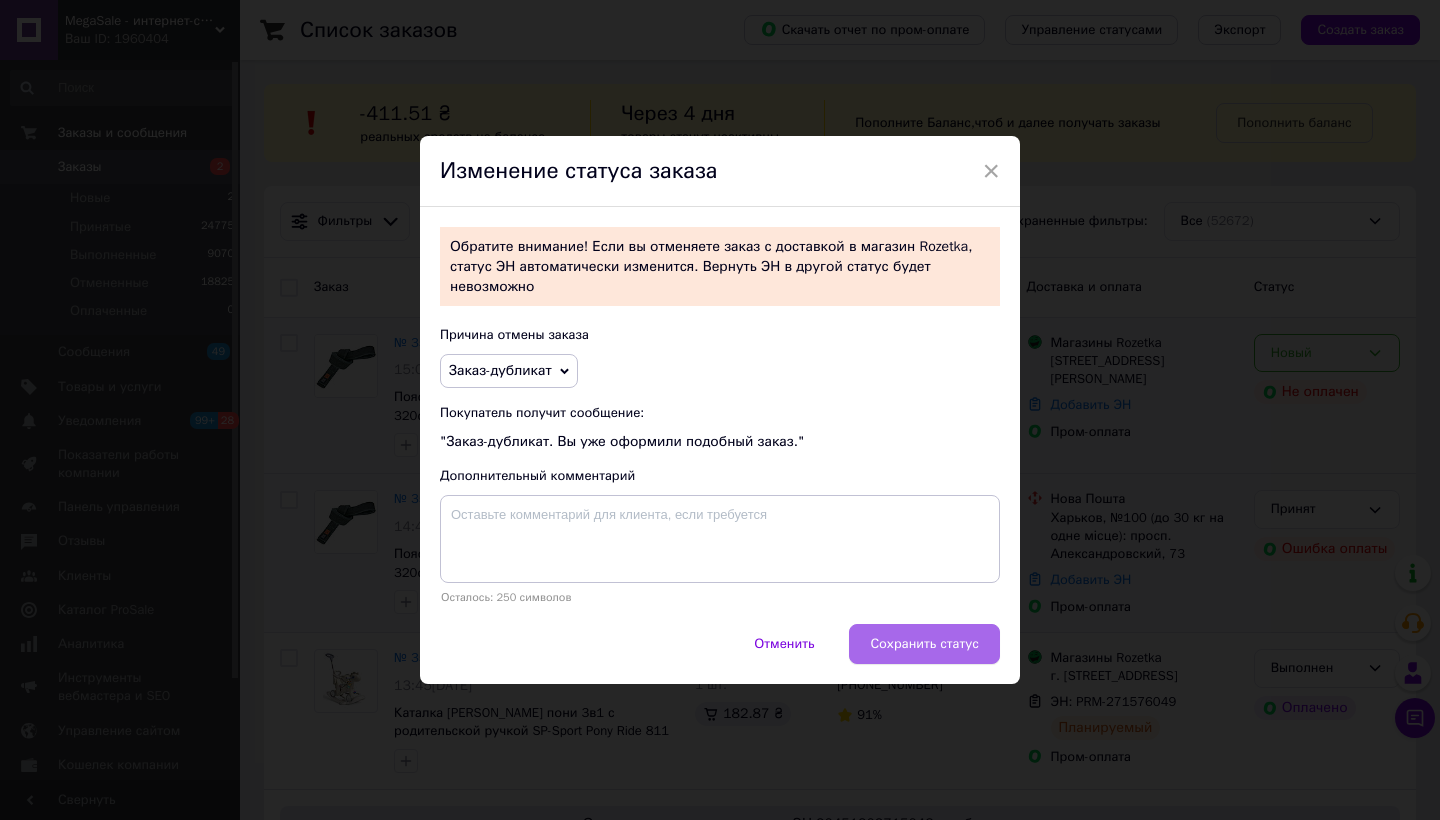 click on "Сохранить статус" at bounding box center [924, 644] 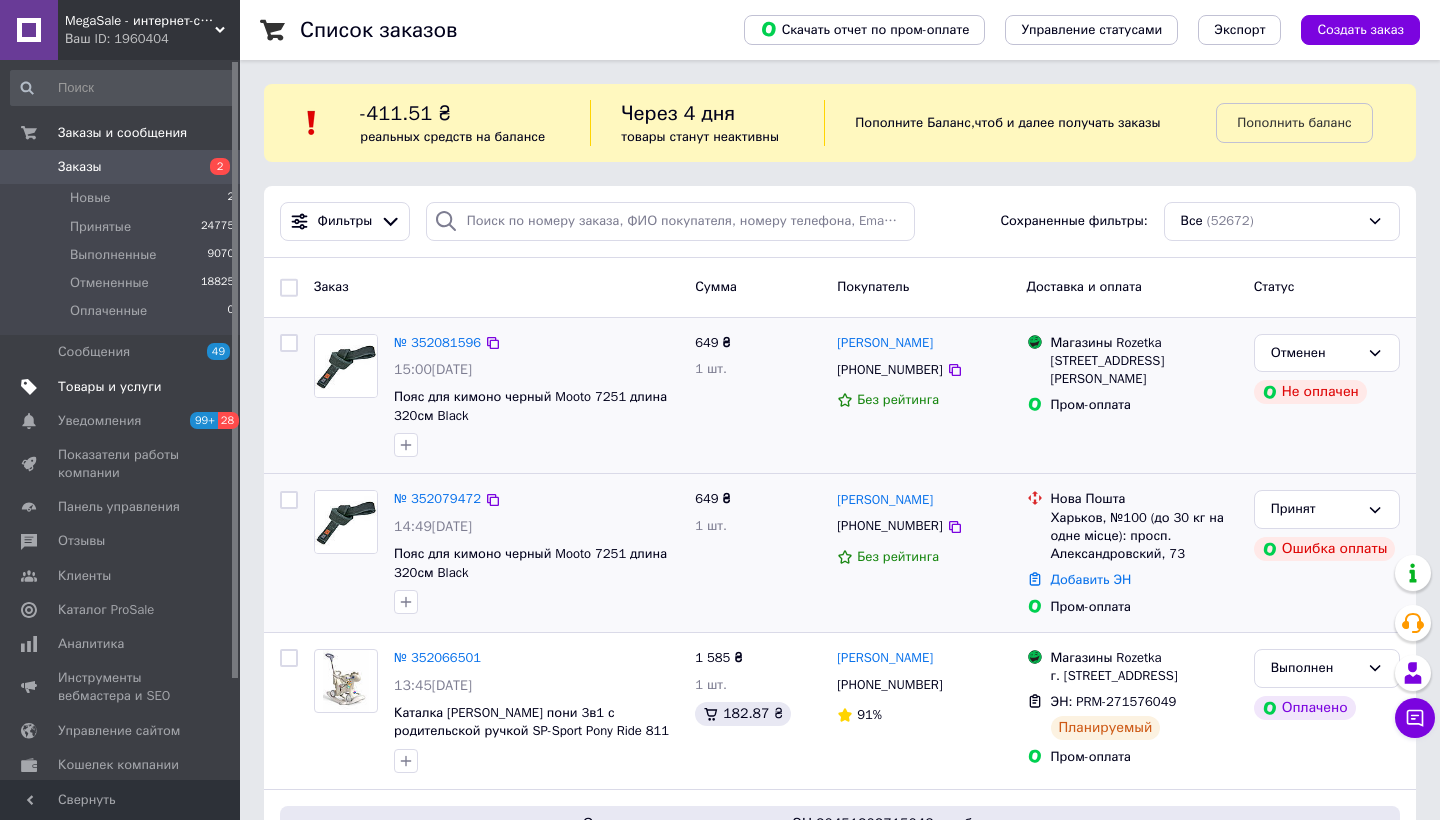 click on "Товары и услуги" at bounding box center [110, 387] 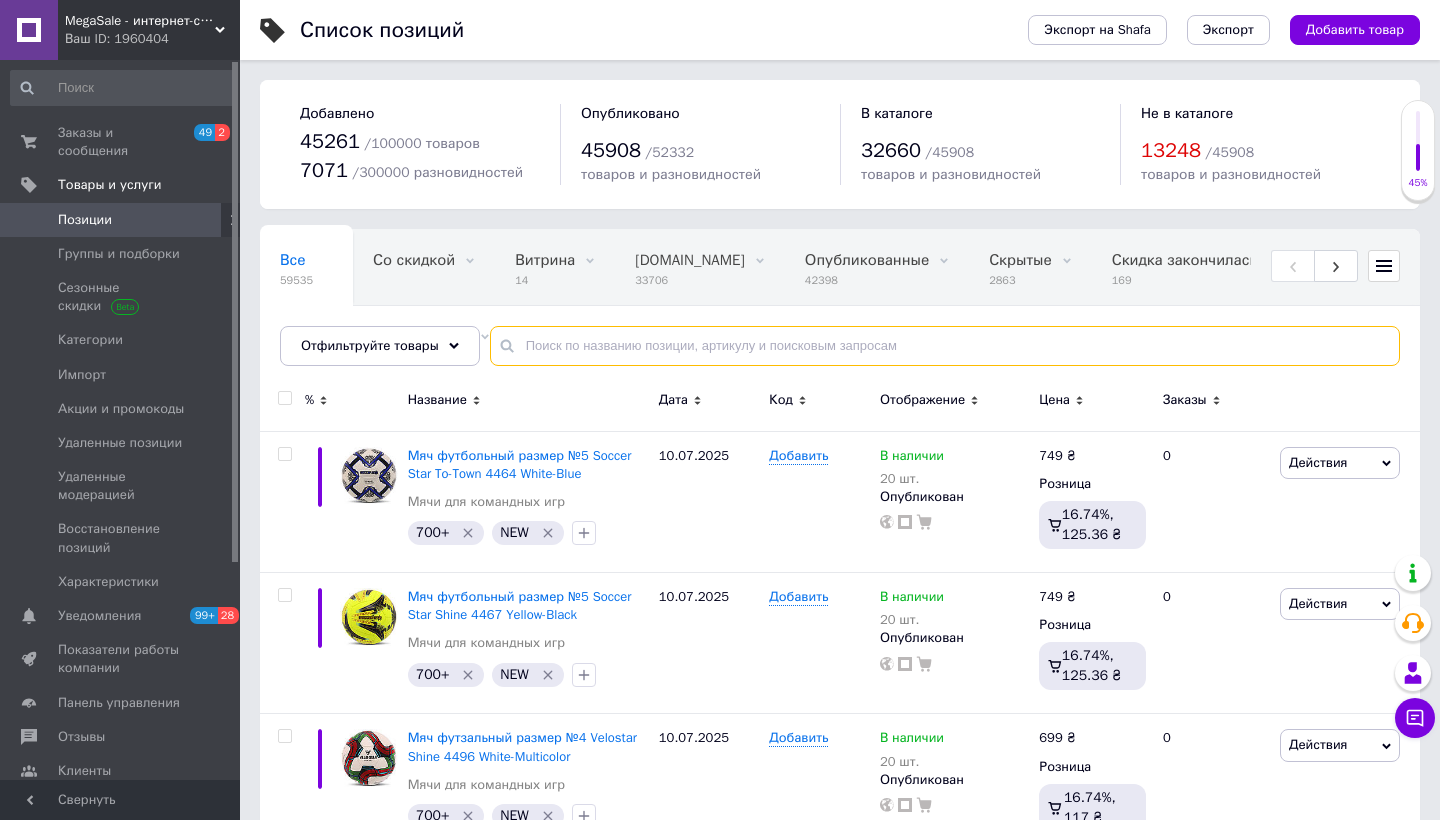 click at bounding box center [945, 346] 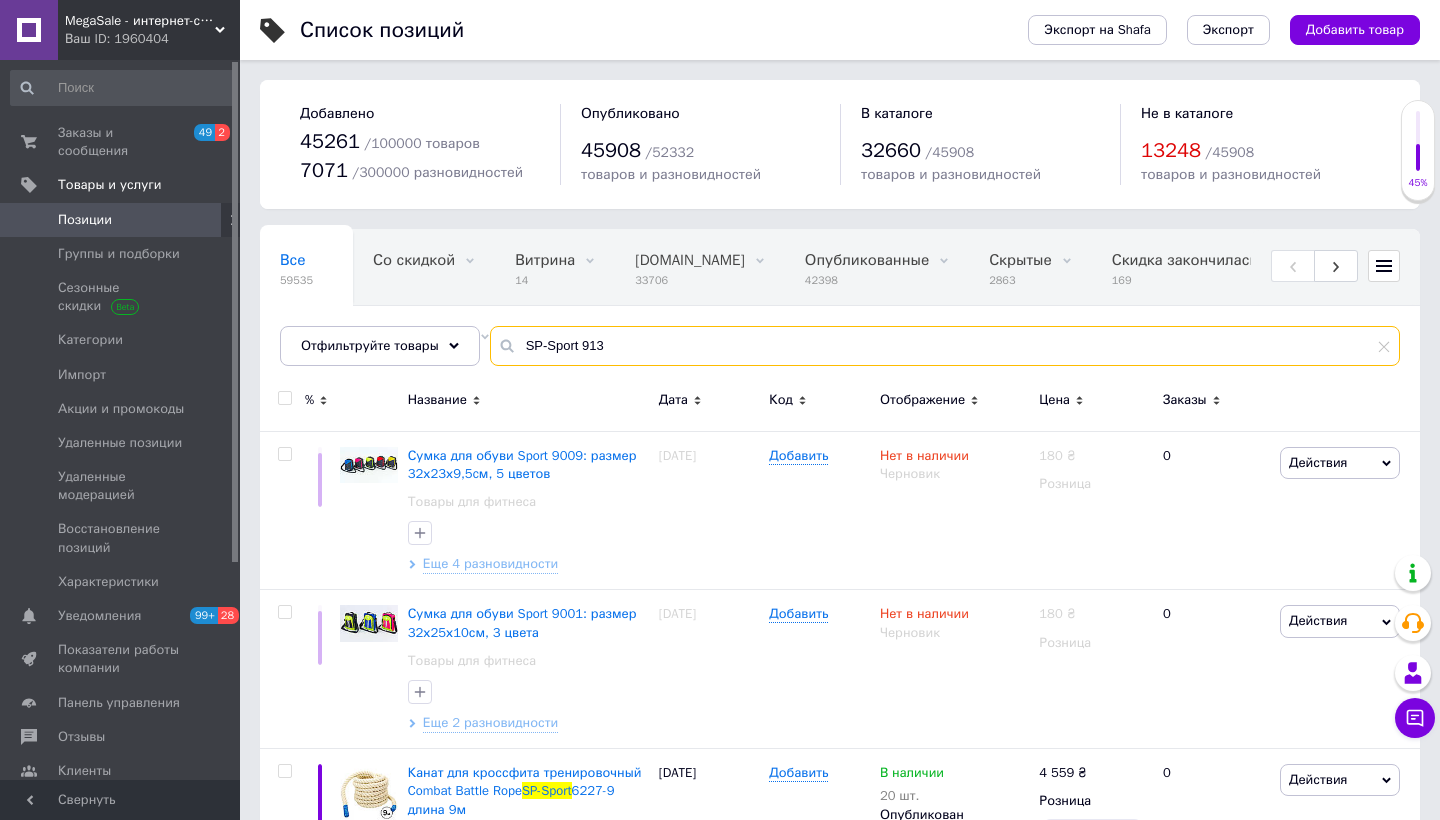 click on "SP-Sport 913" at bounding box center (945, 346) 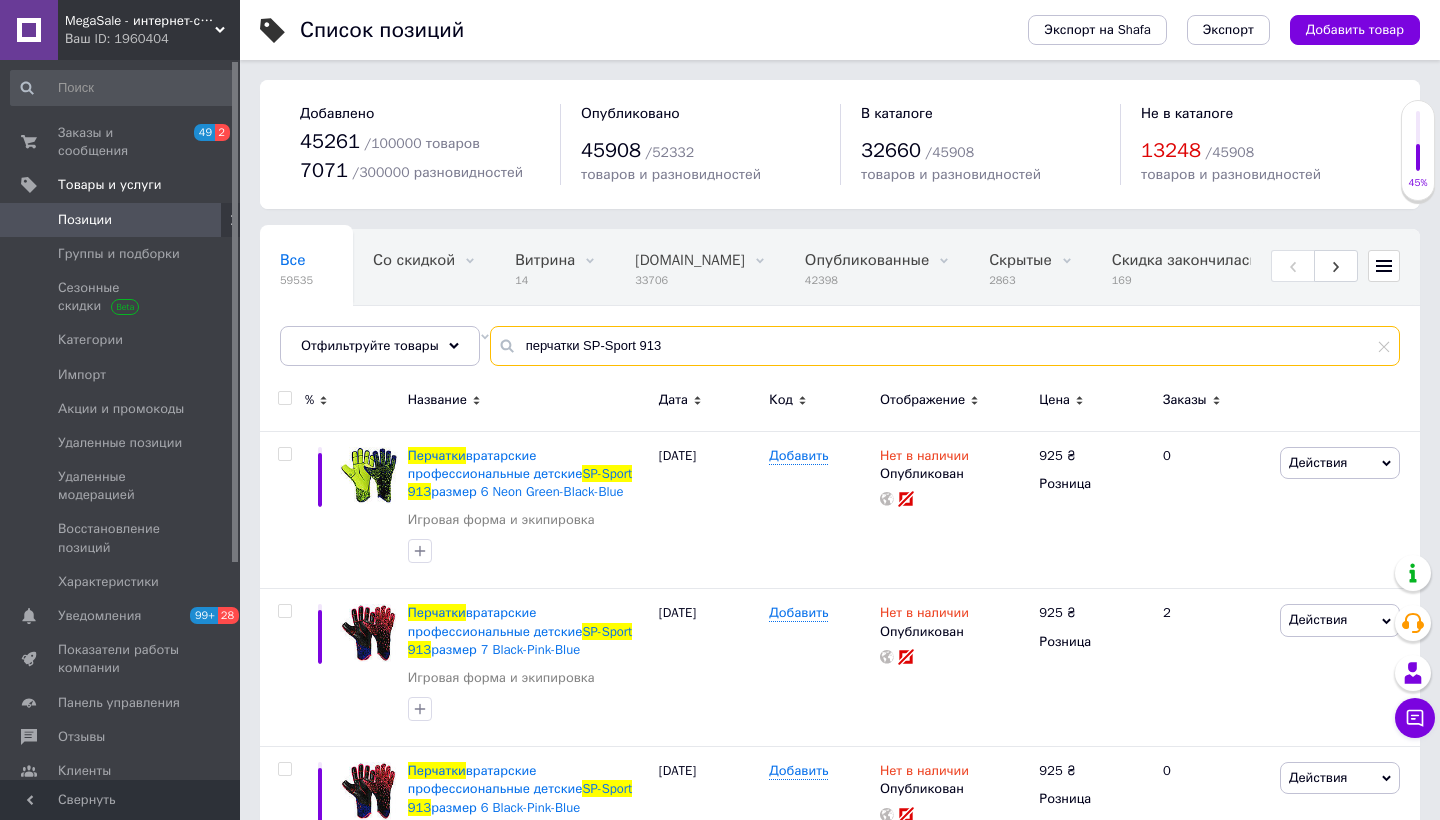 drag, startPoint x: 671, startPoint y: 345, endPoint x: 358, endPoint y: 324, distance: 313.70367 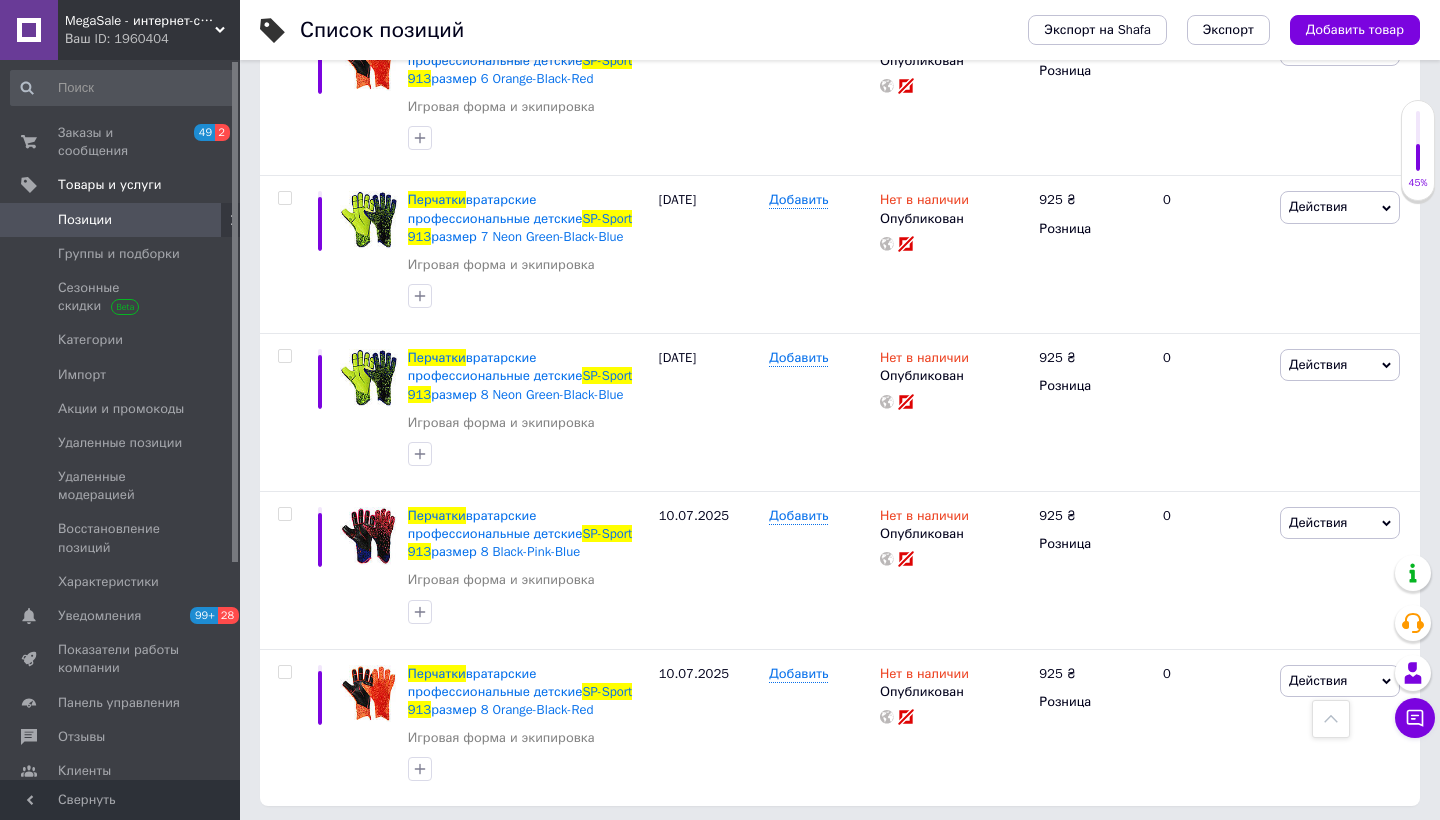 scroll, scrollTop: 1043, scrollLeft: 0, axis: vertical 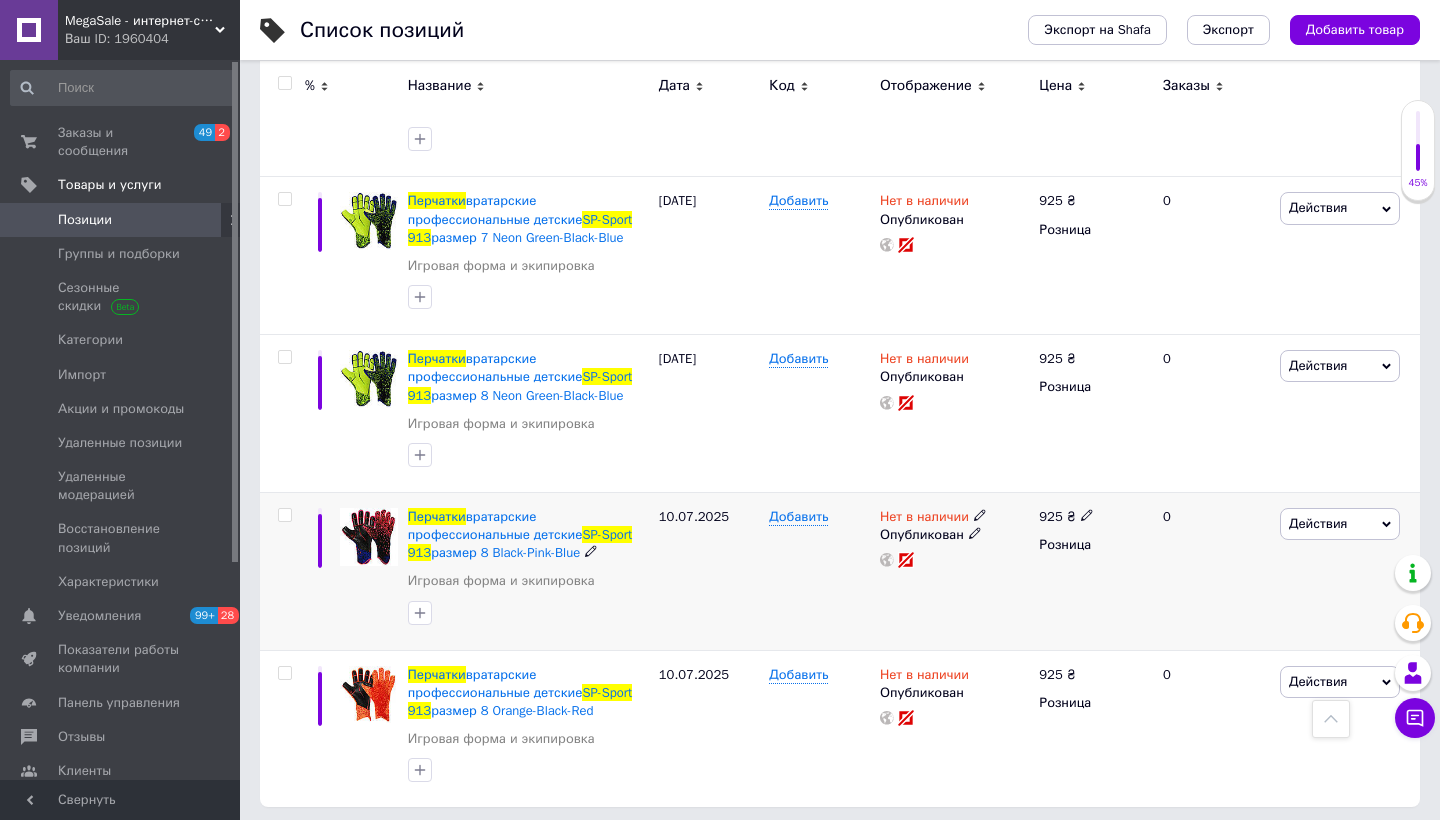 type on "перчатки SP-Sport 913" 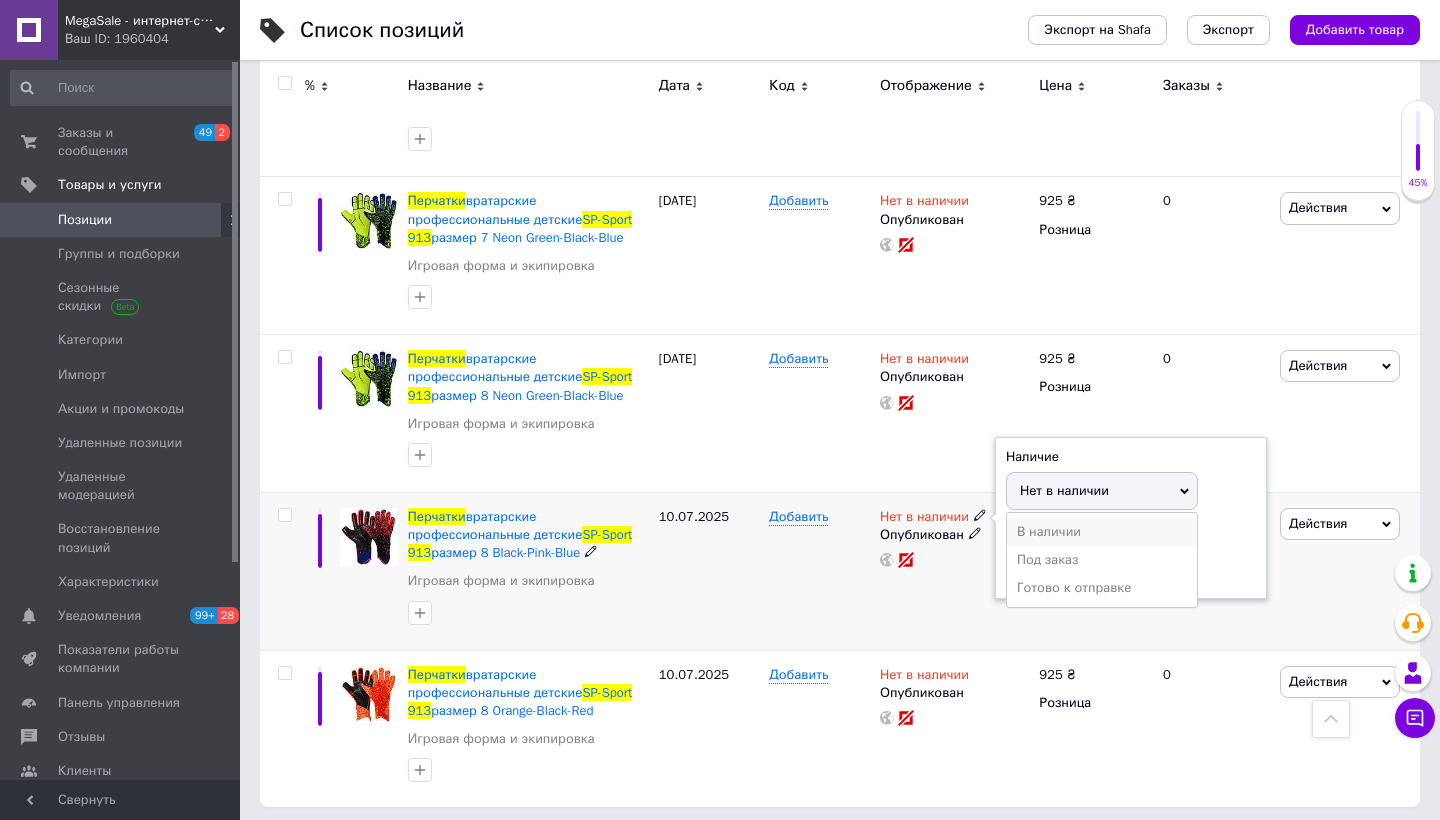 click on "В наличии" at bounding box center [1102, 532] 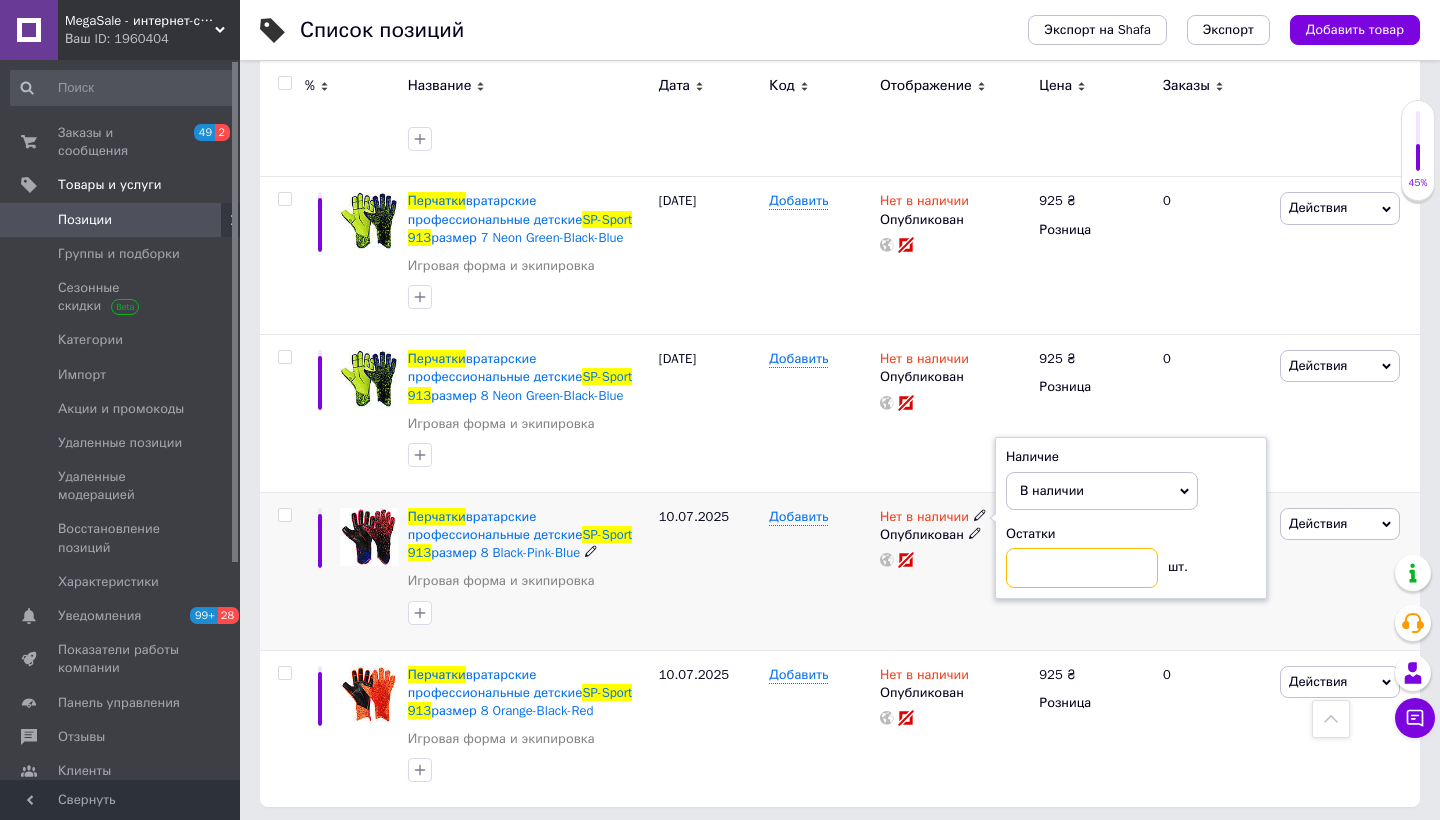 click at bounding box center [1082, 568] 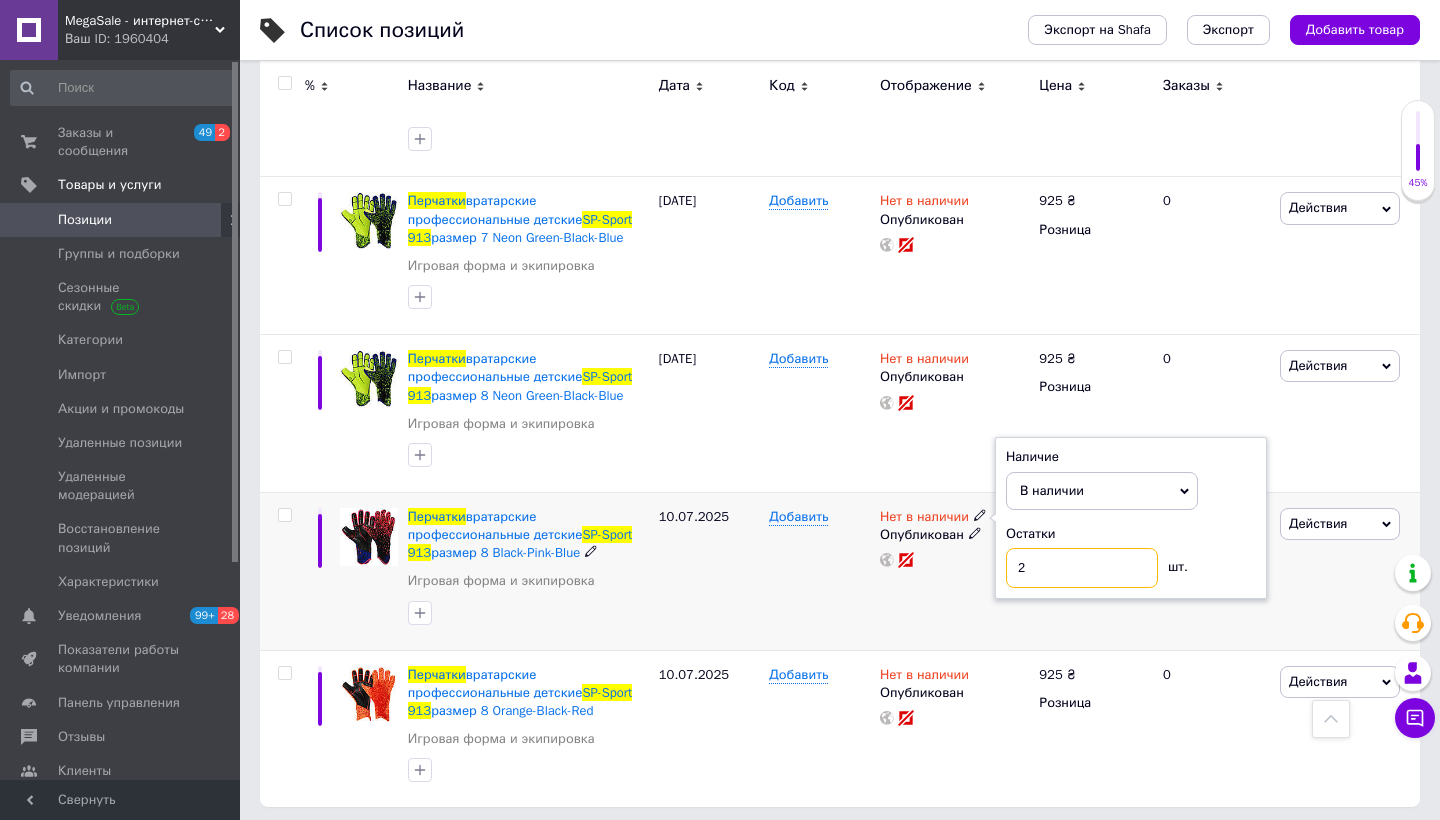 type on "20" 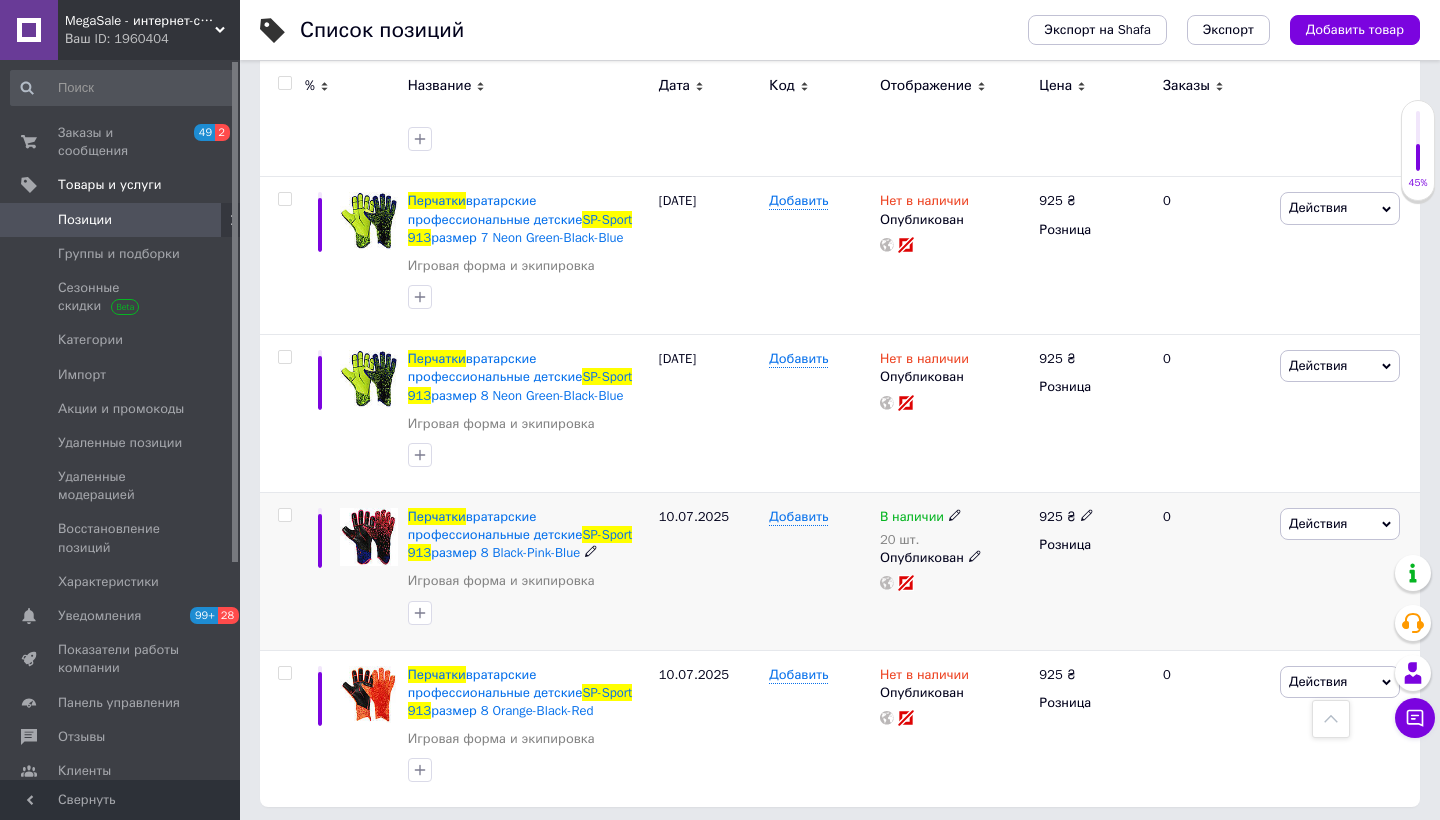 click 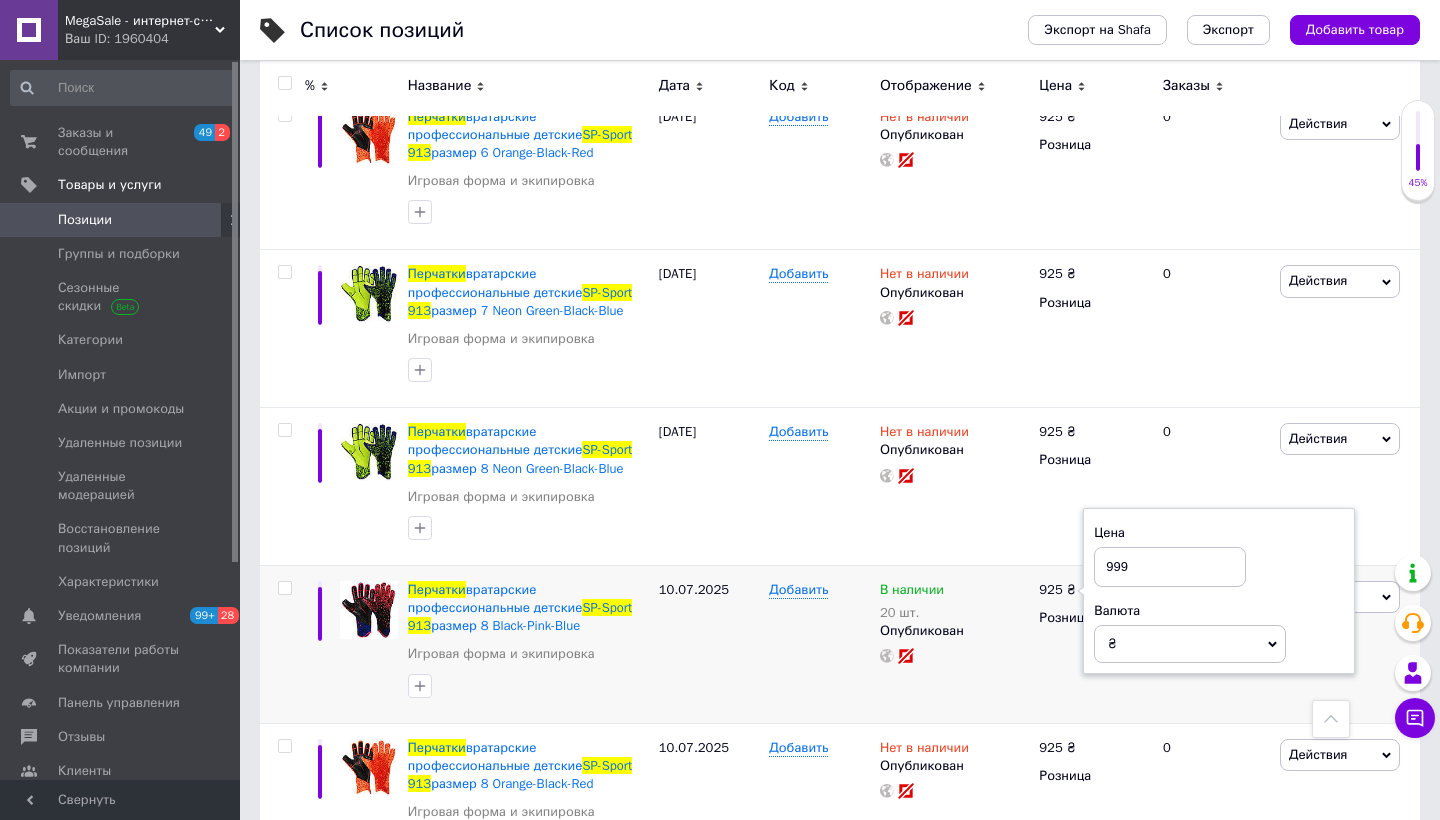 scroll, scrollTop: 1043, scrollLeft: 0, axis: vertical 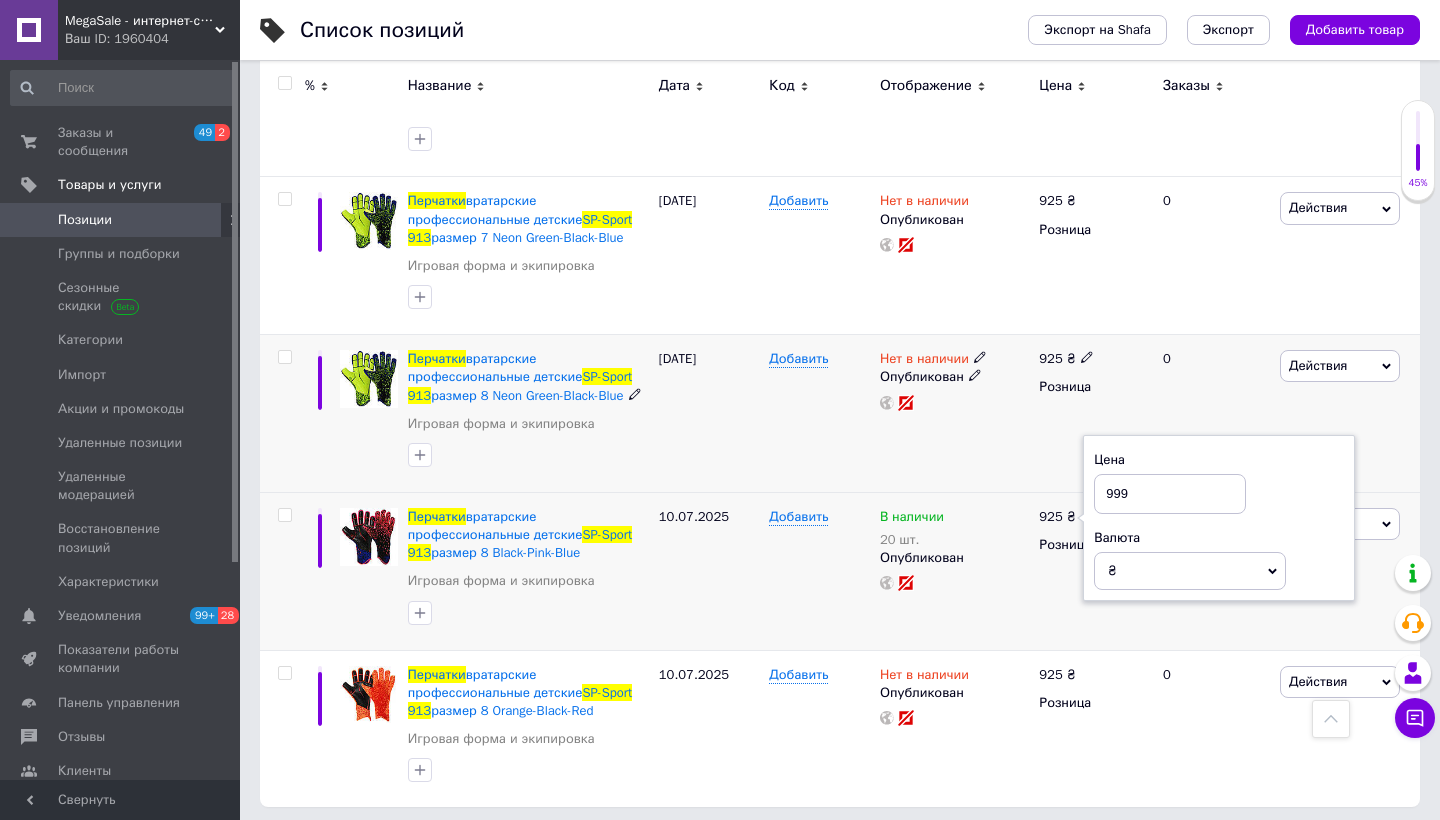 type on "999" 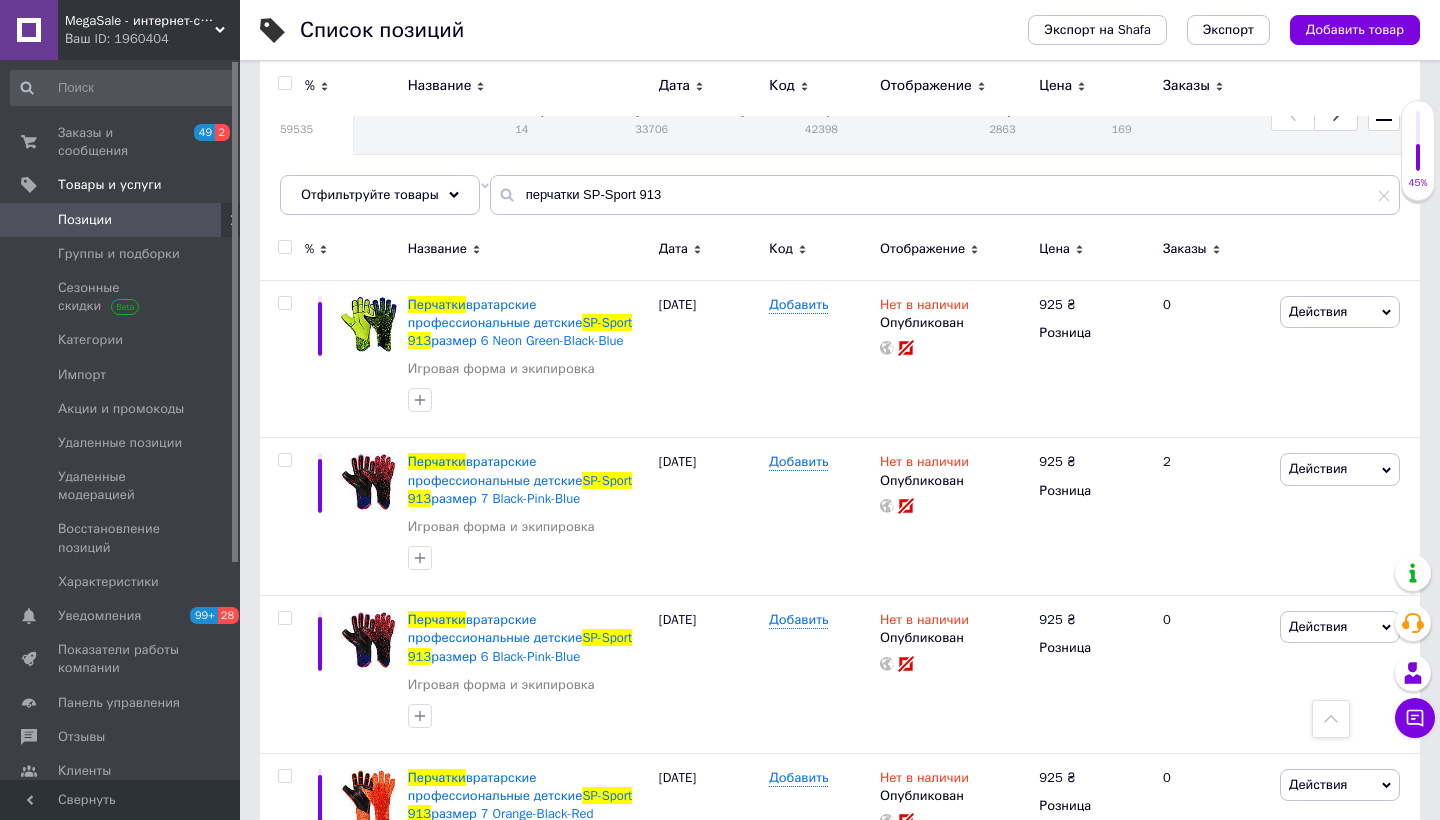 scroll, scrollTop: 80, scrollLeft: 0, axis: vertical 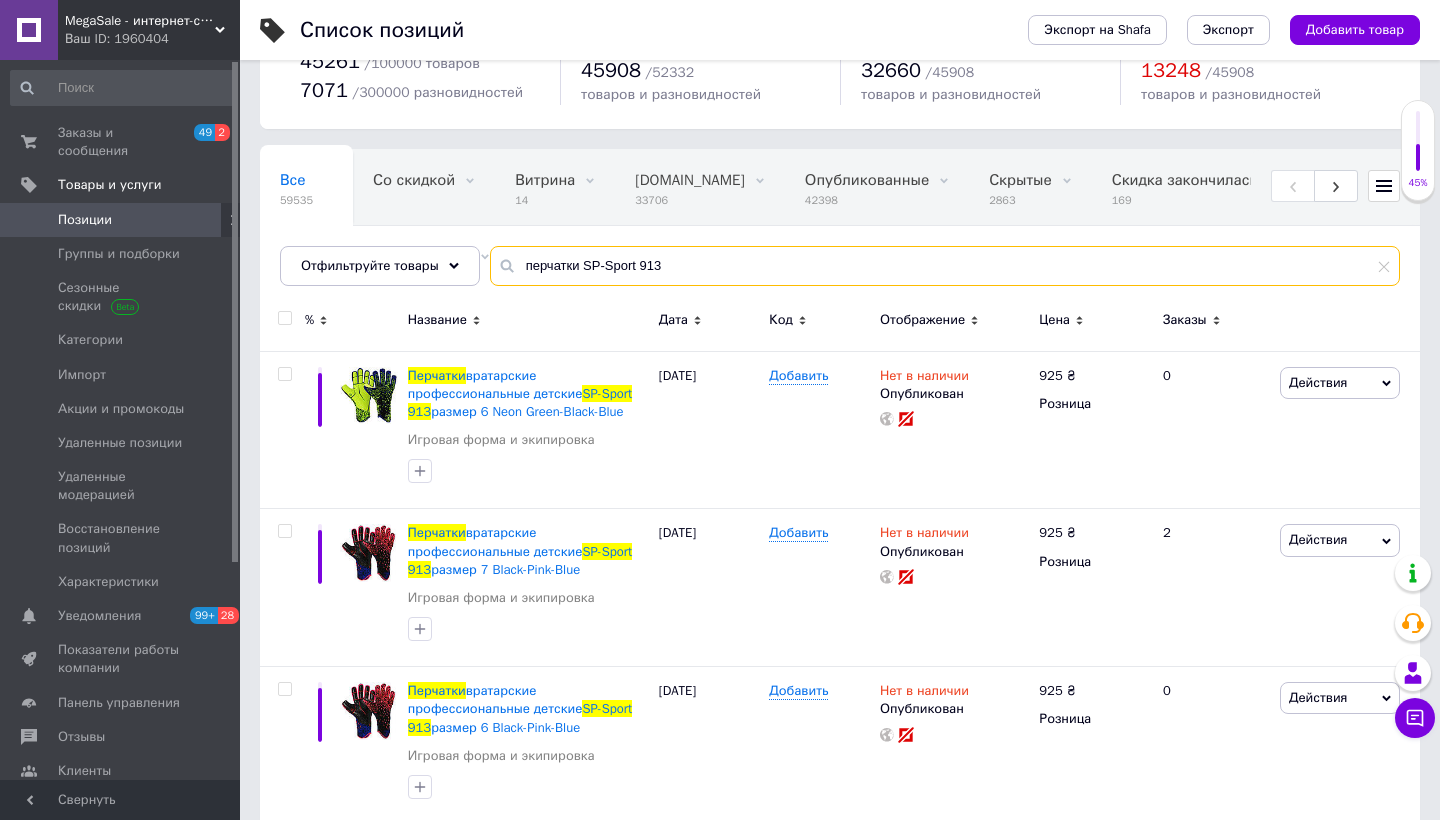 drag, startPoint x: 632, startPoint y: 267, endPoint x: 357, endPoint y: 242, distance: 276.13403 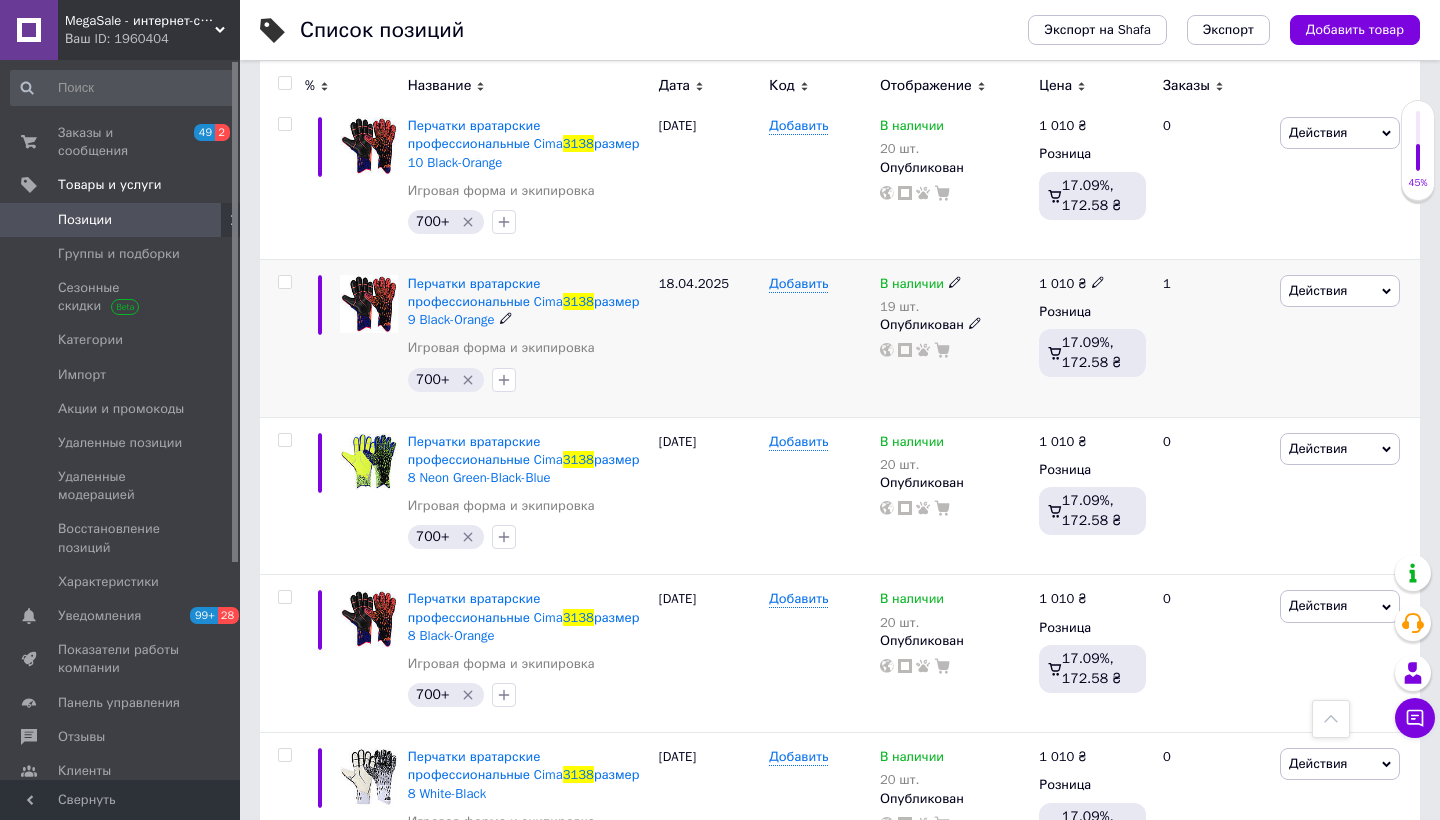 scroll, scrollTop: 692, scrollLeft: 0, axis: vertical 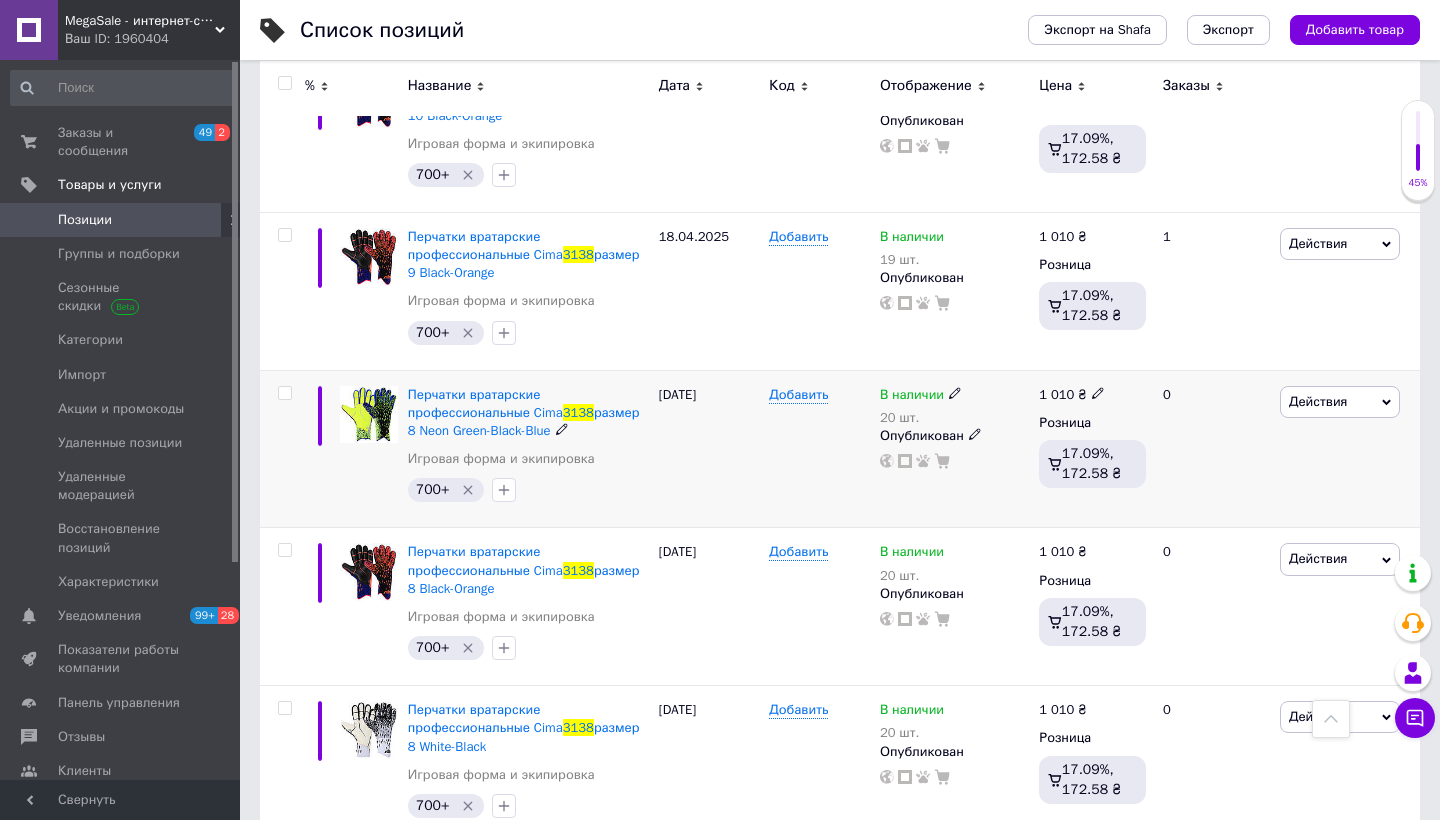 type on "3138" 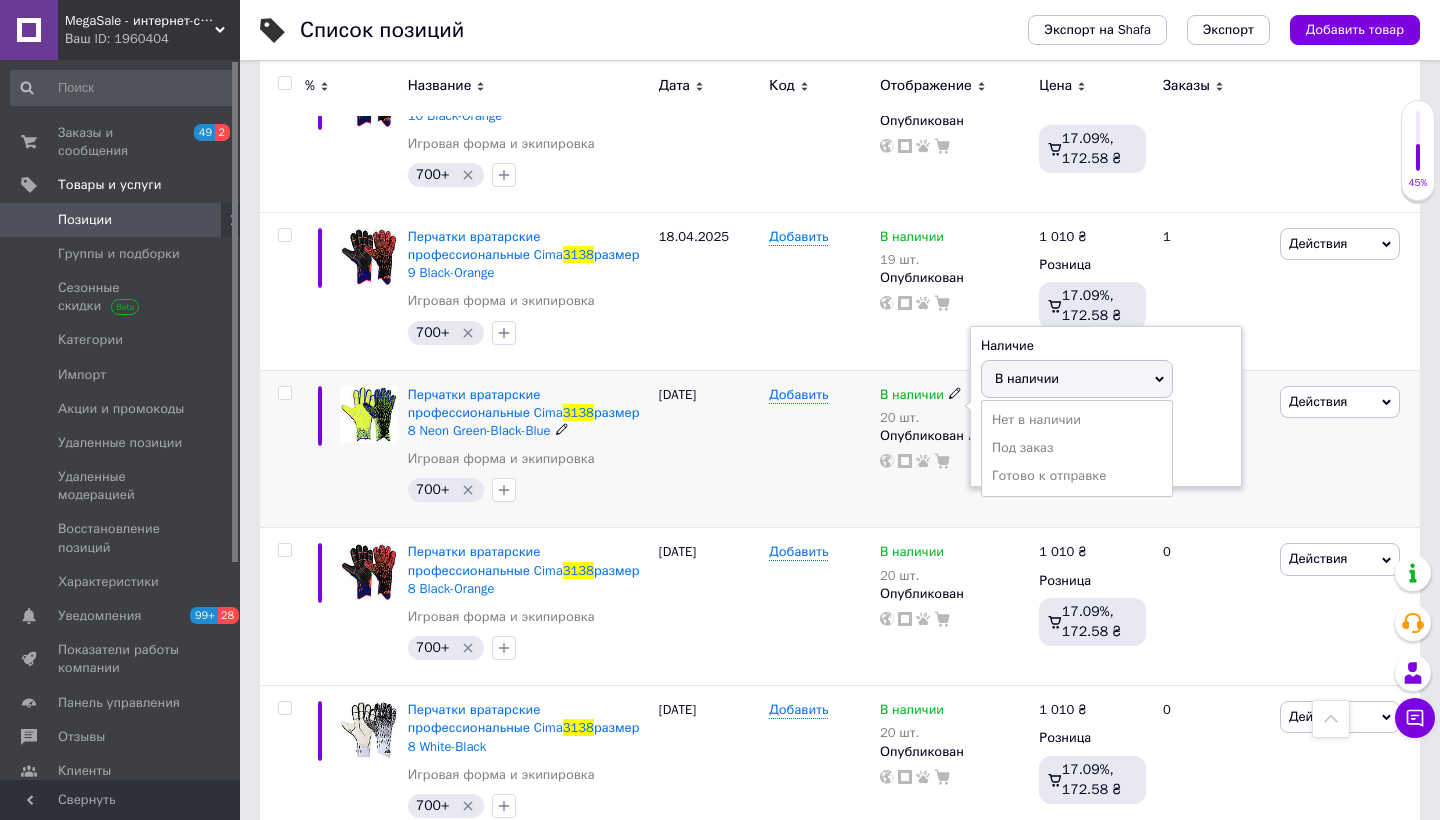 click on "Нет в наличии" at bounding box center [1077, 420] 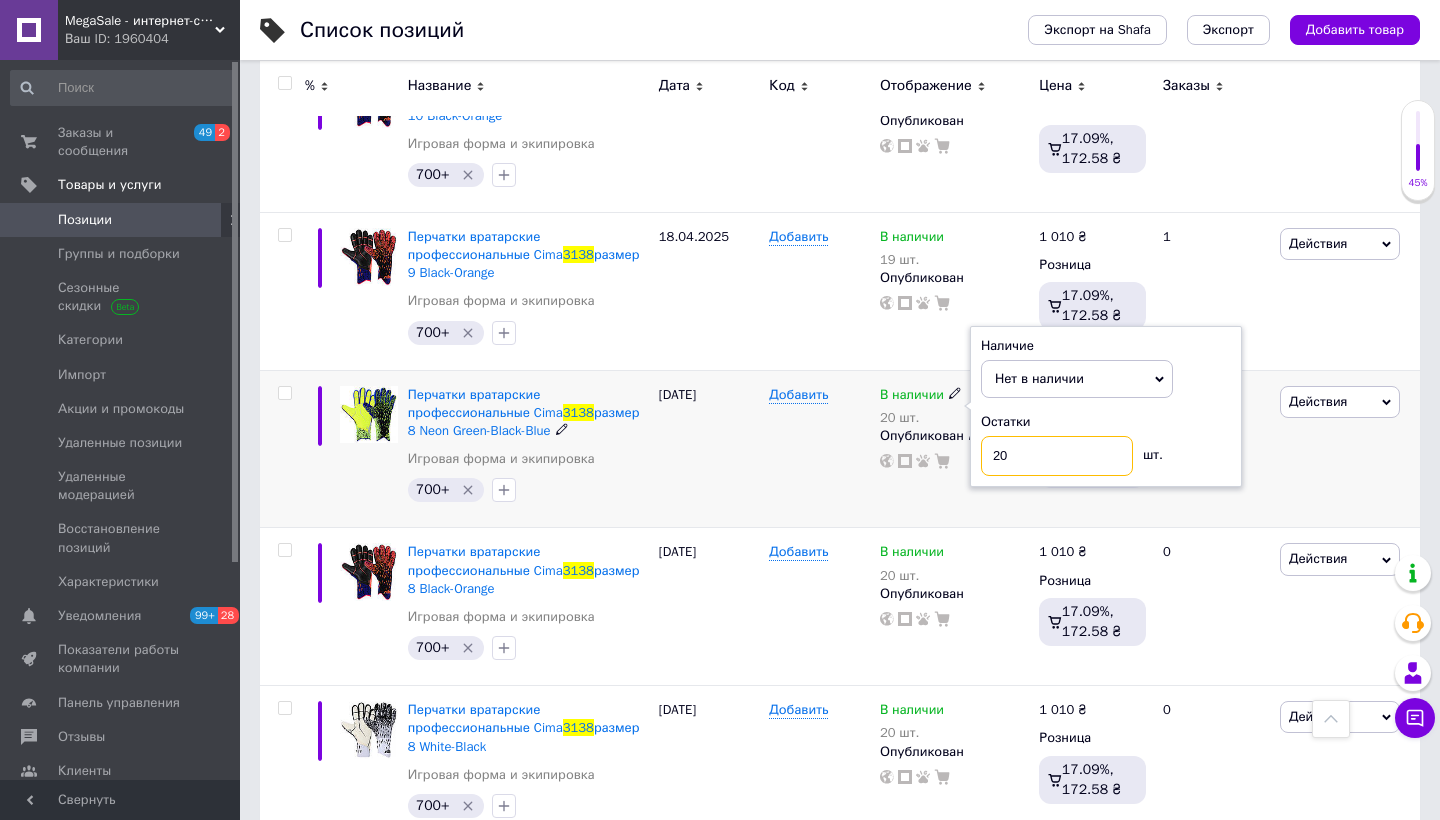 drag, startPoint x: 1022, startPoint y: 444, endPoint x: 920, endPoint y: 444, distance: 102 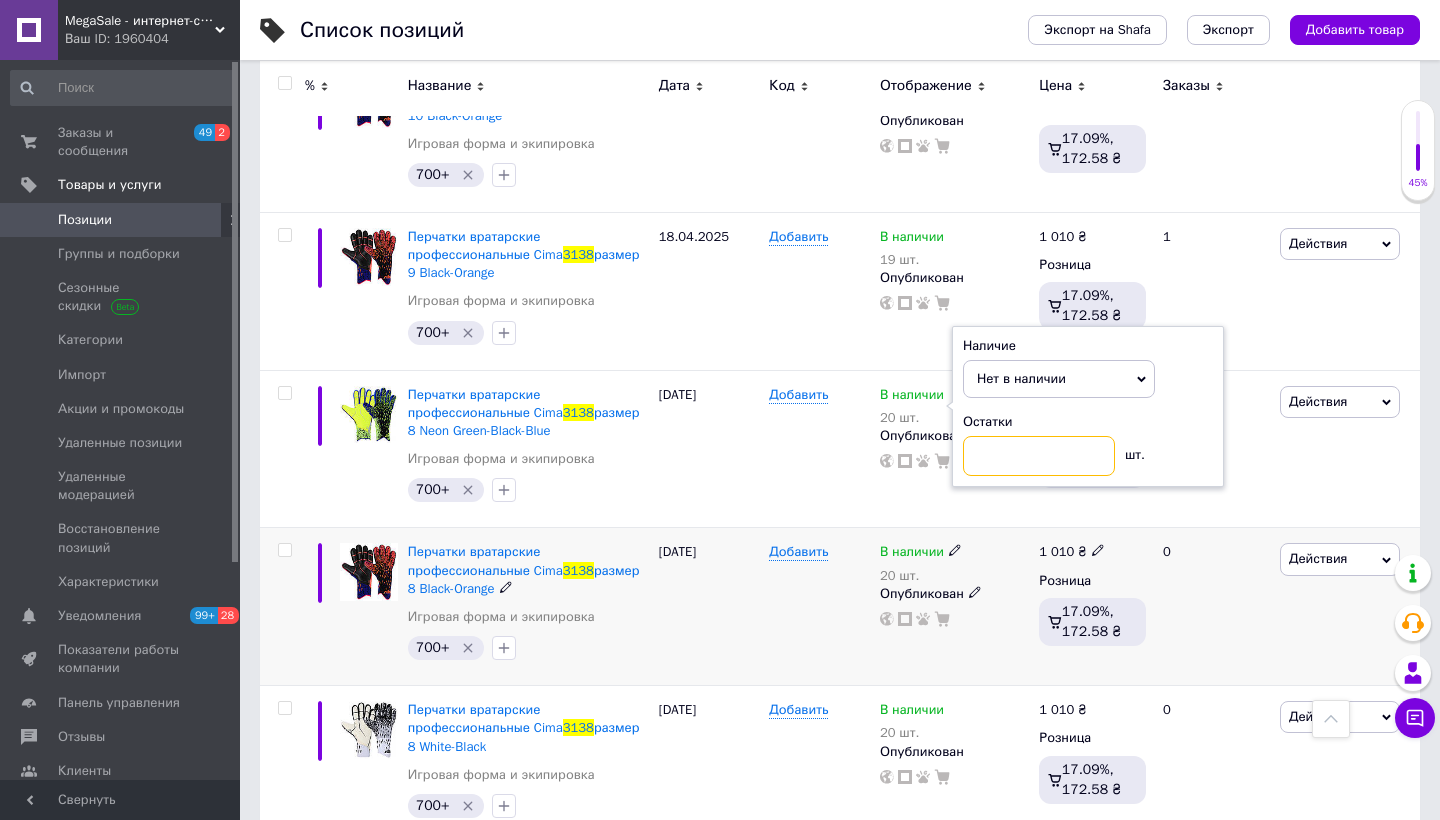 scroll, scrollTop: 885, scrollLeft: 0, axis: vertical 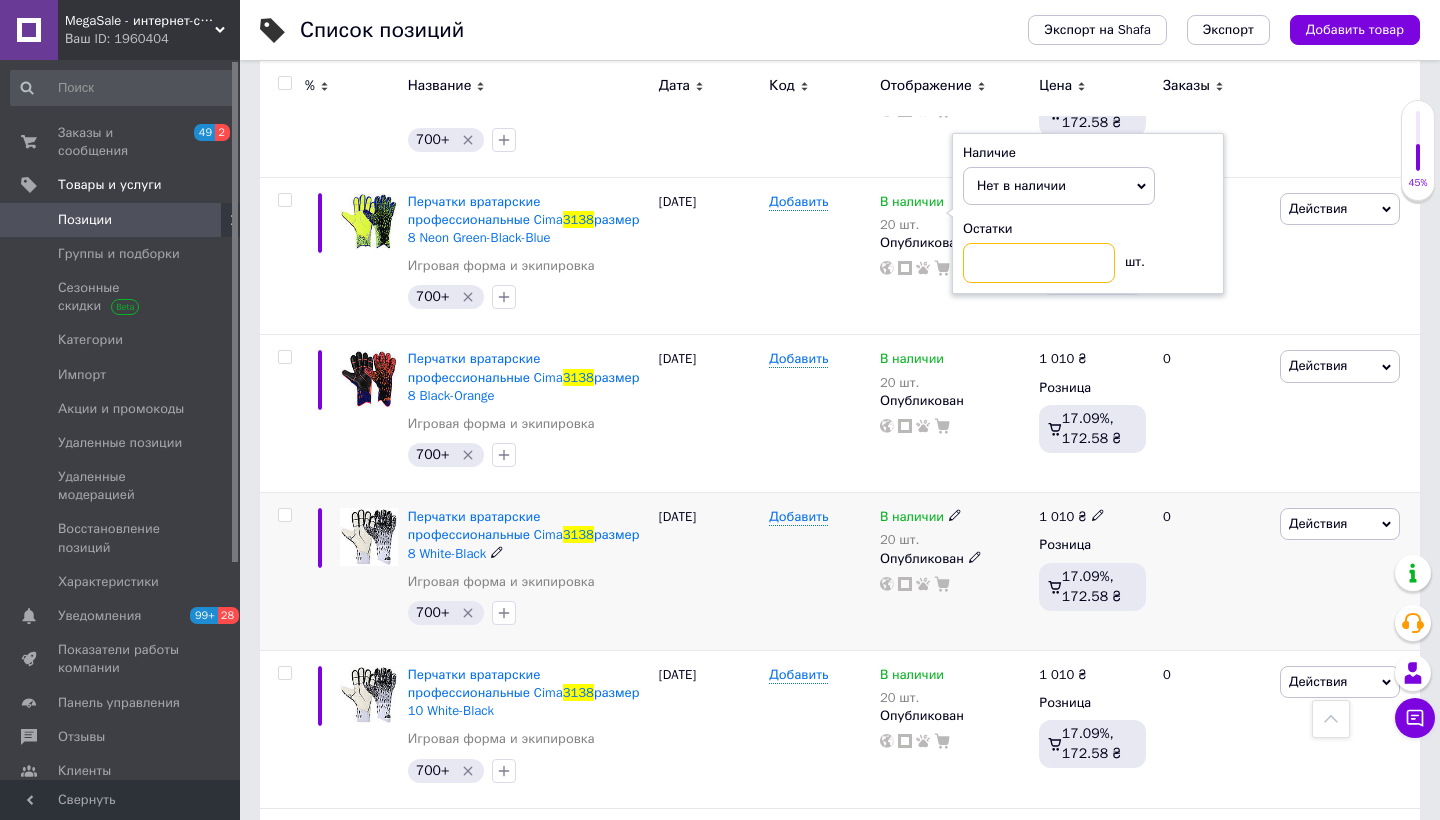 type 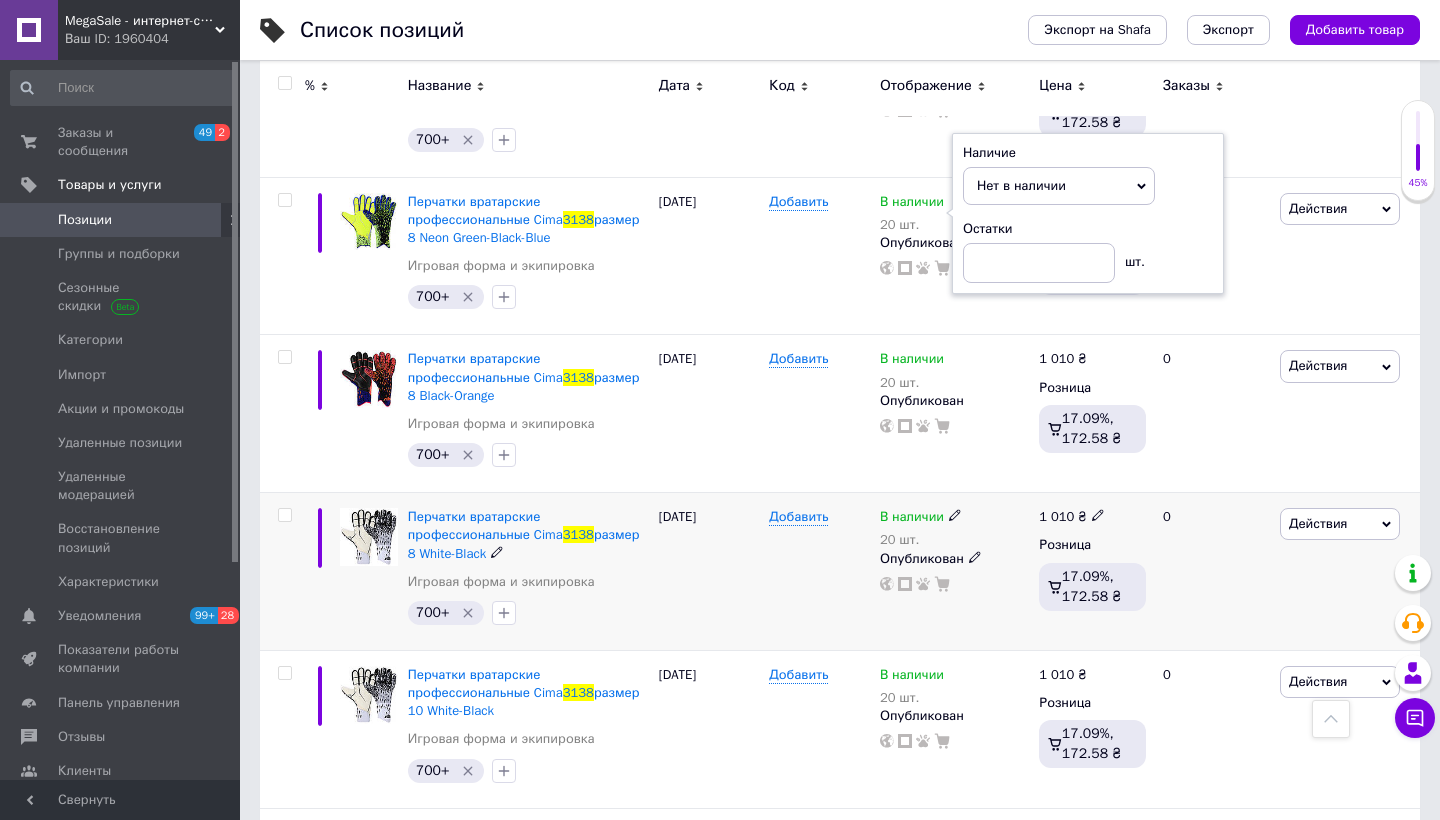 click 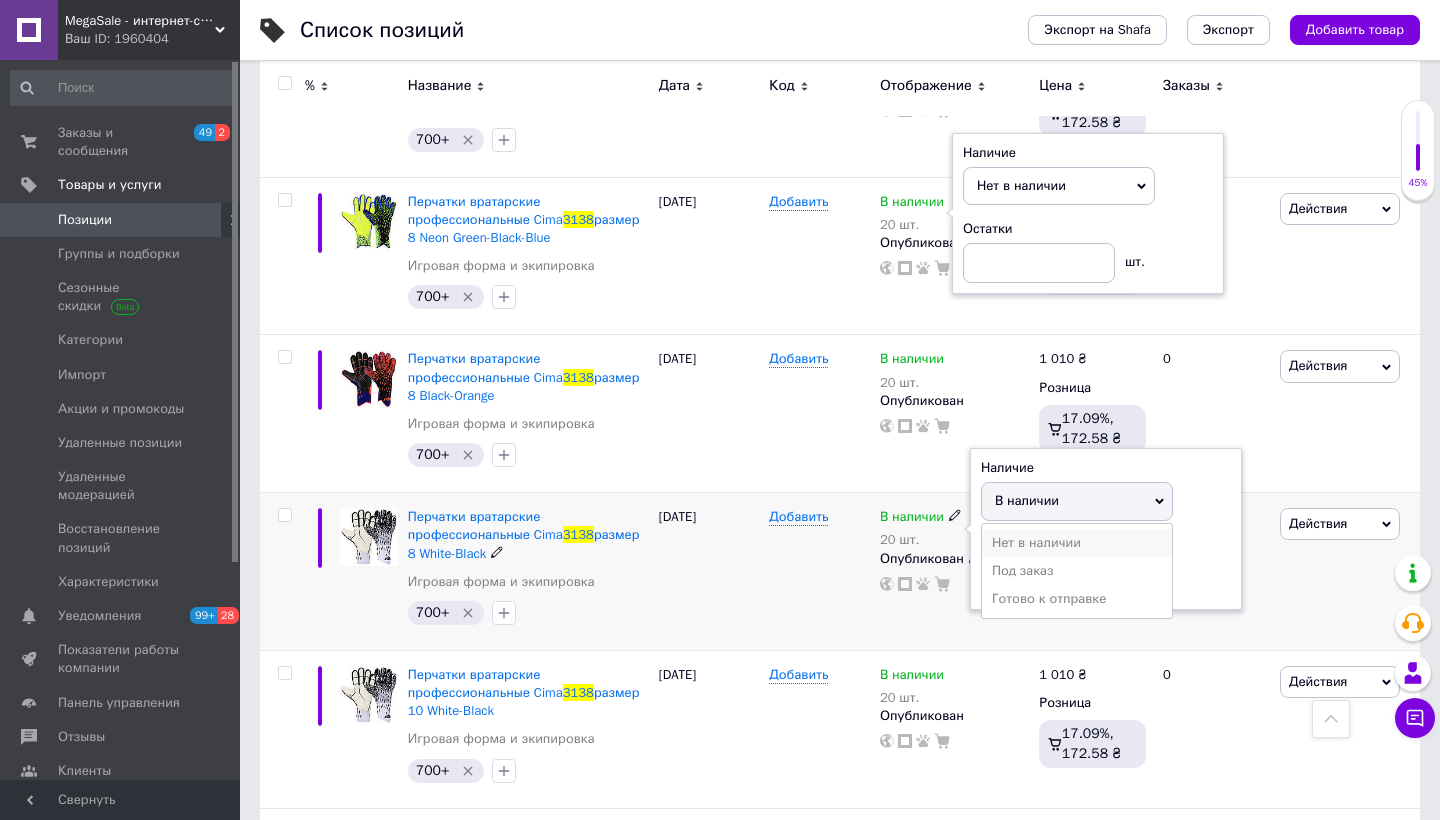 click on "Нет в наличии" at bounding box center [1077, 543] 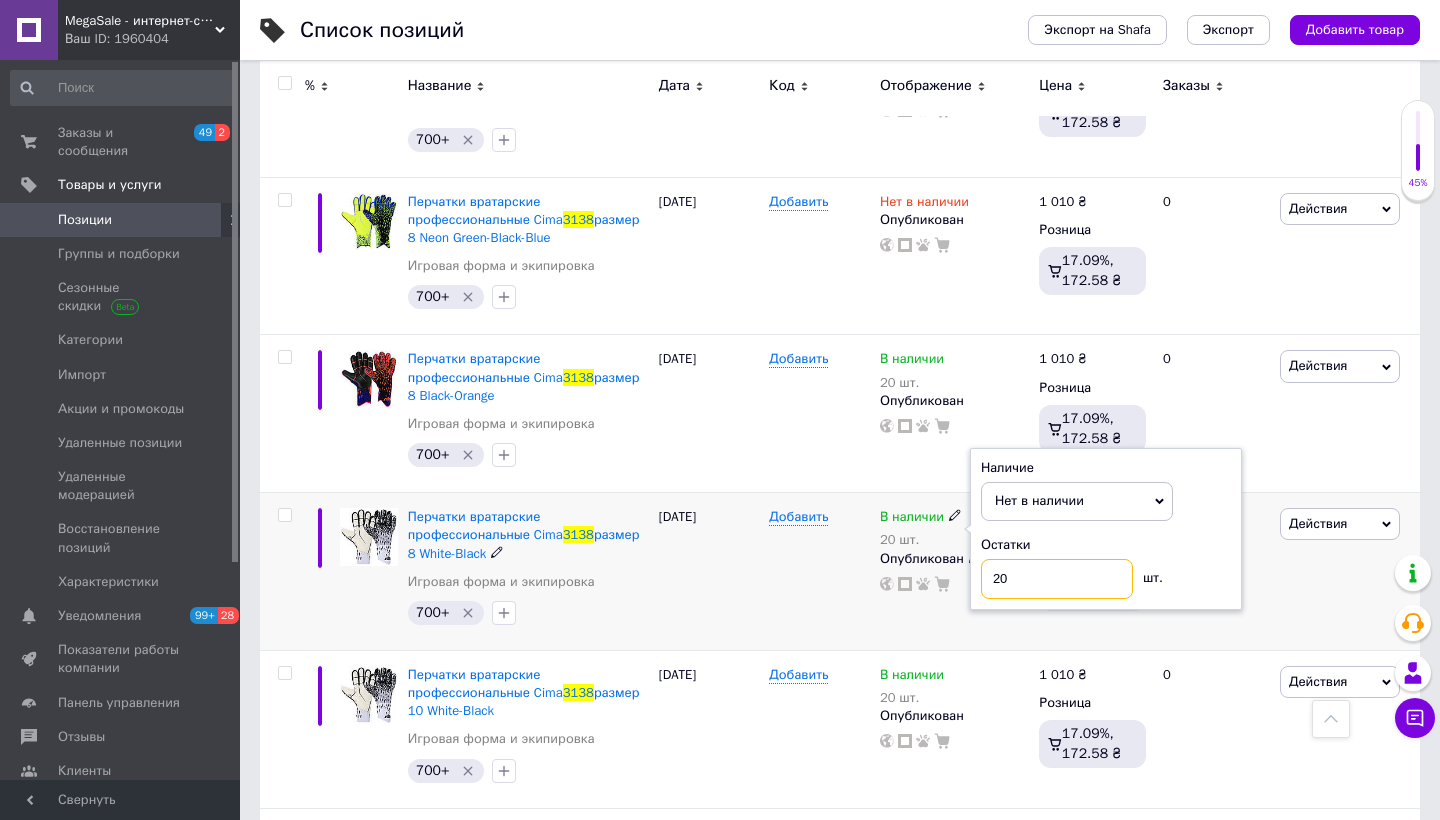 drag, startPoint x: 1022, startPoint y: 573, endPoint x: 891, endPoint y: 543, distance: 134.39122 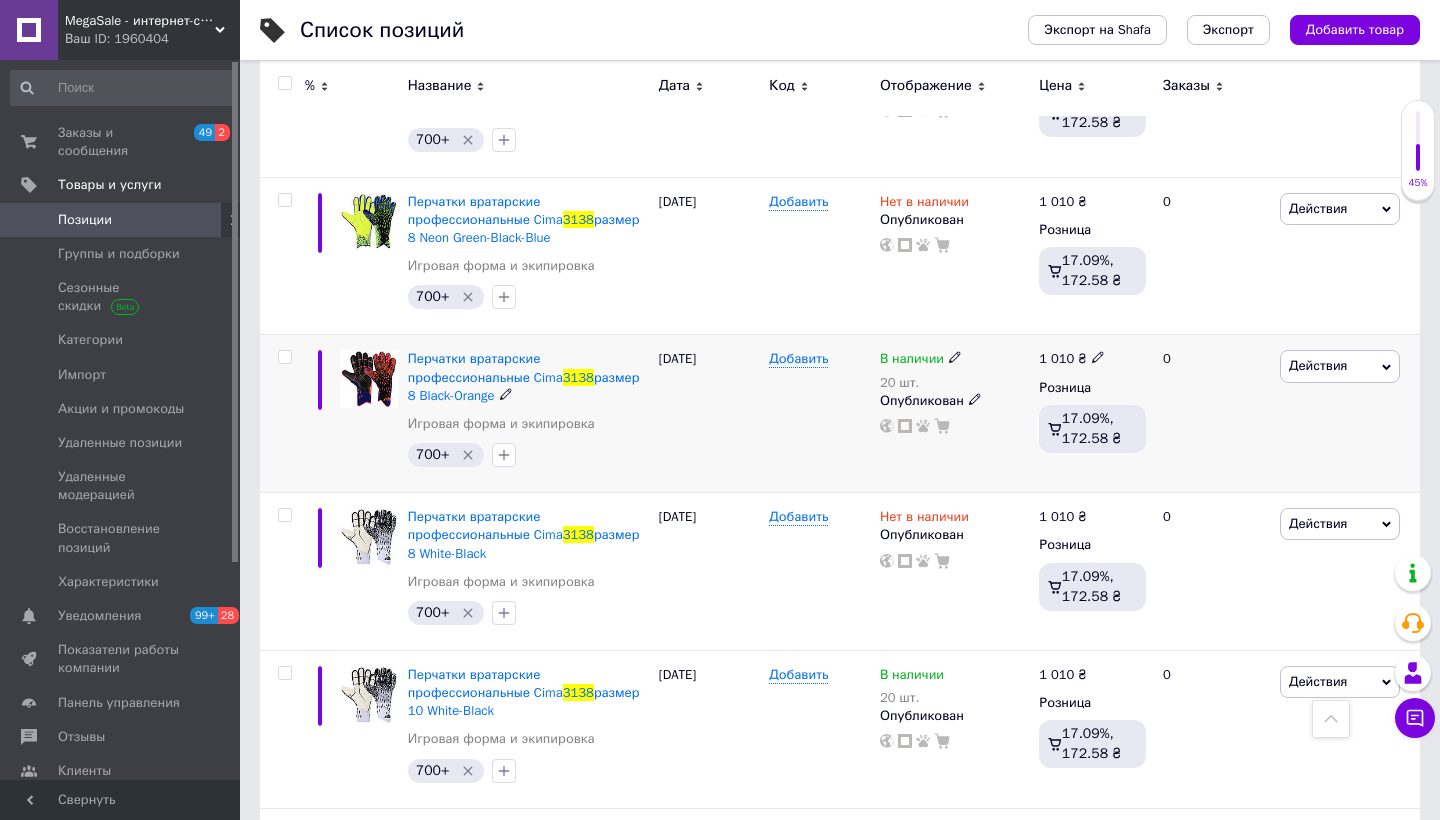 click 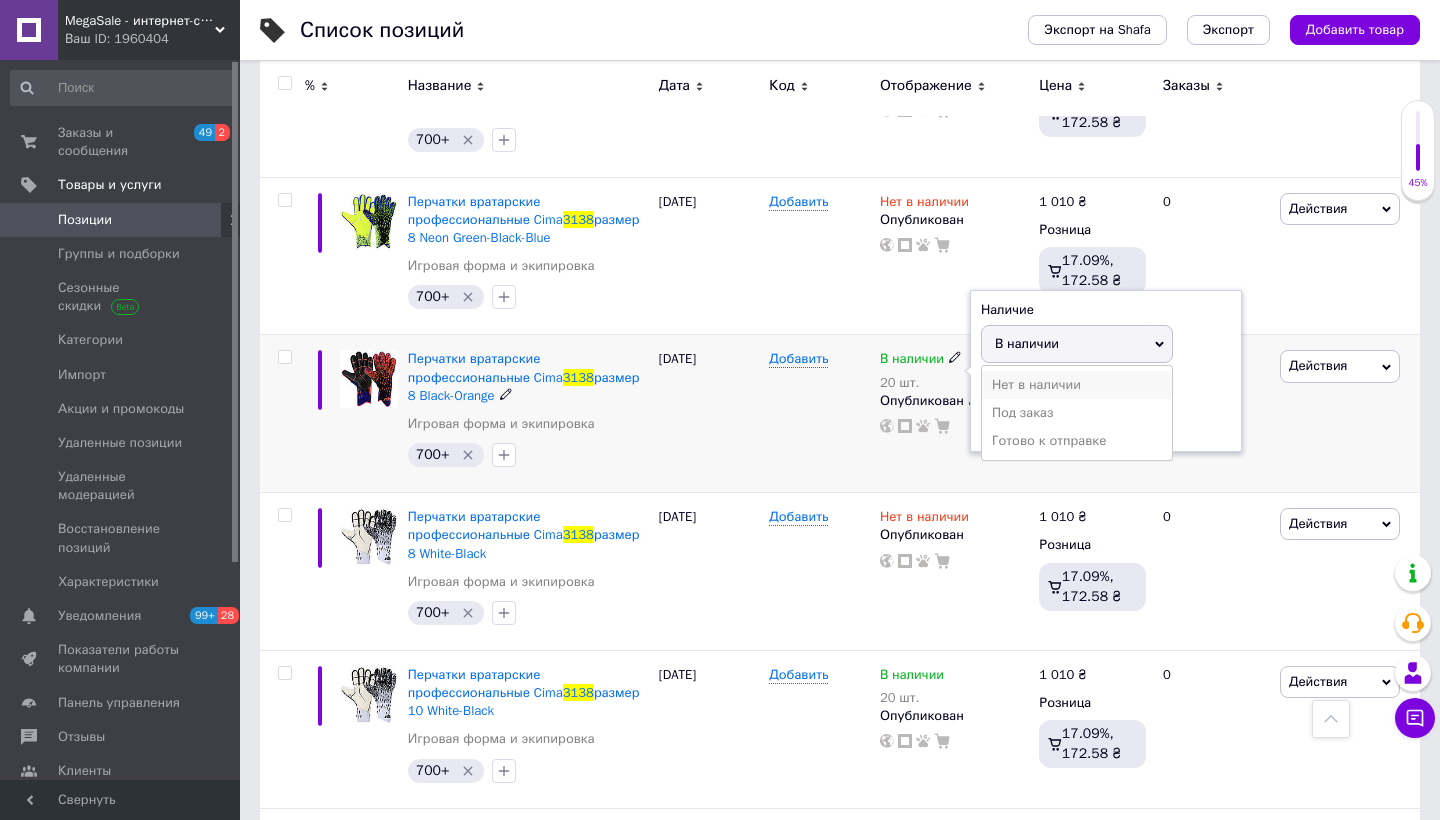 click on "Нет в наличии" at bounding box center (1077, 385) 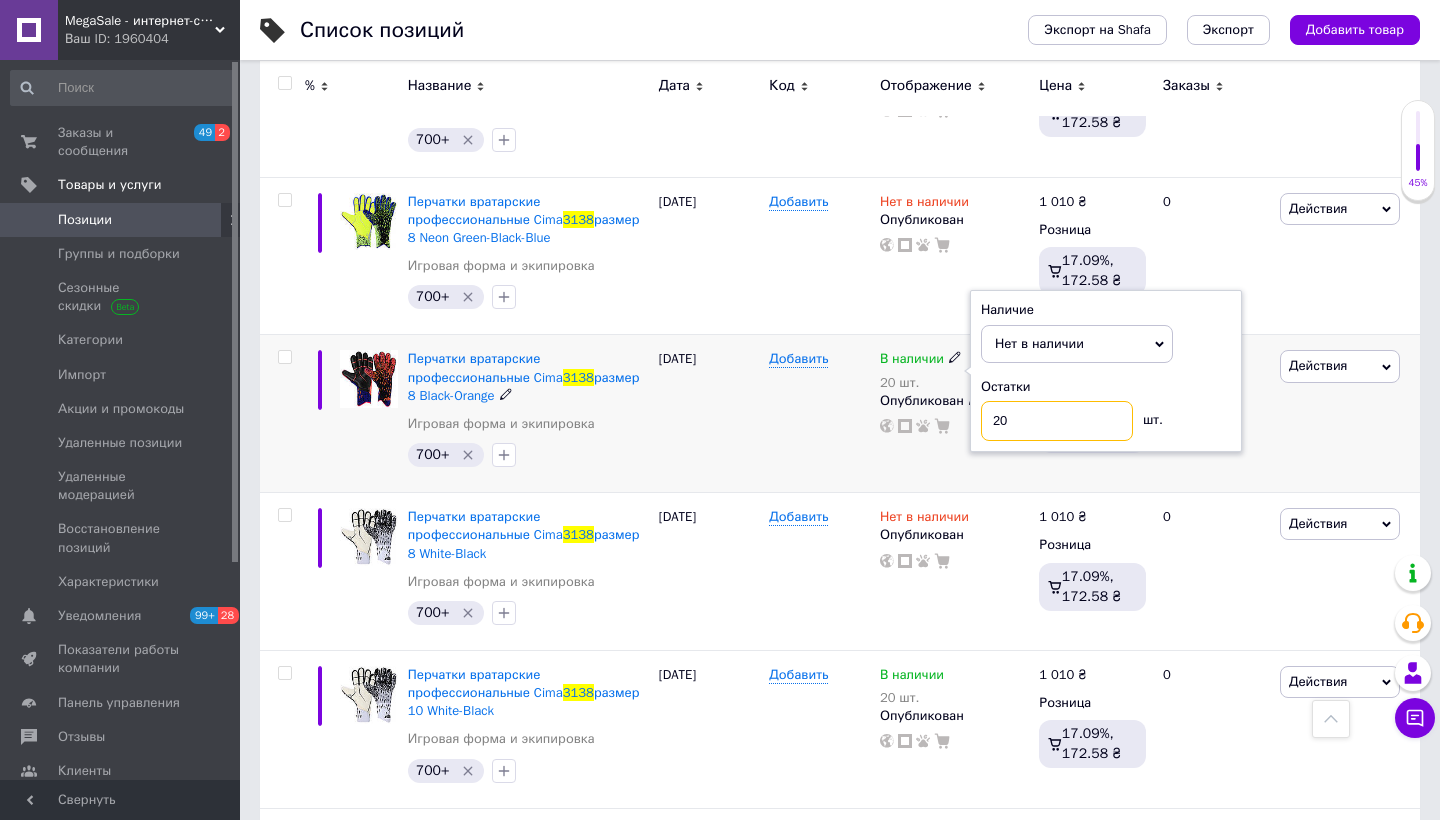 drag, startPoint x: 1029, startPoint y: 418, endPoint x: 809, endPoint y: 389, distance: 221.90314 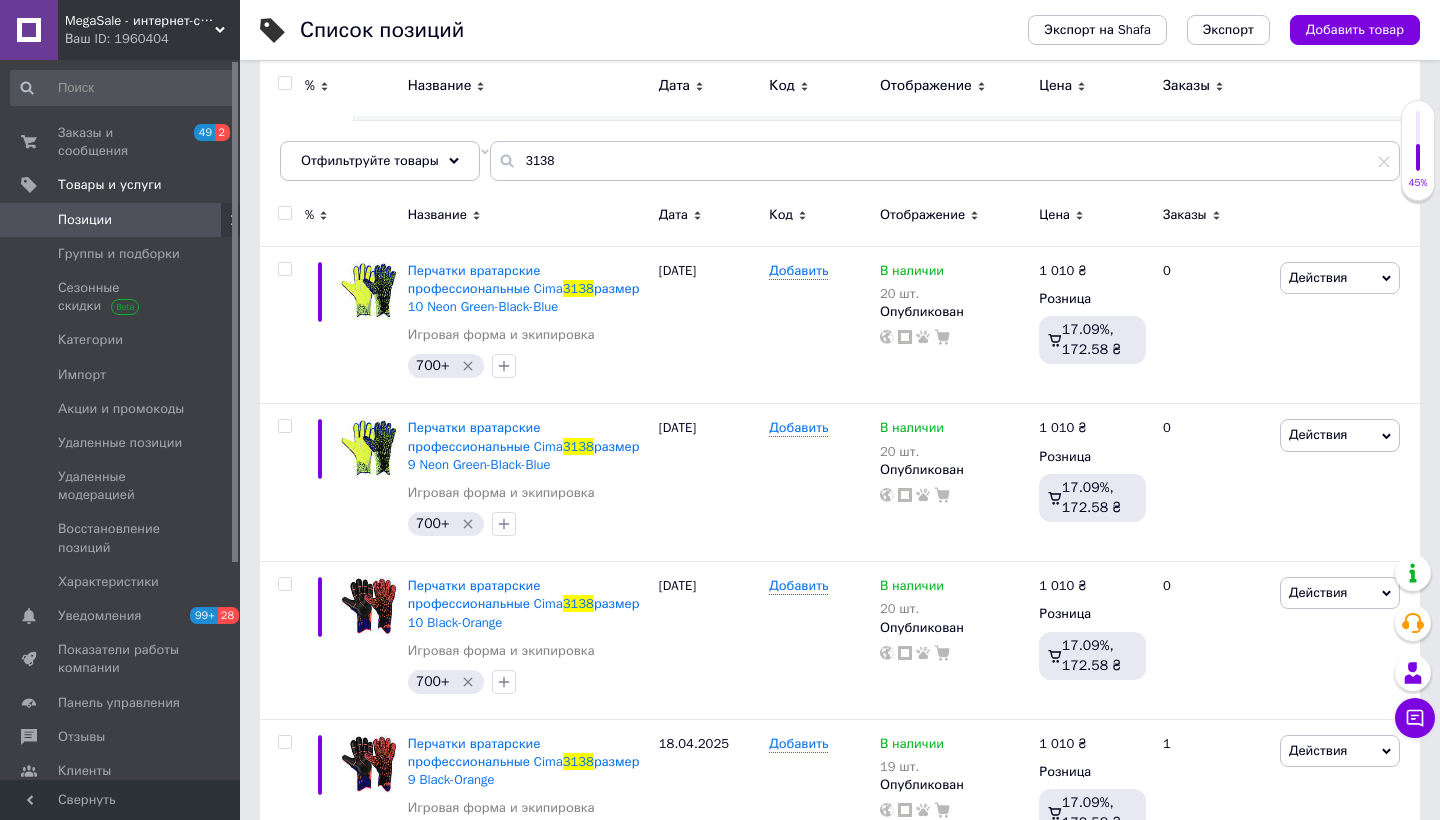 scroll, scrollTop: 182, scrollLeft: 0, axis: vertical 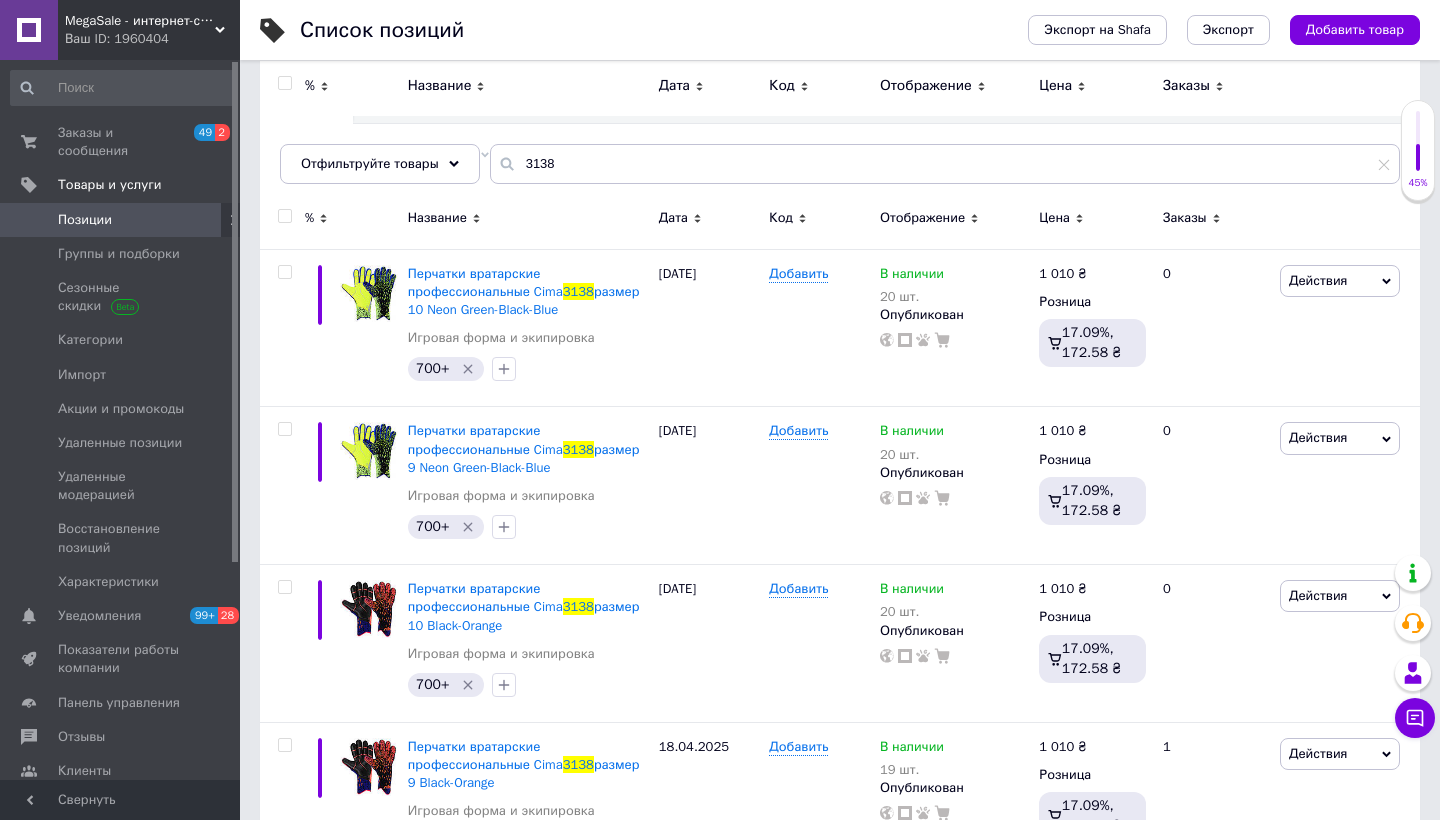 type on "перчатки SP-Sport 913" 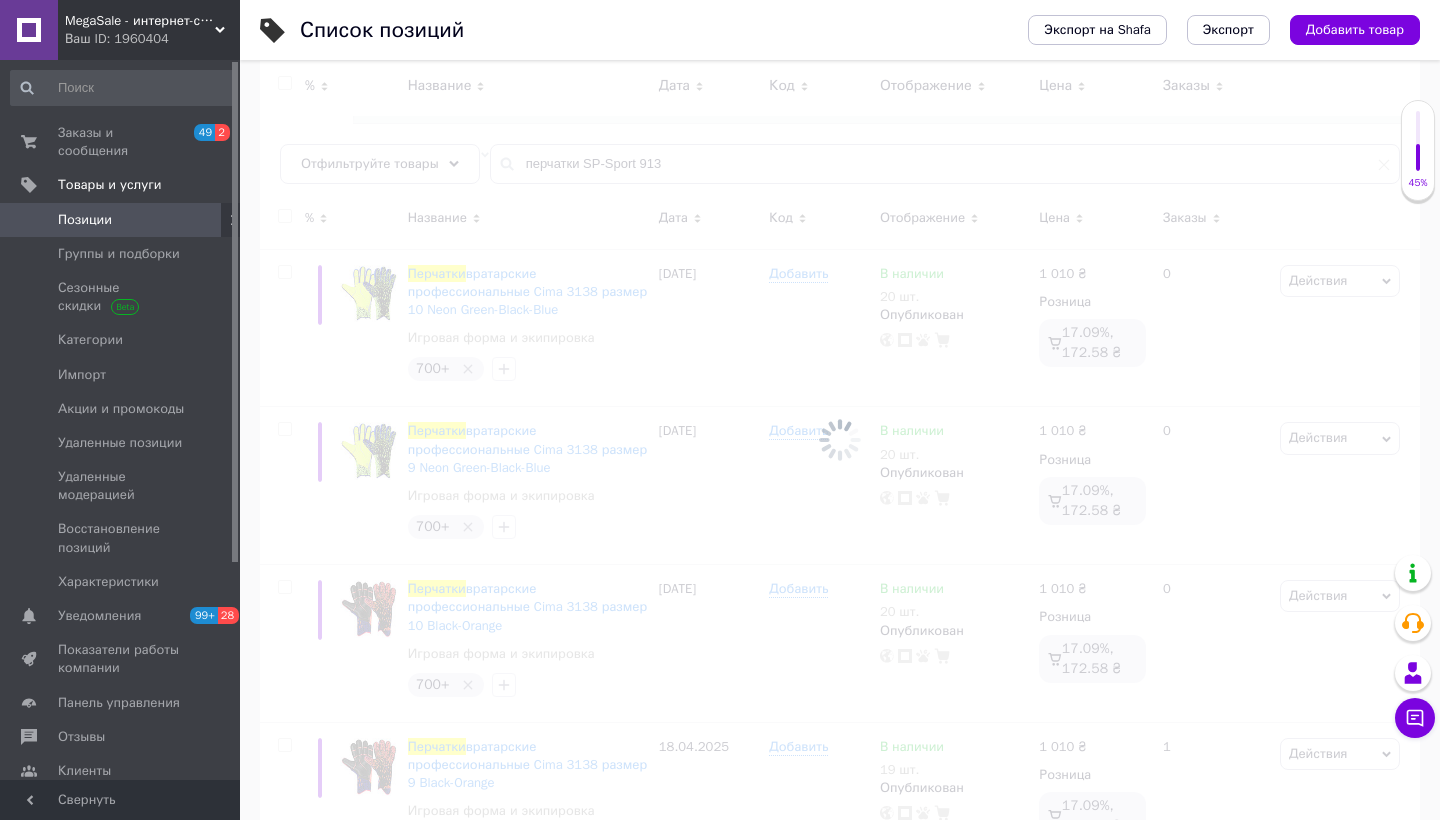 scroll, scrollTop: 80, scrollLeft: 0, axis: vertical 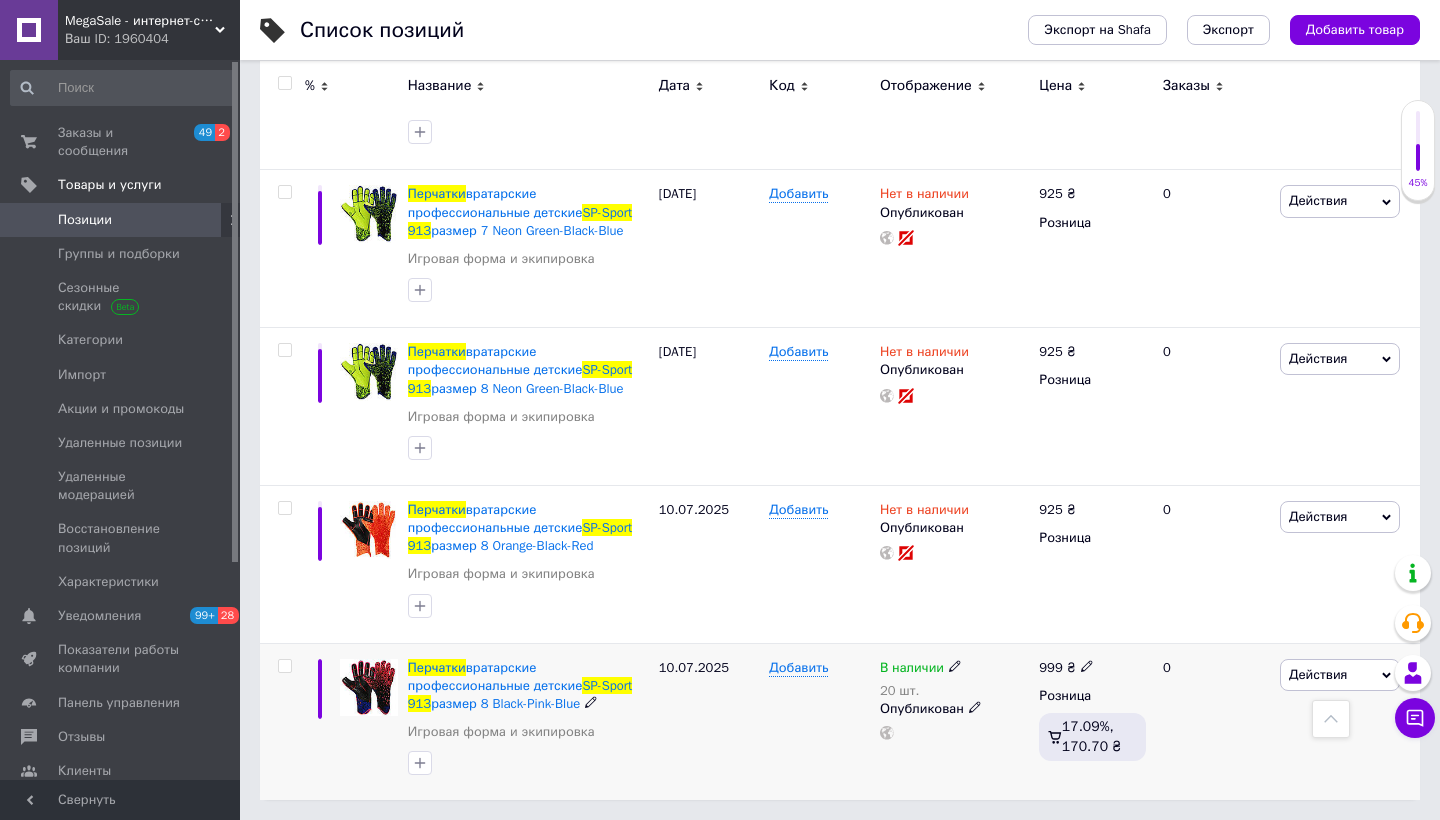 click 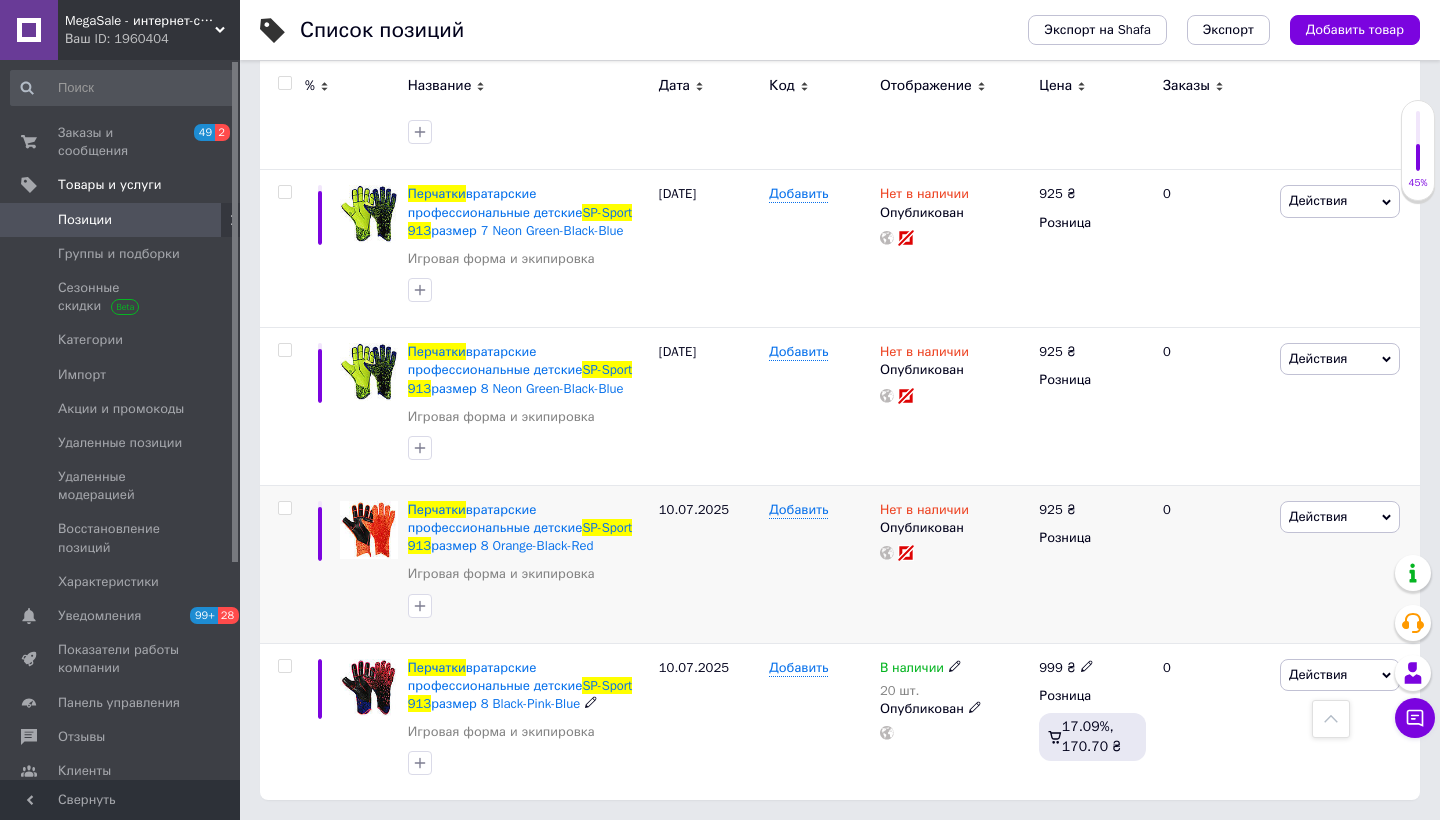 scroll, scrollTop: 1043, scrollLeft: 0, axis: vertical 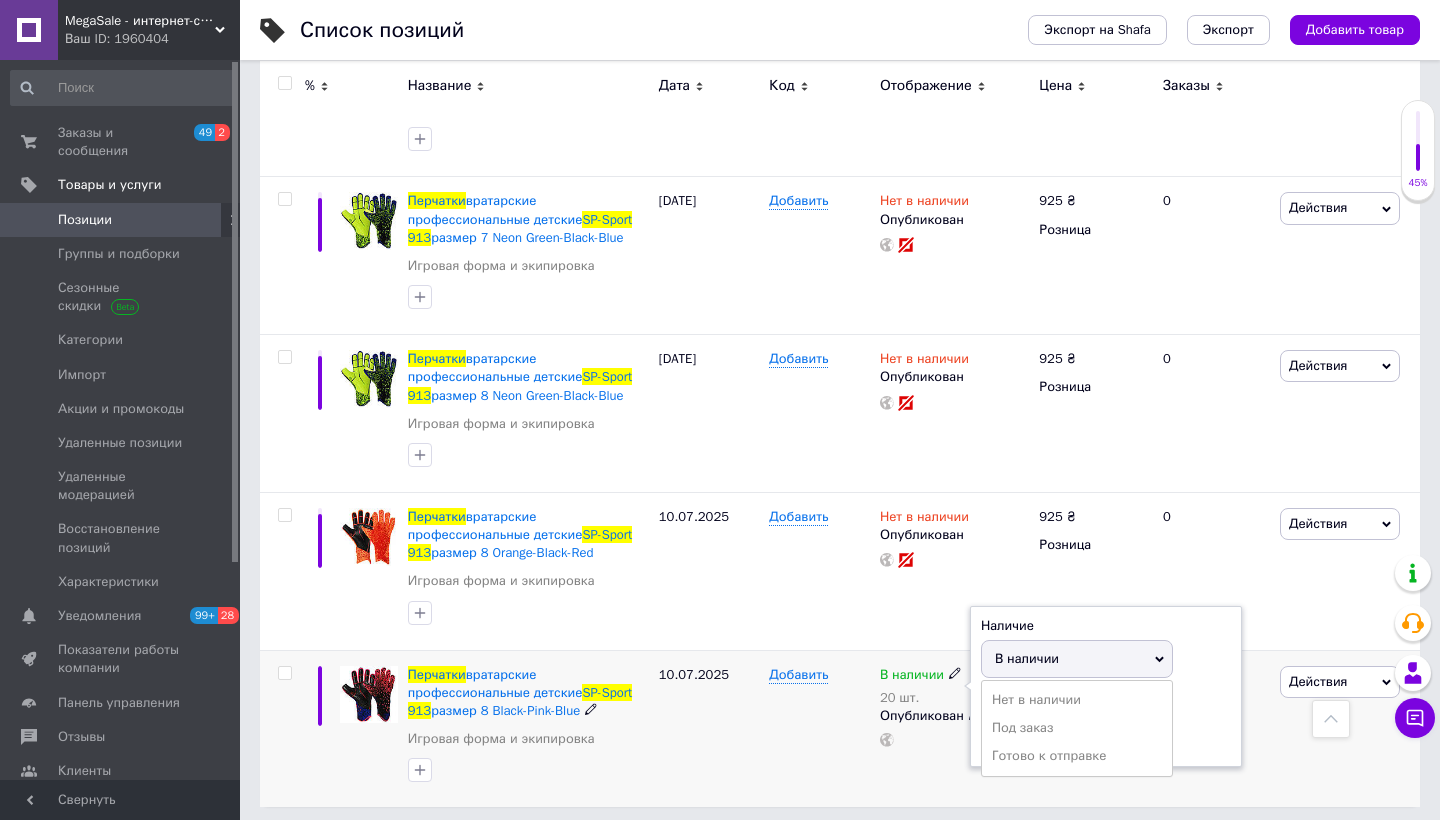 click on "Нет в наличии" at bounding box center [1077, 700] 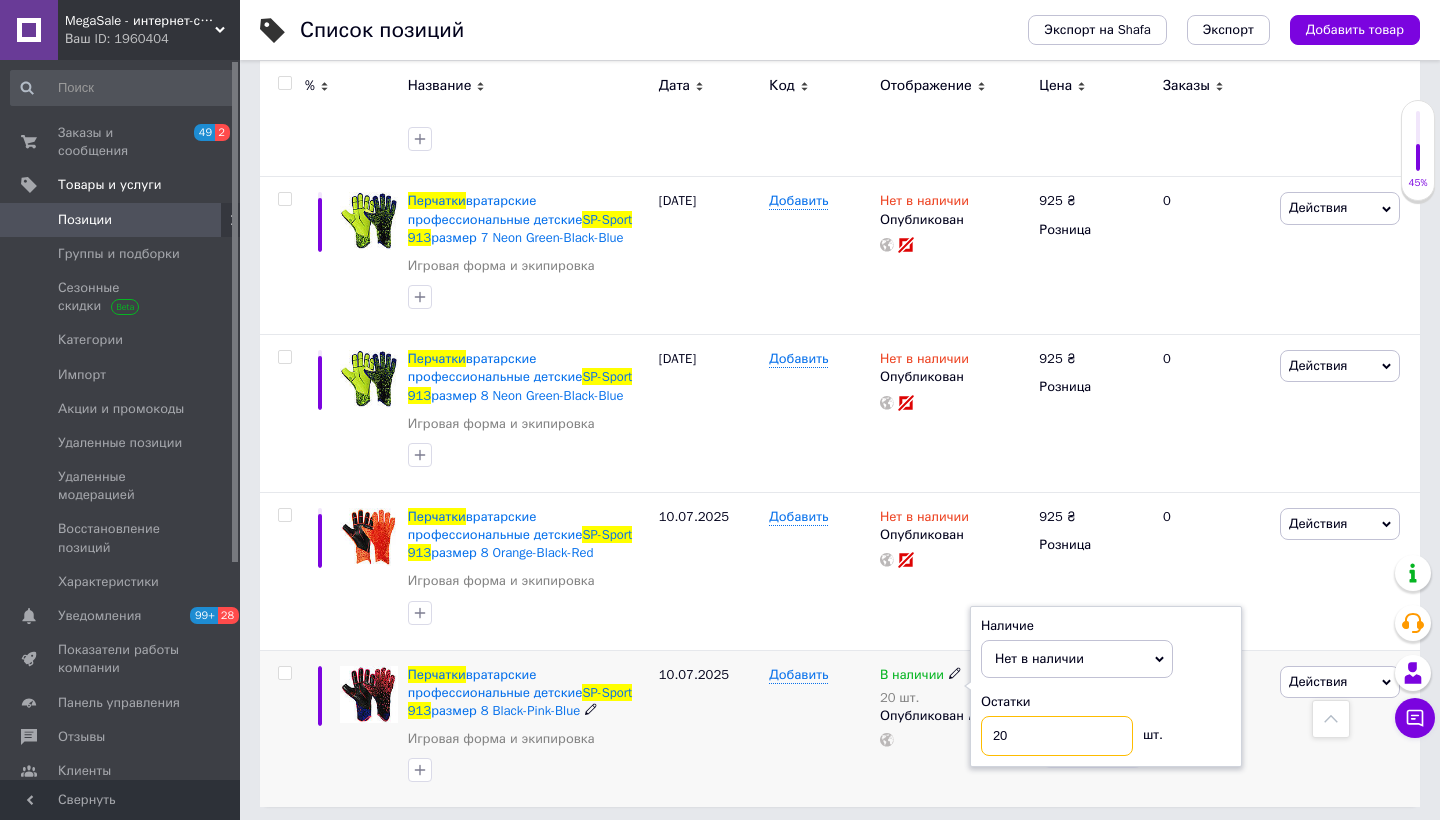 drag, startPoint x: 1018, startPoint y: 733, endPoint x: 925, endPoint y: 714, distance: 94.92102 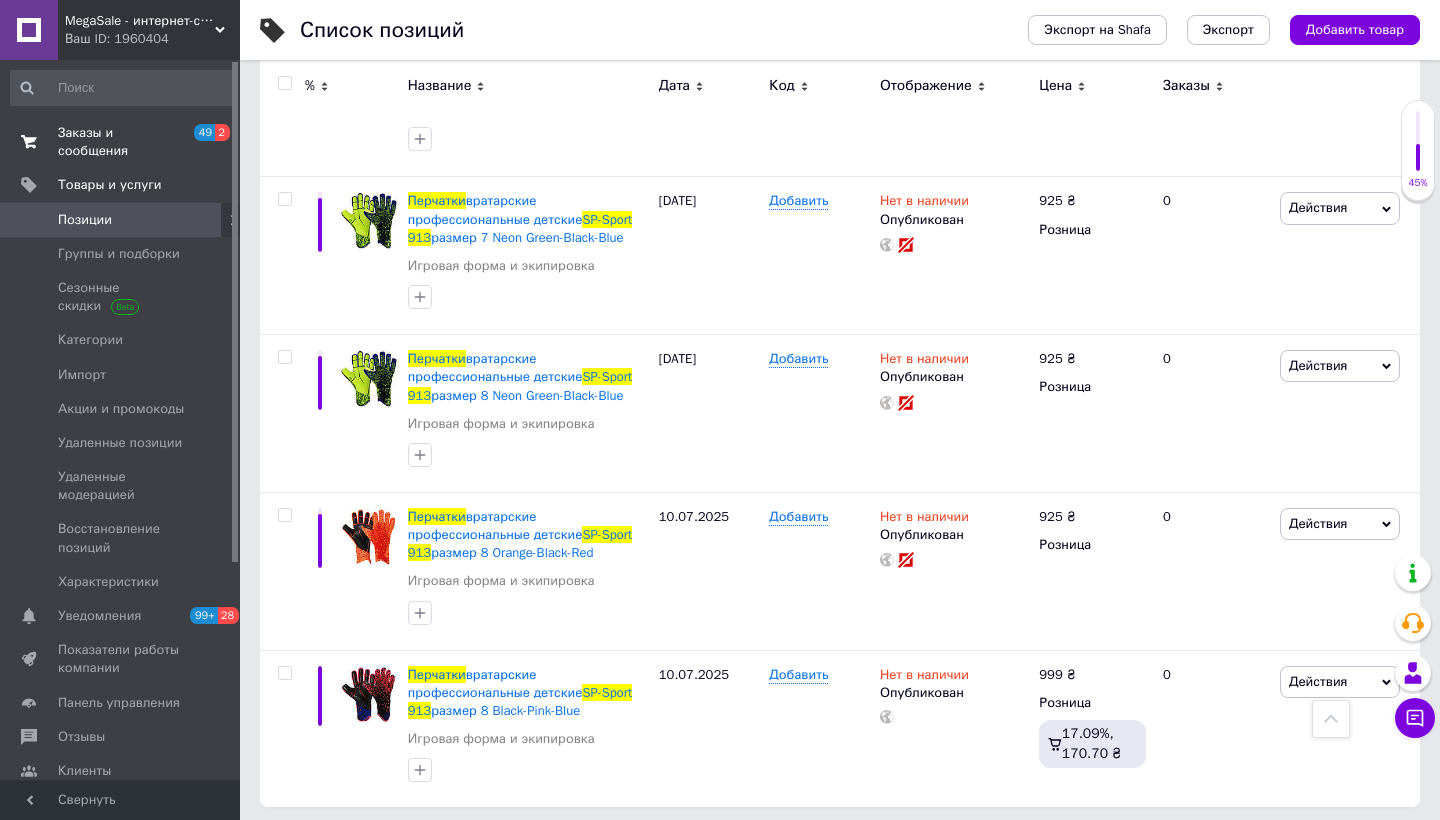 click on "Заказы и сообщения" at bounding box center [121, 142] 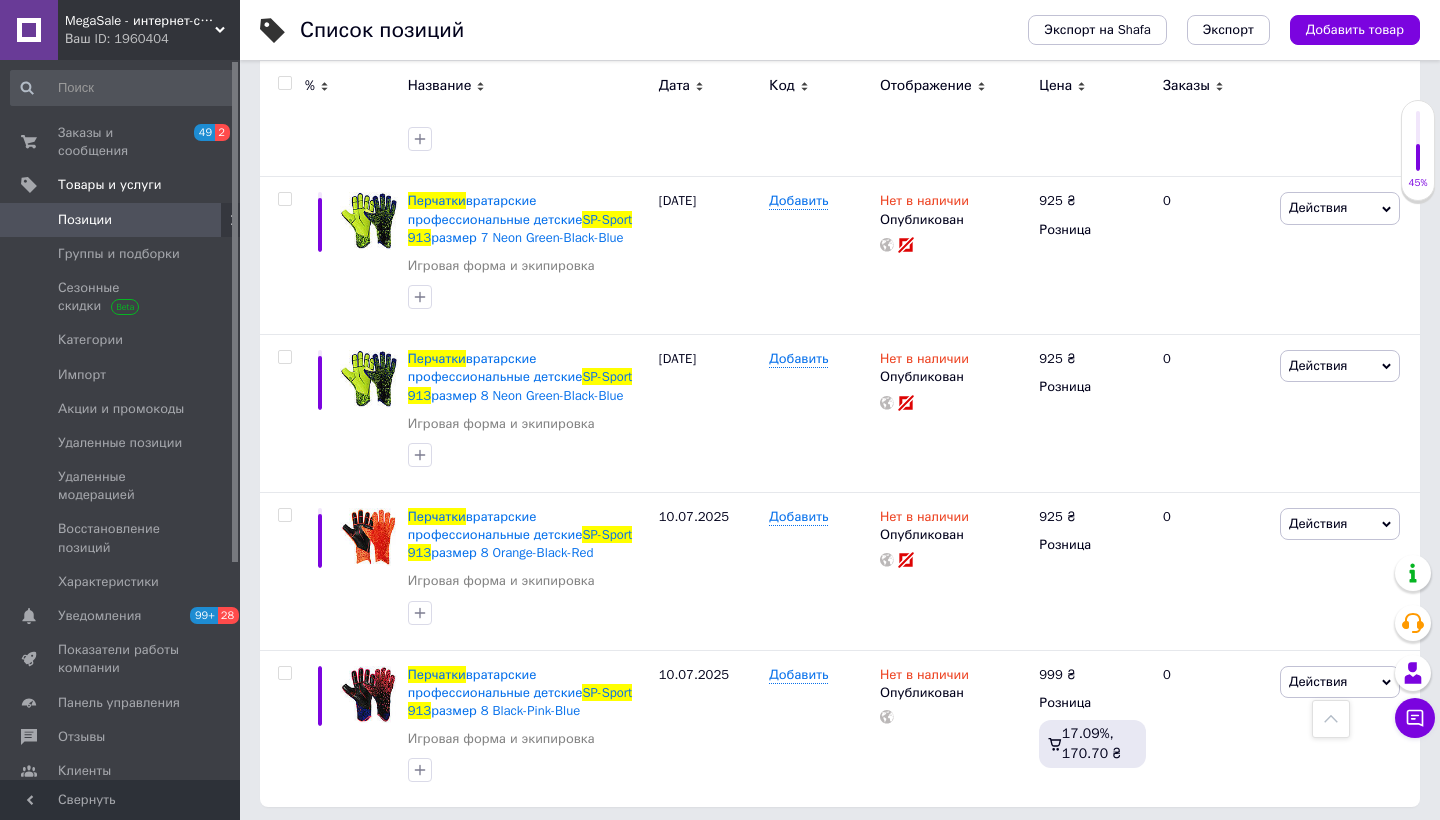 scroll, scrollTop: 0, scrollLeft: 0, axis: both 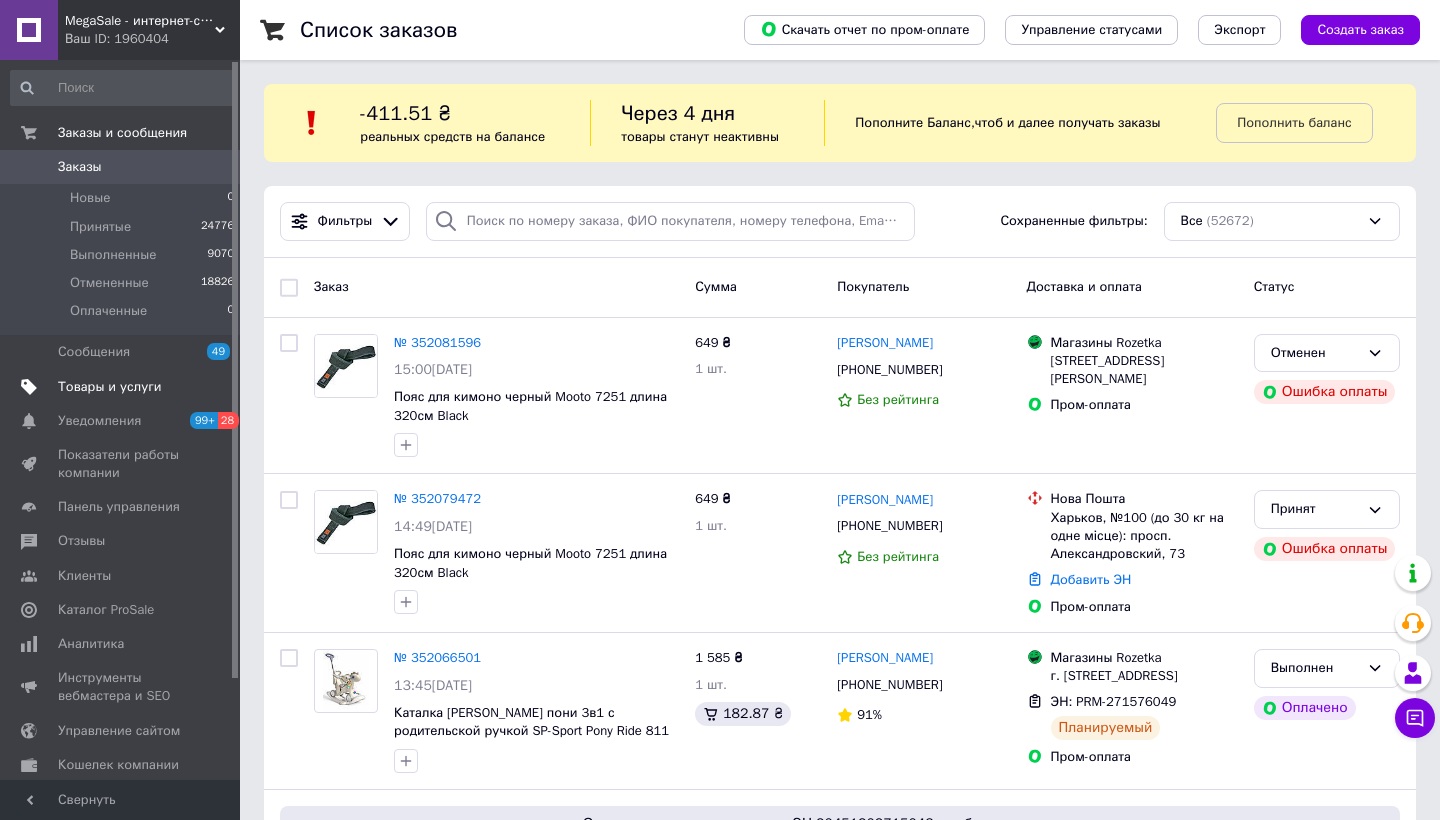 click on "Товары и услуги" at bounding box center [110, 387] 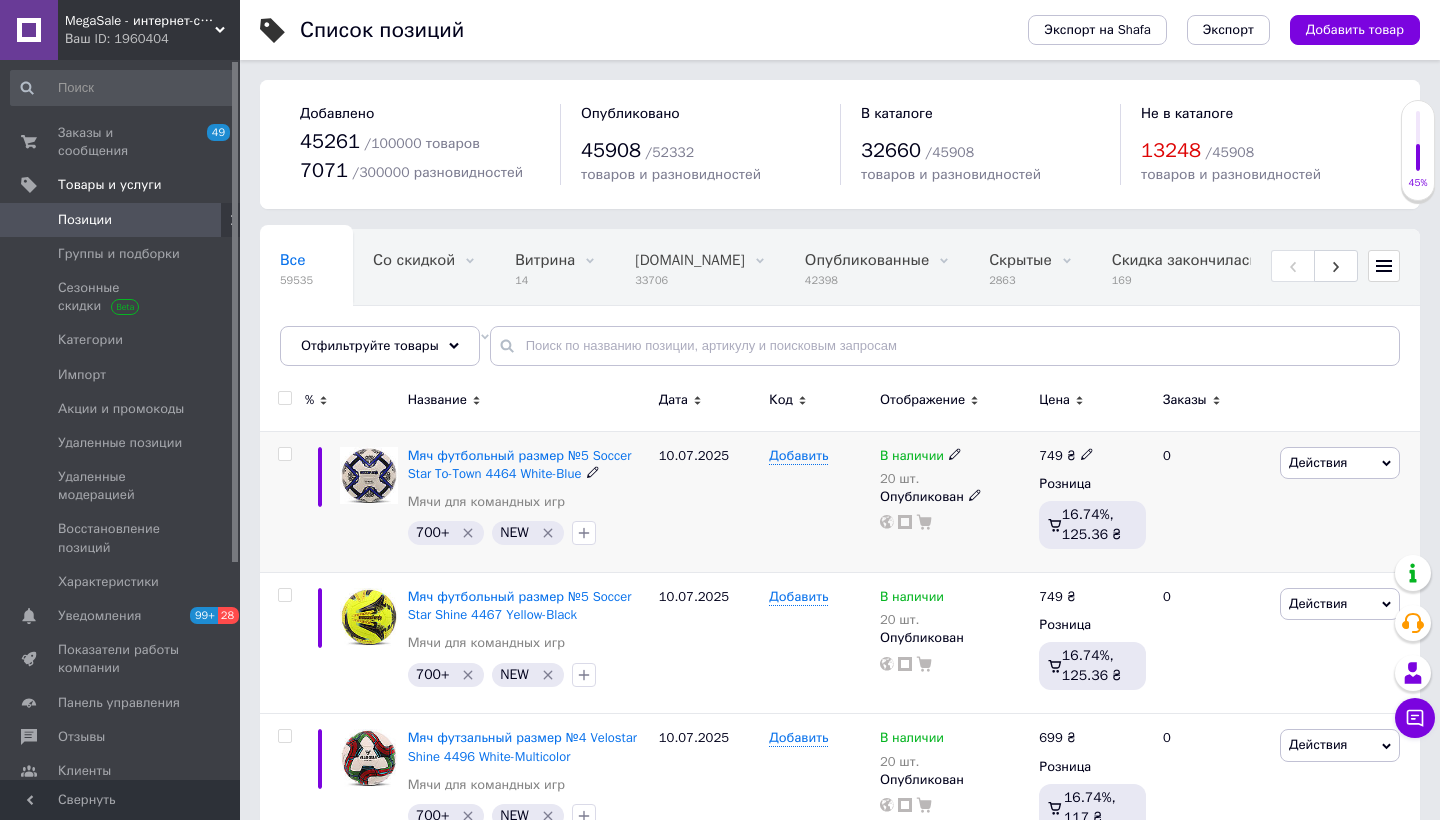 click on "Действия" at bounding box center [1318, 462] 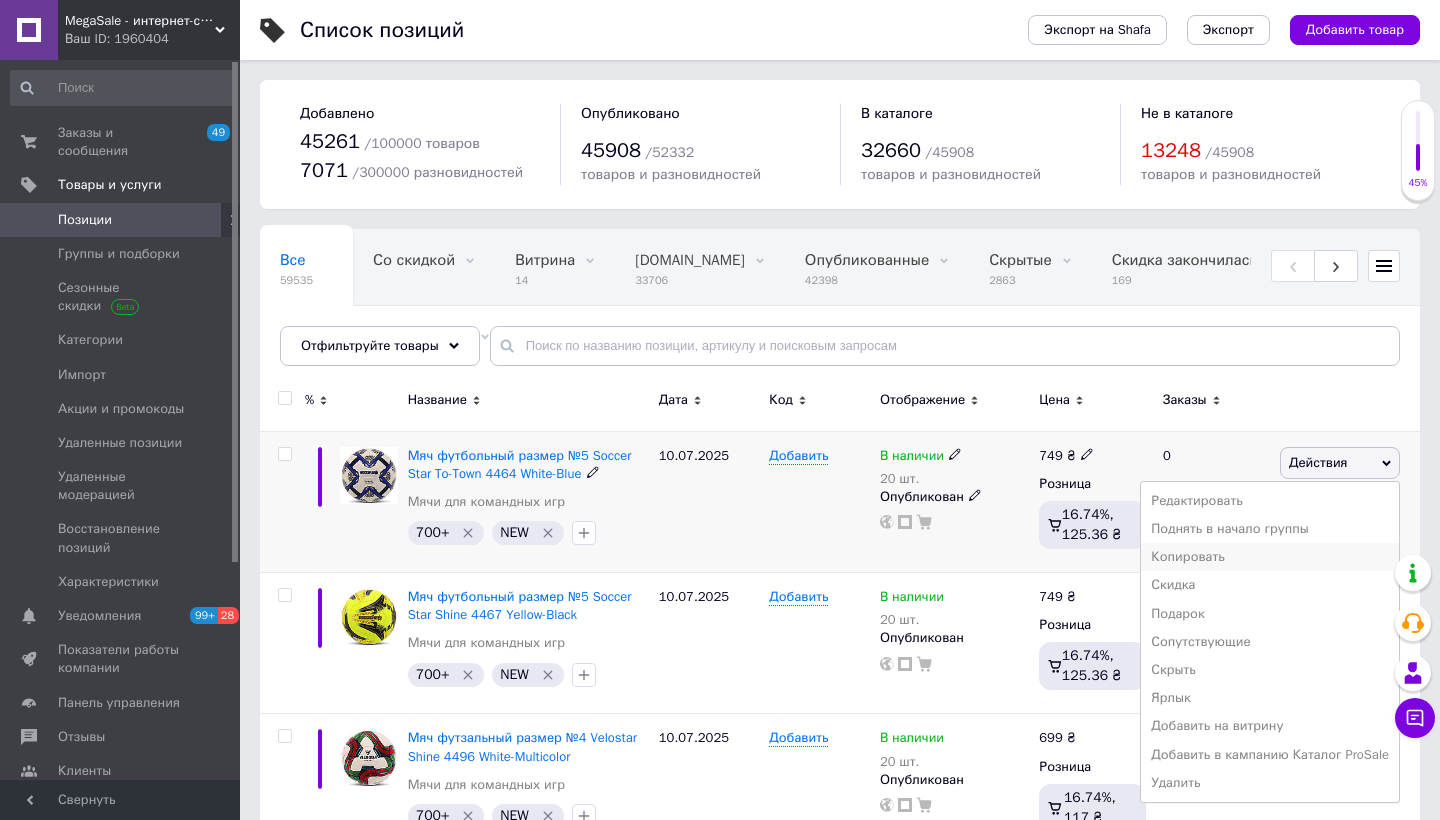 click on "Копировать" at bounding box center (1270, 557) 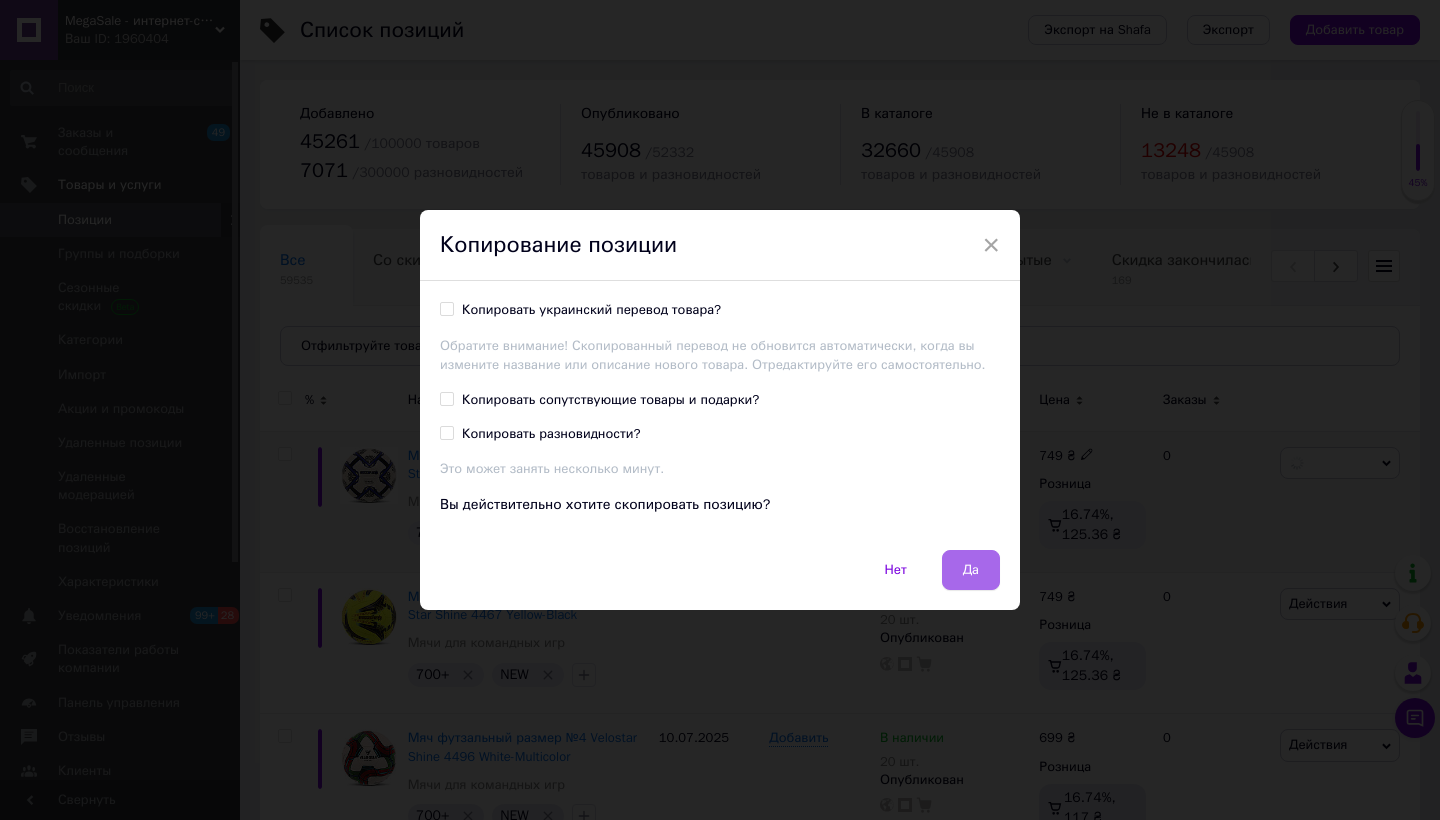 click on "Да" at bounding box center [971, 570] 